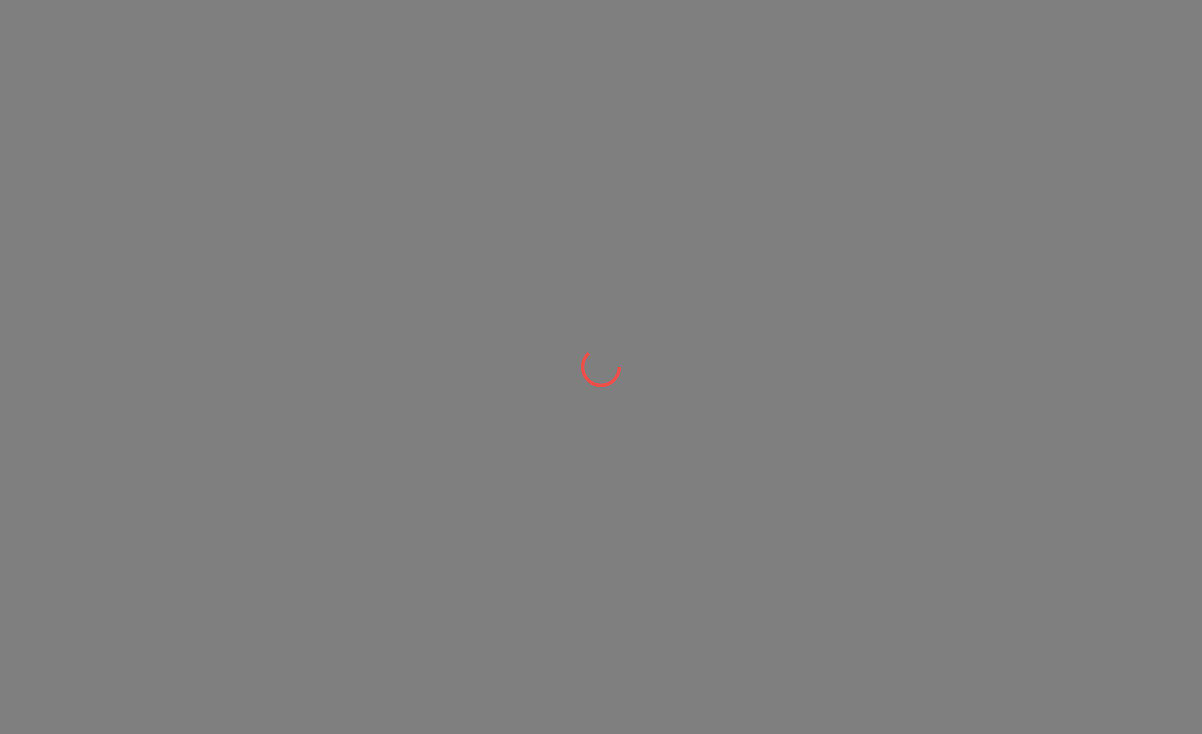 scroll, scrollTop: 0, scrollLeft: 0, axis: both 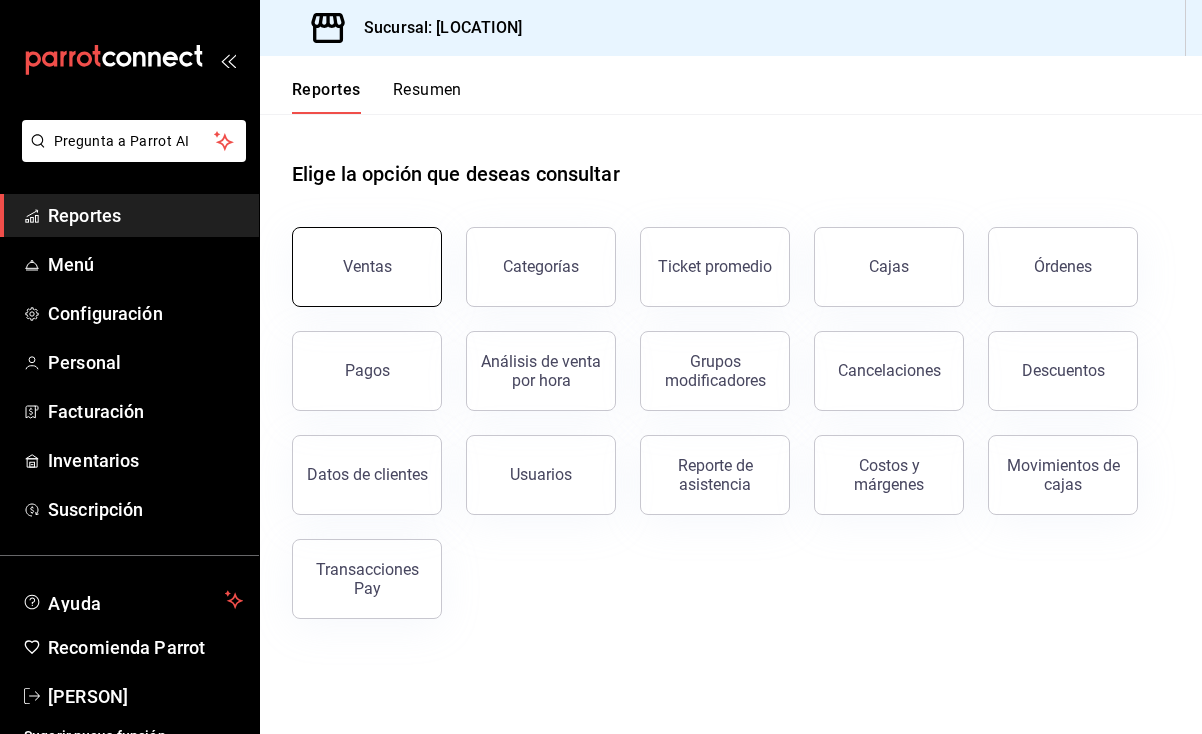 click on "Ventas" at bounding box center (367, 267) 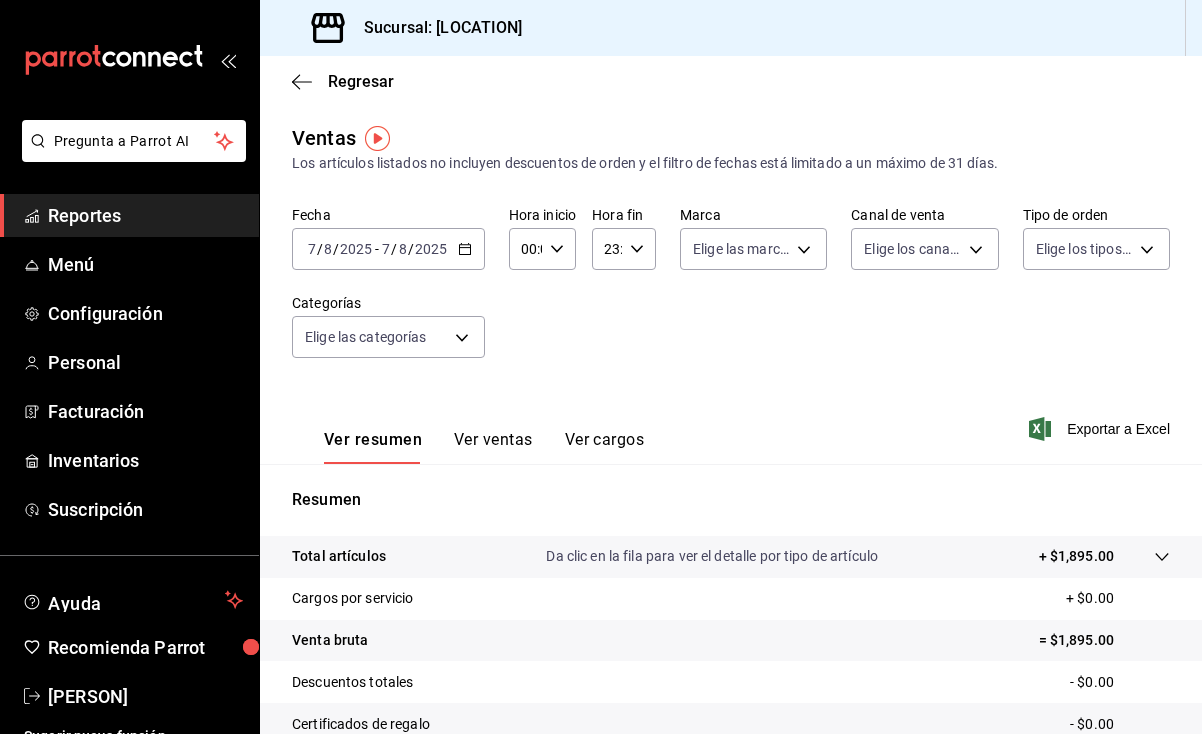 click on "2025" at bounding box center [431, 249] 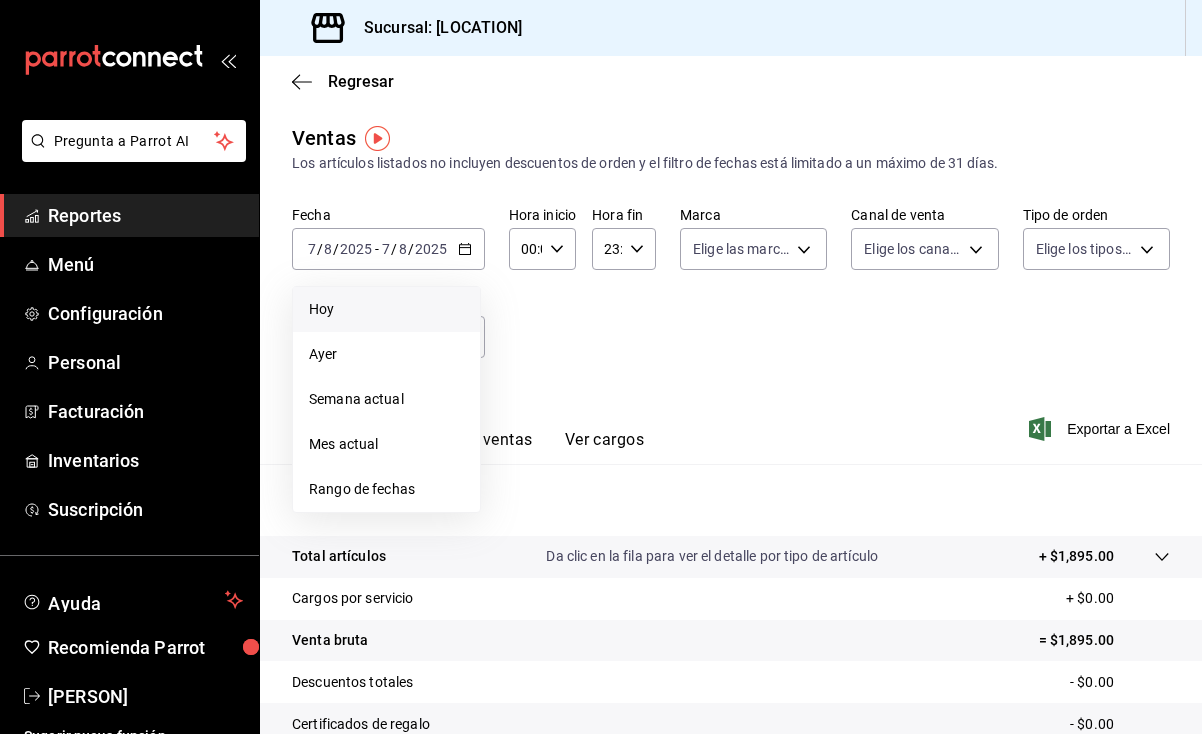 click on "Hoy" at bounding box center (386, 309) 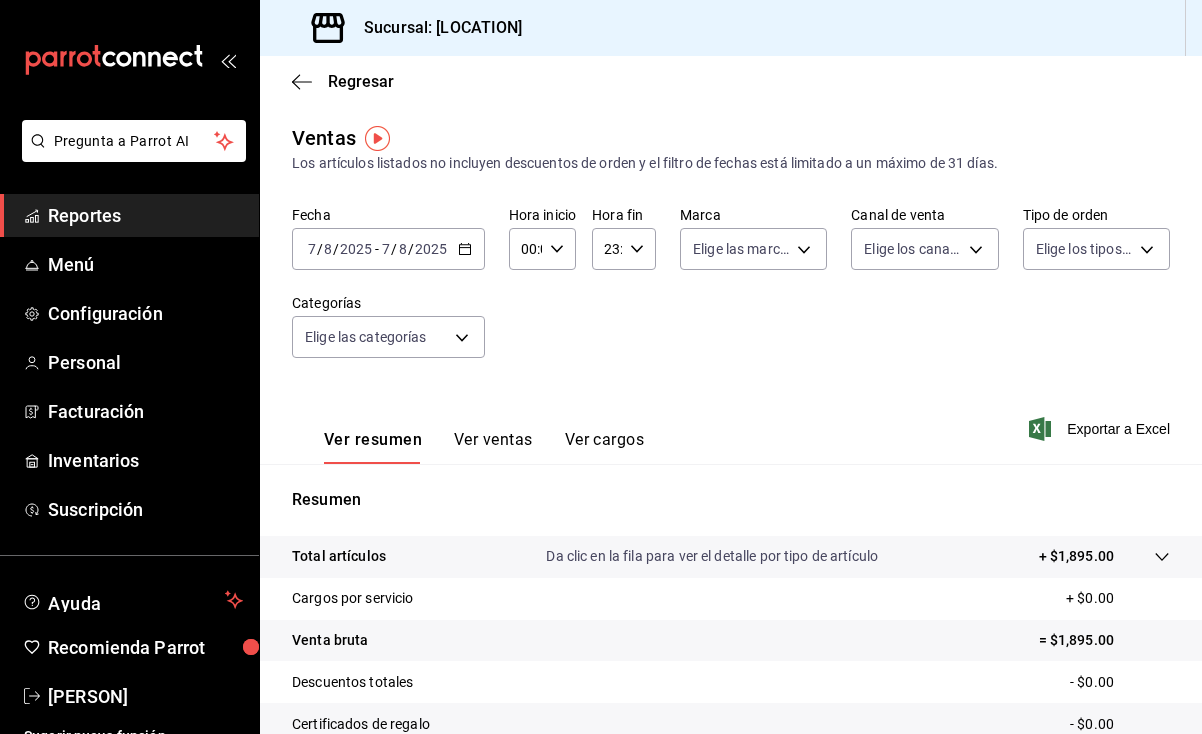 click on "/" at bounding box center (411, 249) 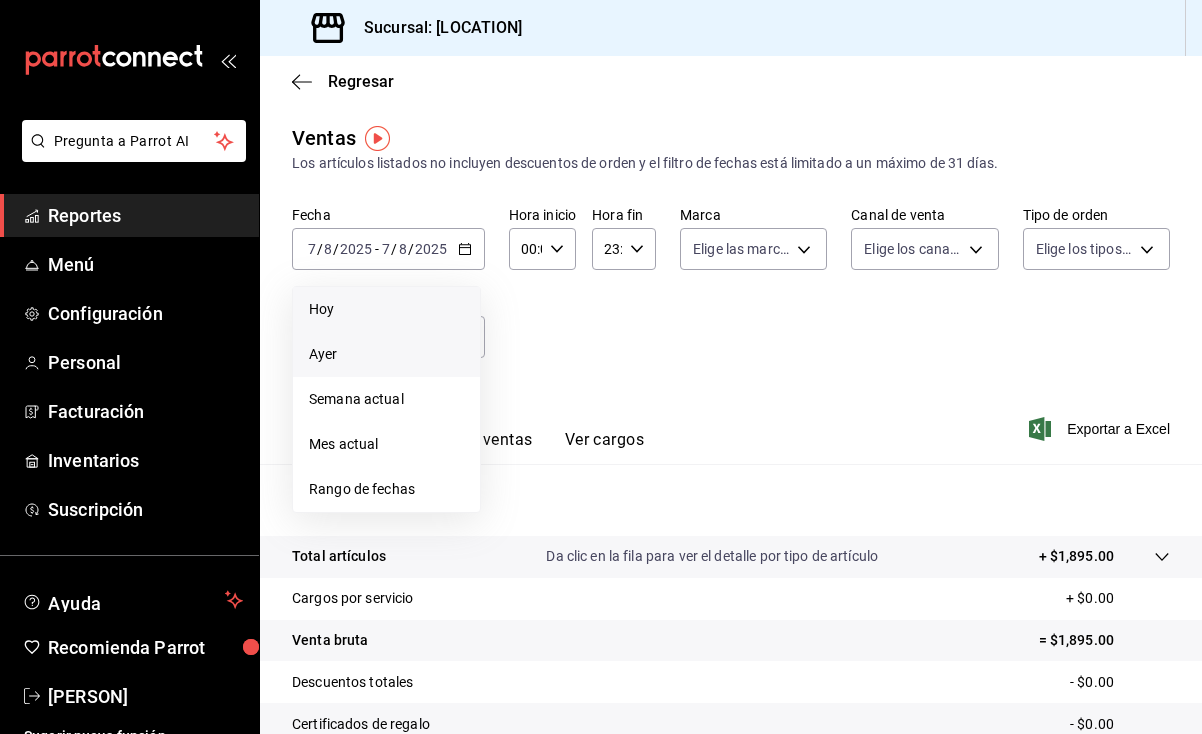 click on "Ayer" at bounding box center [386, 354] 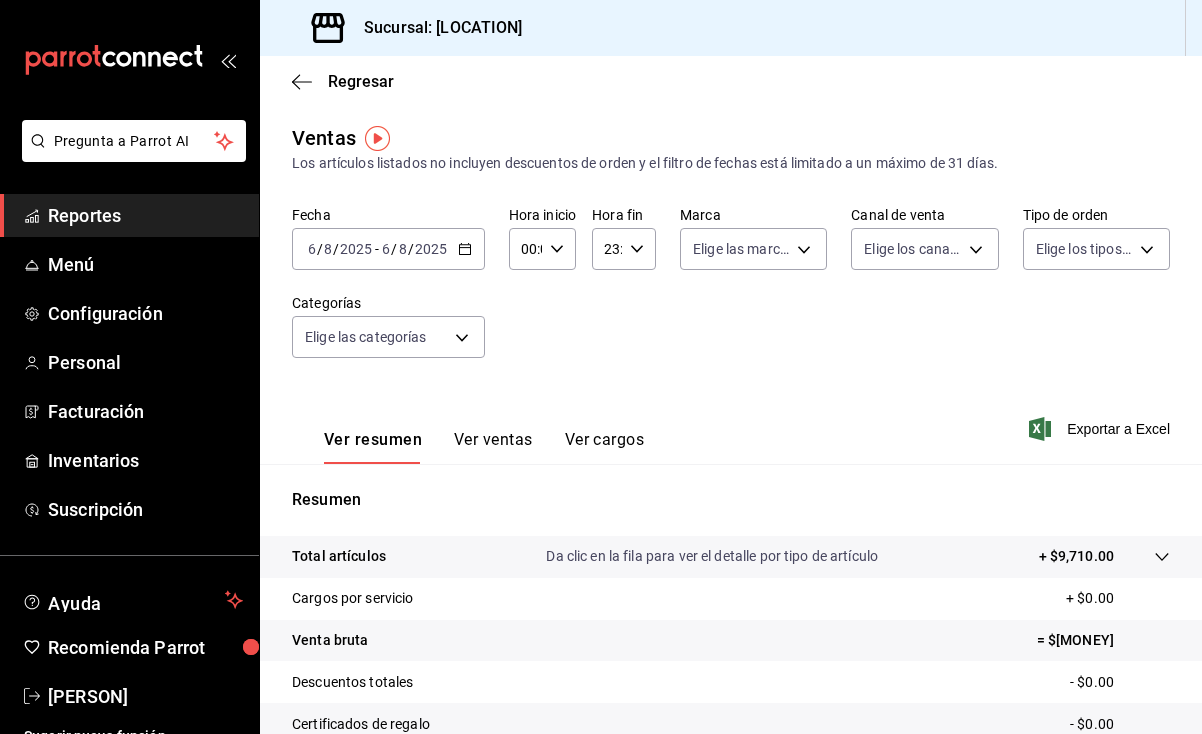 click on "Regresar" at bounding box center (731, 81) 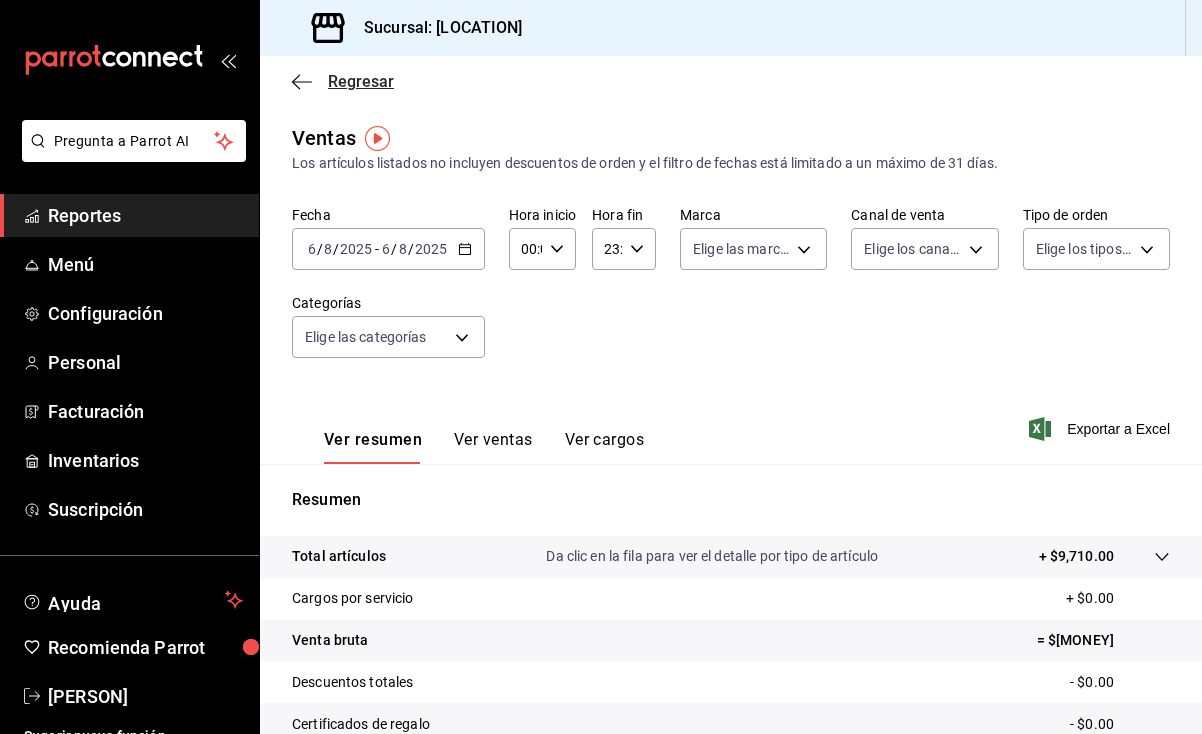 click on "Regresar" at bounding box center [361, 81] 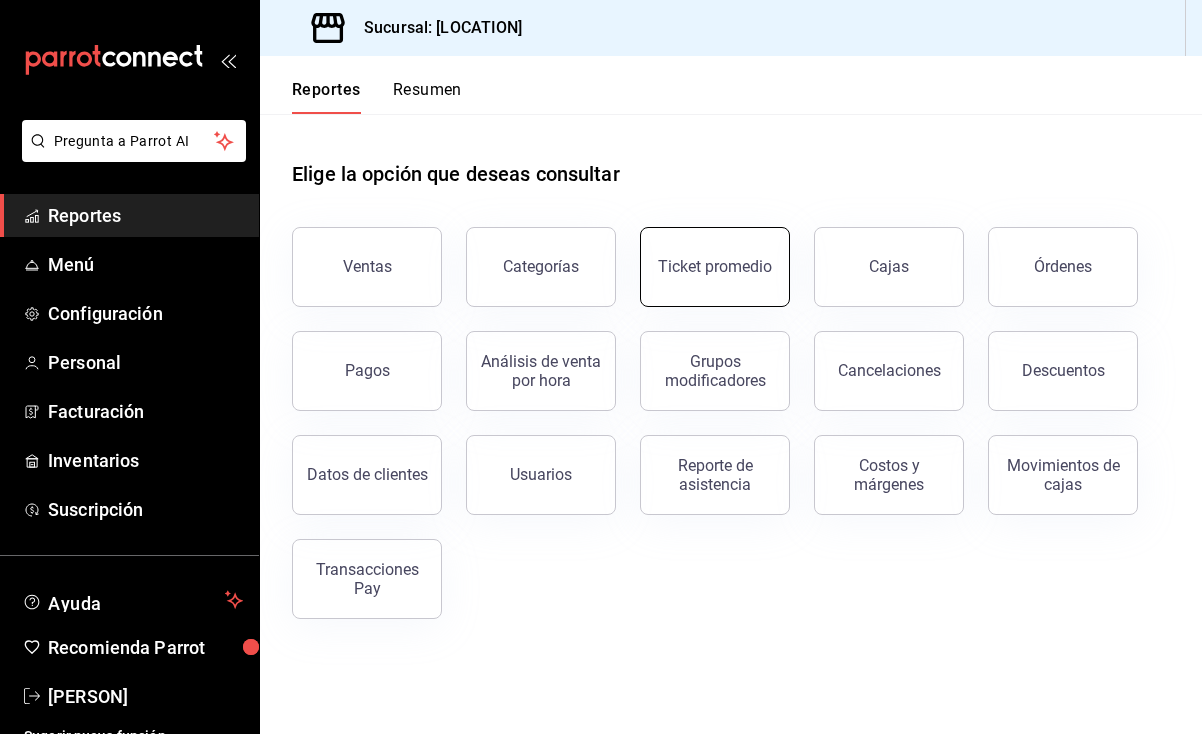 click on "Ticket promedio" at bounding box center (715, 267) 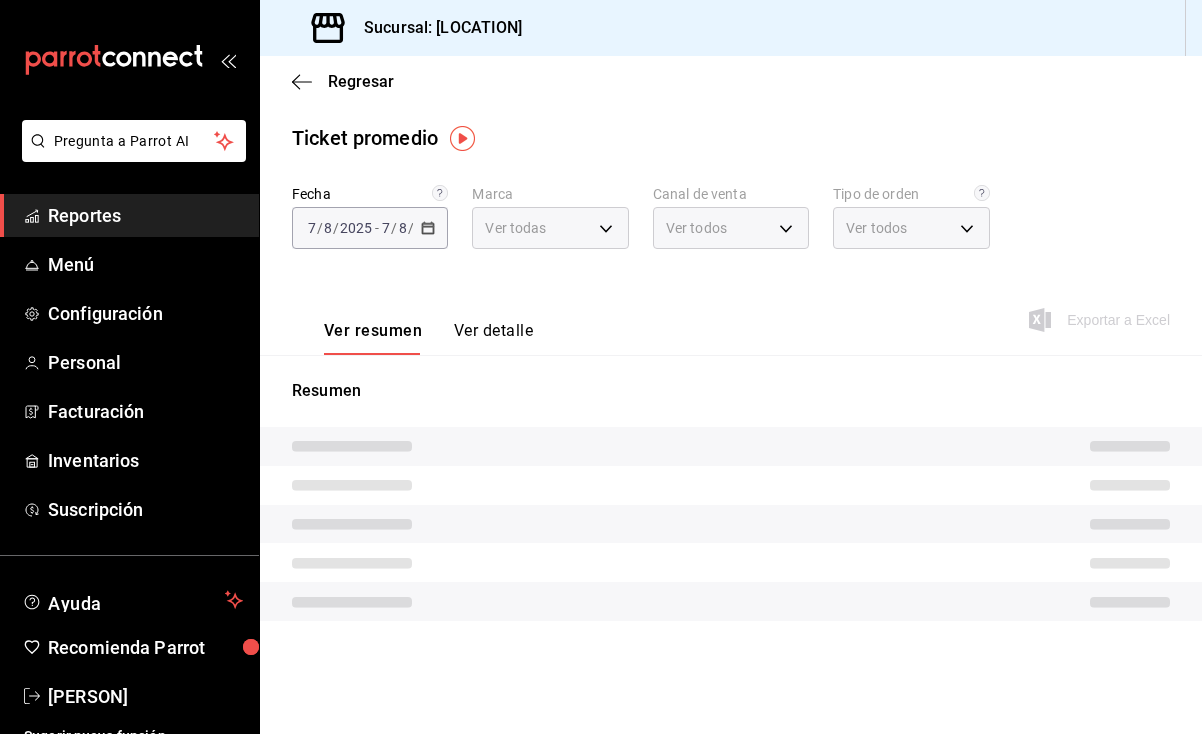 type on "[UUID]" 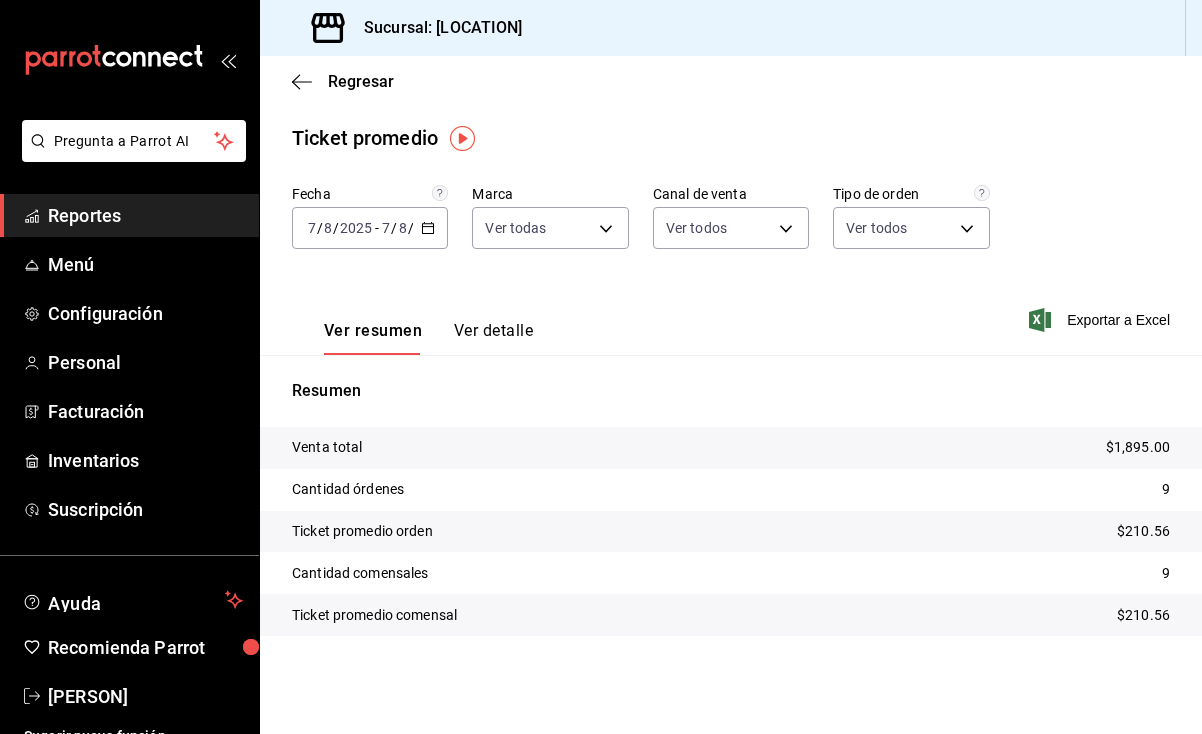 click on "8" at bounding box center [403, 228] 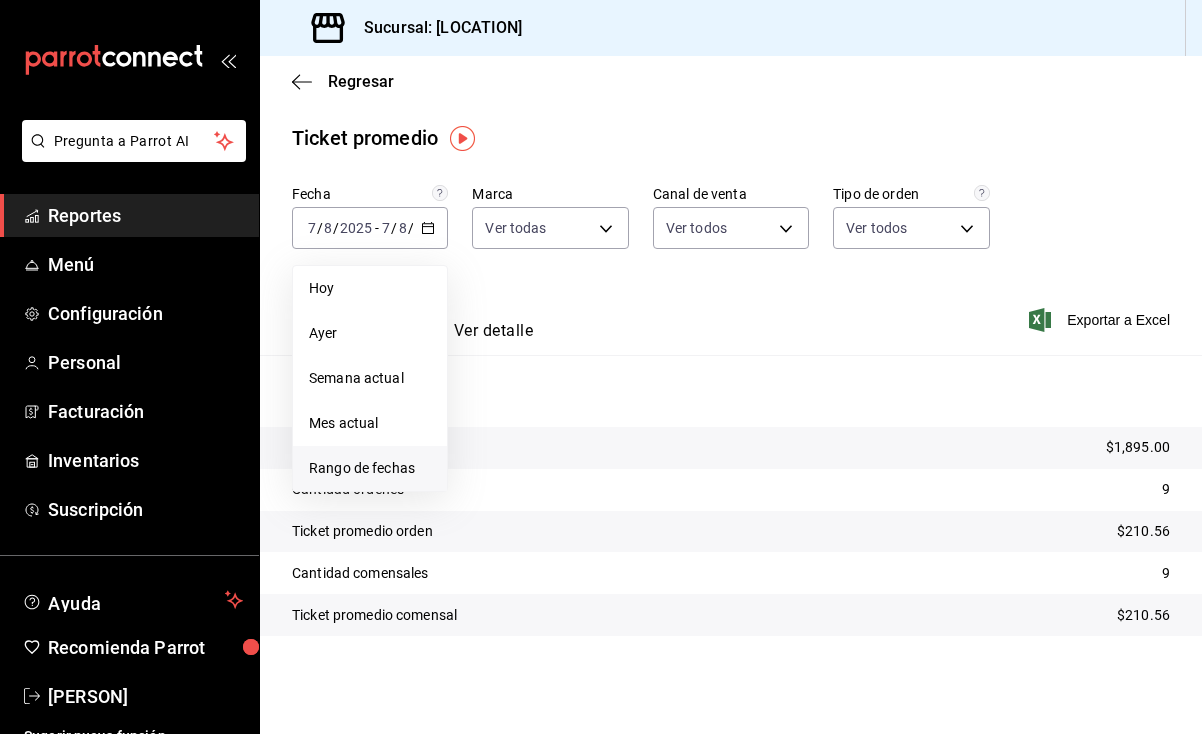 click on "Rango de fechas" at bounding box center (370, 468) 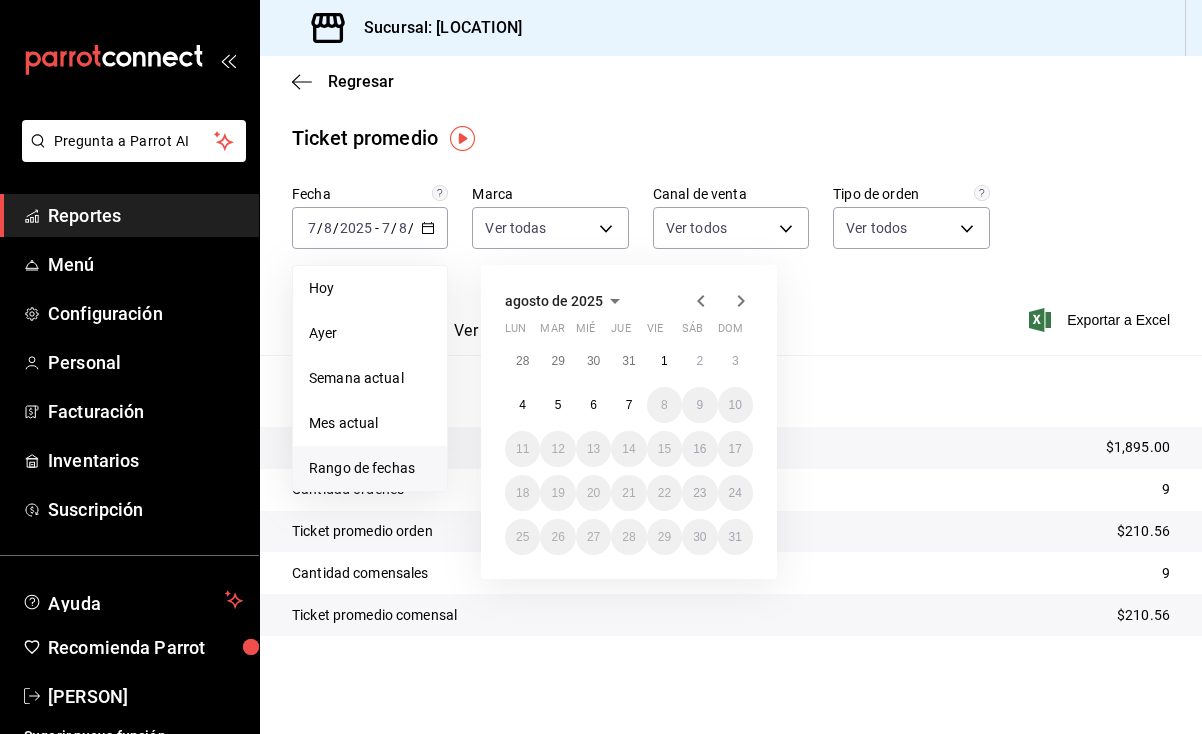 click 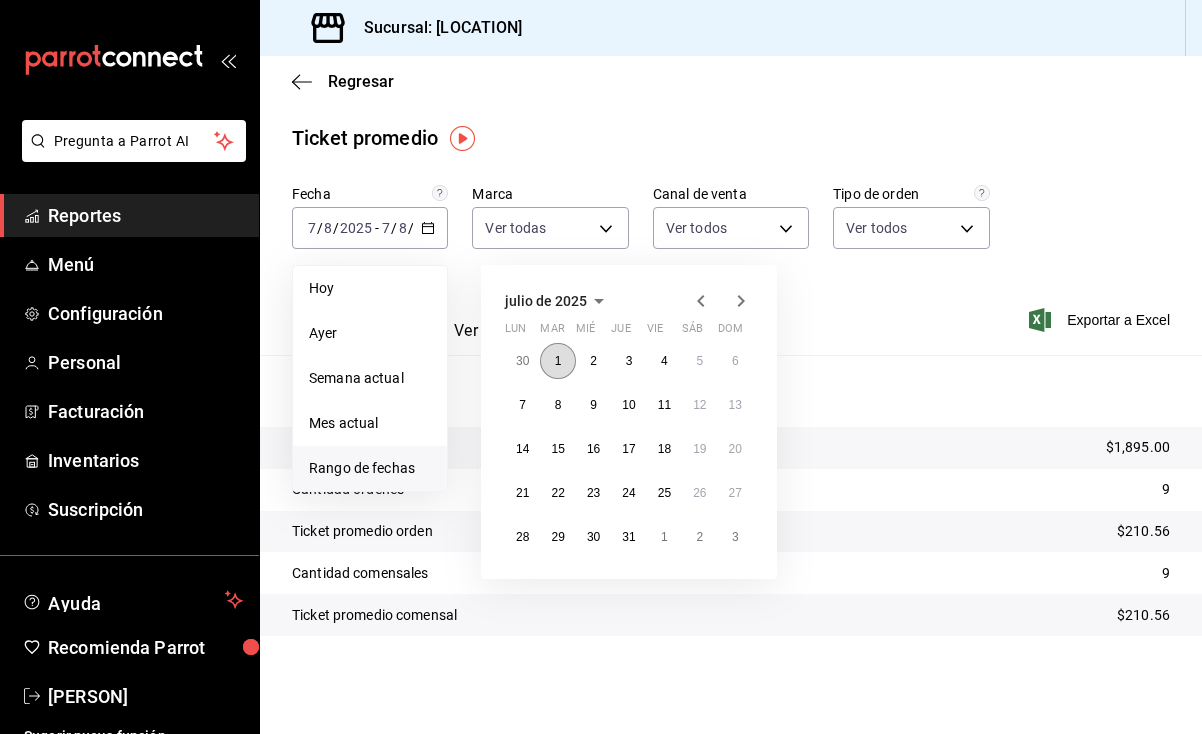 click on "1" at bounding box center [558, 361] 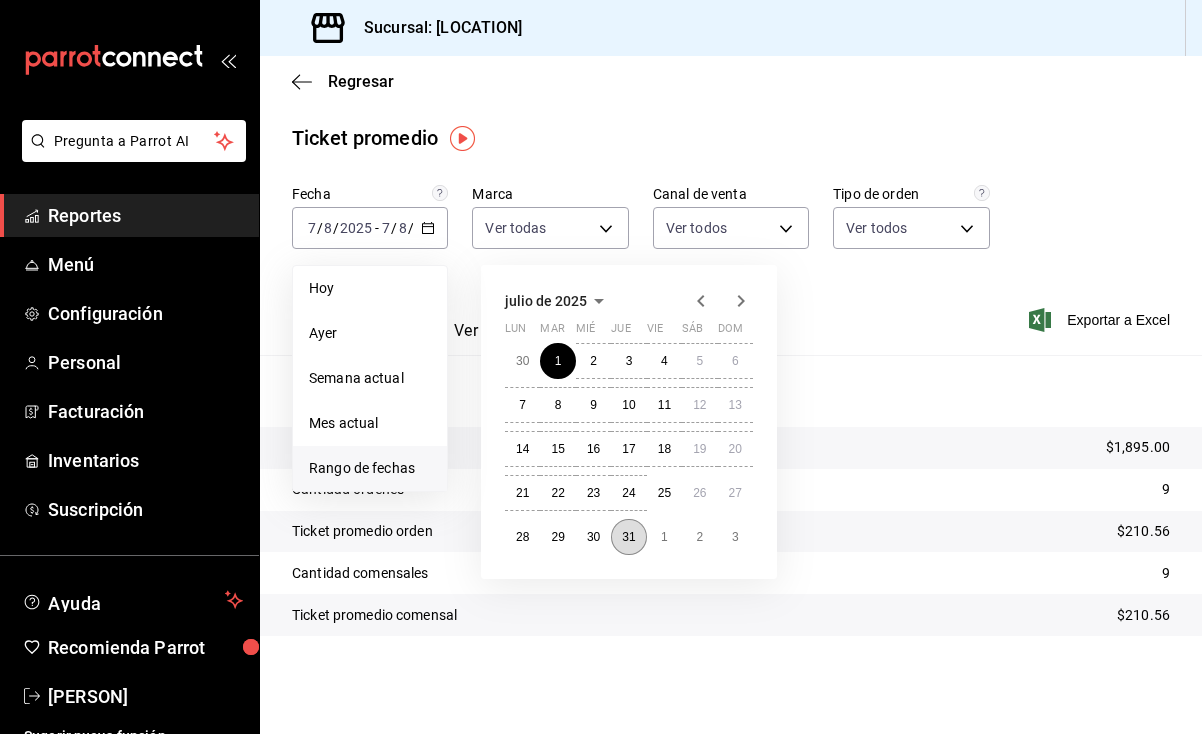 click on "31" at bounding box center (628, 537) 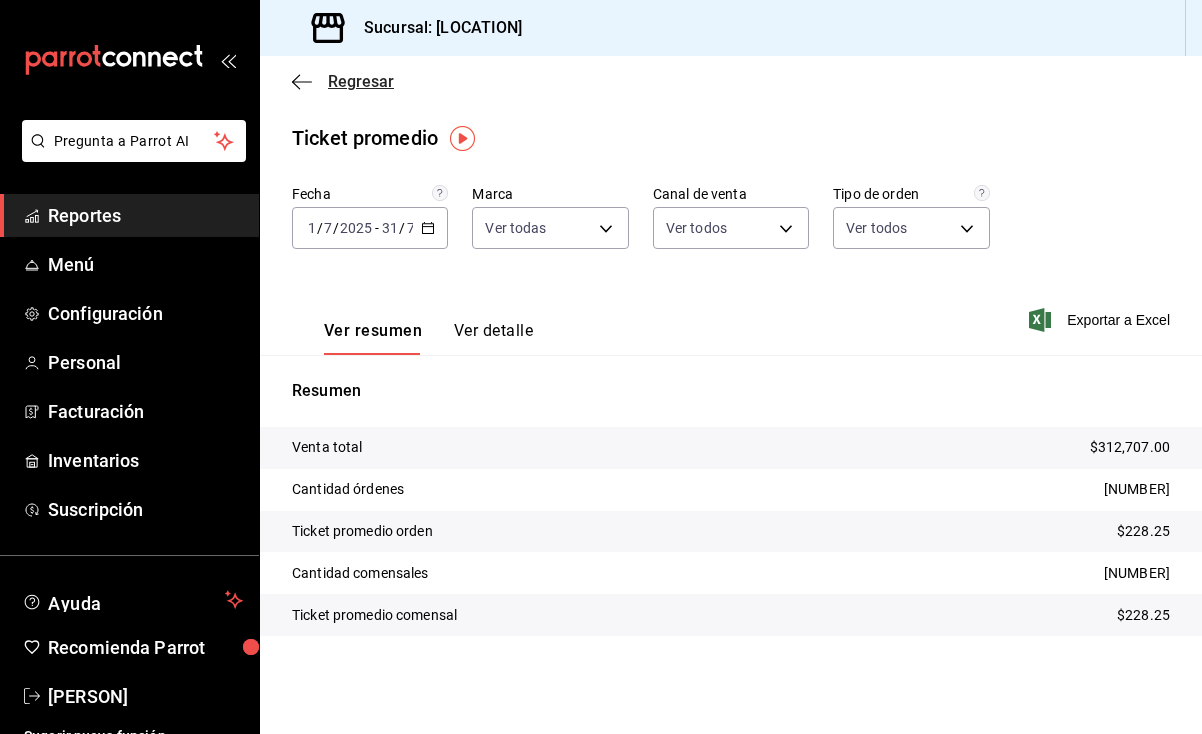 click 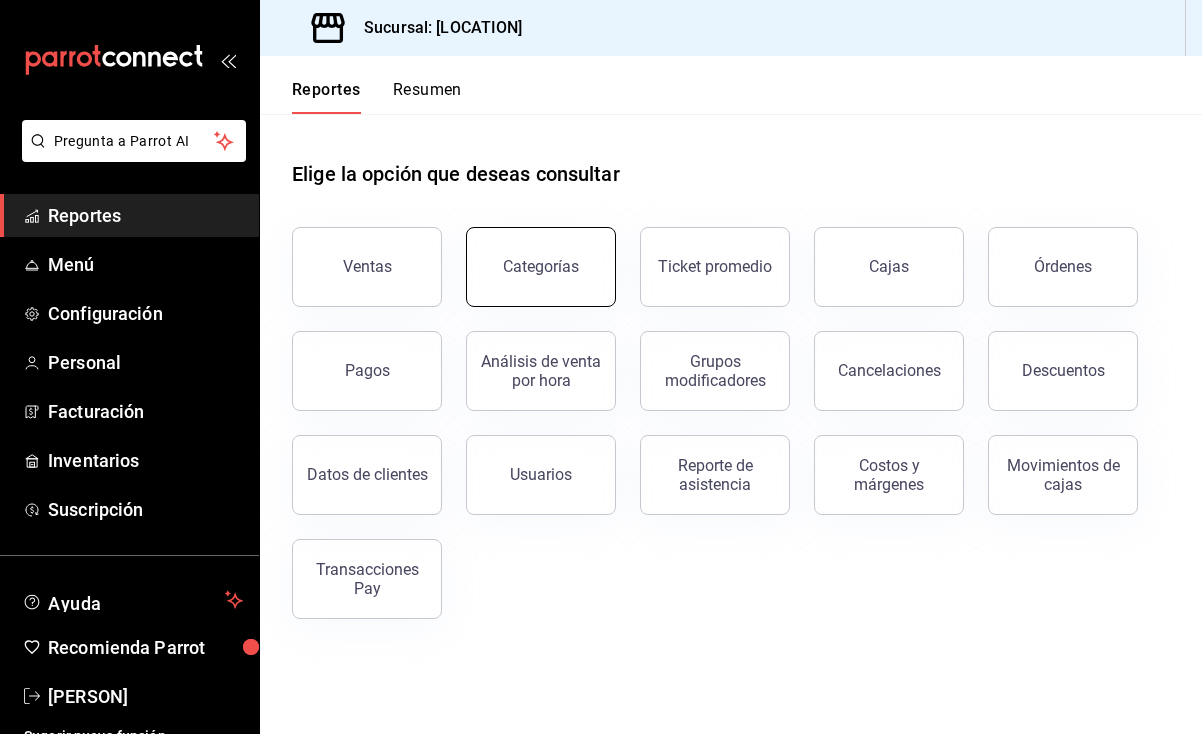 click on "Categorías" at bounding box center [541, 267] 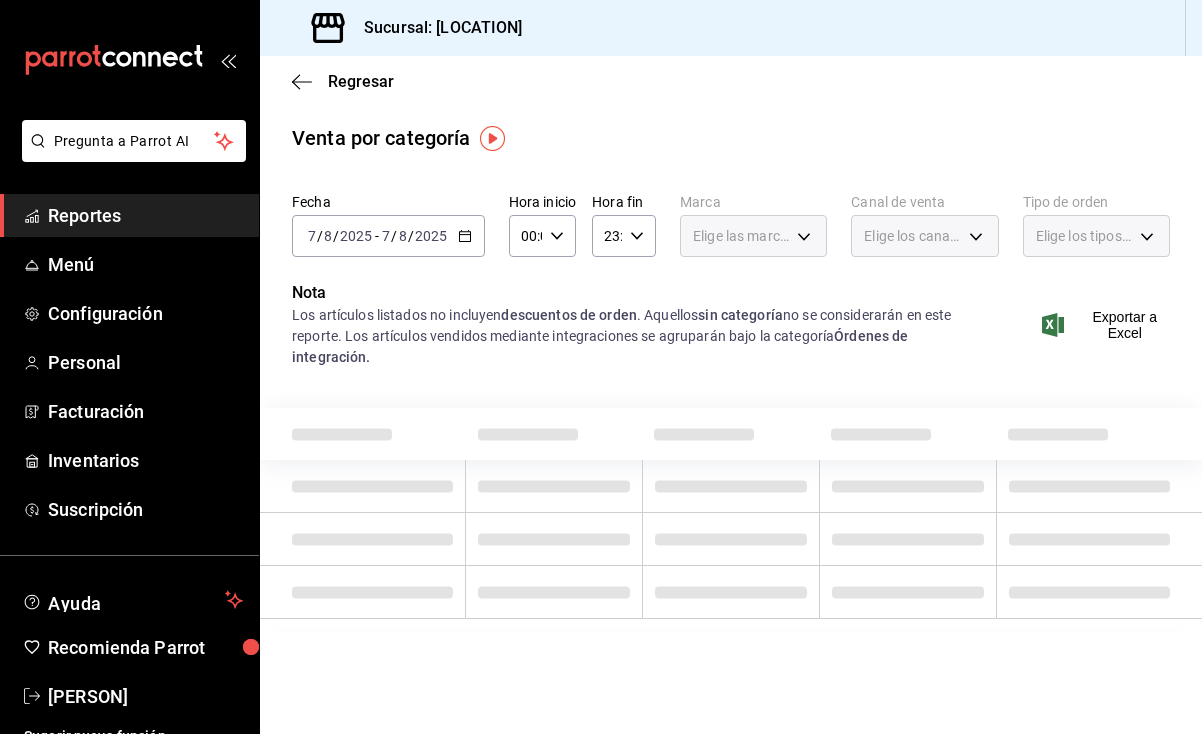 click on "Regresar" at bounding box center (731, 81) 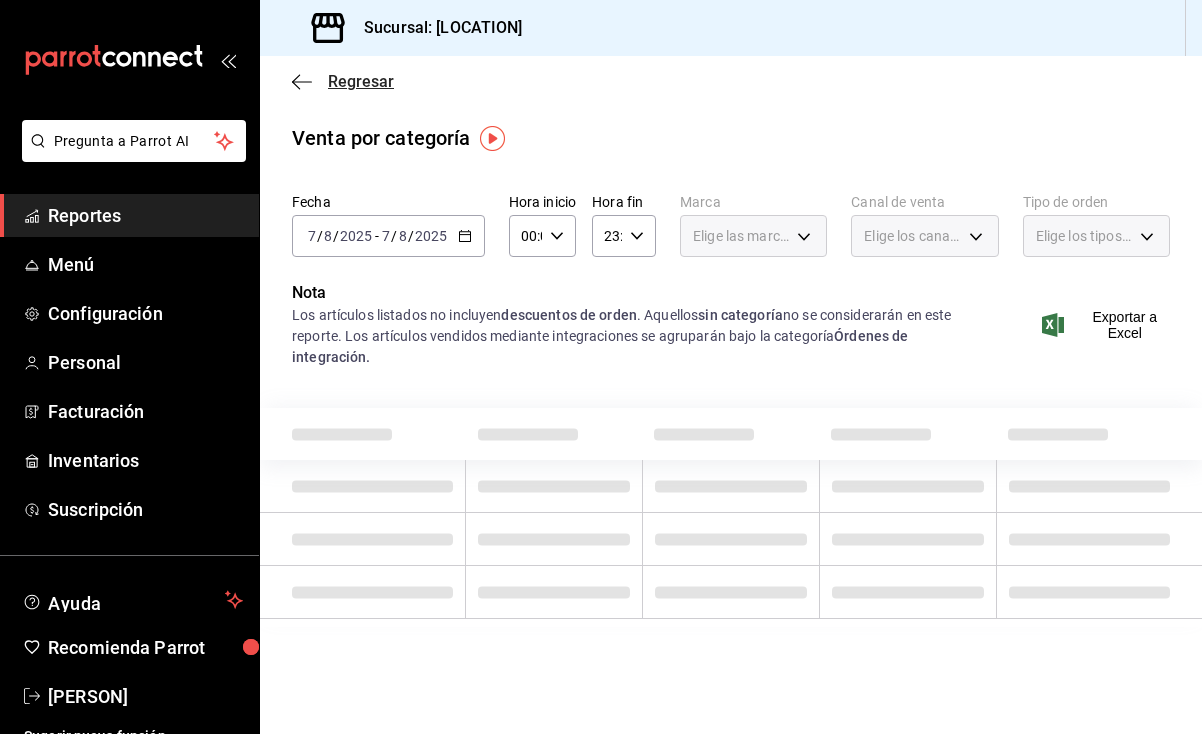 click on "Regresar" at bounding box center [343, 81] 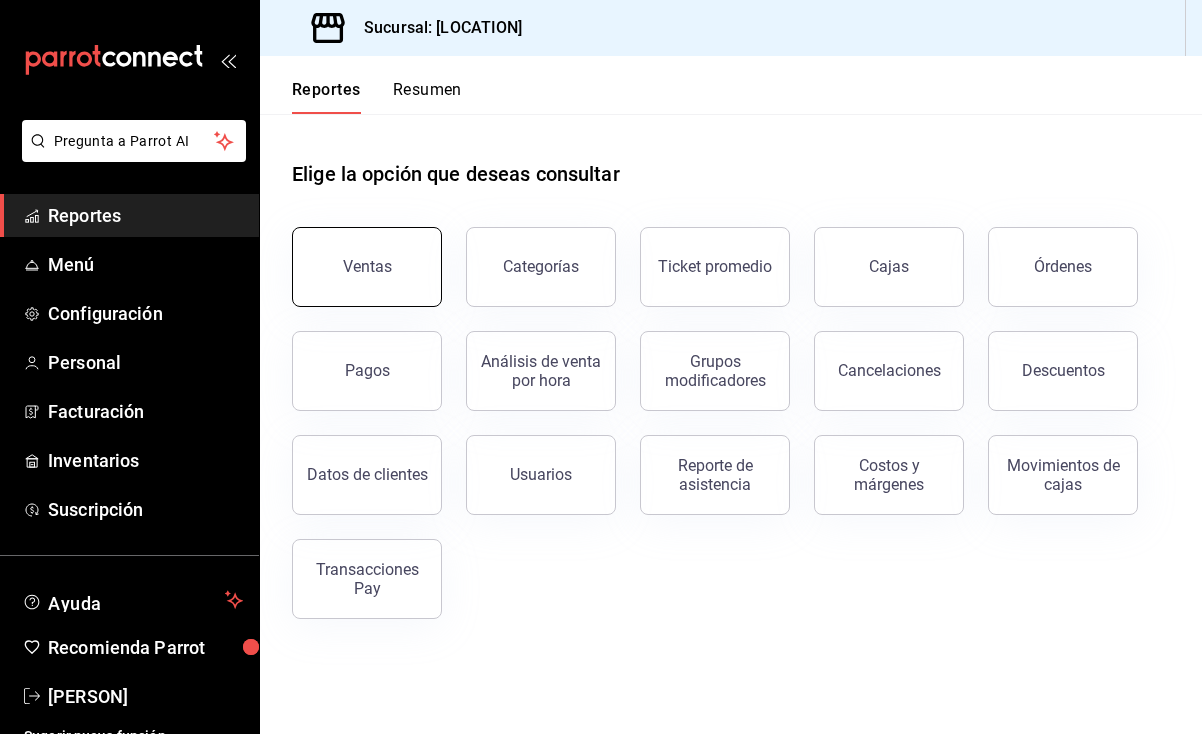 click on "Ventas" at bounding box center [367, 267] 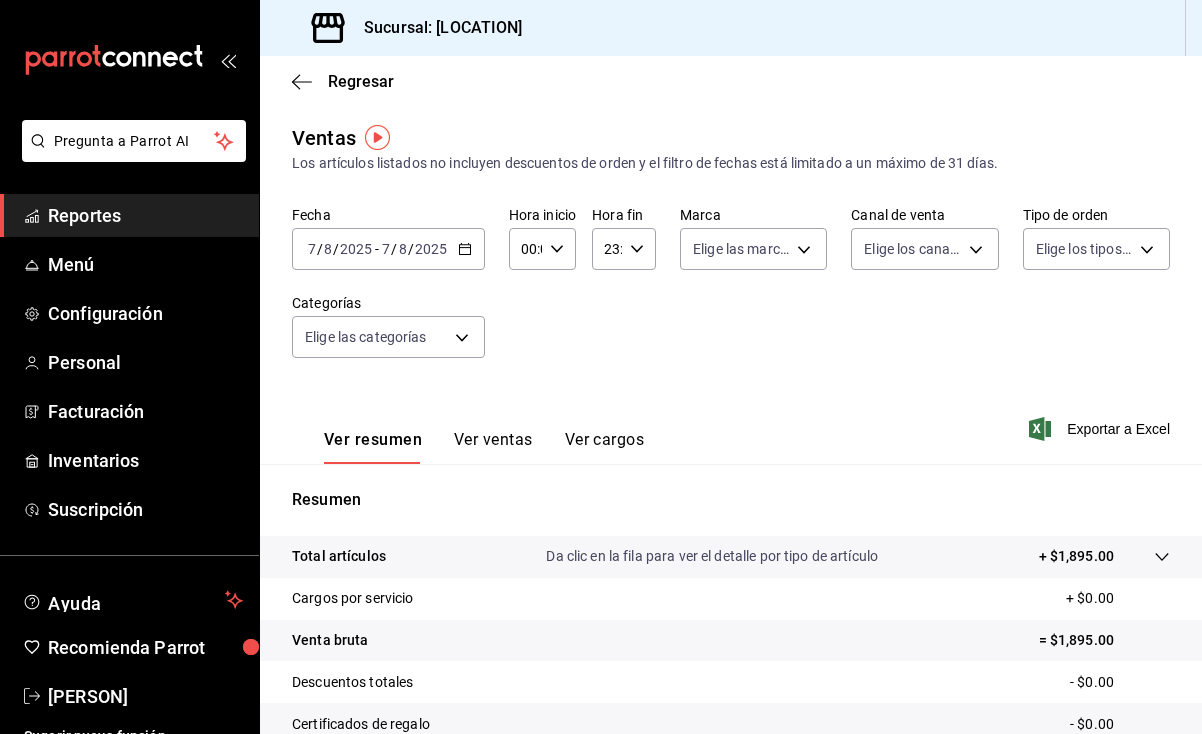 scroll, scrollTop: 11, scrollLeft: 0, axis: vertical 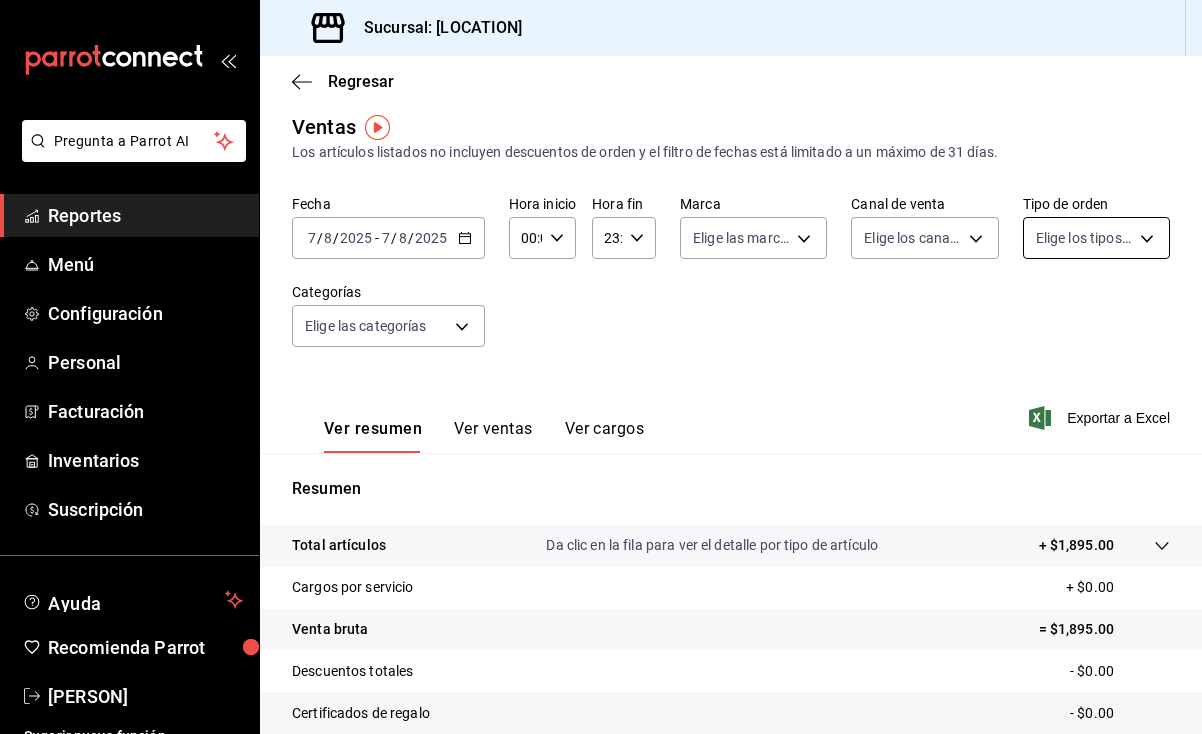 click on "Pregunta a Parrot AI Reportes   Menú   Configuración   Personal   Facturación   Inventarios   Suscripción   Ayuda Recomienda Parrot   [PERSON]   Sugerir nueva función   Sucursal: Pretty Lamb ([CITY]) Regresar Ventas Los artículos listados no incluyen descuentos de orden y el filtro de fechas está limitado a un máximo de 31 días. Fecha [DATE] [DATE] - [DATE] [DATE] Hora inicio 00:00 Hora inicio Hora fin 23:59 Hora fin Marca Elige las marcas Canal de venta Elige los canales de venta Tipo de orden Elige los tipos de orden Categorías Elige las categorías Ver resumen Ver ventas Ver cargos Exportar a Excel Resumen Total artículos Da clic en la fila para ver el detalle por tipo de artículo + $1,895.00 Cargos por servicio + $0.00 Venta bruta = $1,895.00 Descuentos totales - $0.00 Certificados de regalo - $0.00 Venta total = $1,895.00 Impuestos - $261.38 Venta neta = $1,633.62 Pregunta a Parrot AI Reportes   Menú   Configuración   Personal   Facturación   Inventarios   Suscripción" at bounding box center (601, 367) 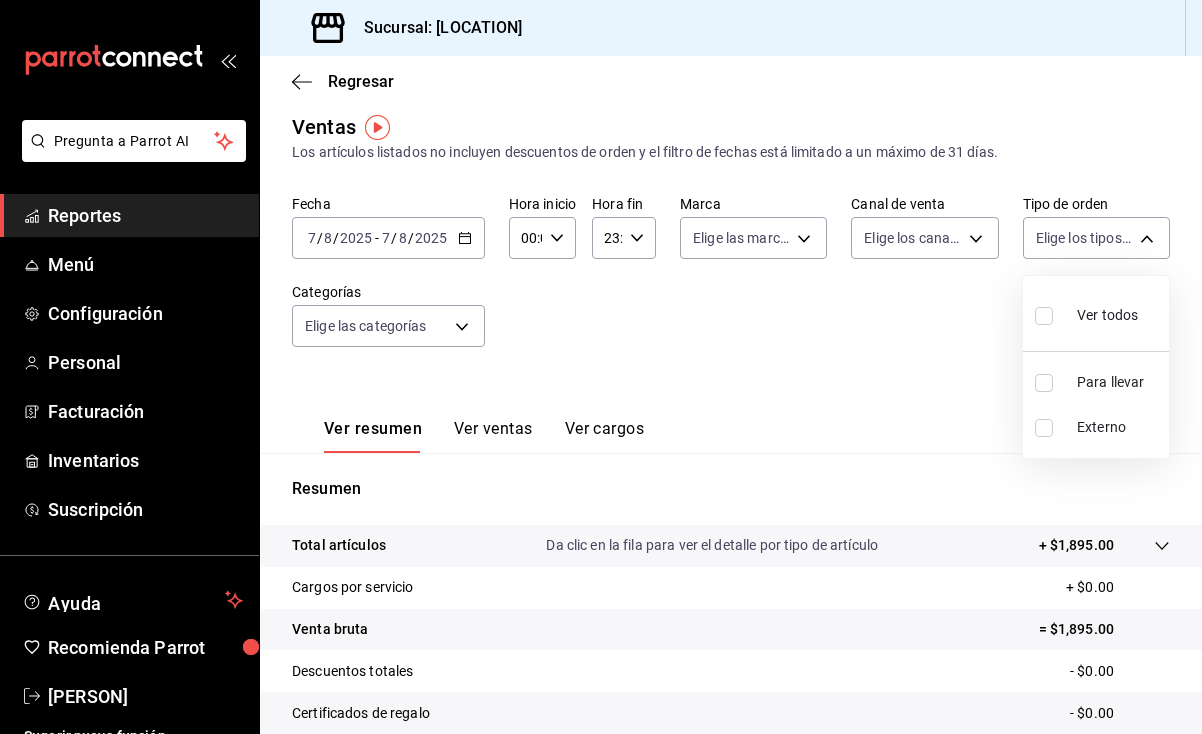 click at bounding box center (601, 367) 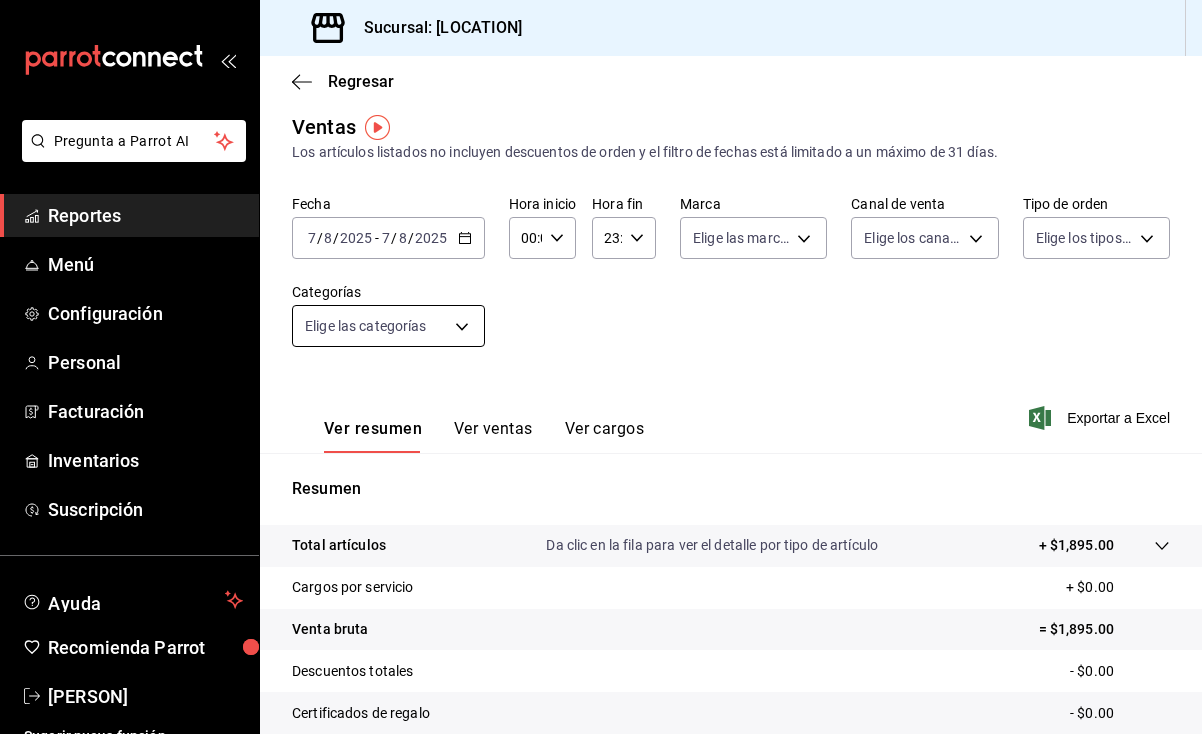 click on "Pregunta a Parrot AI Reportes   Menú   Configuración   Personal   Facturación   Inventarios   Suscripción   Ayuda Recomienda Parrot   [PERSON]   Sugerir nueva función   Sucursal: Pretty Lamb ([CITY]) Regresar Ventas Los artículos listados no incluyen descuentos de orden y el filtro de fechas está limitado a un máximo de 31 días. Fecha [DATE] [DATE] - [DATE] [DATE] Hora inicio 00:00 Hora inicio Hora fin 23:59 Hora fin Marca Elige las marcas Canal de venta Elige los canales de venta Tipo de orden Elige los tipos de orden Categorías Elige las categorías Ver resumen Ver ventas Ver cargos Exportar a Excel Resumen Total artículos Da clic en la fila para ver el detalle por tipo de artículo + $1,895.00 Cargos por servicio + $0.00 Venta bruta = $1,895.00 Descuentos totales - $0.00 Certificados de regalo - $0.00 Venta total = $1,895.00 Impuestos - $261.38 Venta neta = $1,633.62 Pregunta a Parrot AI Reportes   Menú   Configuración   Personal   Facturación   Inventarios   Suscripción" at bounding box center [601, 367] 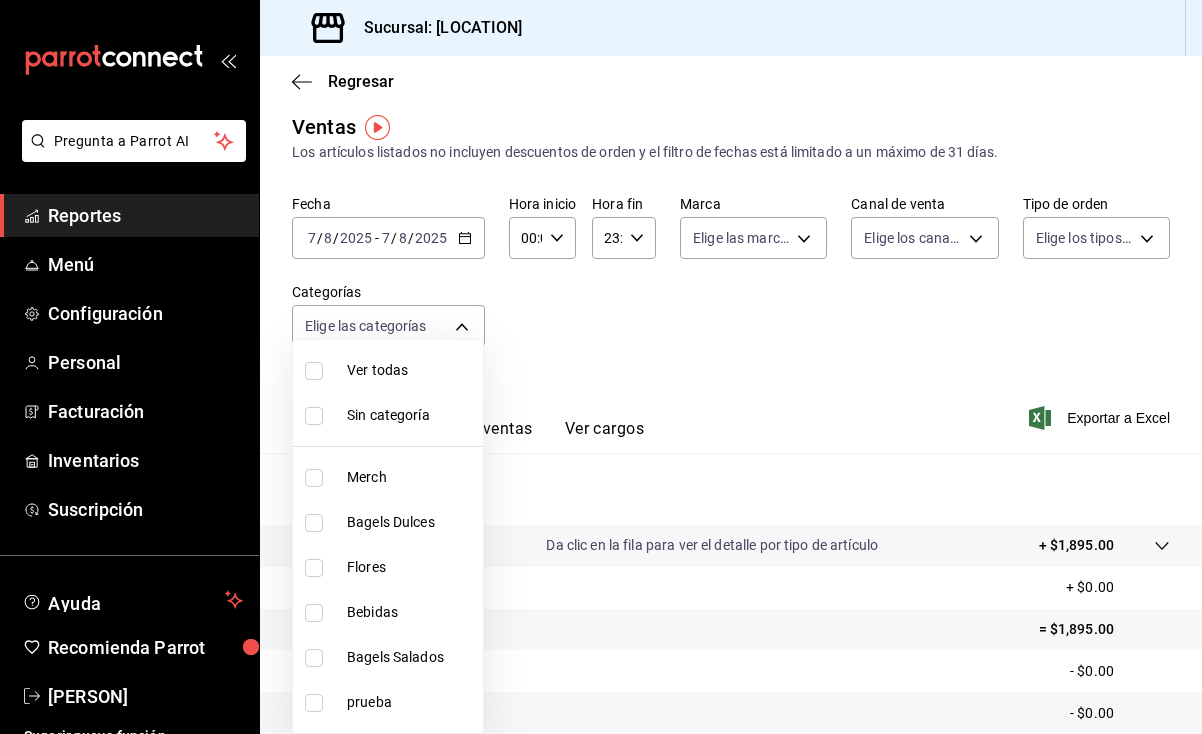 click on "Flores" at bounding box center [411, 567] 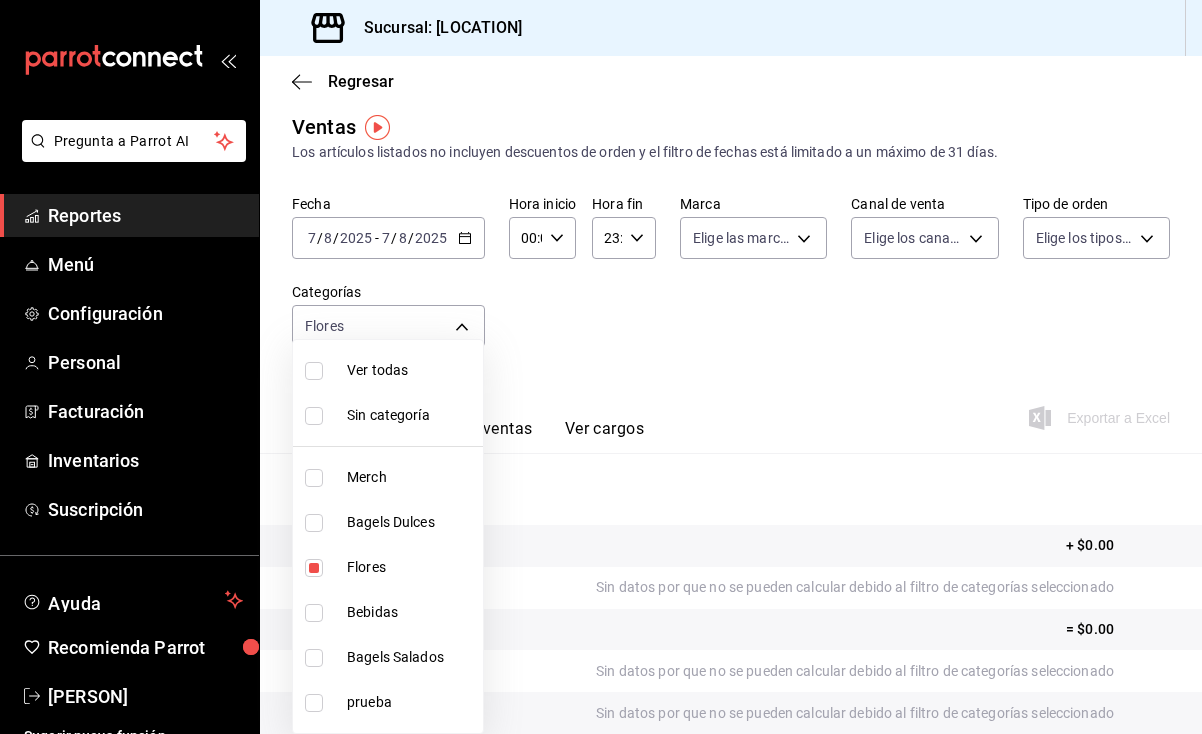 click at bounding box center (601, 367) 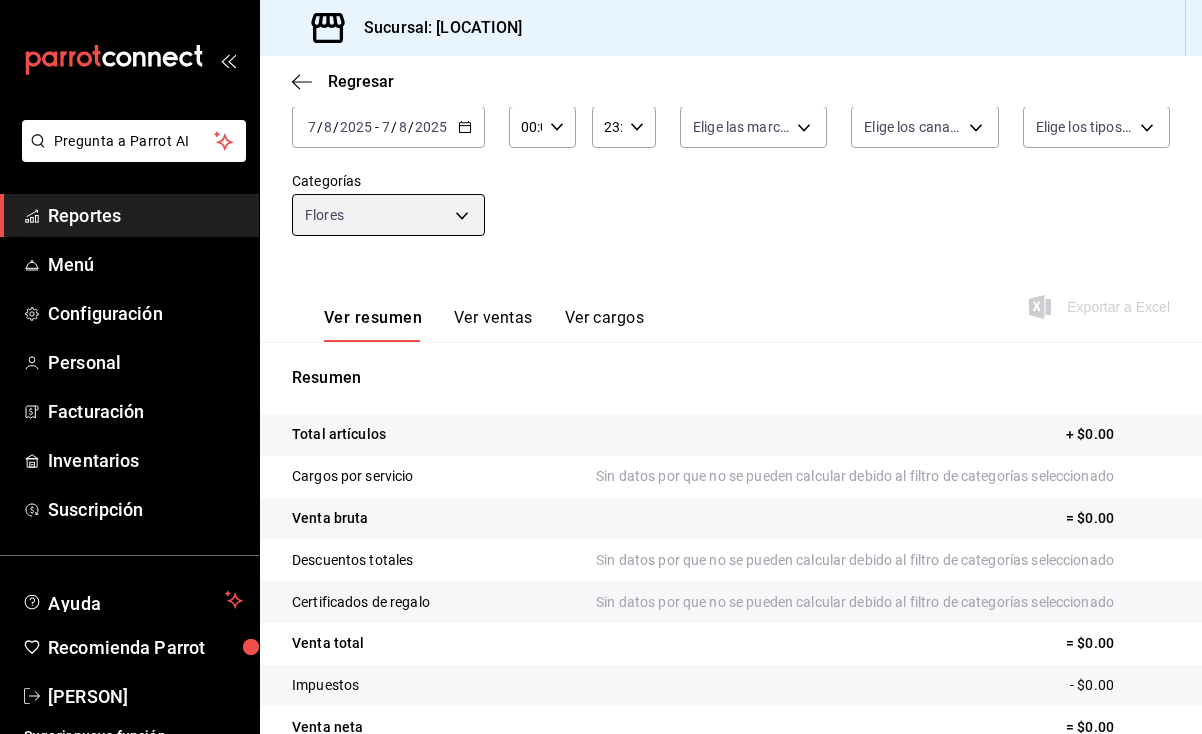 scroll, scrollTop: 111, scrollLeft: 0, axis: vertical 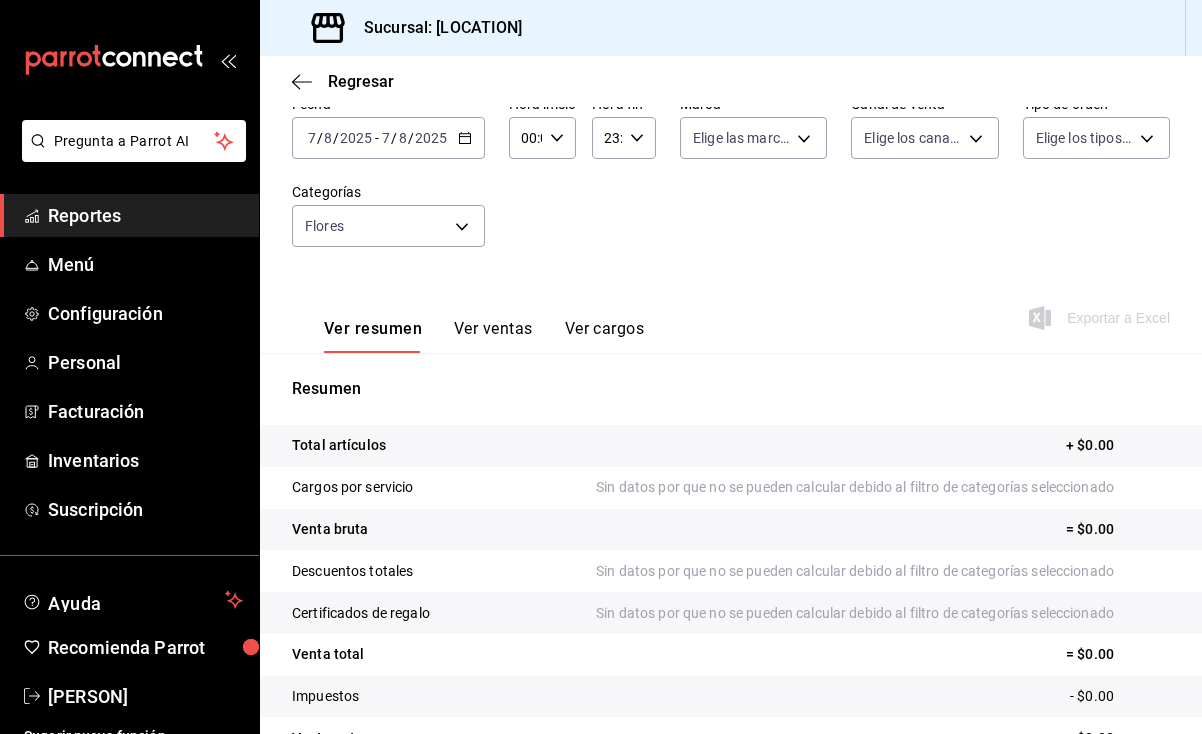 click on "2025" at bounding box center (431, 138) 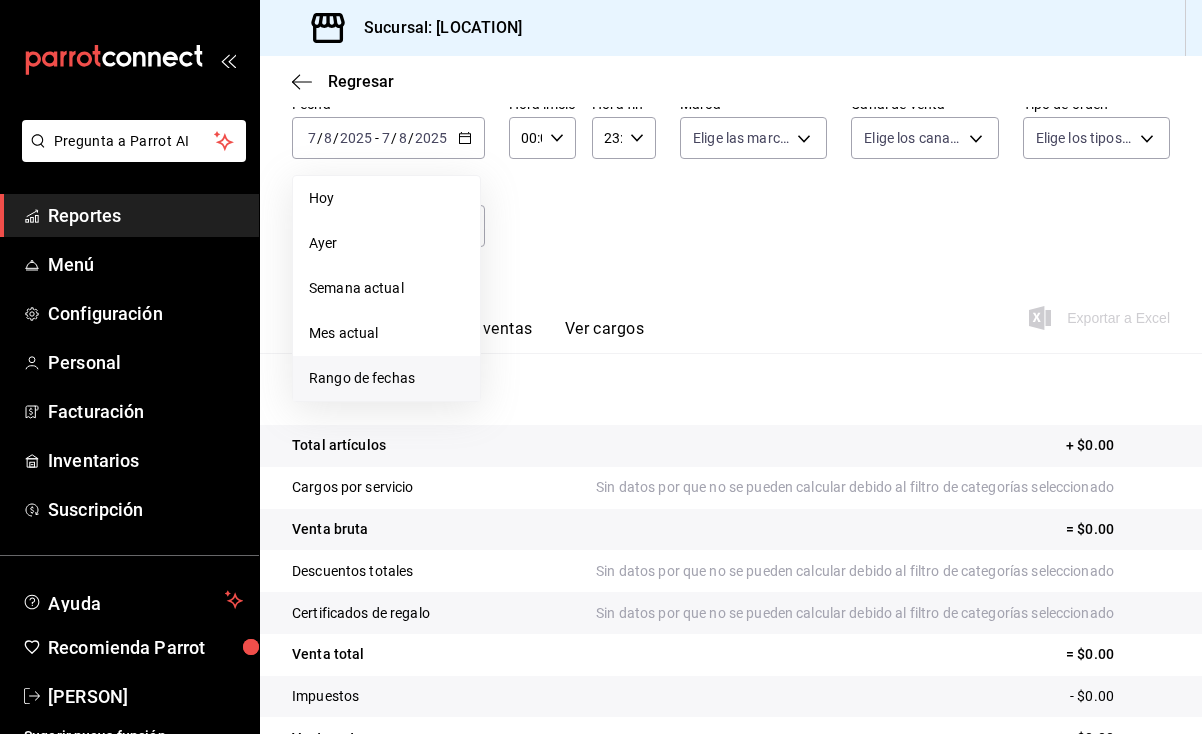 click on "Rango de fechas" at bounding box center (386, 378) 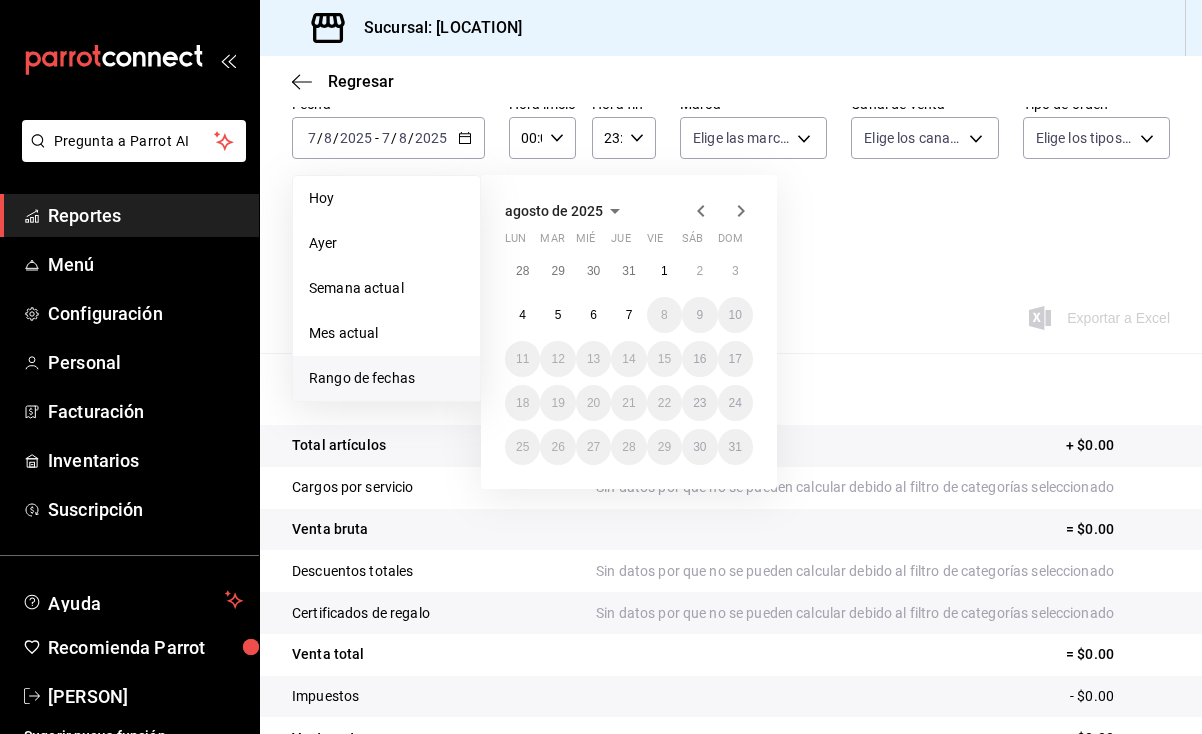 click 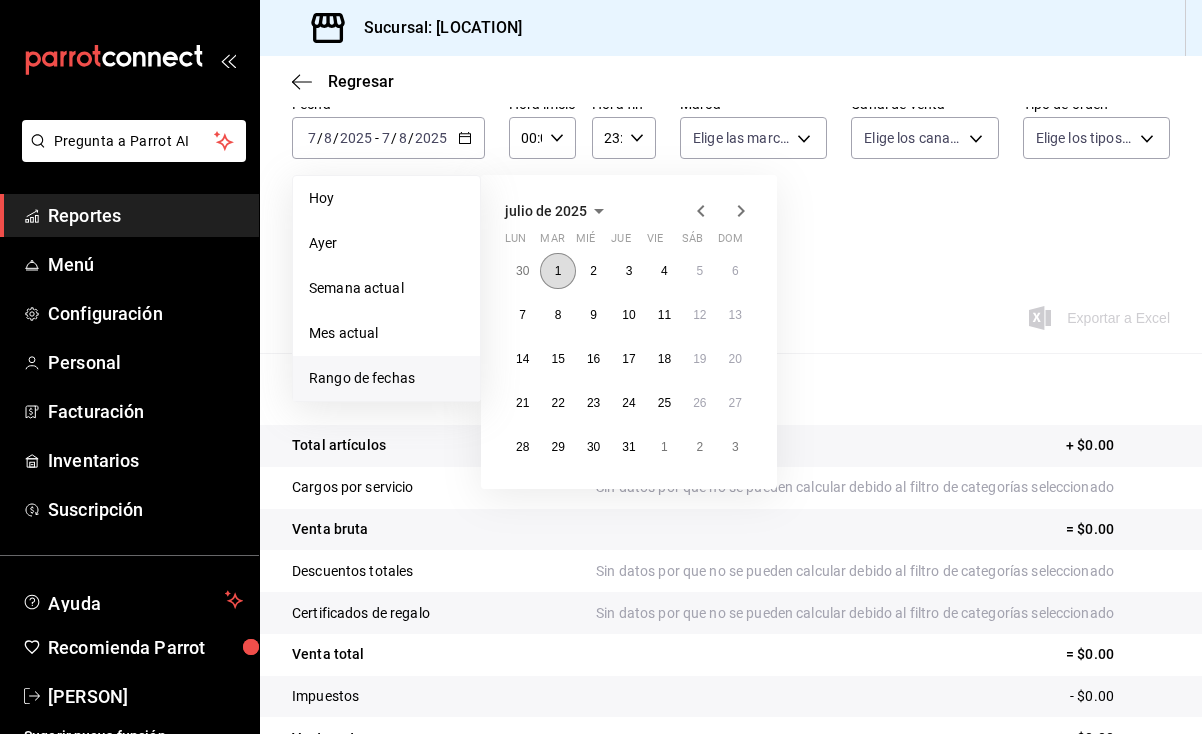 click on "1" at bounding box center [558, 271] 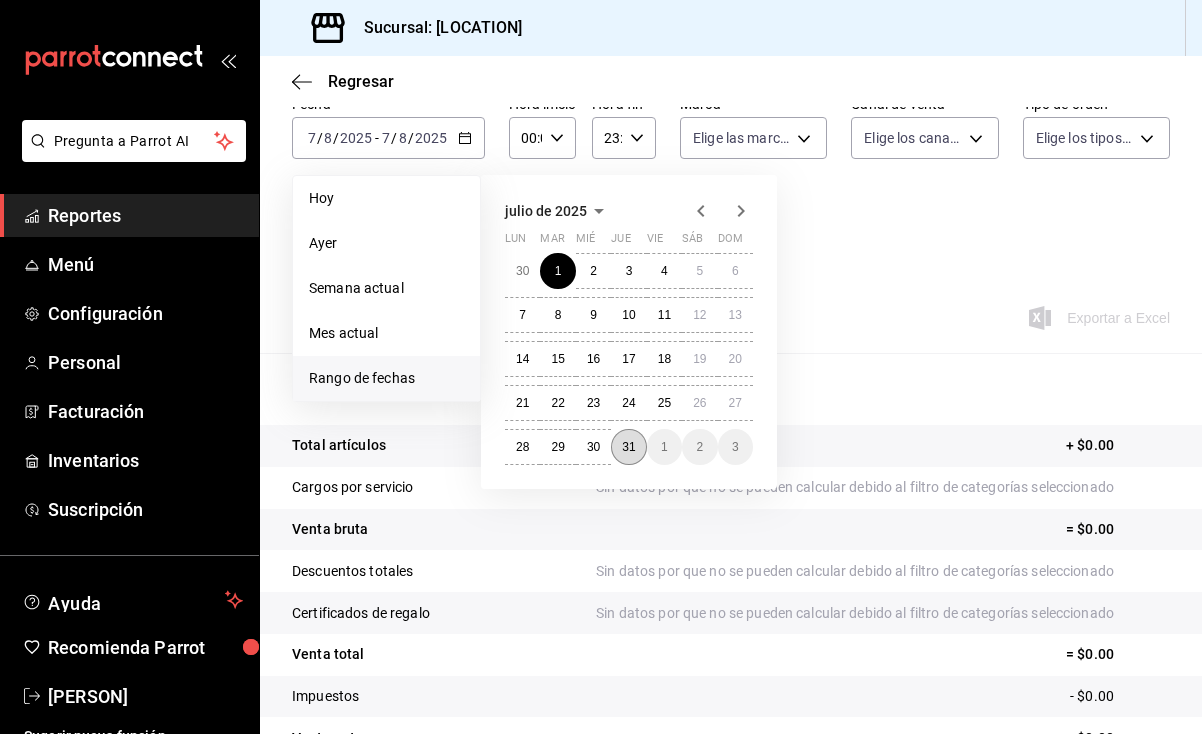 click on "31" at bounding box center (628, 447) 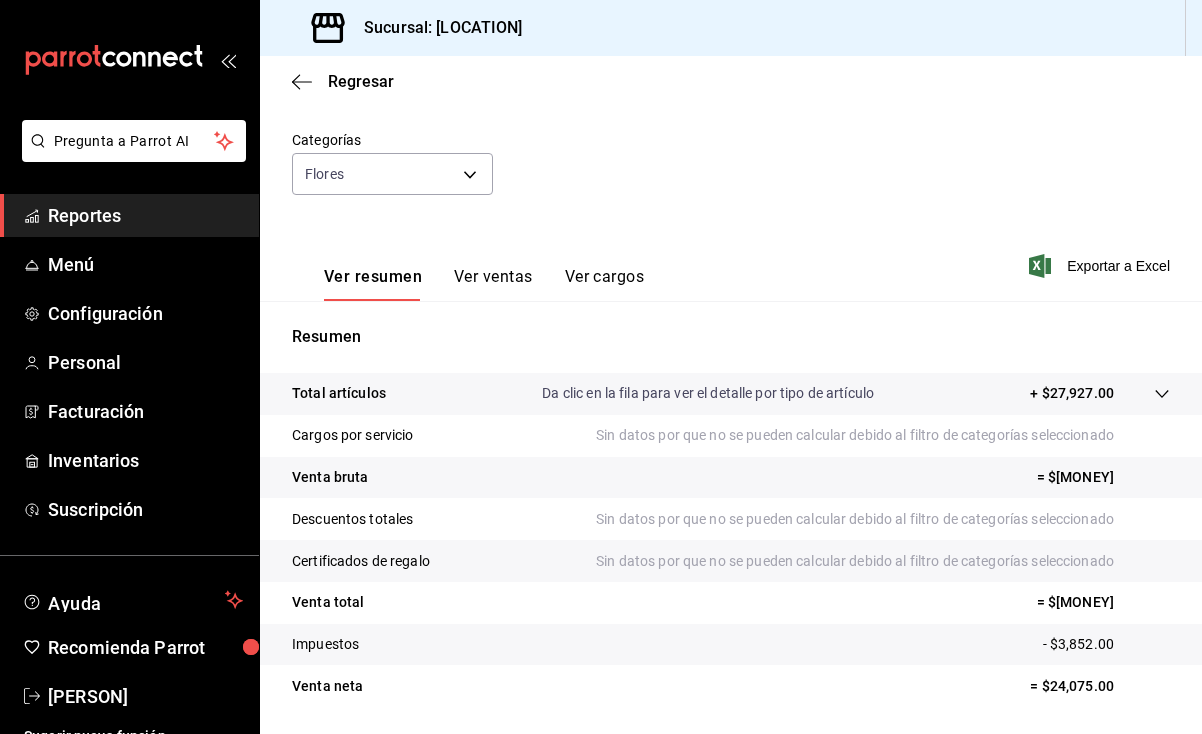 scroll, scrollTop: 164, scrollLeft: 0, axis: vertical 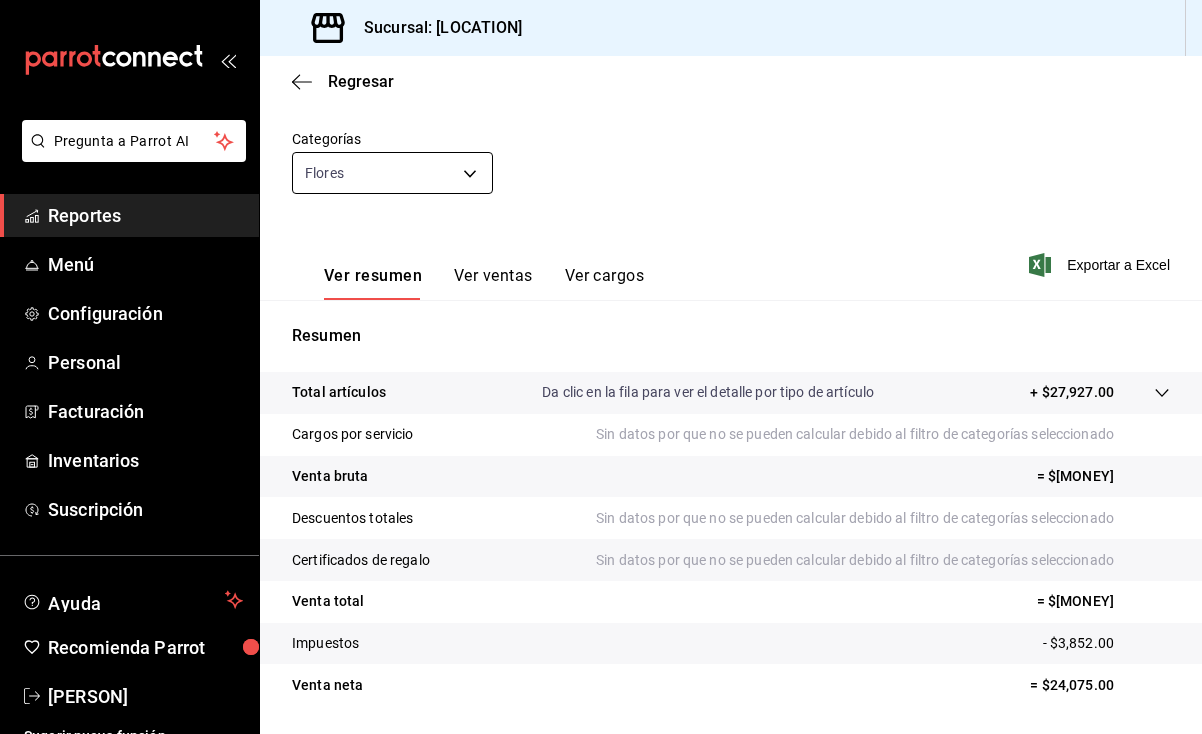 click on "Pregunta a Parrot AI Reportes   Menú   Configuración   Personal   Facturación   Inventarios   Suscripción   Ayuda Recomienda Parrot   Pilar Reyna   Sugerir nueva función   Sucursal: Pretty Lamb (Qro) Regresar Ventas Los artículos listados no incluyen descuentos de orden y el filtro de fechas está limitado a un máximo de 31 días. Fecha [DATE] [DATE] - [DATE] [DATE] Hora inicio 00:00 Hora inicio Hora fin 23:59 Hora fin Marca Elige las marcas Canal de venta Elige los canales de venta Tipo de orden Elige los tipos de orden Categorías Flores [UUID] Ver resumen Ver ventas Ver cargos Exportar a Excel Resumen Total artículos Da clic en la fila para ver el detalle por tipo de artículo + $[MONEY] Cargos por servicio  Sin datos por que no se pueden calcular debido al filtro de categorías seleccionado Venta bruta = $[MONEY] Descuentos totales  Sin datos por que no se pueden calcular debido al filtro de categorías seleccionado Certificados de regalo" at bounding box center [601, 367] 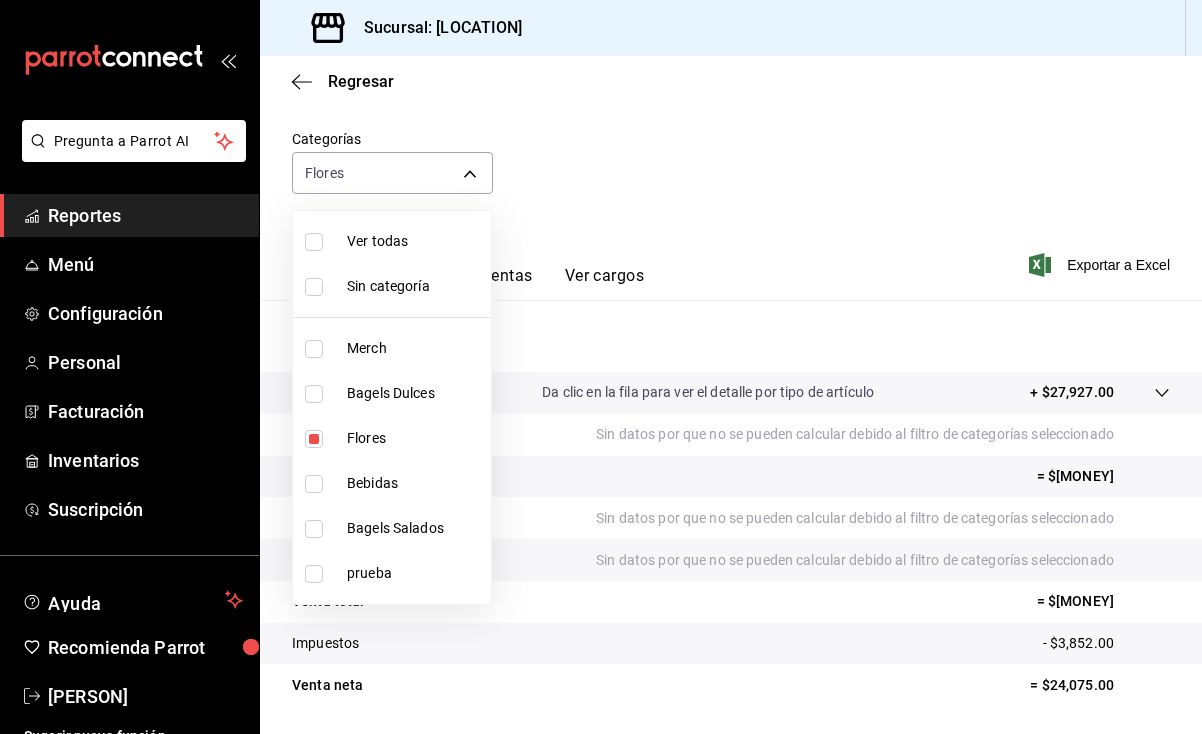 click at bounding box center [601, 367] 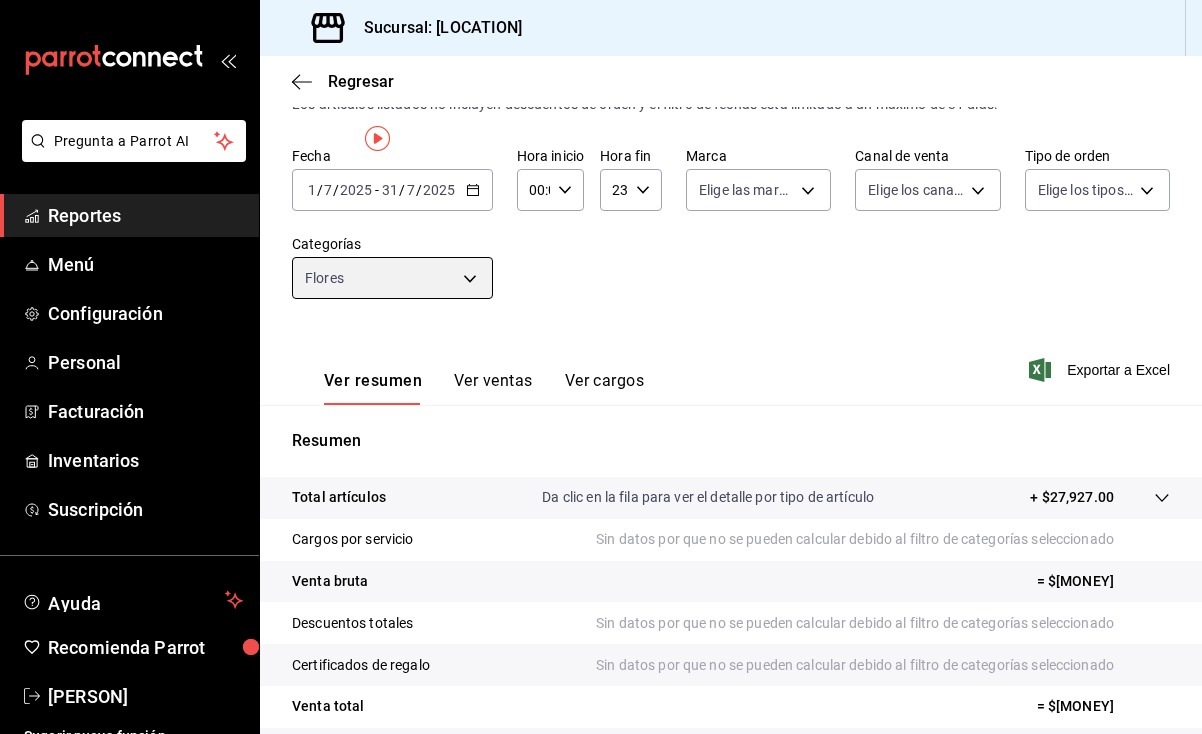 scroll, scrollTop: 0, scrollLeft: 0, axis: both 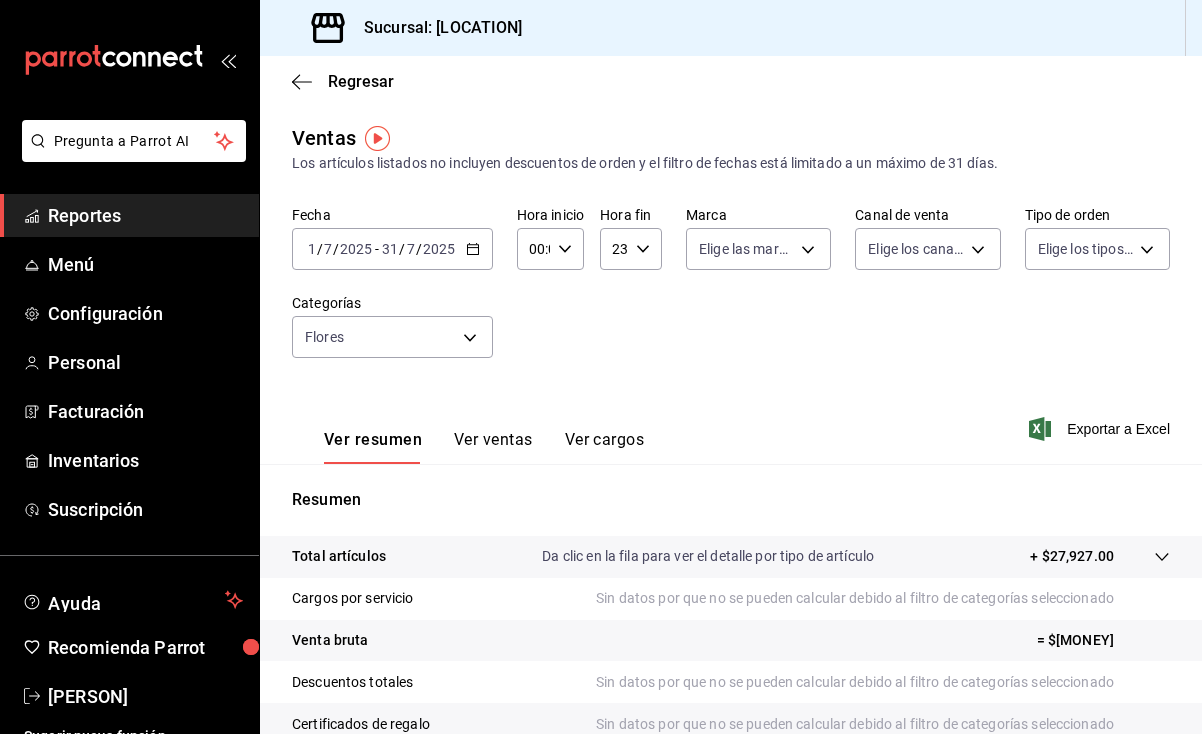 click on "[DATE] [DATE] - [DATE] [DATE]" at bounding box center (392, 249) 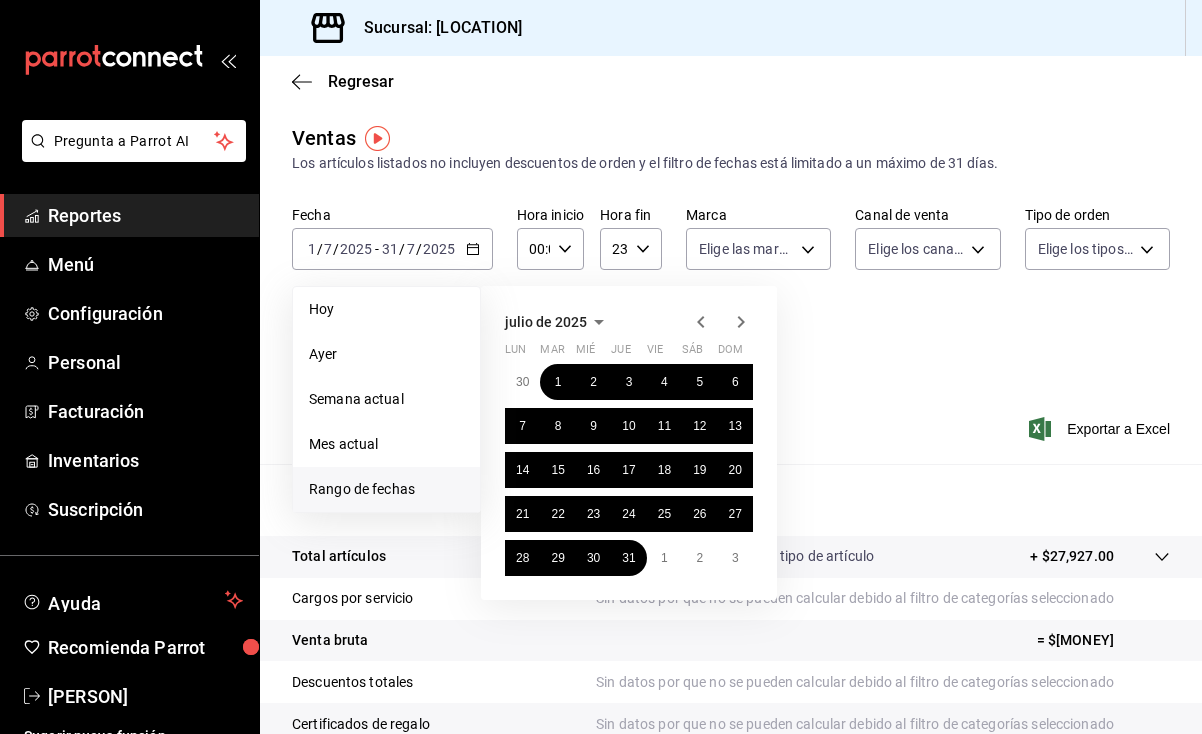 click on "[MONTH] de [YEAR] lun mar mié jue vie sáb dom 30 1 2 3 4 5 6 7 8 9 10 11 12 13 14 15 16 17 18 19 20 21 22 23 24 25 26 27 28 29 30 31 1 2 3" at bounding box center (629, 443) 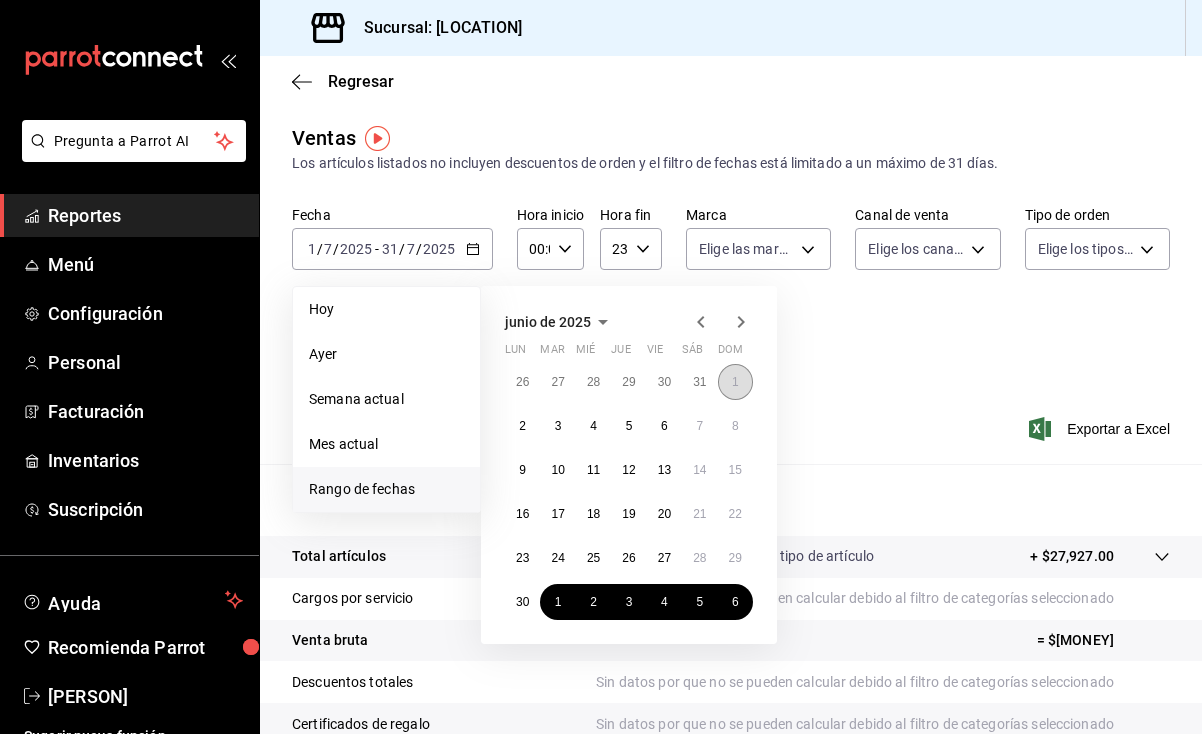 click on "1" at bounding box center (735, 382) 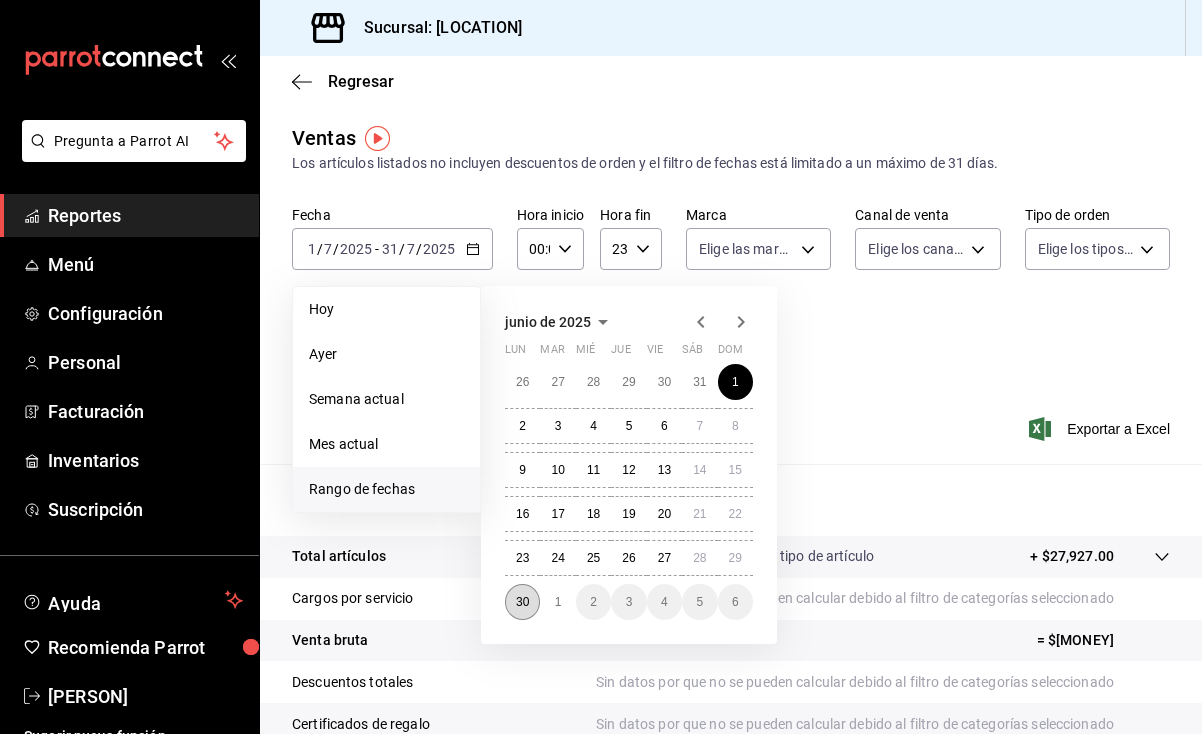 click on "30" at bounding box center (522, 602) 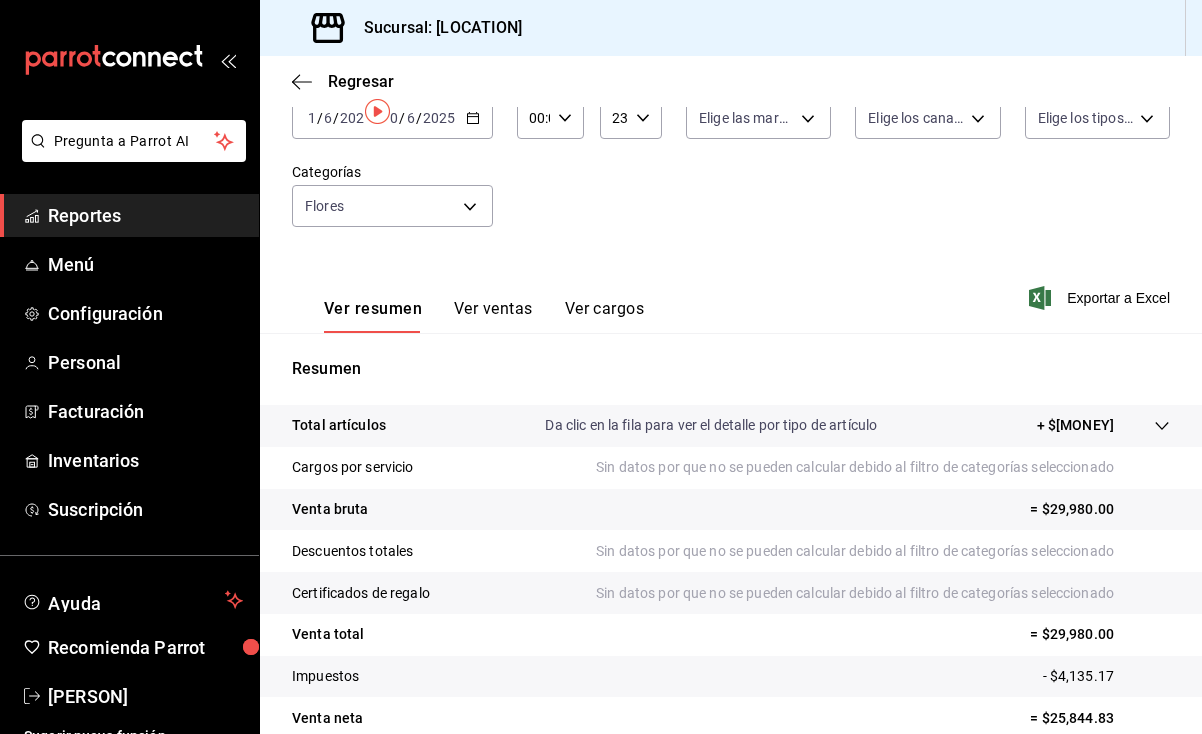 scroll, scrollTop: 27, scrollLeft: 0, axis: vertical 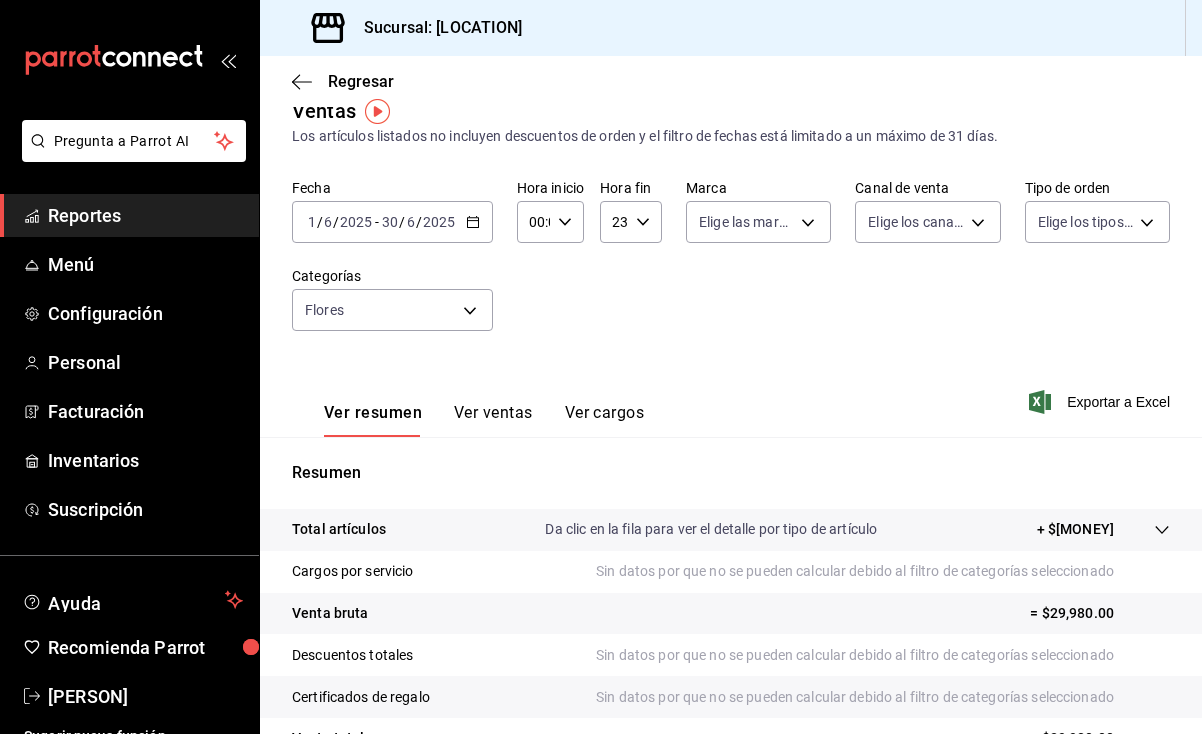 click 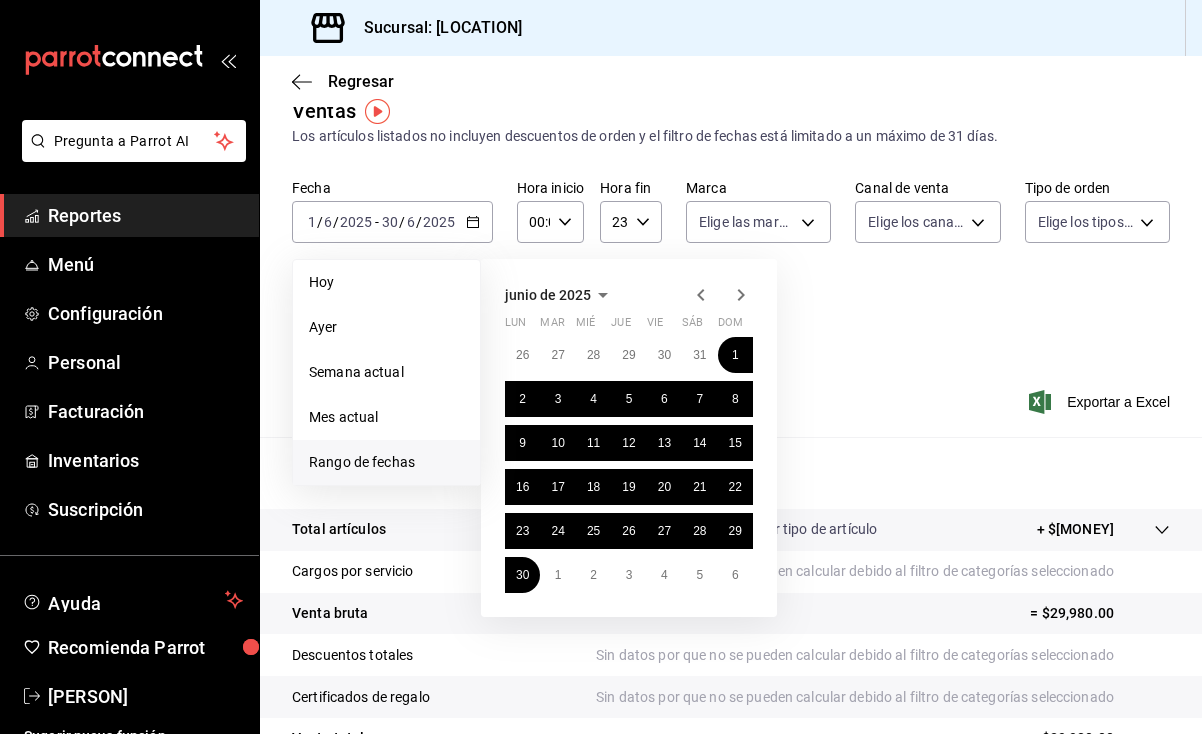 click 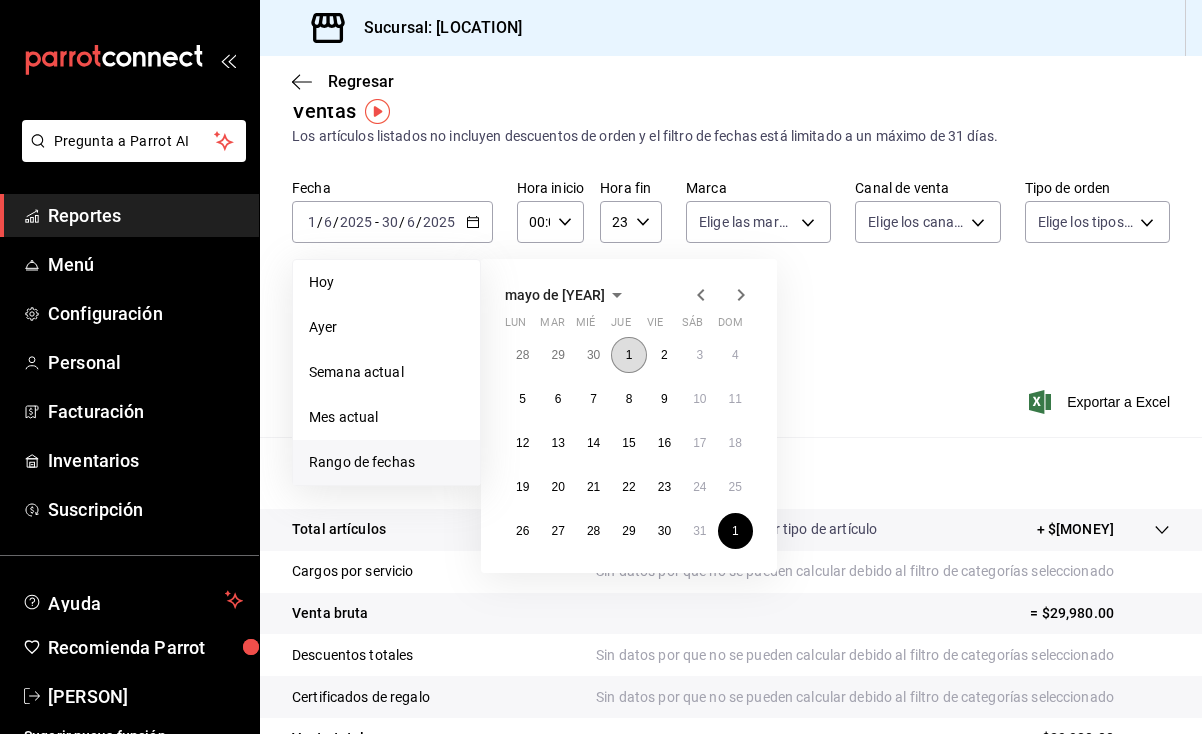 click on "1" at bounding box center (628, 355) 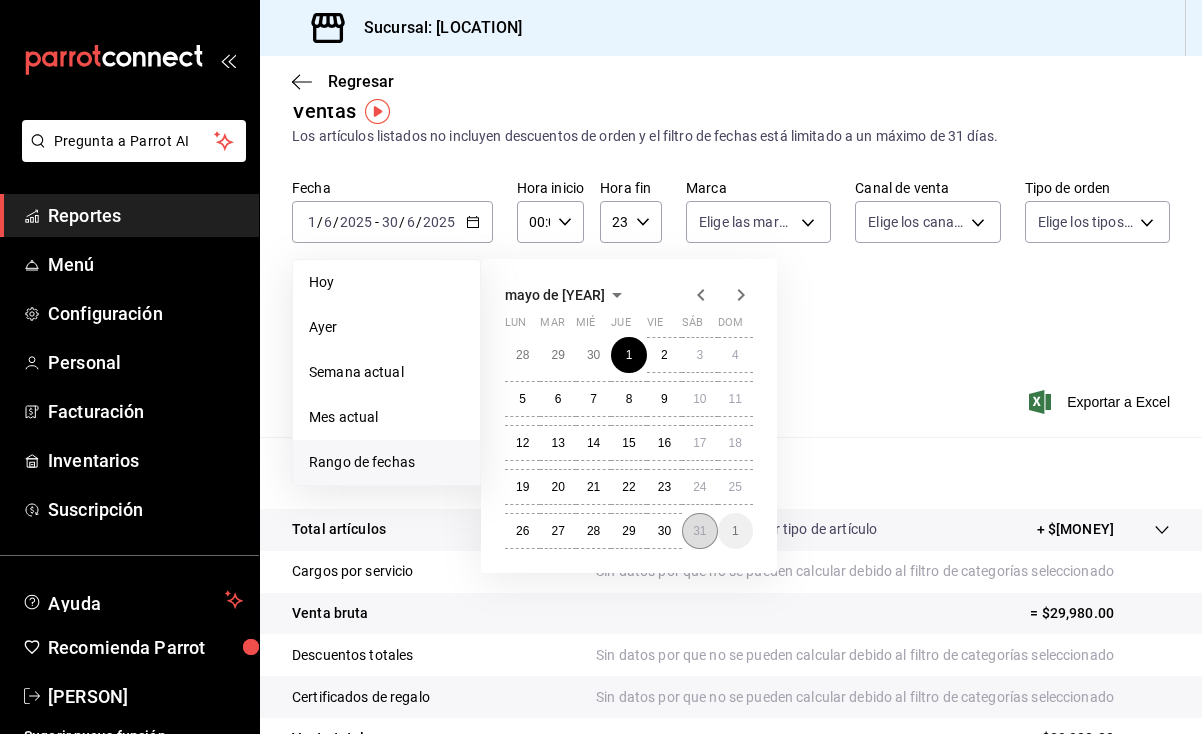 click on "31" at bounding box center [699, 531] 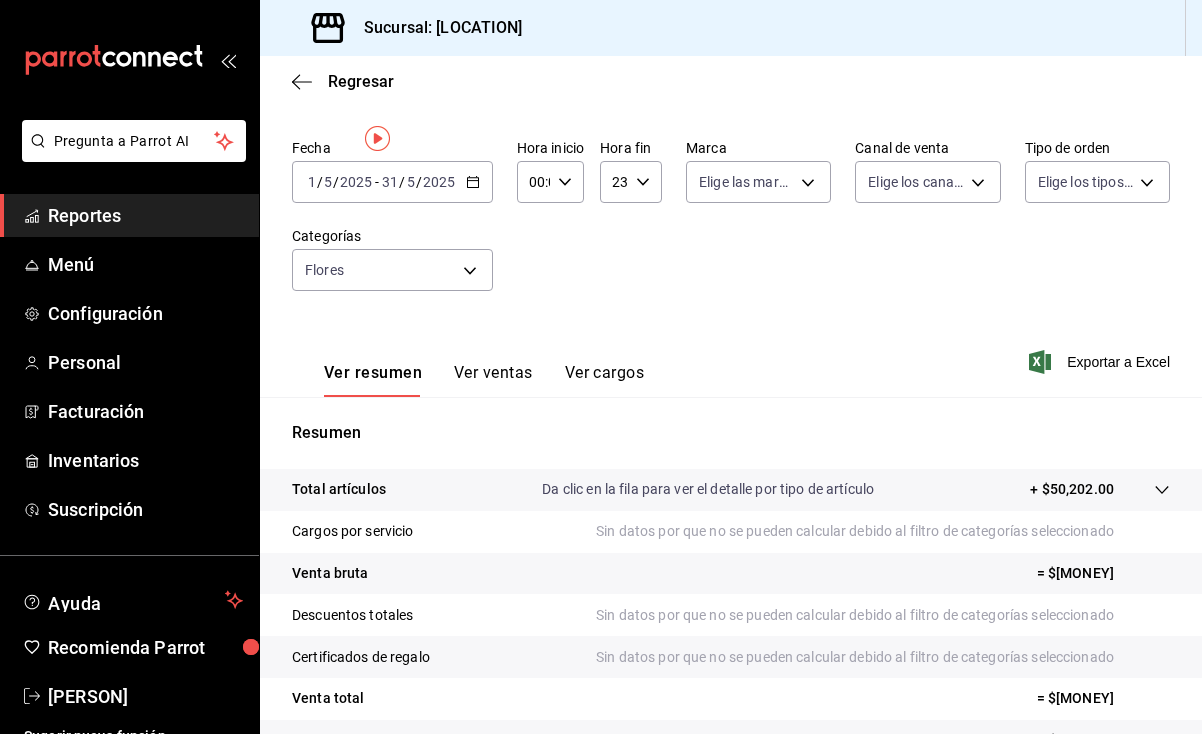 scroll, scrollTop: 0, scrollLeft: 0, axis: both 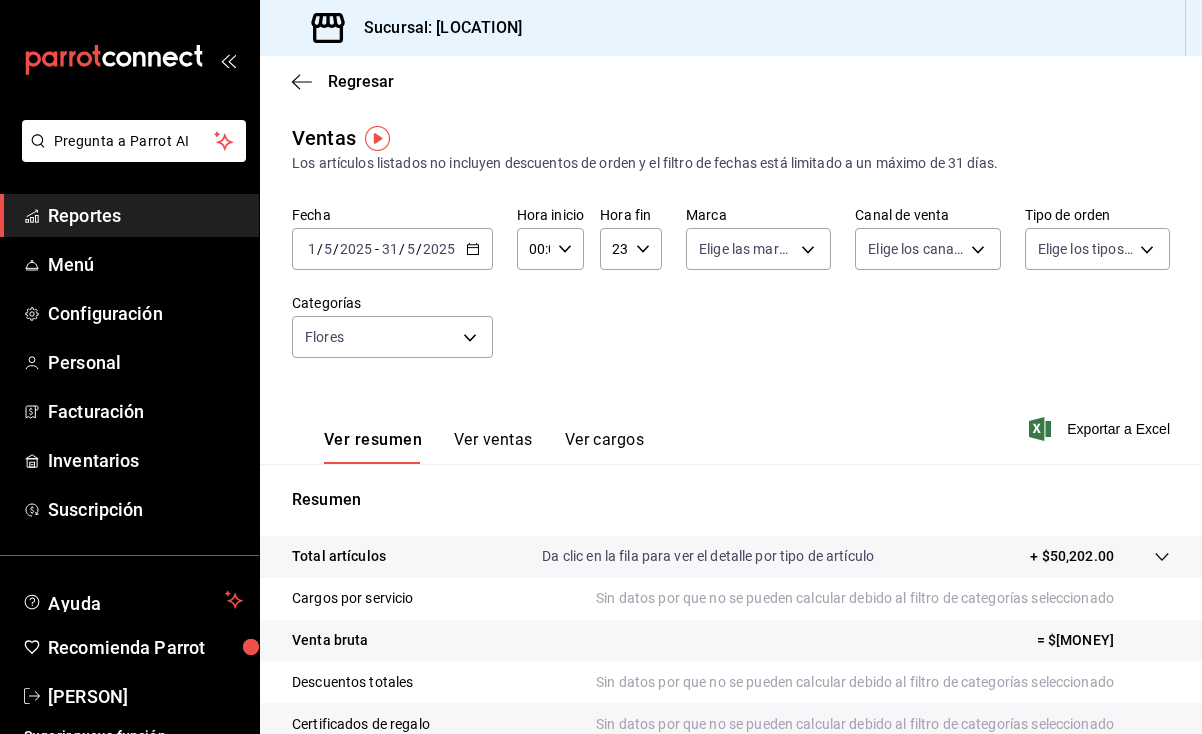 click 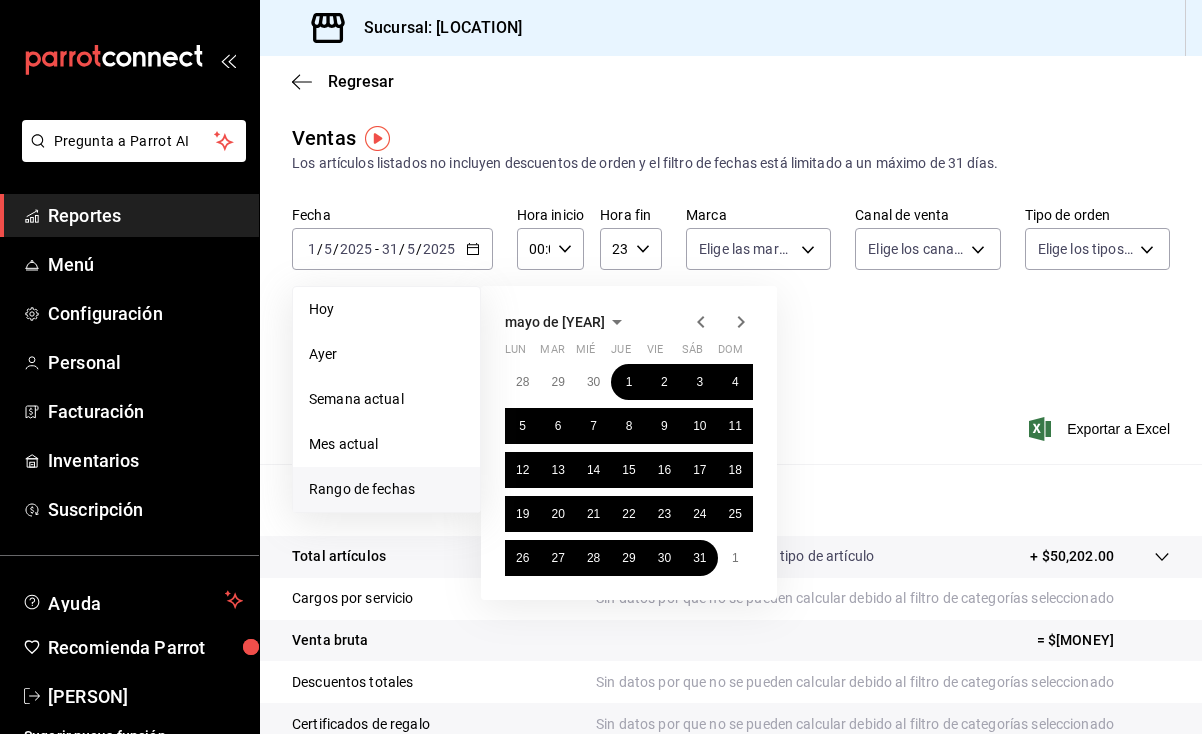 click 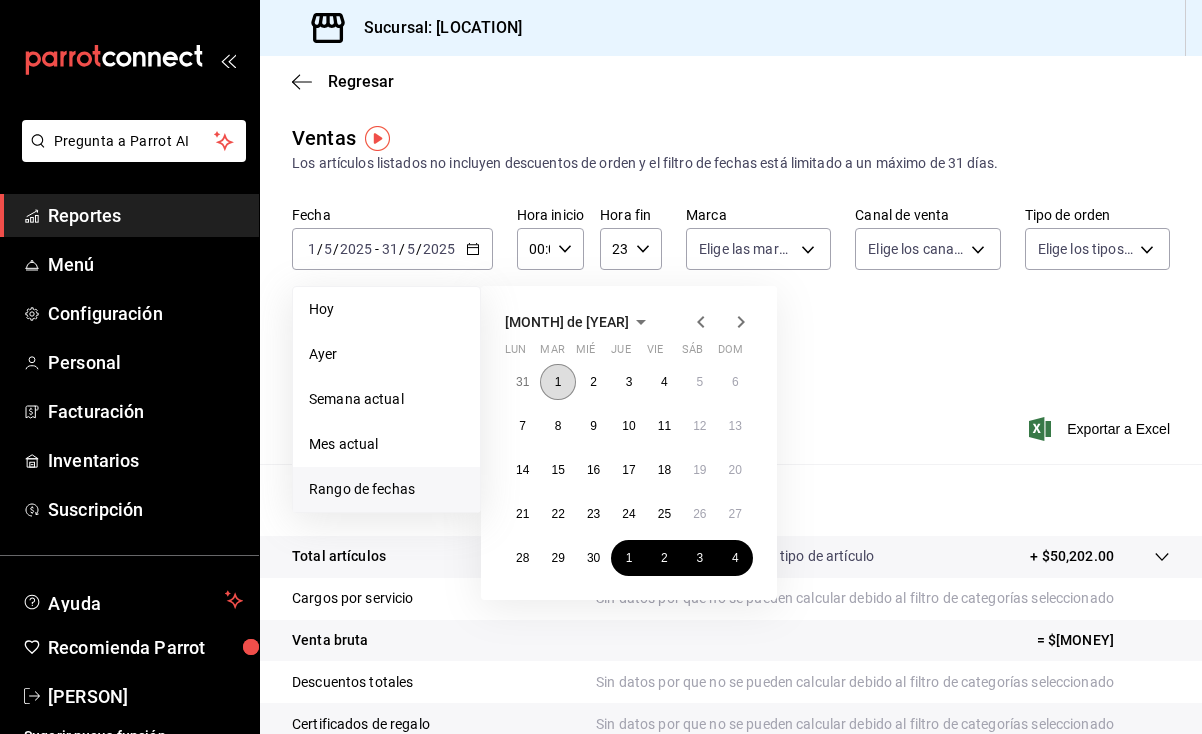 click on "1" at bounding box center [557, 382] 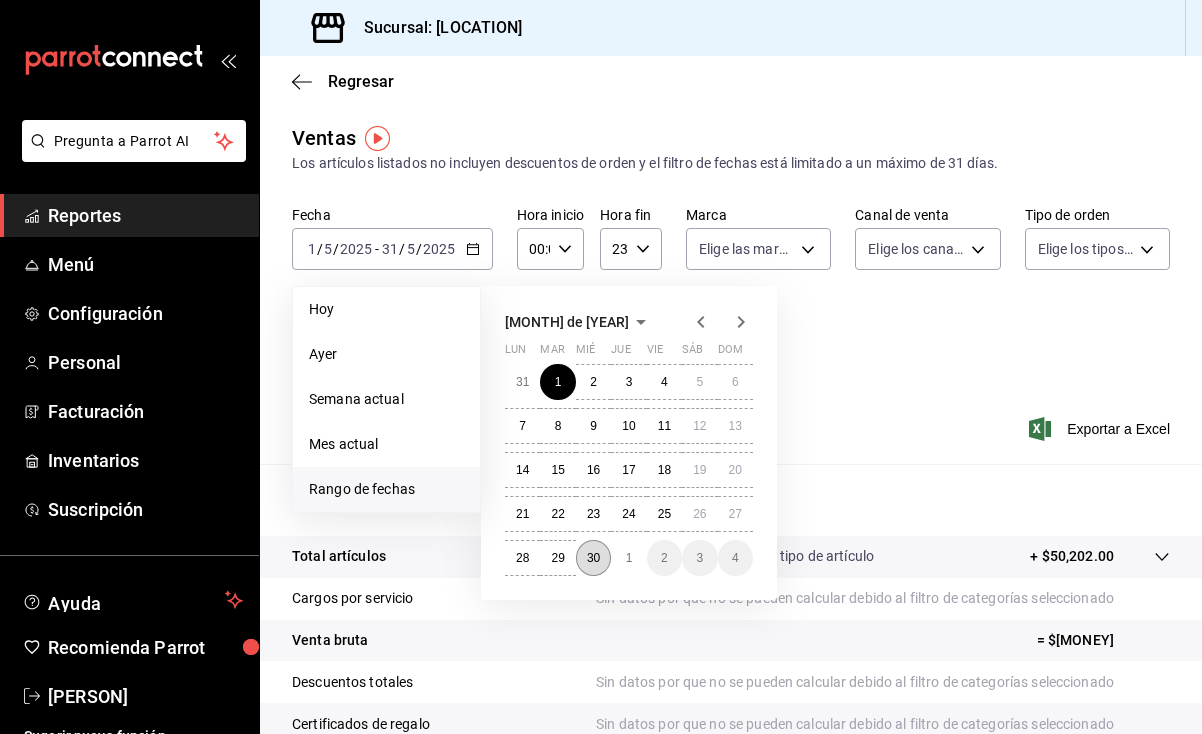 click on "30" at bounding box center (593, 558) 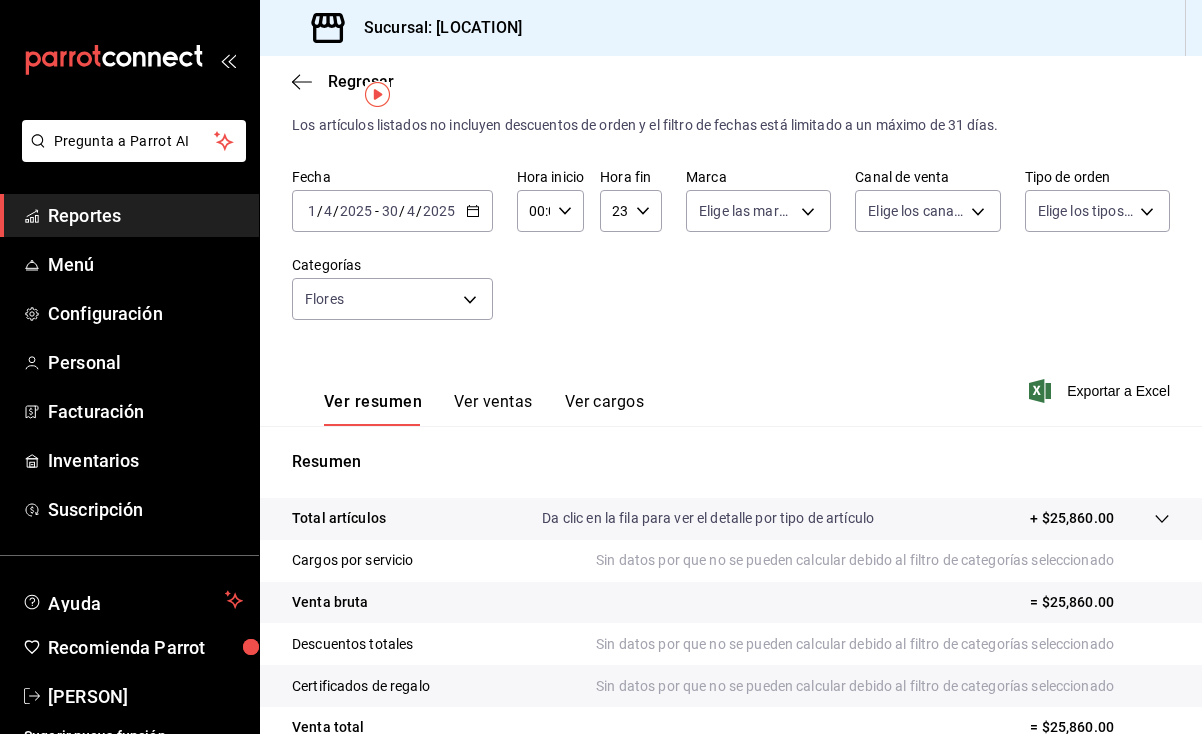 scroll, scrollTop: 45, scrollLeft: 0, axis: vertical 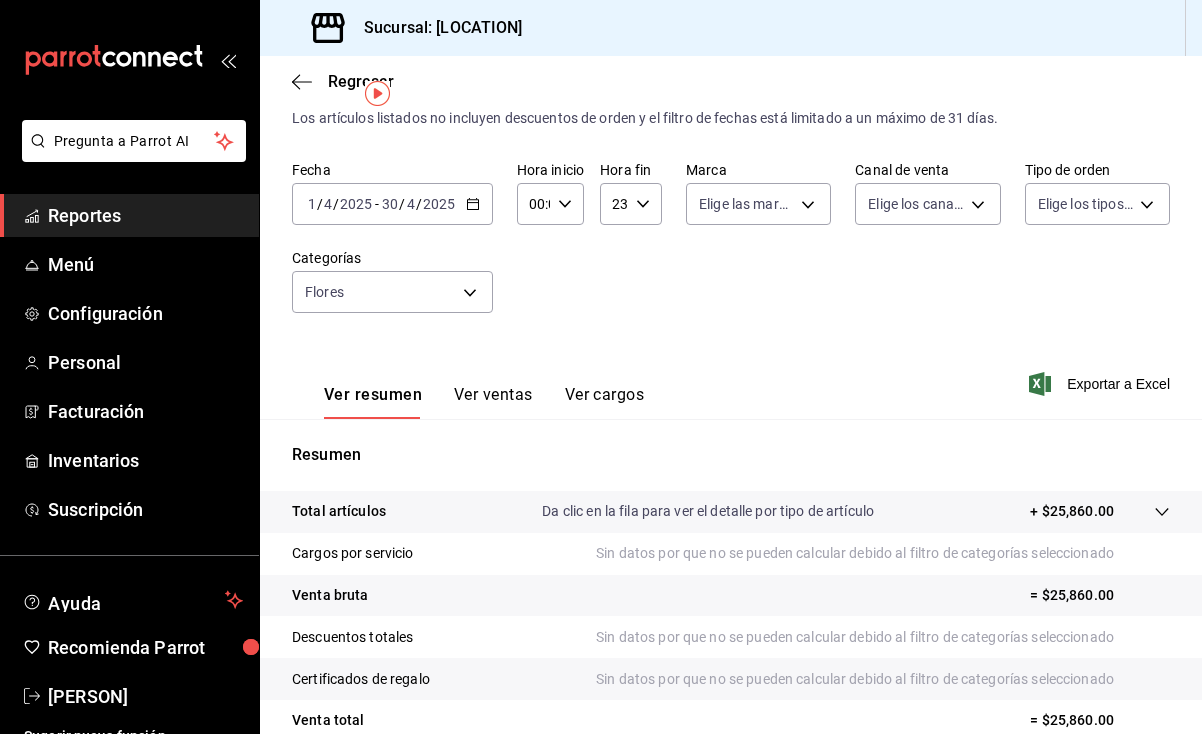 click on "2025" at bounding box center (439, 204) 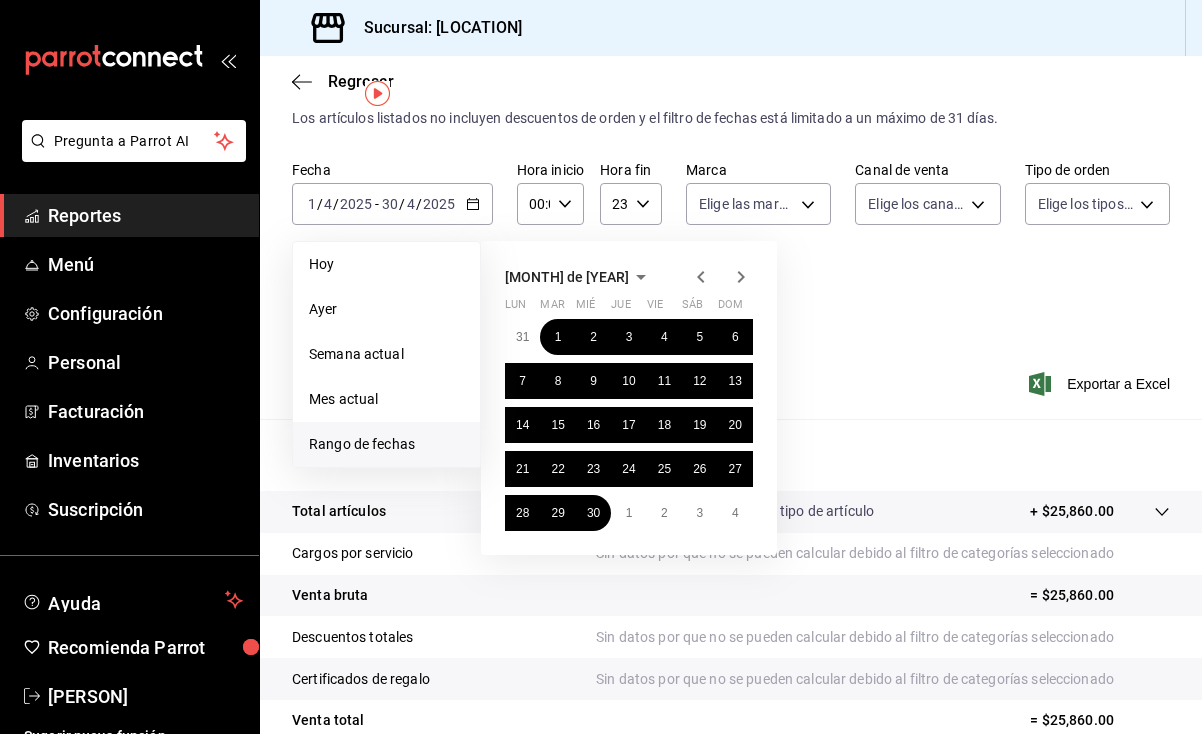 click on "[MONTH] de [YEAR]" at bounding box center [629, 277] 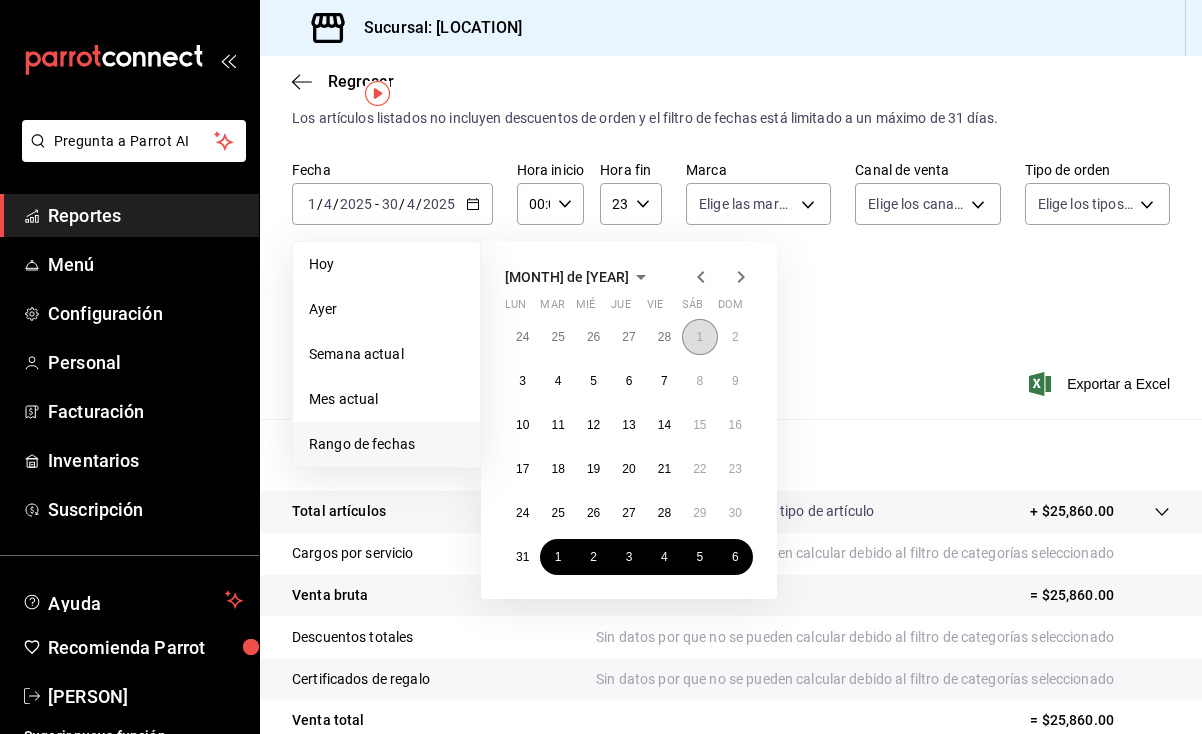 click on "1" at bounding box center [699, 337] 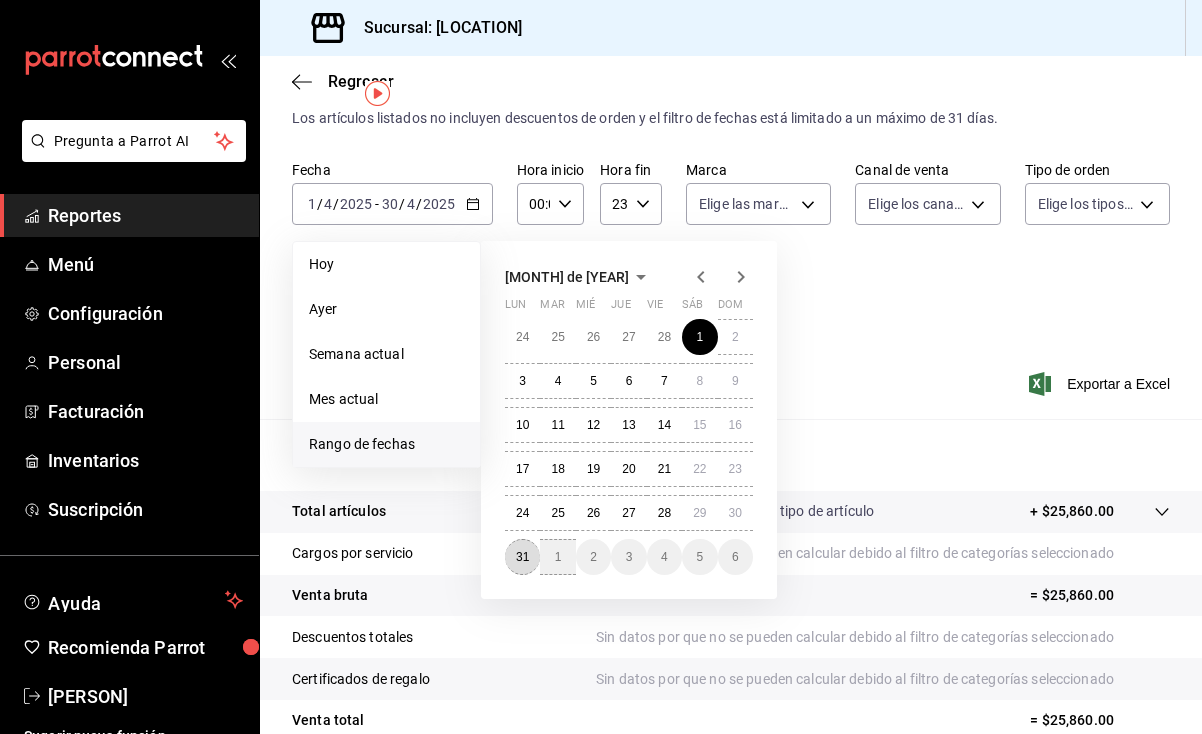 click on "31" at bounding box center (522, 557) 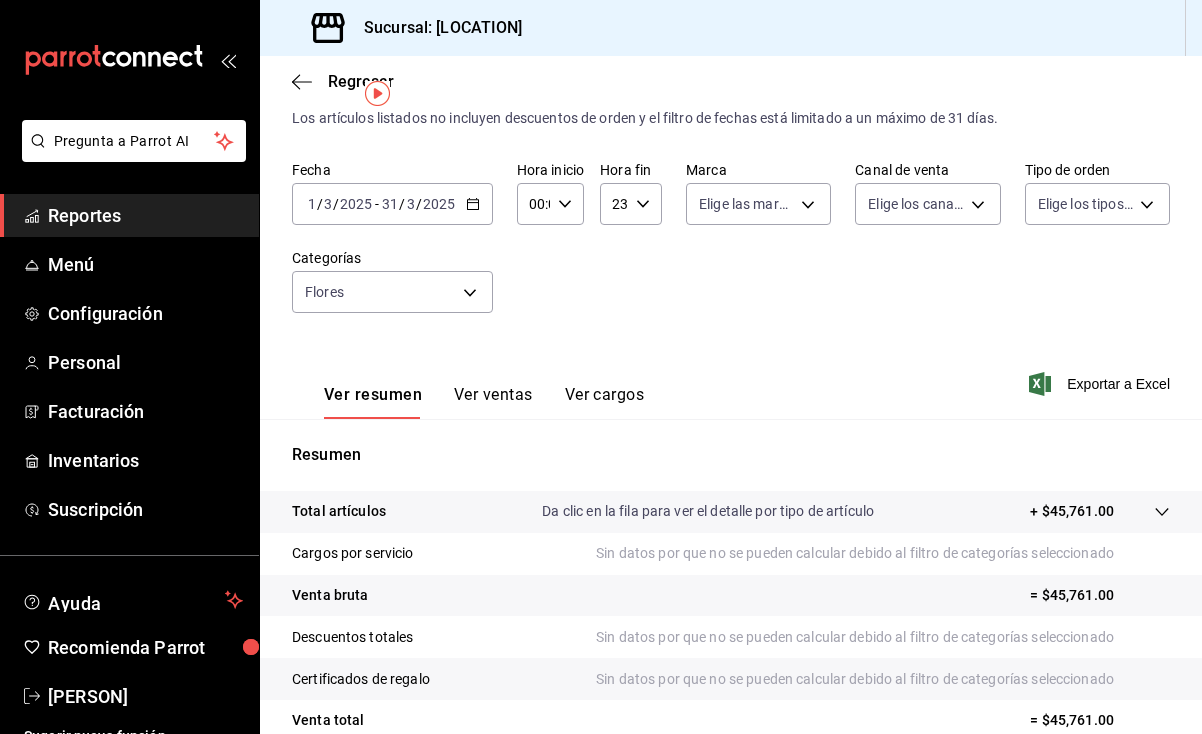 click 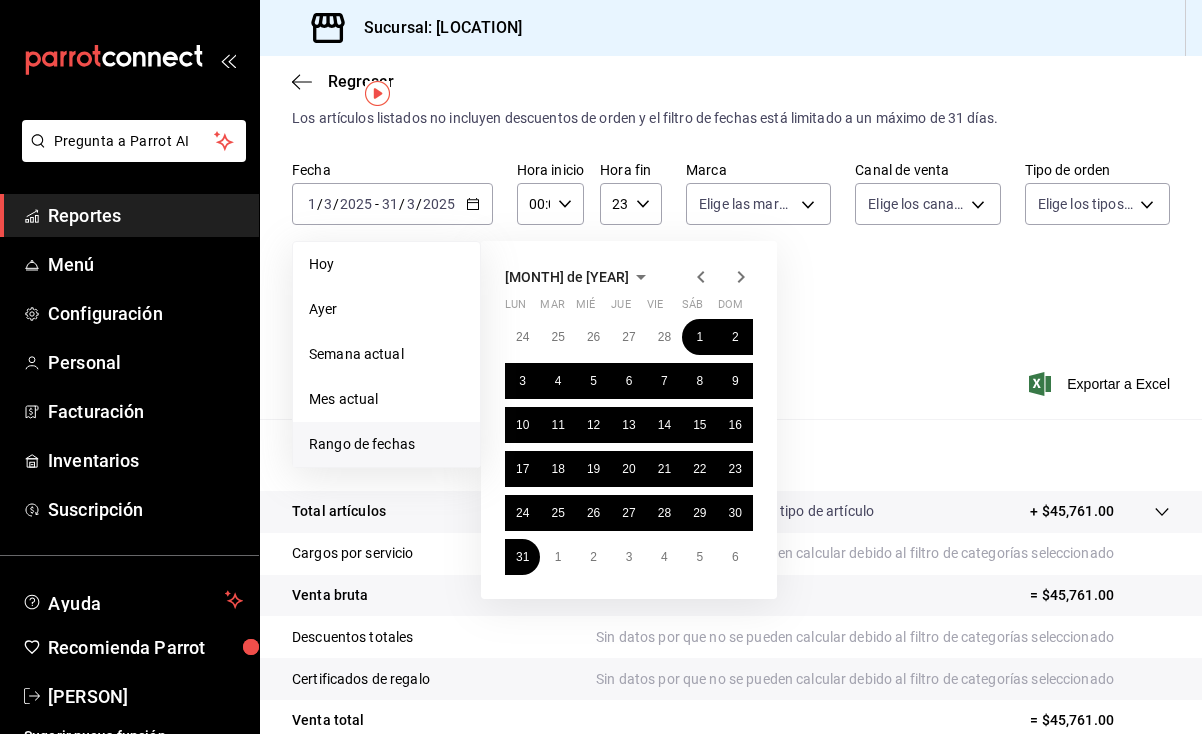 click 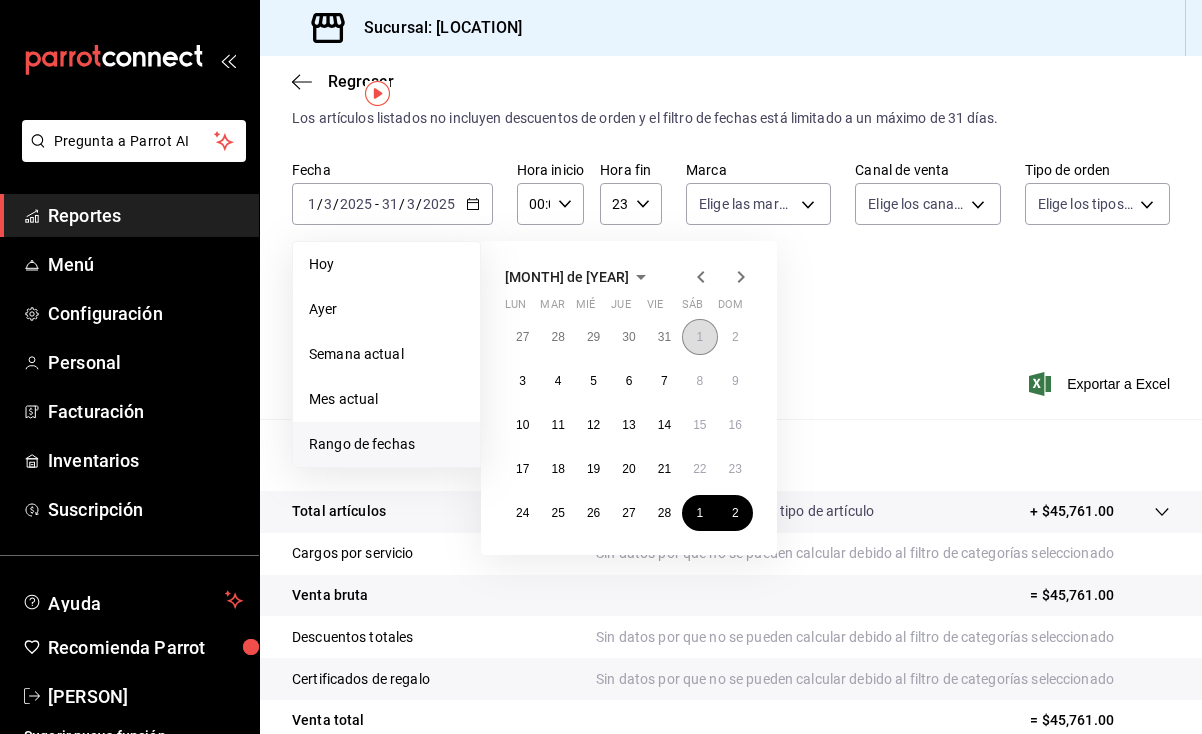 click on "1" at bounding box center [699, 337] 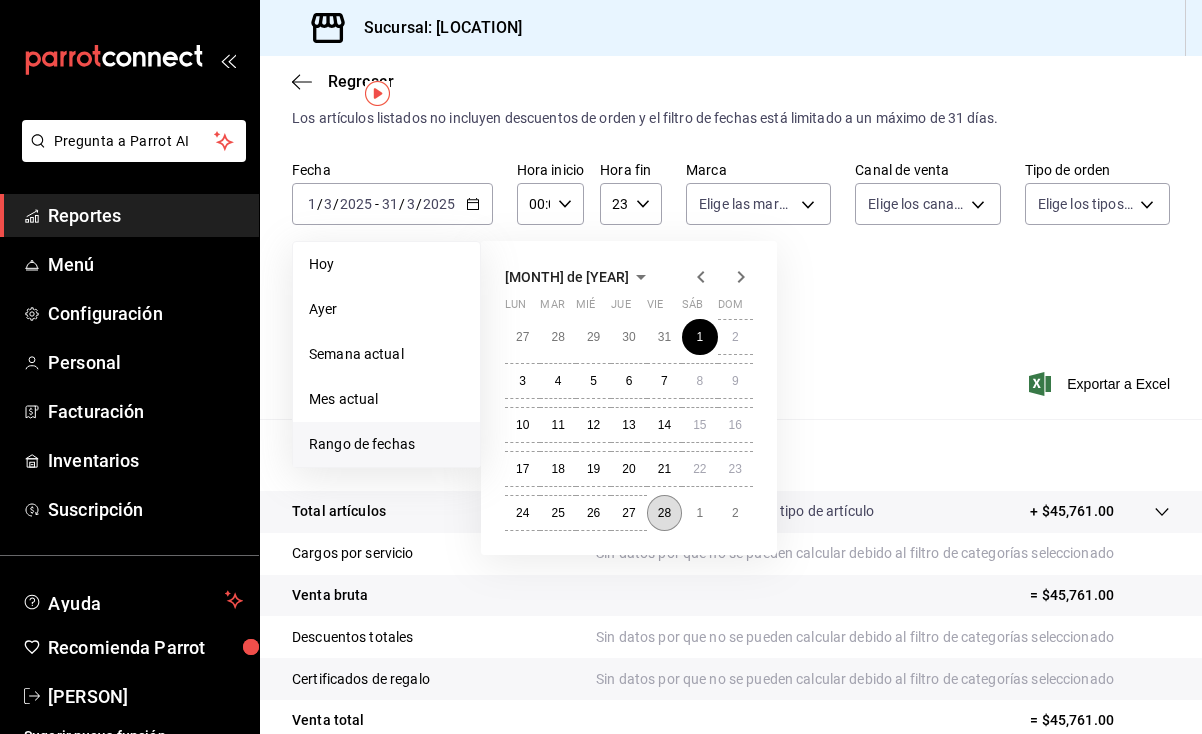 click on "28" at bounding box center (664, 513) 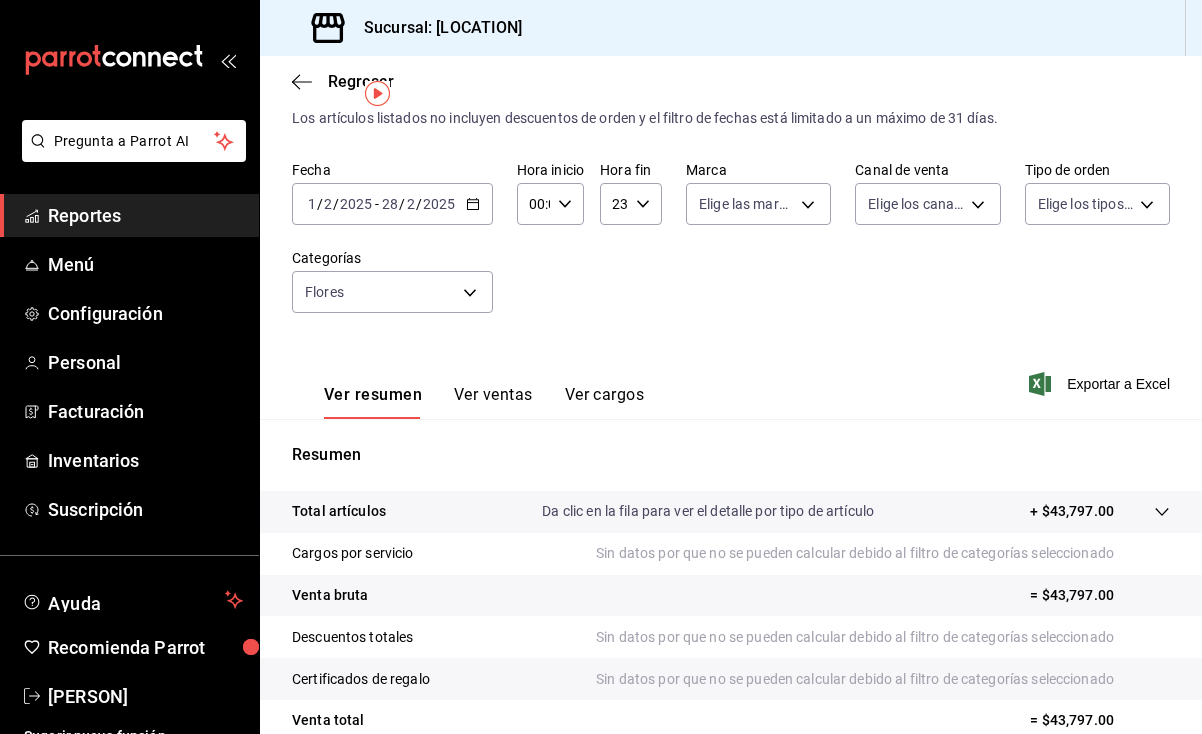 click 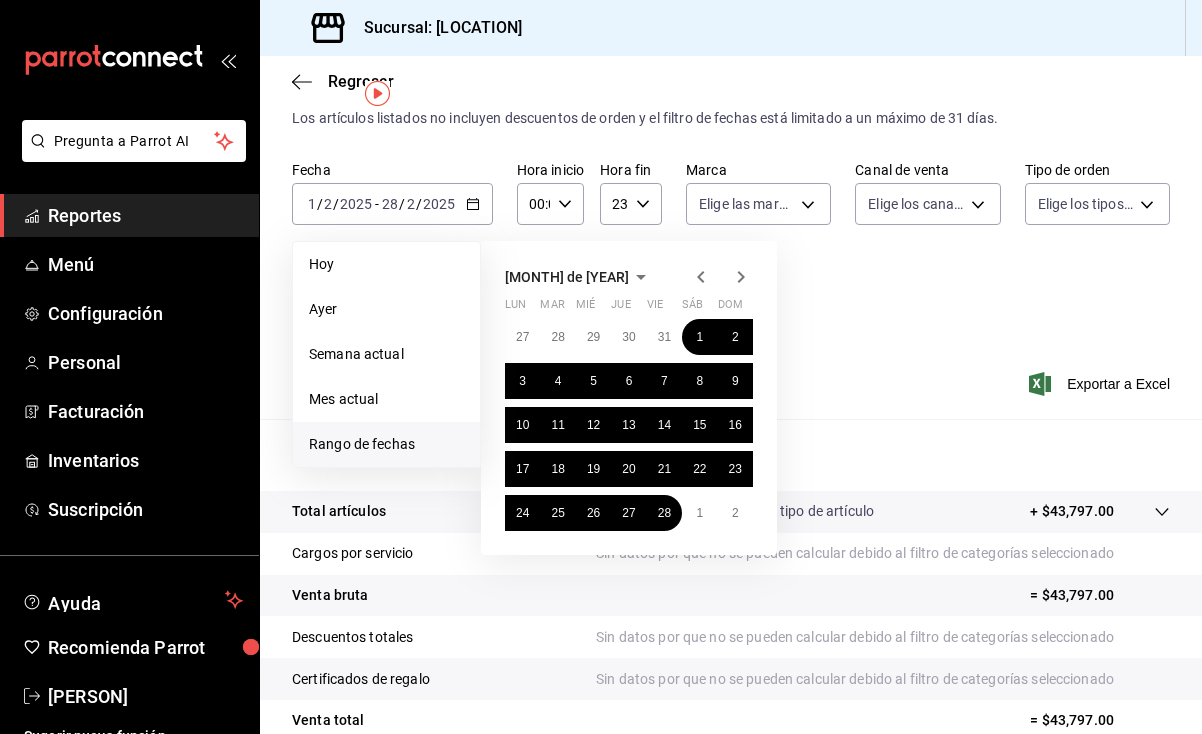 click 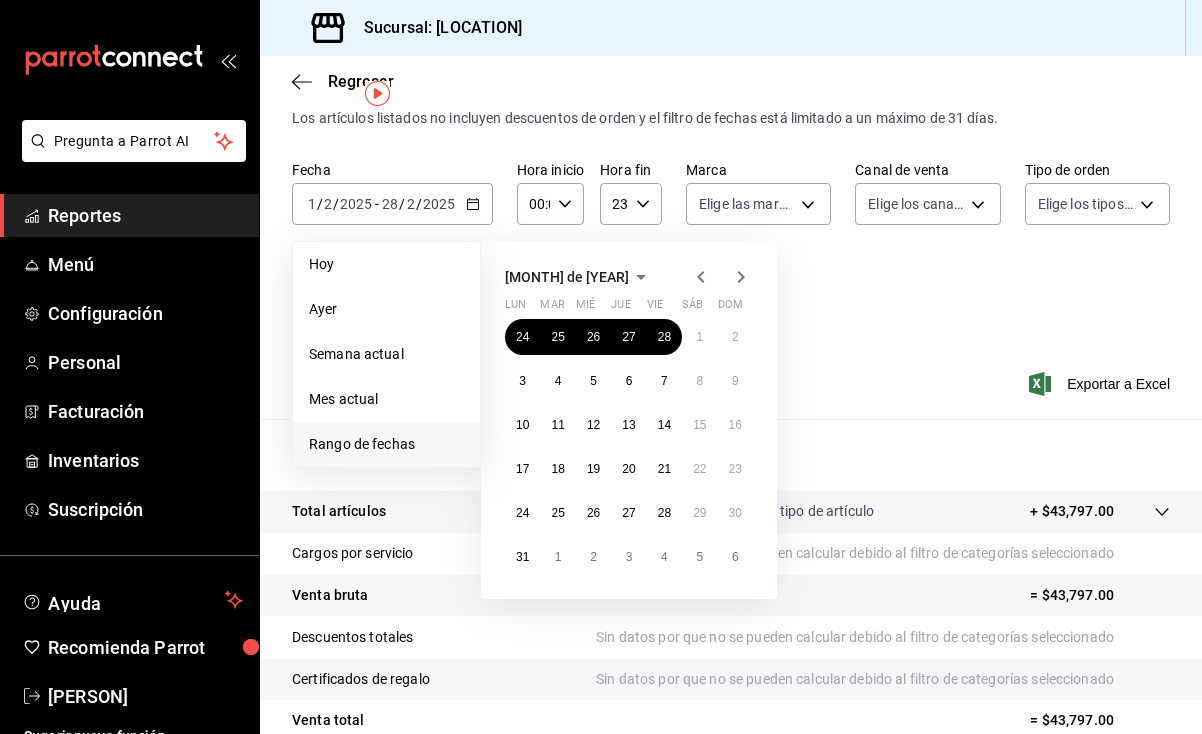 click 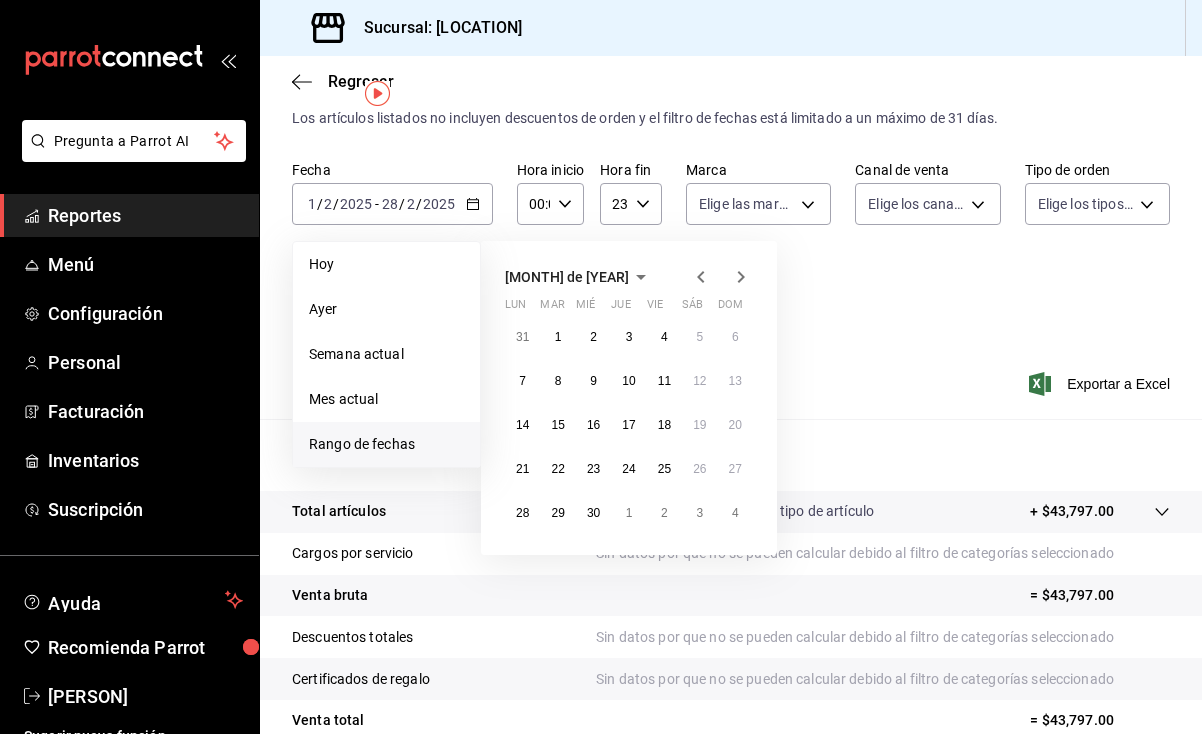 click 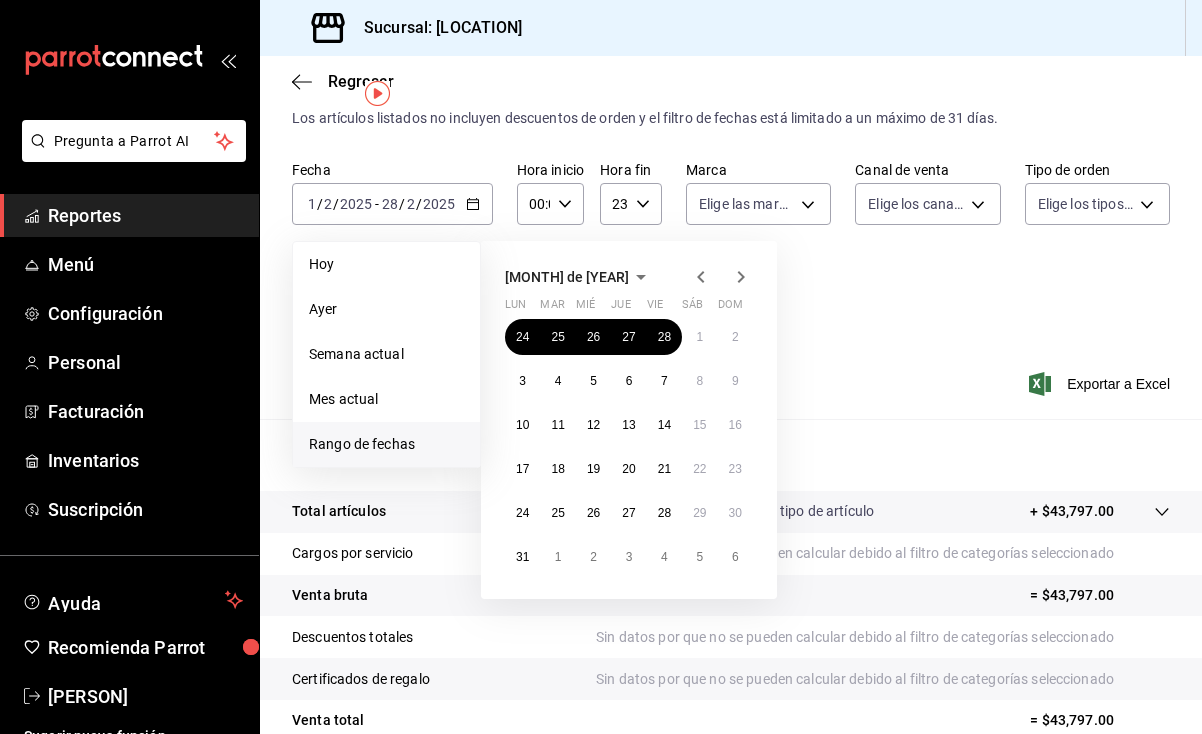 click 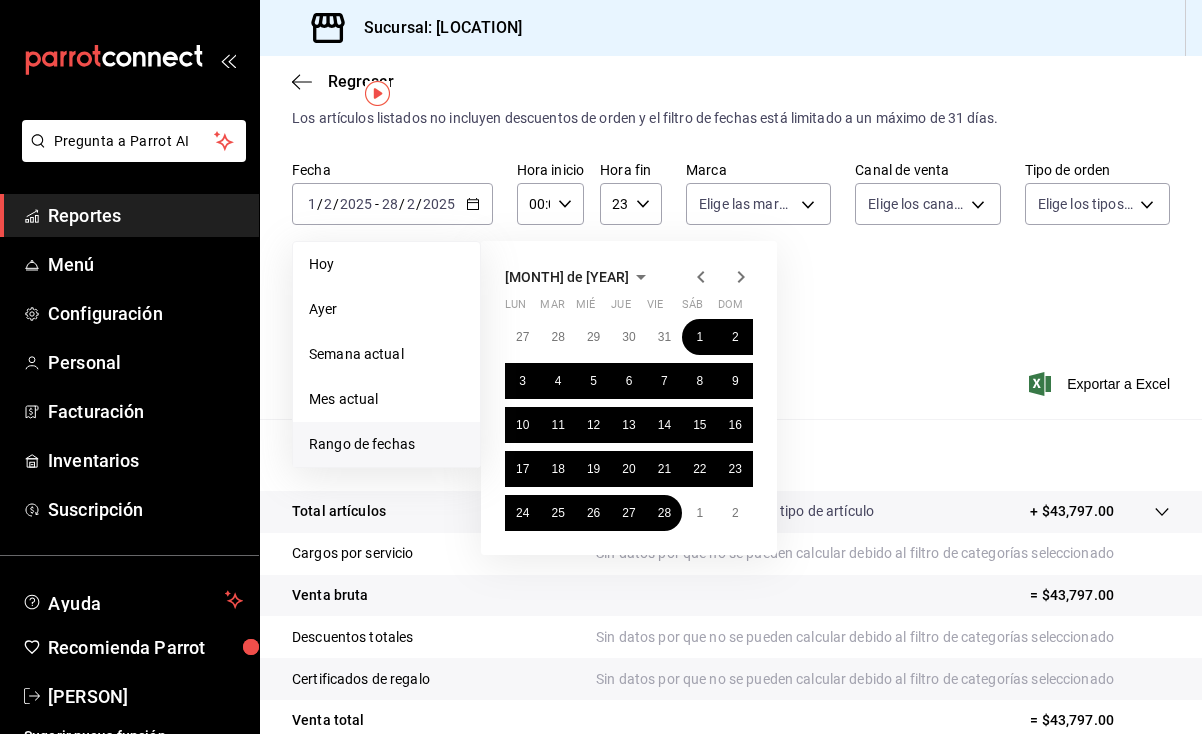 click on "Ver resumen Ver ventas Ver cargos Exportar a Excel" at bounding box center [731, 378] 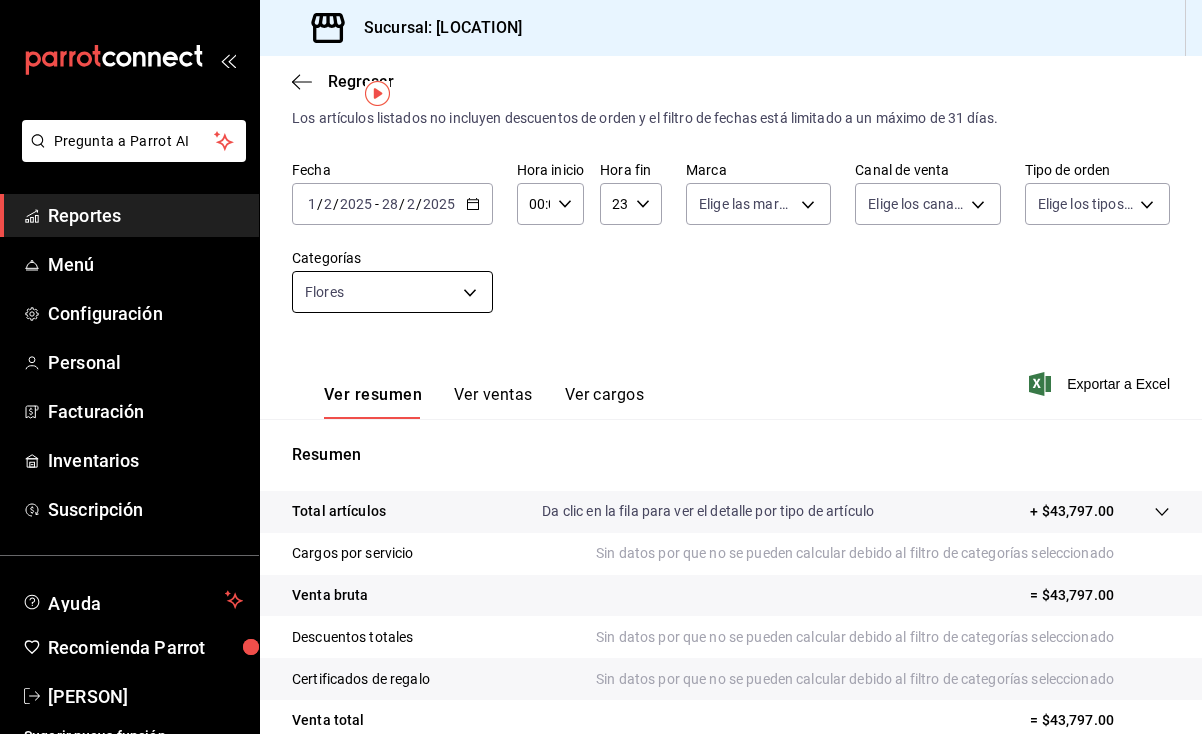 click on "Pregunta a Parrot AI Reportes   Menú   Configuración   Personal   Facturación   Inventarios   Suscripción   Ayuda Recomienda Parrot   [PERSON]   Sugerir nueva función   Sucursal: Pretty Lamb ([CITY]) Regresar Ventas Los artículos listados no incluyen descuentos de orden y el filtro de fechas está limitado a un máximo de 31 días. Fecha [DATE] [DATE] - [DATE] [DATE] Hora inicio 00:00 Hora inicio Hora fin 23:59 Hora fin Marca Elige las marcas Canal de venta Elige los canales de venta Tipo de orden Elige los tipos de orden Categorías Flores [UUID] Ver resumen Ver ventas Ver cargos Exportar a Excel Resumen Total artículos Da clic en la fila para ver el detalle por tipo de artículo + $43,797.00 Cargos por servicio  Sin datos por que no se pueden calcular debido al filtro de categorías seleccionado Venta bruta = $43,797.00 Descuentos totales  Sin datos por que no se pueden calcular debido al filtro de categorías seleccionado Certificados de regalo" at bounding box center [601, 367] 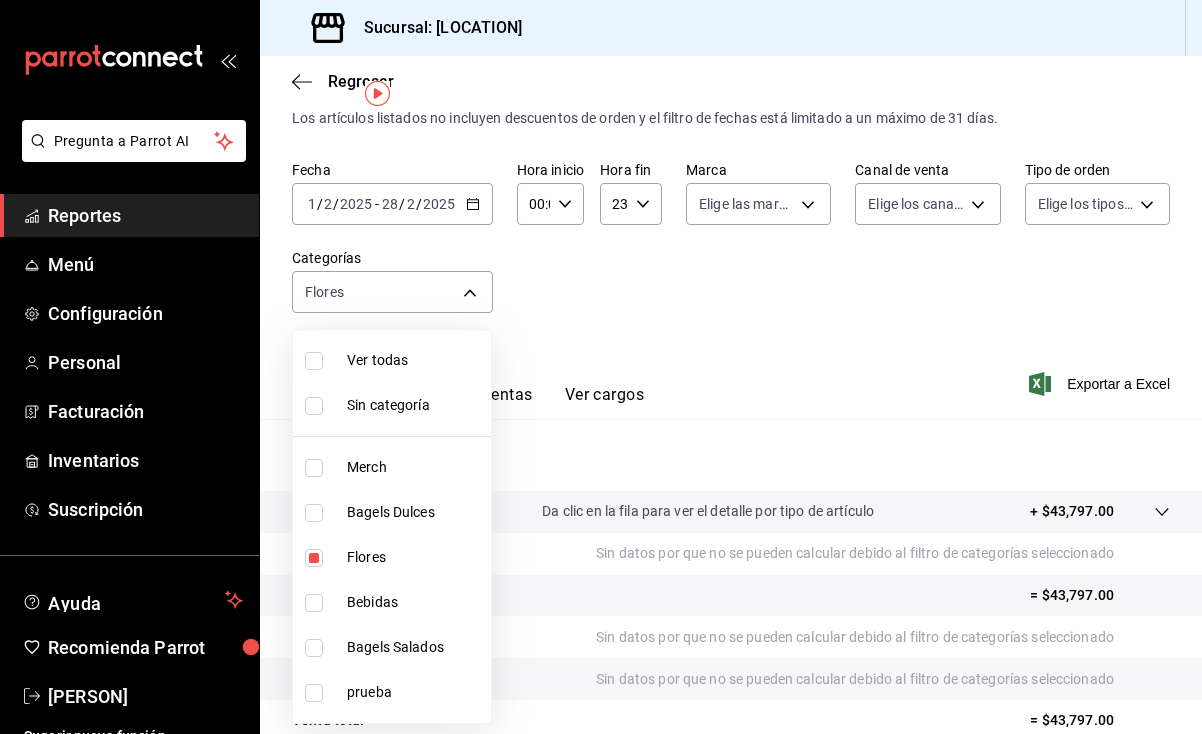 click on "Ver todas" at bounding box center [415, 360] 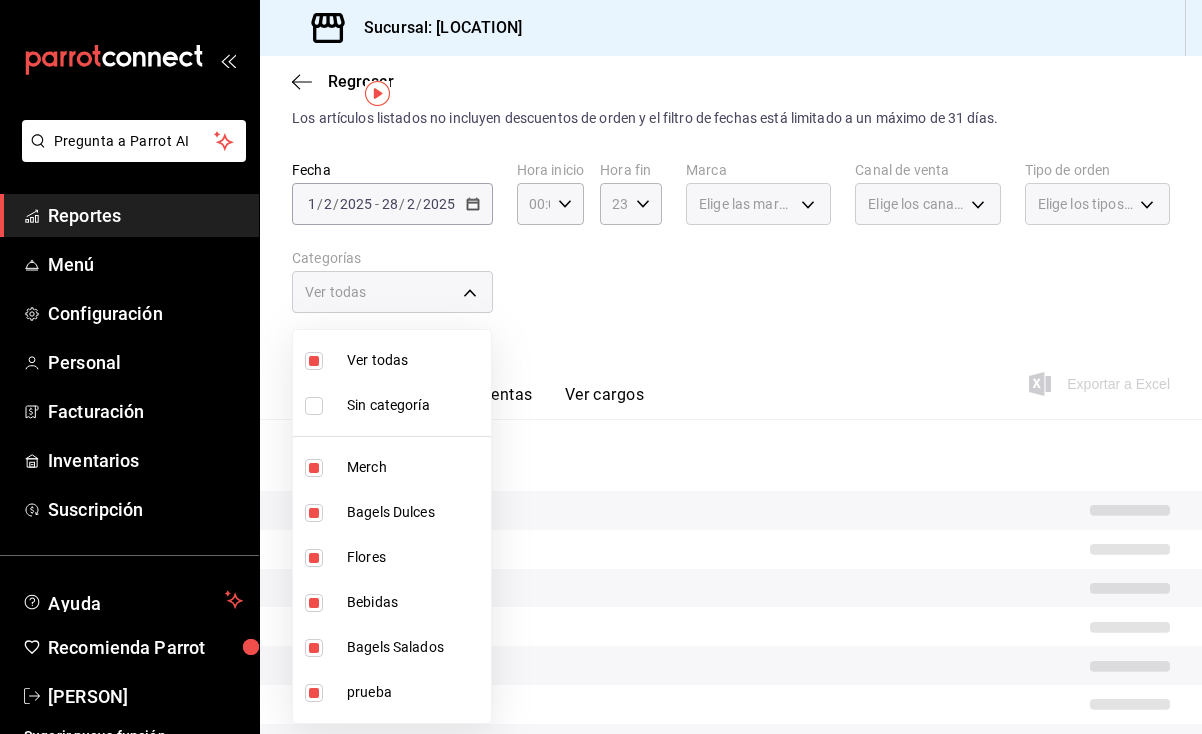 click at bounding box center [601, 367] 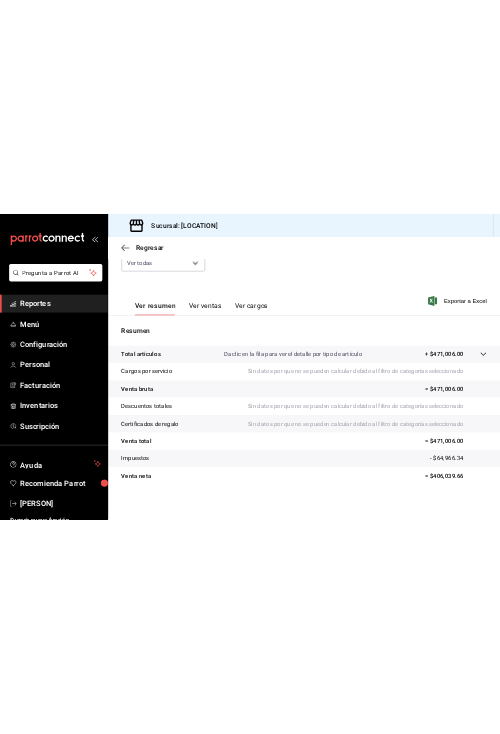 scroll, scrollTop: 224, scrollLeft: 0, axis: vertical 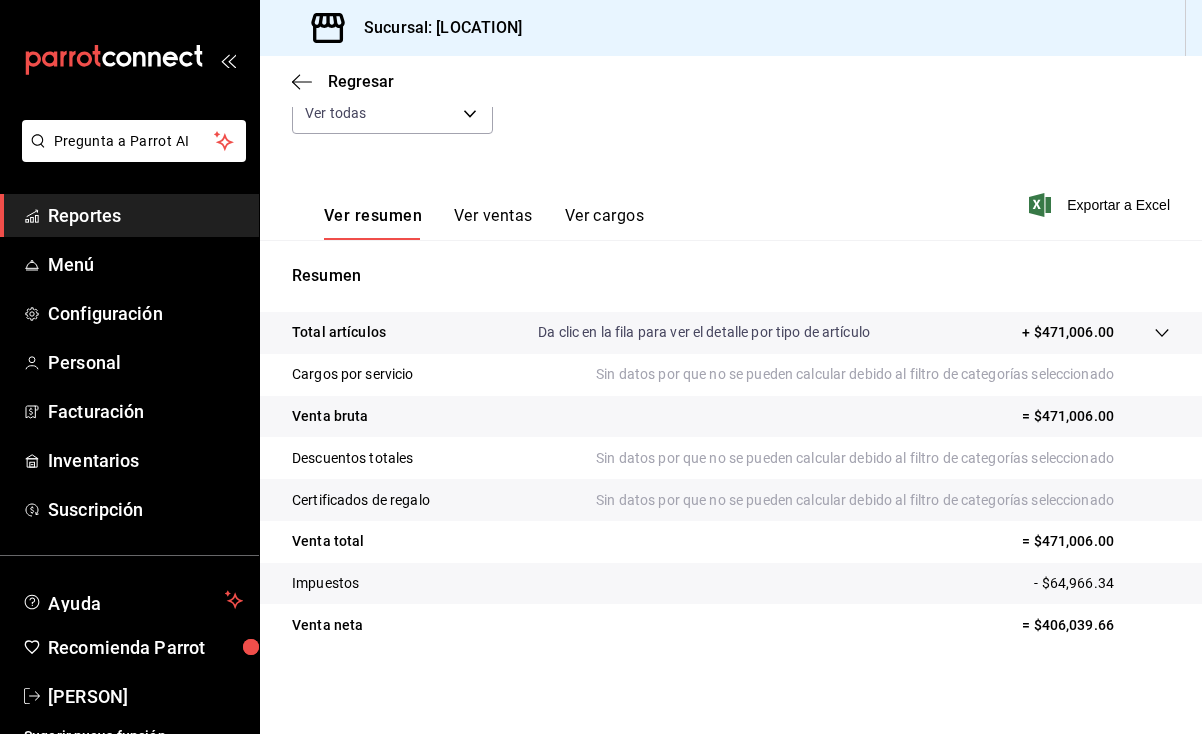 click on "Total artículos Da clic en la fila para ver el detalle por tipo de artículo + $471,006.00" at bounding box center [731, 333] 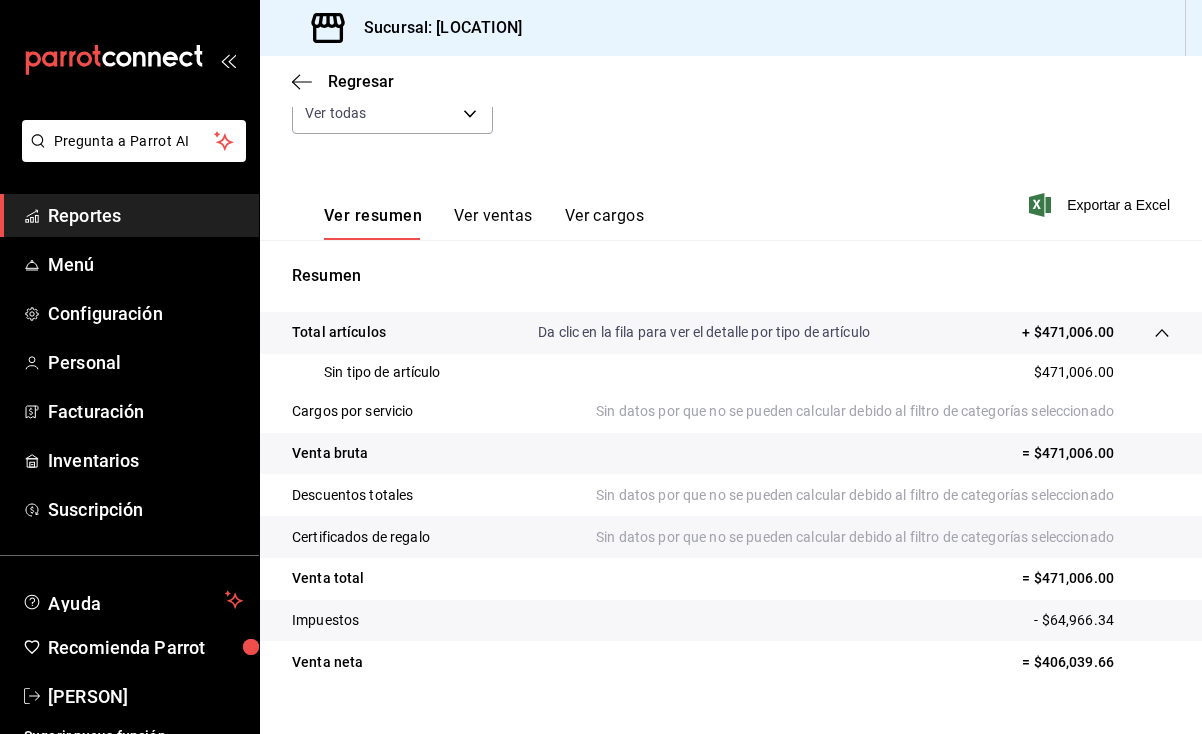 click on "Total artículos Da clic en la fila para ver el detalle por tipo de artículo + $471,006.00" at bounding box center (731, 333) 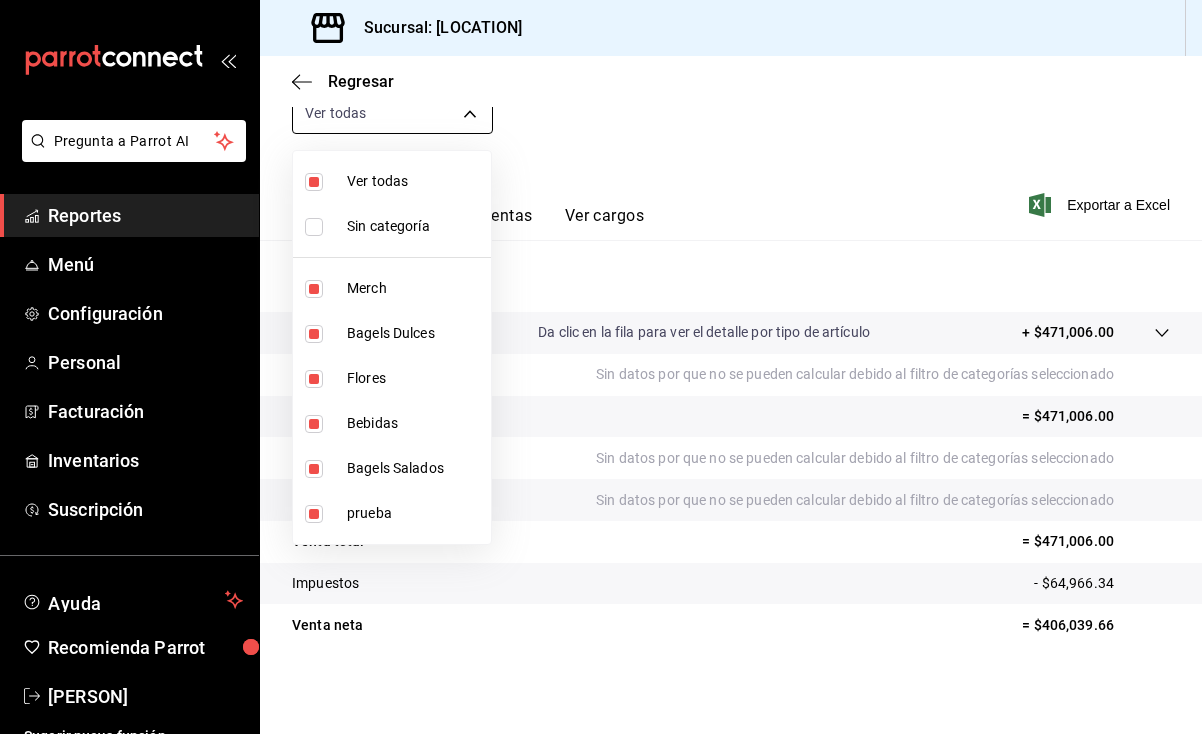 click on "Pregunta a Parrot AI Reportes   Menú   Configuración   Personal   Facturación   Inventarios   Suscripción   Ayuda Recomienda Parrot   Pilar Reyna   Sugerir nueva función   Sucursal: Pretty Lamb (Qro) Regresar Ventas Los artículos listados no incluyen descuentos de orden y el filtro de fechas está limitado a un máximo de 31 días. Fecha [DATE] [DATE] - [DATE] [DATE] Hora inicio 00:00 Hora inicio Hora fin 23:59 Hora fin Marca Elige las marcas Canal de venta Elige los canales de venta Tipo de orden Elige los tipos de orden Categorías Ver todas [UUID],[UUID],[UUID],[UUID],[UUID],[UUID] Ver resumen Ver ventas Ver cargos Exportar a Excel Resumen Total artículos Da clic en la<bos> para ver el detalle por tipo de artículo + $[MONEY] Cargos por servicio Venta bruta = $[MONEY] Descuentos totales Impuestos" at bounding box center [601, 367] 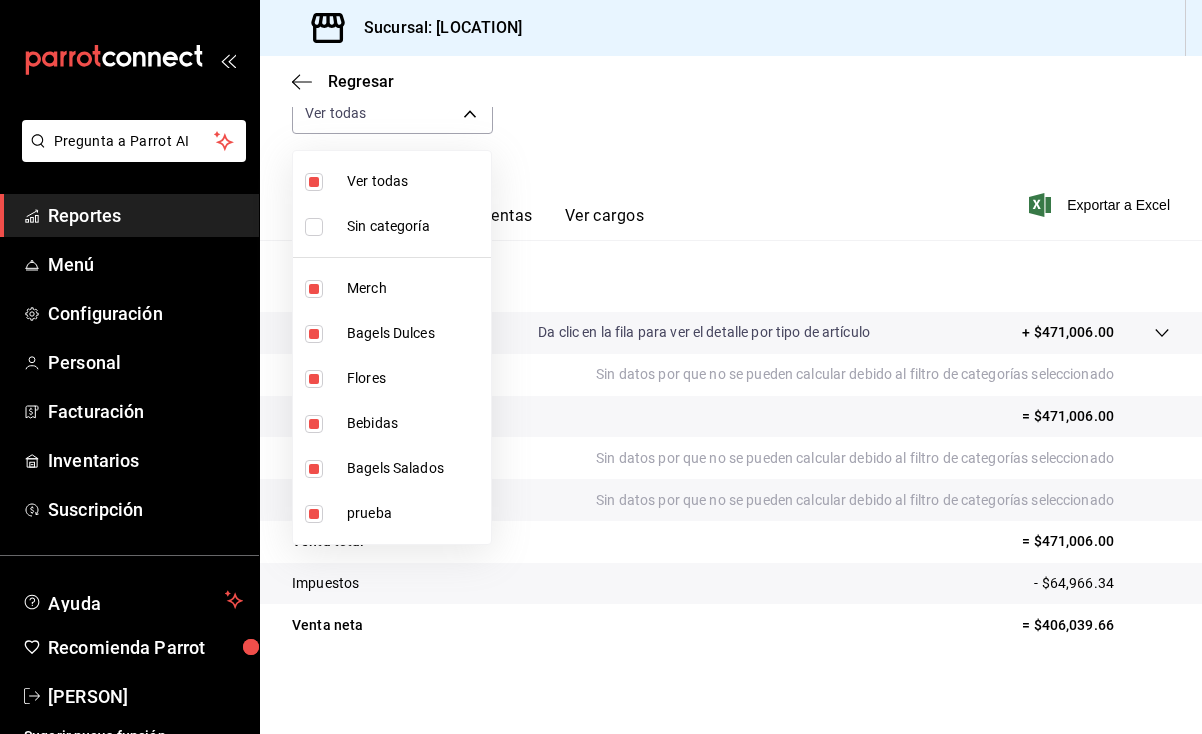 click on "Ver todas" at bounding box center [415, 181] 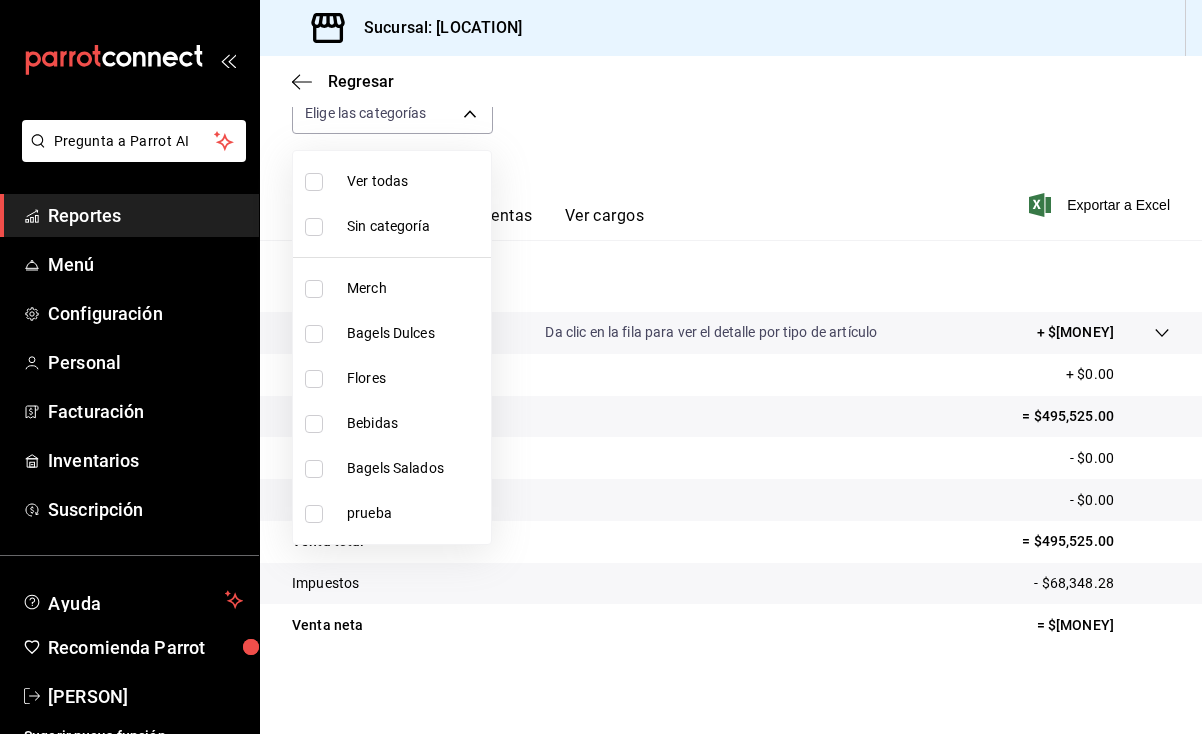 click on "Merch" at bounding box center [415, 288] 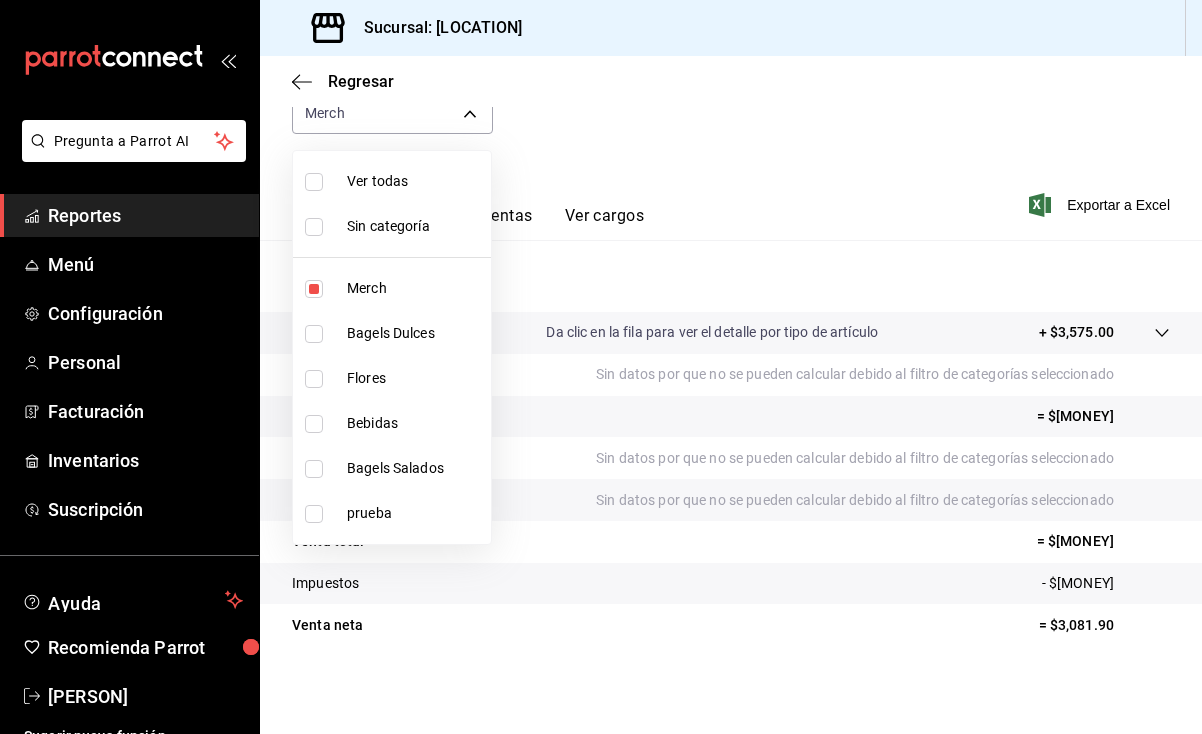 click at bounding box center [601, 367] 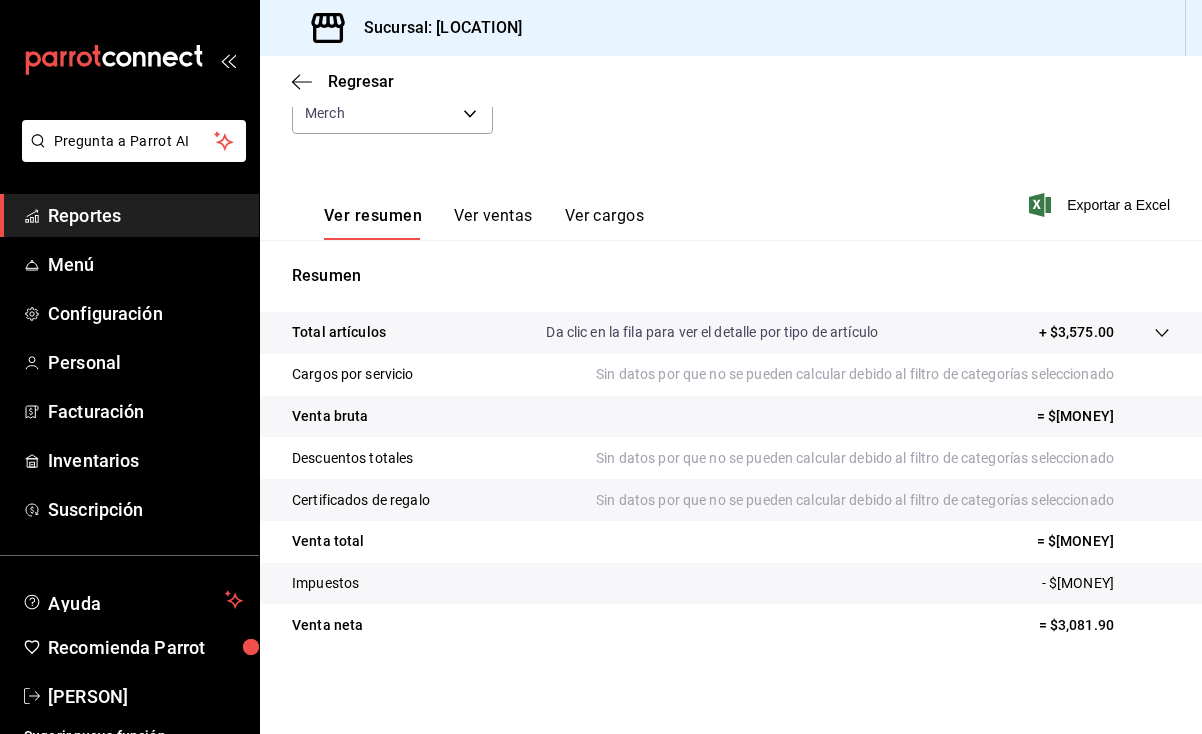 click on "+ $3,575.00" at bounding box center (1076, 332) 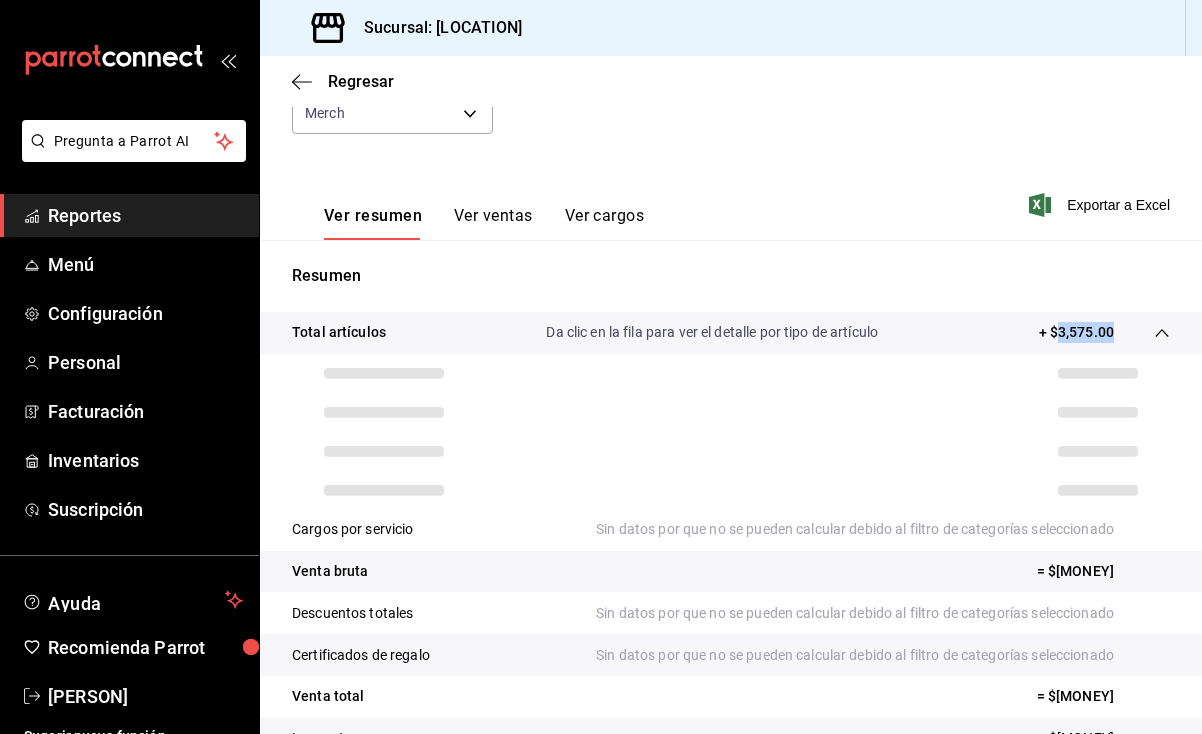 click on "+ $3,575.00" at bounding box center (1076, 332) 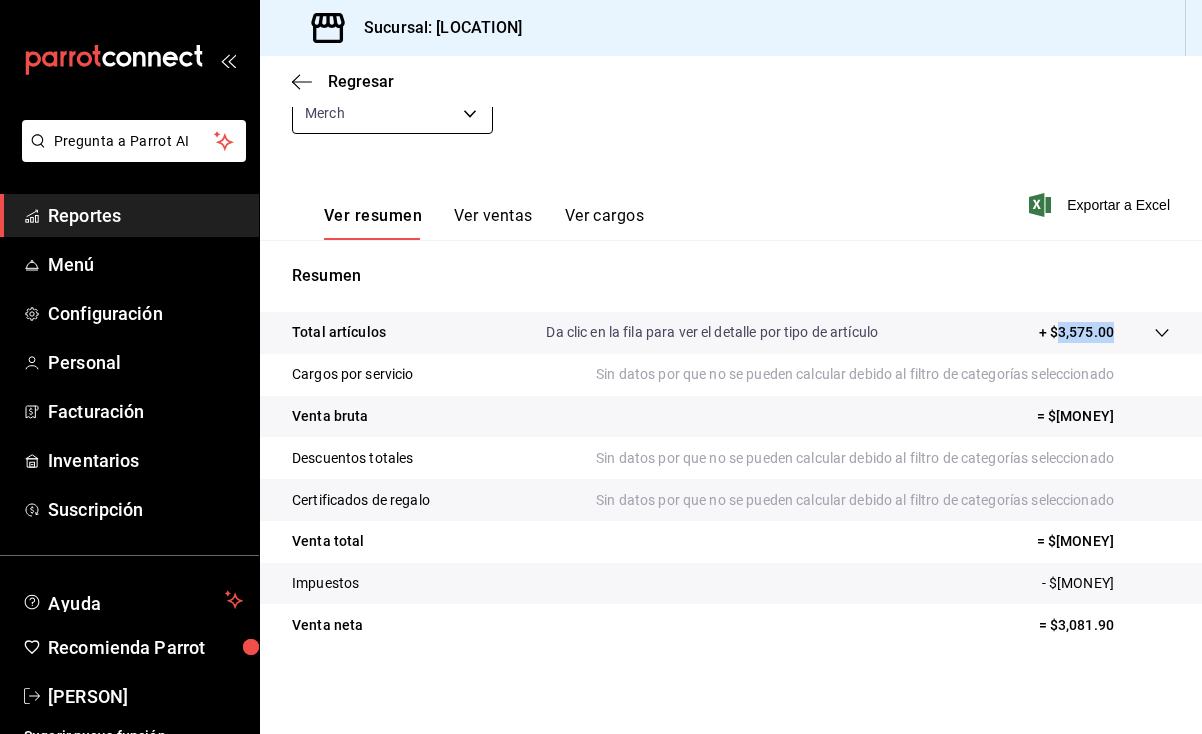 click on "Pregunta a Parrot AI Reportes   Menú   Configuración   Personal   Facturación   Inventarios   Suscripción   Ayuda Recomienda Parrot   [PERSON]   Sugerir nueva función   Sucursal: [LOCATION] Regresar Ventas Los artículos listados no incluyen descuentos de orden y el filtro de fechas está limitado a un máximo de 31 días. Fecha [DATE] [DATE] - [DATE] [DATE] Hora inicio 00:00 Hora inicio Hora fin 23:59 Hora fin Marca Elige las marcas Canal de venta Elige los canales de venta Tipo de orden Elige los tipos de orden Categorías Merch [UUID] Ver resumen Ver ventas Ver cargos Exportar a Excel Resumen Total artículos Da clic en la fila para ver el detalle por tipo de artículo + $[AMOUNT] Cargos por servicio  Sin datos por que no se pueden calcular debido al filtro de categorías seleccionado Venta bruta = $[AMOUNT] Descuentos totales  Sin datos por que no se pueden calcular debido al filtro de categorías seleccionado Certificados de regalo   Menú" at bounding box center [601, 367] 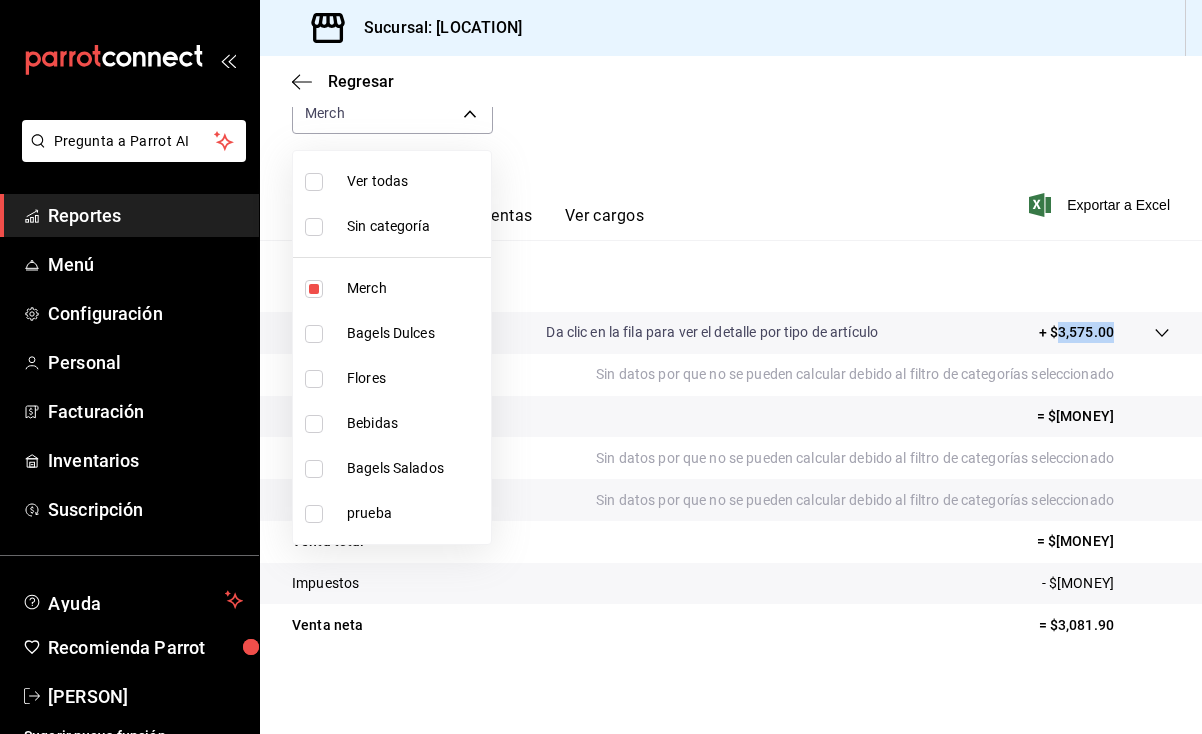 click on "Bagels Salados" at bounding box center [415, 468] 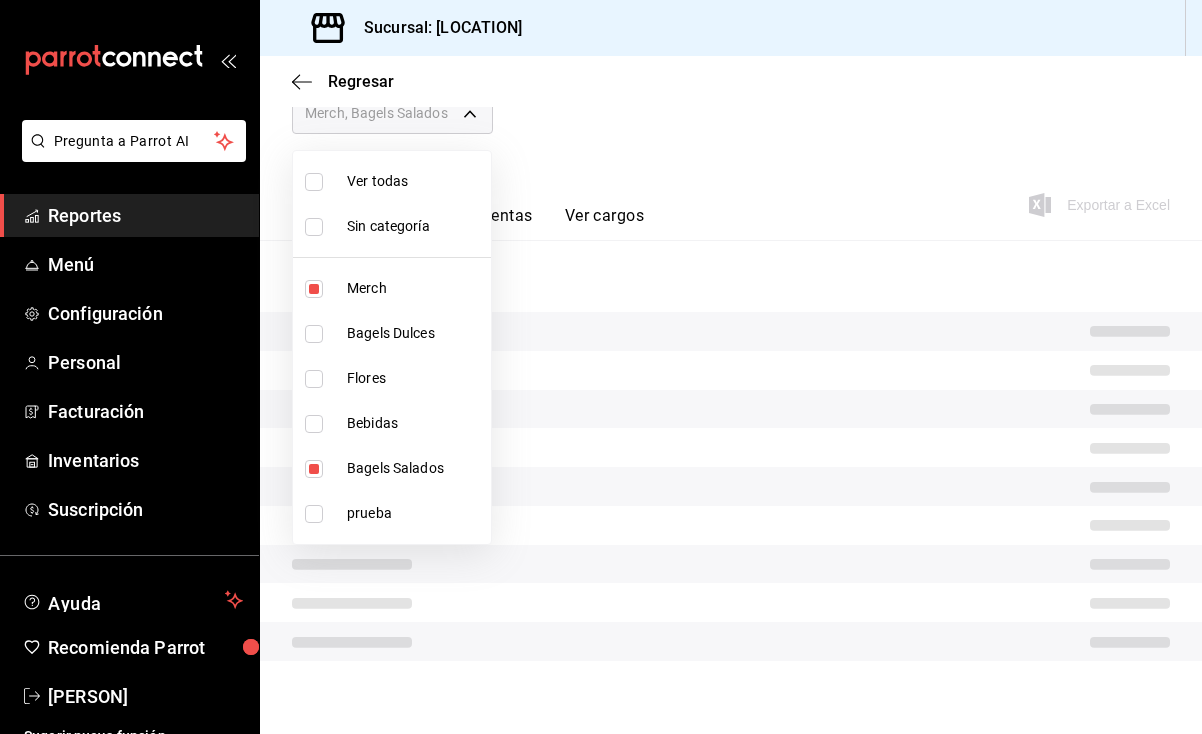 click at bounding box center (314, 289) 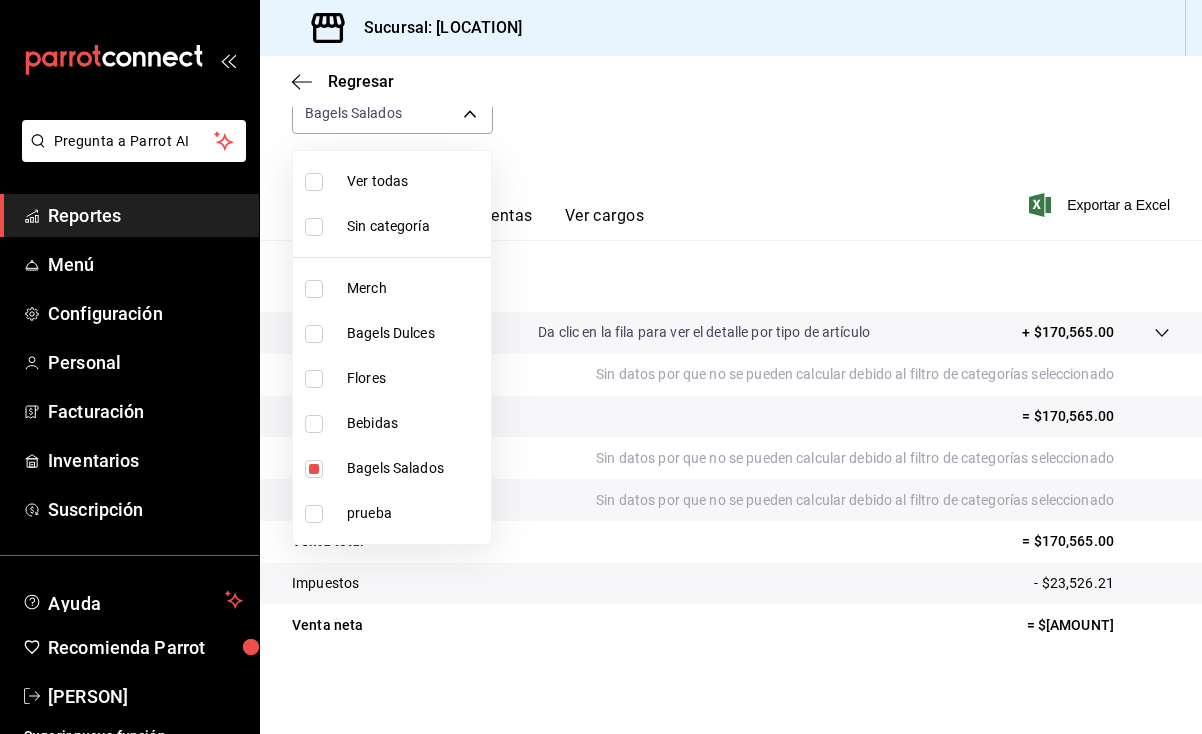 click at bounding box center [601, 367] 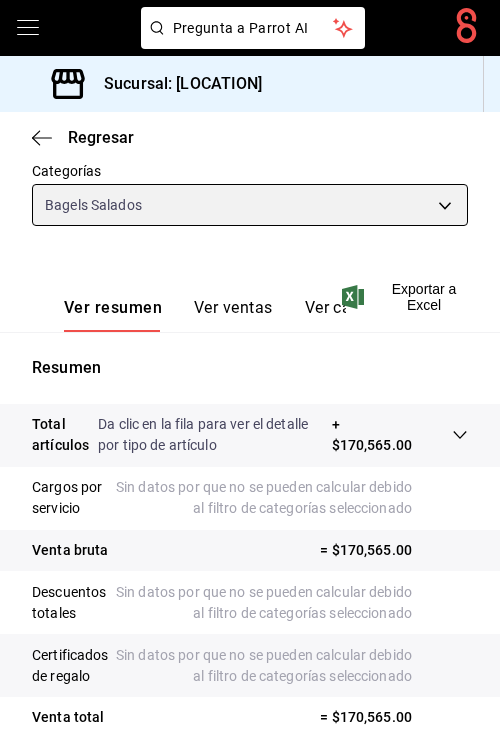 scroll, scrollTop: 575, scrollLeft: 0, axis: vertical 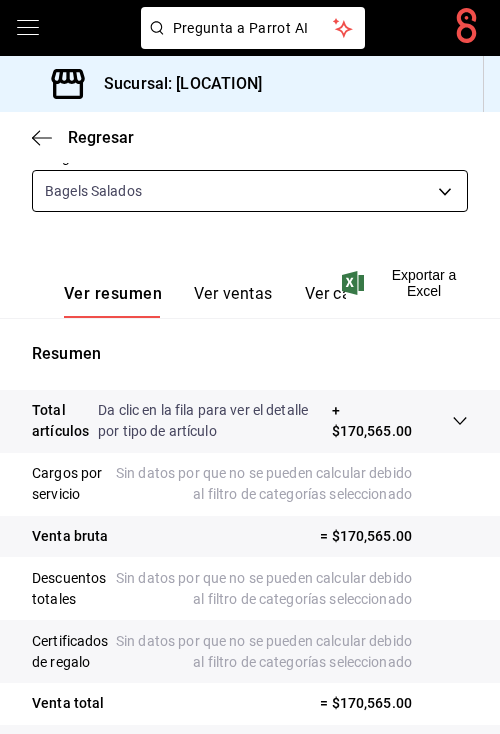 click on "Pregunta a Parrot AI Pregunta a Parrot AI Reportes   Menú   Configuración   Personal   Facturación   Inventarios   Suscripción   Ayuda Recomienda Parrot   [PERSON]   Sugerir nueva función   Sucursal: Pretty Lamb (Qro) Regresar Ventas Los artículos listados no incluyen descuentos de orden y el filtro de fechas está limitado a un máximo de 31 días. Fecha [DATE] [DATE] - [DATE] [DATE] Hora inicio 00:00 Hora inicio Hora fin 23:59 Hora fin Marca Elige las marcas Canal de venta Elige los canales de venta Tipo de orden Elige los tipos de orden Categorías Bagels Salados 5a6c7b93-f4f9-48d7-8007-706185de1768 Ver resumen Ver ventas Ver cargos Exportar a Excel Resumen Total artículos Da clic en la fila para ver el detalle por tipo de artículo + $[AMOUNT] Cargos por servicio  Sin datos por que no se pueden calcular debido al filtro de categorías seleccionado Venta bruta = $[AMOUNT] Descuentos totales Certificados de regalo Venta total = $[AMOUNT] Impuestos - $[AMOUNT] Venta neta" at bounding box center [250, 367] 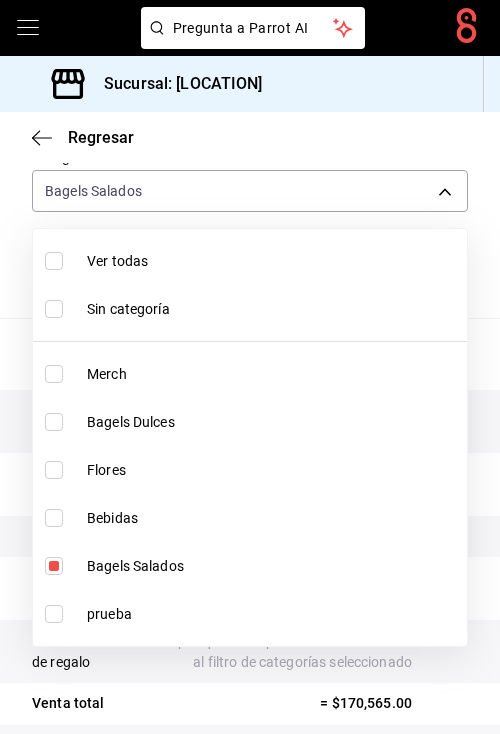 click on "Bebidas" at bounding box center (273, 518) 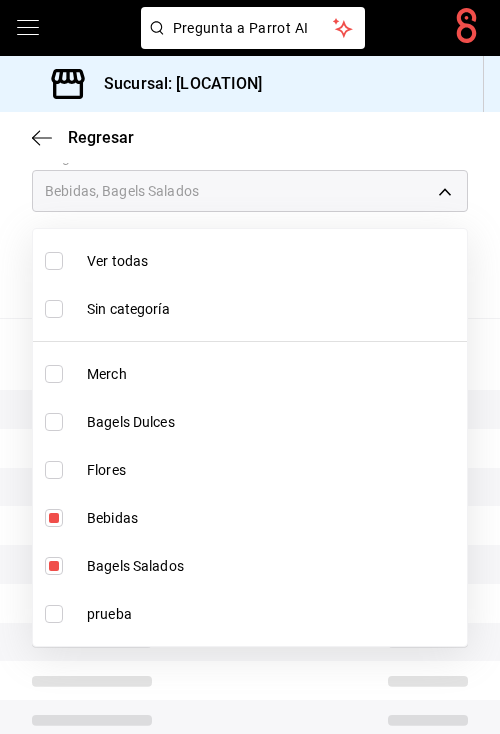 click on "Bagels Salados" at bounding box center [250, 566] 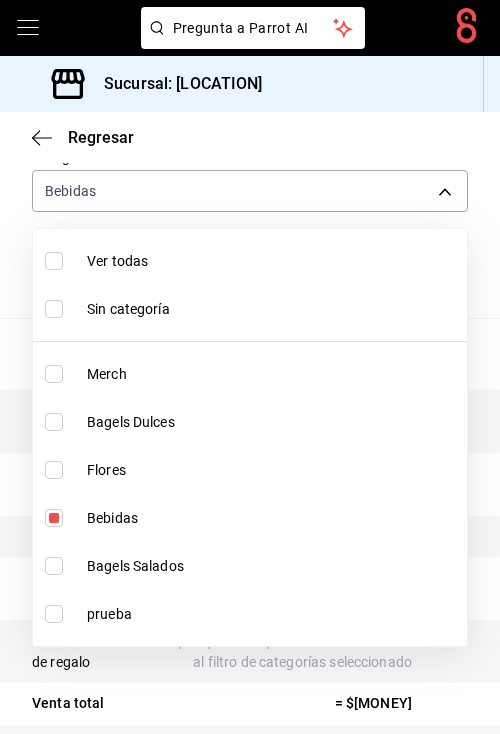 click at bounding box center [250, 367] 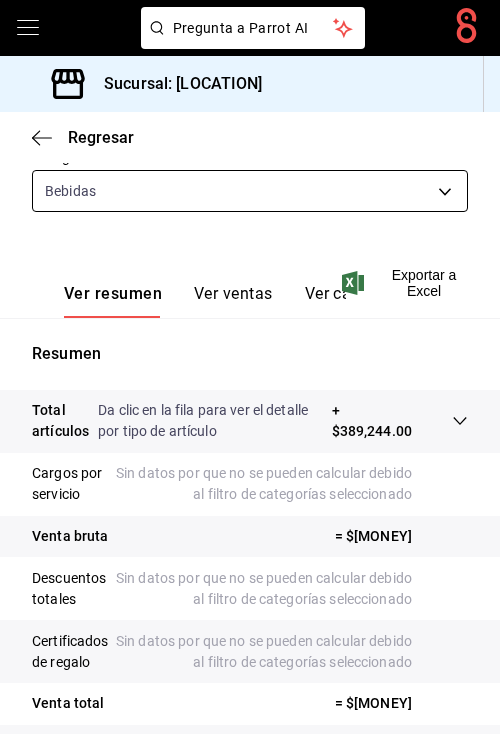 click on "Pregunta a Parrot AI Pregunta a Parrot AI Reportes   Menú   Configuración   Personal   Facturación   Inventarios   Suscripción   Ayuda Recomienda Parrot   [PERSON]   Sugerir nueva función   Sucursal: Pretty Lamb (Qro) Regresar Ventas Los artículos listados no incluyen descuentos de orden y el filtro de fechas está limitado a un máximo de 31 días. Fecha [DATE] [DATE] - [DATE] [DATE] Hora inicio 00:00 Hora inicio Hora fin 23:59 Hora fin Marca Elige las marcas Canal de venta Elige los canales de venta Tipo de orden Elige los tipos de orden Categorías Bebidas [UUID] Ver resumen Ver ventas Ver cargos Exportar a Excel Resumen Total artículos Da clic en la fila para ver el detalle por tipo de artículo + [PRICE] Cargos por servicio  Sin datos por que no se pueden calcular debido al filtro de categorías seleccionado Venta bruta = [PRICE] Descuentos totales  Sin datos por que no se pueden calcular debido al filtro de categorías seleccionado" at bounding box center (250, 367) 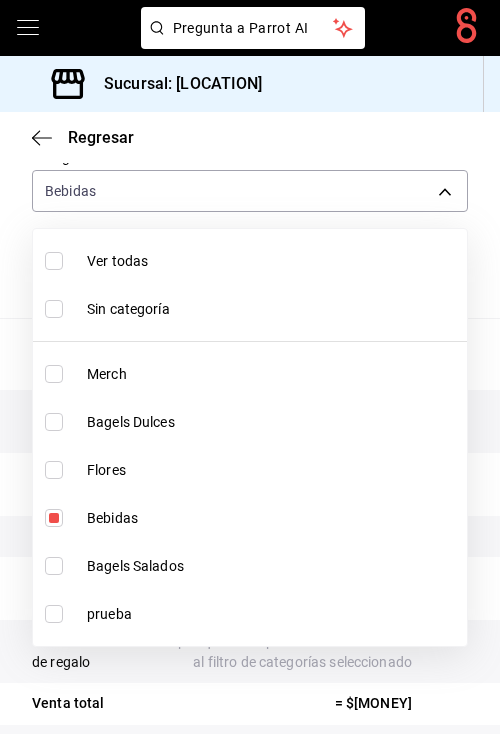 click on "Bagels Dulces" at bounding box center (273, 422) 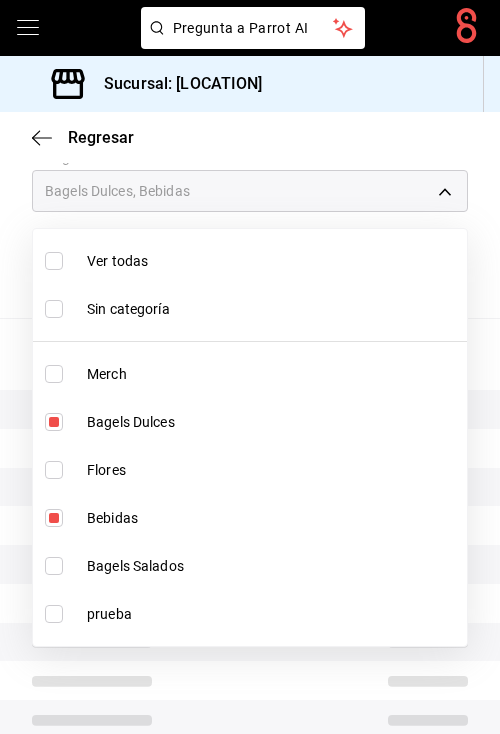 click at bounding box center (54, 518) 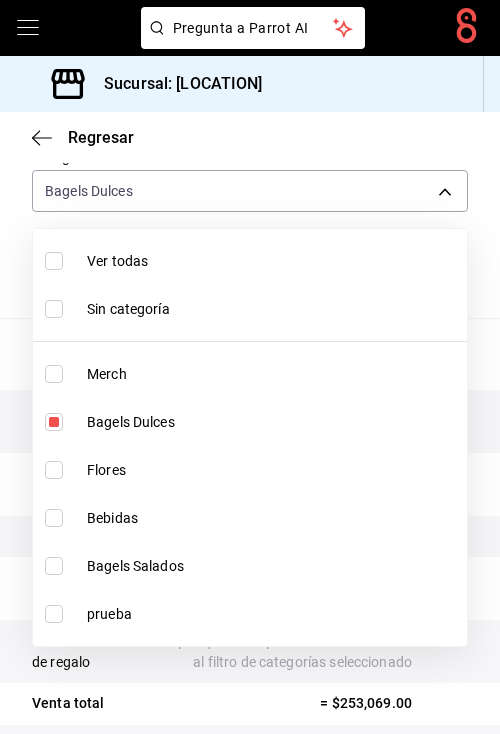 click at bounding box center (250, 367) 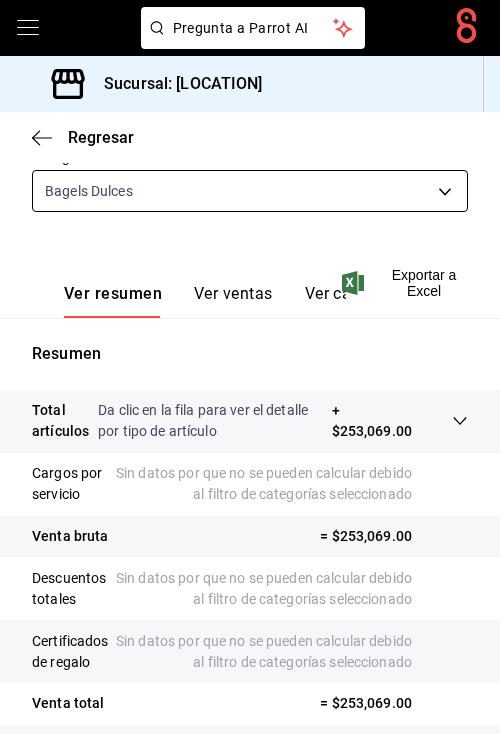 click on "Pregunta a Parrot AI Pregunta a Parrot AI Reportes   Menú   Configuración   Personal   Facturación   Inventarios   Suscripción   Ayuda Recomienda Parrot   [PERSON]   Sugerir nueva función   Sucursal: Pretty Lamb (Qro) Regresar Ventas Los artículos listados no incluyen descuentos de orden y el filtro de fechas está limitado a un máximo de 31 días. Fecha [DATE] [DATE] - [DATE] [DATE] Hora inicio 00:00 Hora inicio Hora fin 23:59 Hora fin Marca Elige las marcas Canal de venta Elige los canales de venta Tipo de orden Elige los tipos de orden Categorías Bagels Dulces 4b1a1943-a012-42d9-8204-f736ff484863 Ver resumen Ver ventas Ver cargos Exportar a Excel Resumen Total artículos Da clic en la fila para ver el detalle por tipo de artículo + $[AMOUNT] Cargos por servicio  Sin datos por que no se pueden calcular debido al filtro de categorías seleccionado Venta bruta = $[AMOUNT] Descuentos totales Certificados de regalo Venta total = $[AMOUNT] Impuestos - $[AMOUNT] Venta neta" at bounding box center [250, 367] 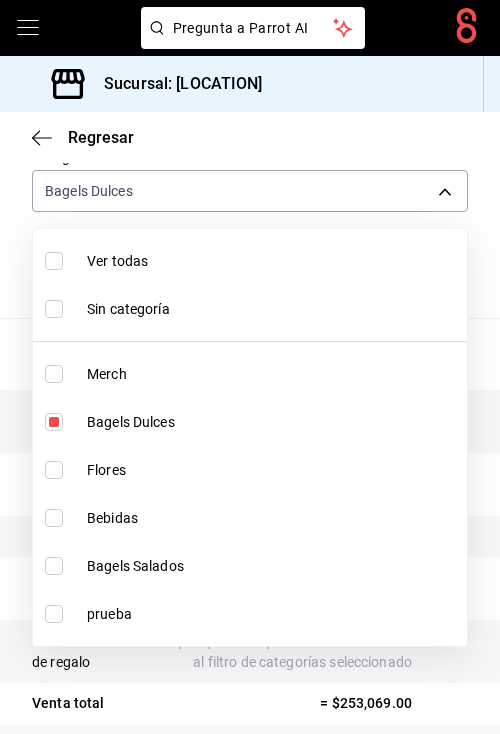 click on "Flores" at bounding box center [273, 470] 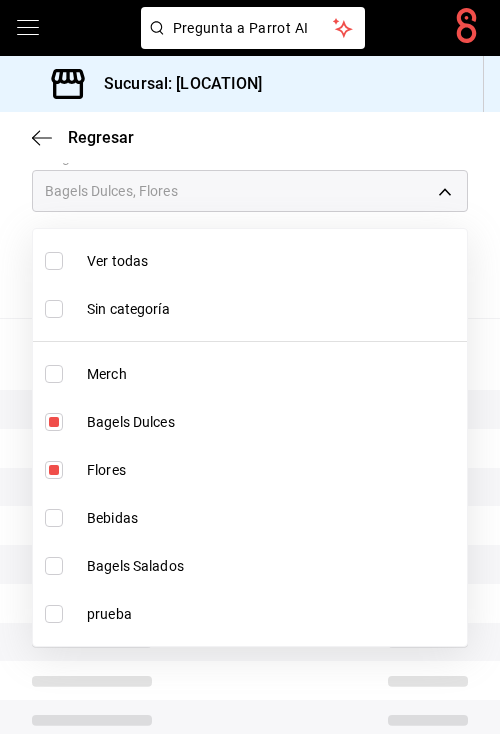 click at bounding box center [54, 422] 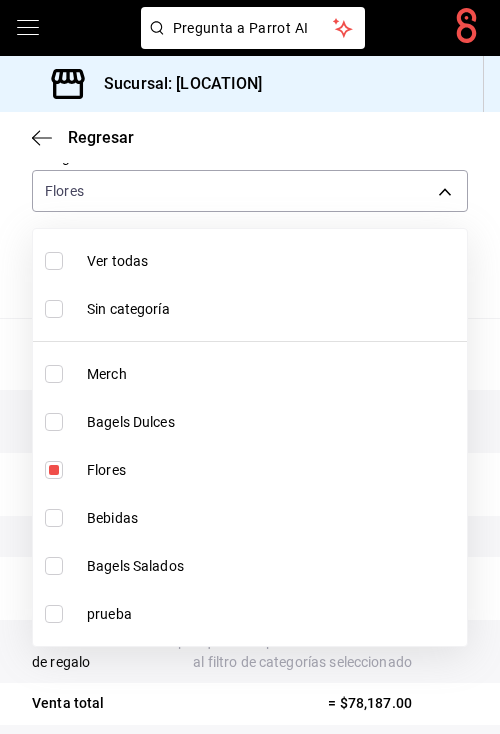click at bounding box center (250, 367) 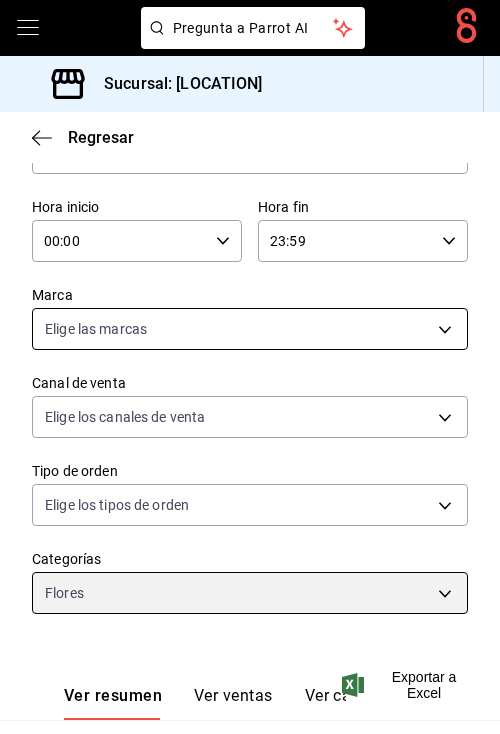 scroll, scrollTop: 104, scrollLeft: 0, axis: vertical 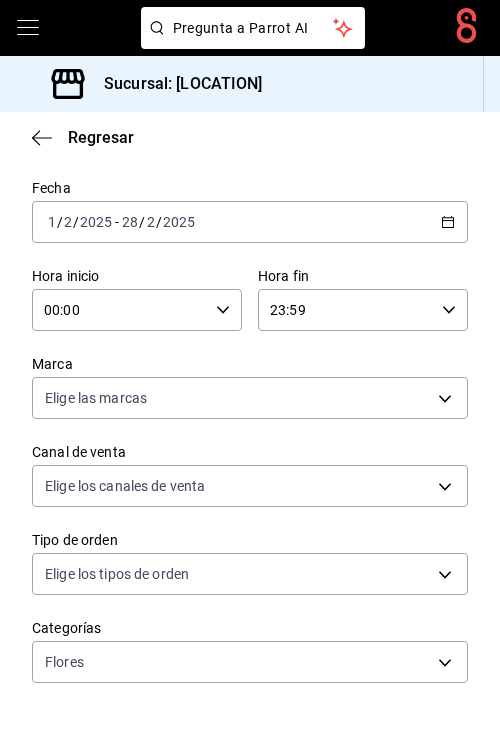 click on "[DATE] [DATE] - [DATE] [DATE]" at bounding box center [250, 222] 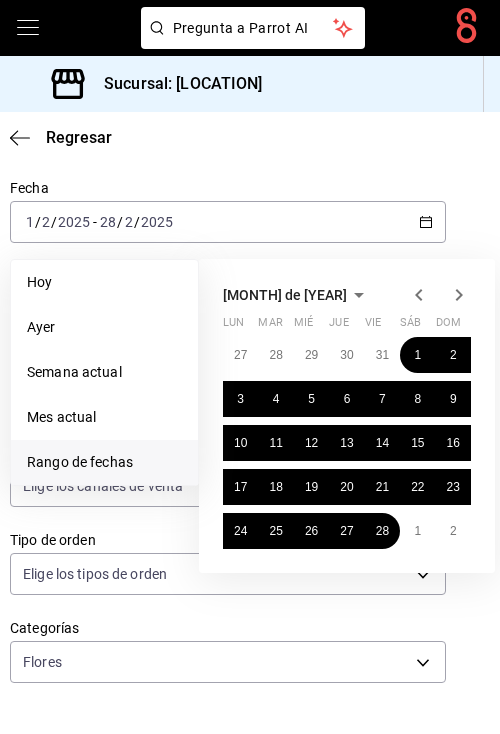 scroll, scrollTop: 104, scrollLeft: 61, axis: both 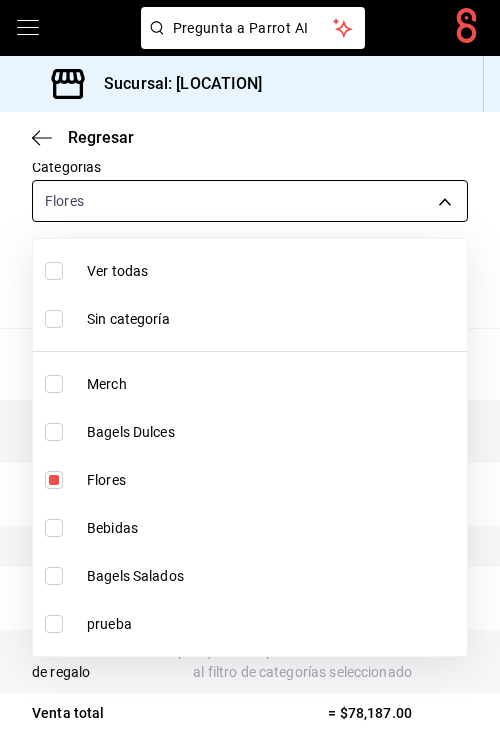 click on "Pregunta a Parrot AI Pregunta a Parrot AI Reportes   Menú   Configuración   Personal   Facturación   Inventarios   Suscripción   Ayuda Recomienda Parrot   [PERSON]   Sugerir nueva función   Sucursal: [CITY]   Regresar Ventas Los artículos listados no incluyen descuentos de orden y el filtro de fechas está limitado a un máximo de 31 días. Fecha [DATE] [DATE] - [DATE] [DATE] Hora inicio 00:00 Hora inicio Hora fin 23:59 Hora fin Marca Elige las marcas Canal de venta Elige los canales de venta Tipo de orden Elige los tipos de orden Categorías Flores 28eda12f-b6a9-4a85-a2d9-4925b888b383 Ver resumen Ver ventas Ver cargos Exportar a Excel Resumen Total artículos Da clic en la fila para ver el detalle por tipo de artículo + $78,187.00 Cargos por servicio  Sin datos por que no se pueden calcular debido al filtro de categorías seleccionado Venta bruta = $78,187.00 Descuentos totales  Sin datos por que no se pueden calcular debido al filtro de categorías seleccionado" at bounding box center (250, 367) 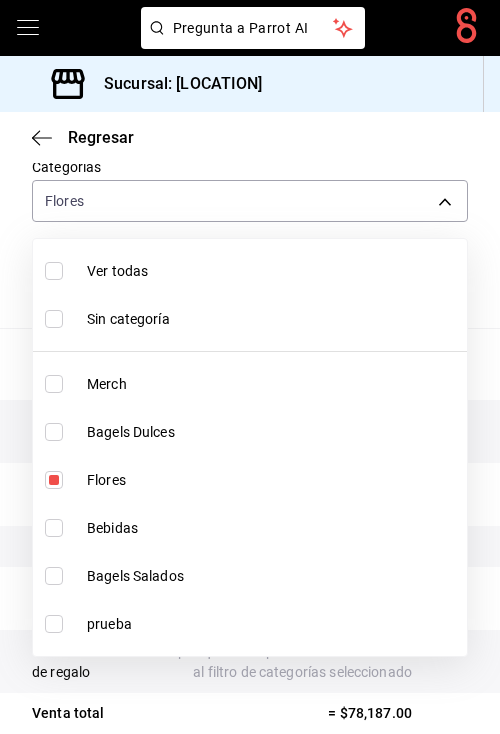 click on "Bagels Salados" at bounding box center [273, 576] 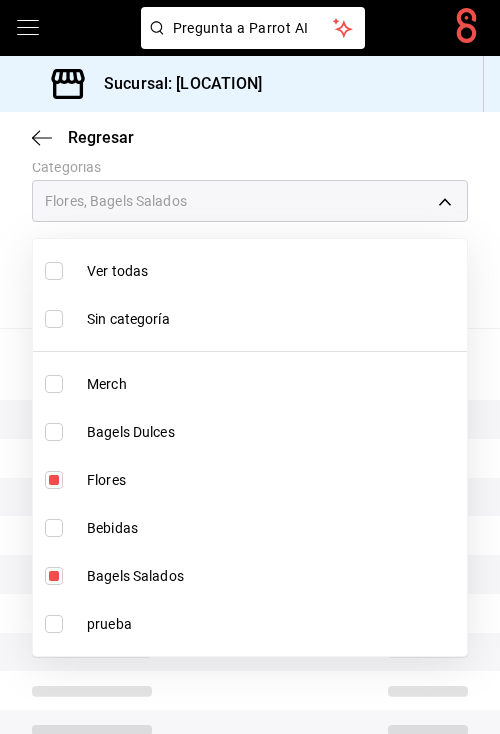 click on "Flores" at bounding box center [250, 480] 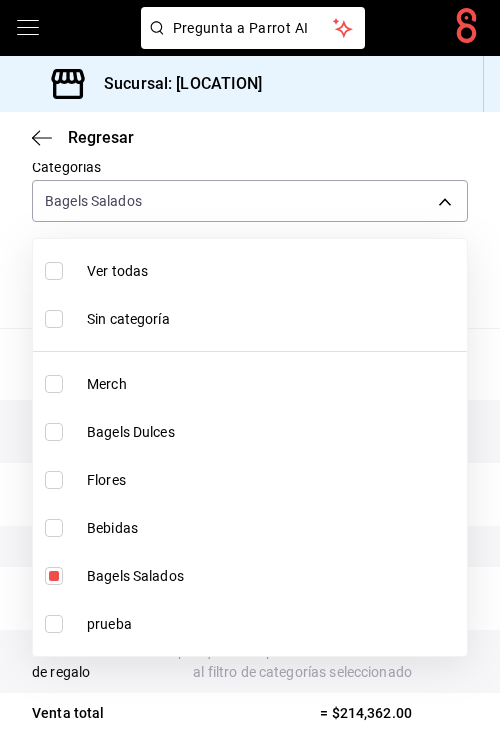 click at bounding box center (250, 367) 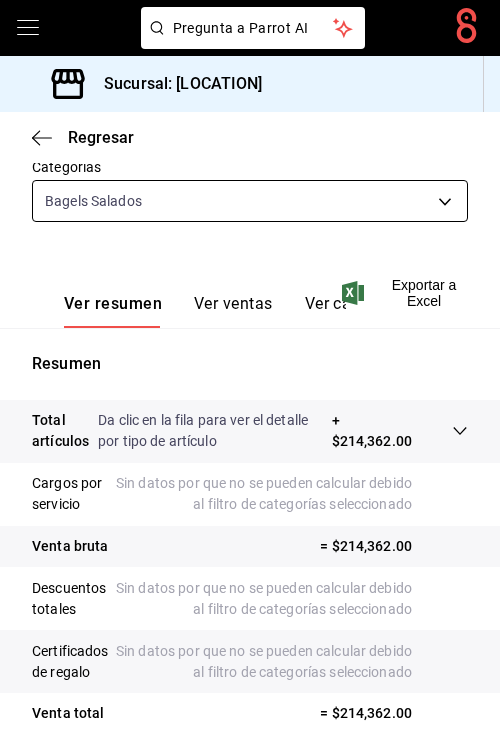 click on "Pregunta a Parrot AI Pregunta a Parrot AI Reportes   Menú   Configuración   Personal   Facturación   Inventarios   Suscripción   Ayuda Recomienda Parrot   [PERSON]   Sugerir nueva función   Sucursal: [LOCATION] Regresar Ventas Los artículos listados no incluyen descuentos de orden y el filtro de fechas está limitado a un máximo de 31 días. Fecha [DATE] [DATE] - [DATE] [DATE] Hora inicio 00:00 Hora inicio Hora fin 23:59 Hora fin Marca Elige las marcas Canal de venta Elige los canales de venta Tipo de orden Elige los tipos de orden Categorías Bagels Salados [UUID] Ver resumen Ver ventas Ver cargos Exportar a Excel Resumen Total artículos Da clic en la fila para ver el detalle por tipo de artículo + $[AMOUNT] Cargos por servicio  Sin datos por que no se pueden calcular debido al filtro de categorías seleccionado Venta bruta = $[AMOUNT] Descuentos totales Certificados de regalo Venta total = $[AMOUNT] Impuestos - $[AMOUNT] Venta neta" at bounding box center (250, 367) 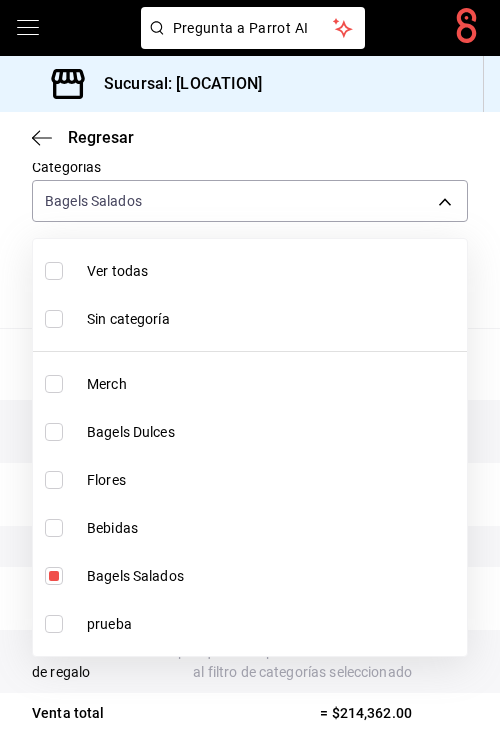click on "Merch" at bounding box center (273, 384) 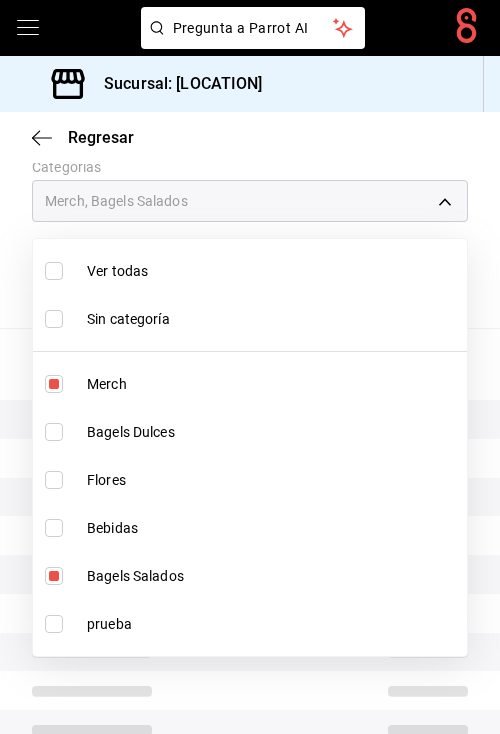 click on "Bagels Salados" at bounding box center [250, 576] 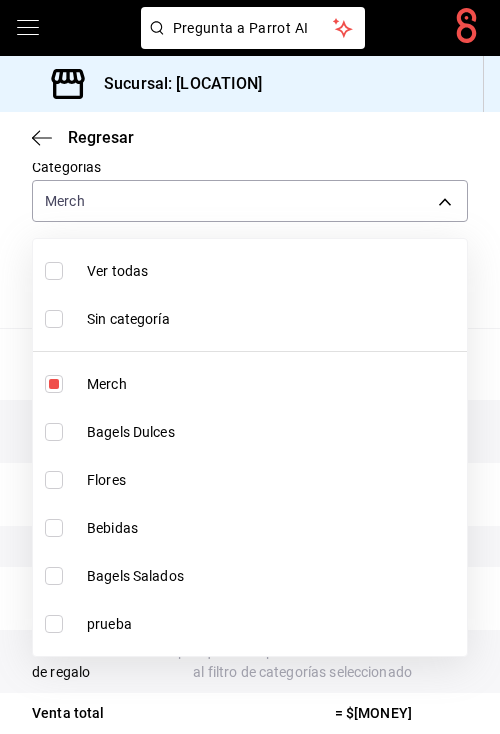 click at bounding box center [250, 367] 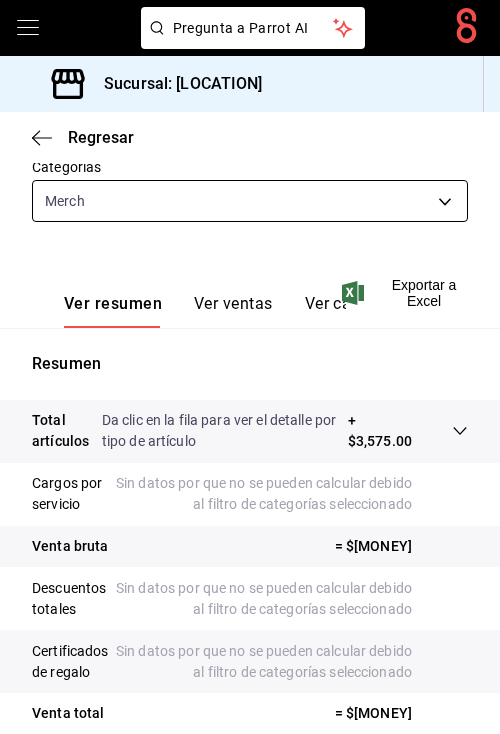 click on "Pregunta a Parrot AI Pregunta a Parrot AI Reportes   Menú   Configuración   Personal   Facturación   Inventarios   Suscripción   Ayuda Recomienda Parrot   [PERSON]   Sugerir nueva función   Sucursal: Pretty Lamb (Qro) Regresar Ventas Los artículos listados no incluyen descuentos de orden y el filtro de fechas está limitado a un máximo de 31 días. Fecha [DATE] [DATE] - [DATE] [DATE] Hora inicio 00:00 Hora inicio Hora fin 23:59 Hora fin Marca Elige las marcas Canal de venta Elige los canales de venta Tipo de orden Elige los tipos de orden Categorías Merch [UUID] Ver resumen Ver ventas Ver cargos Exportar a Excel Resumen Total artículos Da clic en la fila para ver el detalle por tipo de artículo + $[MONEY] Cargos por servicio  Sin datos por que no se pueden calcular debido al filtro de categorías seleccionado Venta bruta = $[MONEY] Descuentos totales  Sin datos por que no se pueden calcular debido al filtro de categorías seleccionado Impuestos" at bounding box center [250, 367] 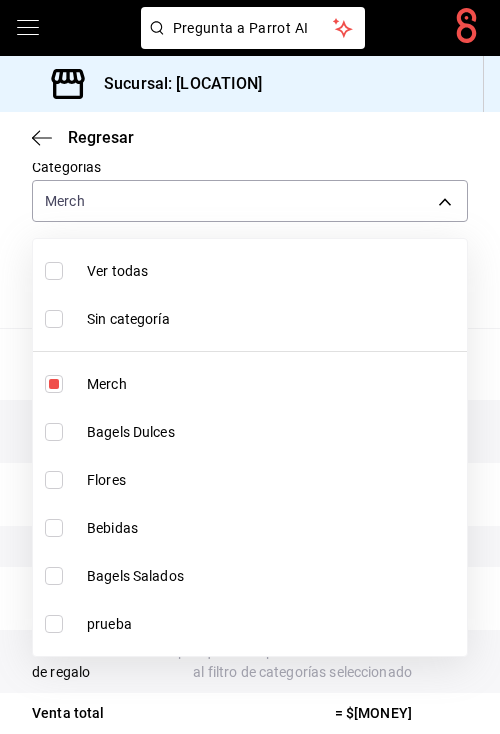 click on "Bagels Dulces" at bounding box center [273, 432] 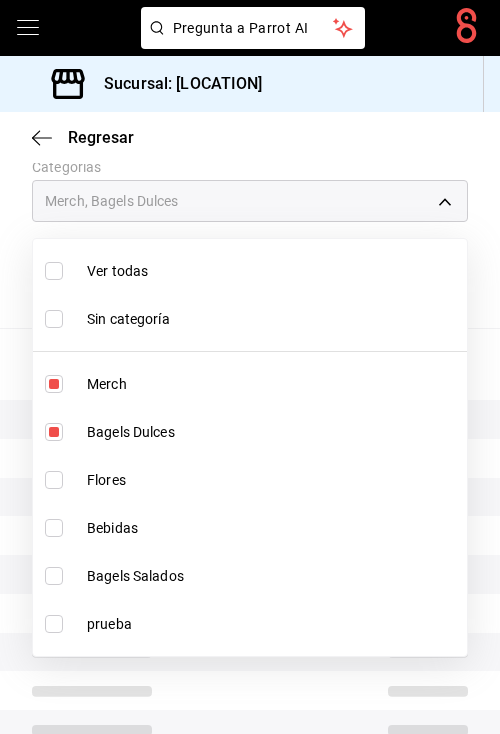 click on "Merch" at bounding box center [250, 384] 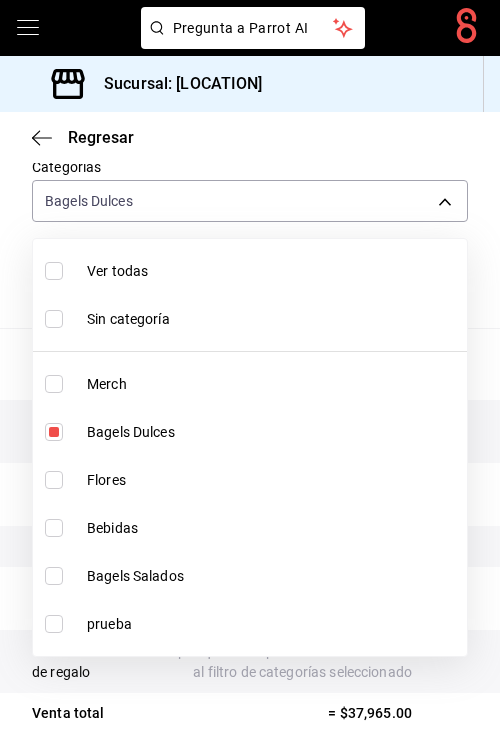 click at bounding box center (250, 367) 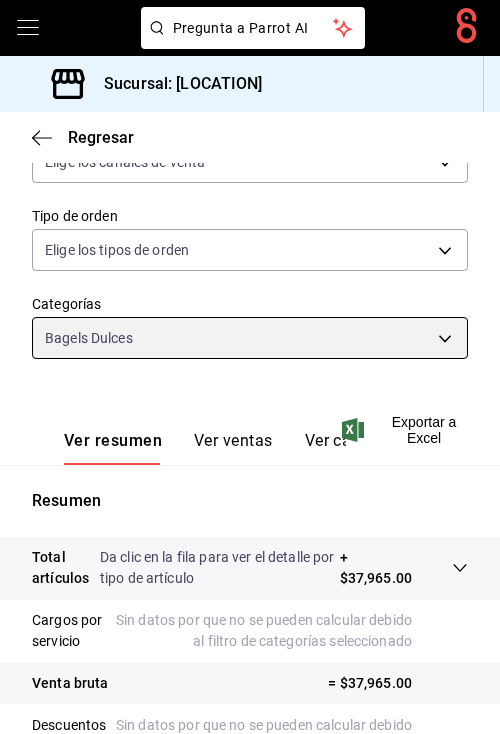 scroll, scrollTop: 484, scrollLeft: 0, axis: vertical 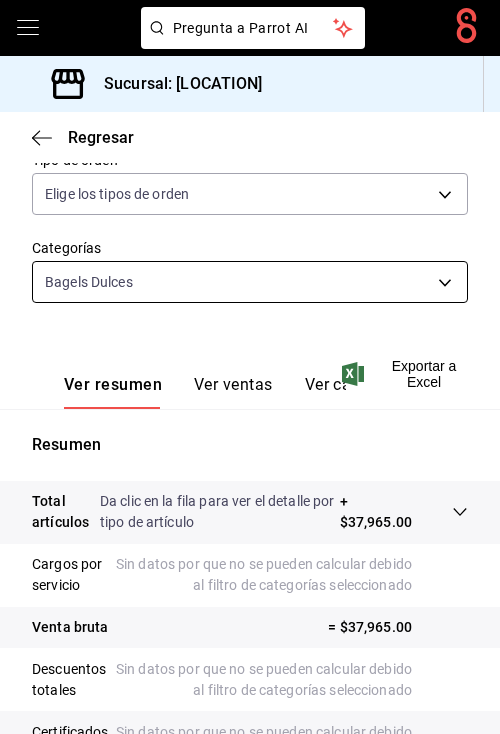 click on "Pregunta a Parrot AI Pregunta a Parrot AI Reportes   Menú   Configuración   Personal   Facturación   Inventarios   Suscripción   Ayuda Recomienda Parrot   [PERSON]   Sugerir nueva función   Sucursal: [CITY]   Regresar Ventas Los artículos listados no incluyen descuentos de orden y el filtro de fechas está limitado a un máximo de 31 días. Fecha [DATE] [DATE] - [DATE] [DATE] Hora inicio 00:00 Hora inicio Hora fin 23:59 Hora fin Marca Elige las marcas Canal de venta Elige los canales de venta Tipo de orden Elige los tipos de orden Categorías Bagels Dulces 4b1a1943-a012-42d9-8204-f736ff484863 Ver resumen Ver ventas Ver cargos Exportar a Excel Resumen Total artículos Da clic en la fila para ver el detalle por tipo de artículo + $37,965.00 Cargos por servicio  Sin datos por que no se pueden calcular debido al filtro de categorías seleccionado Venta bruta = $37,965.00 Descuentos totales  Sin datos por que no se pueden calcular debido al filtro de categorías seleccionado" at bounding box center [250, 367] 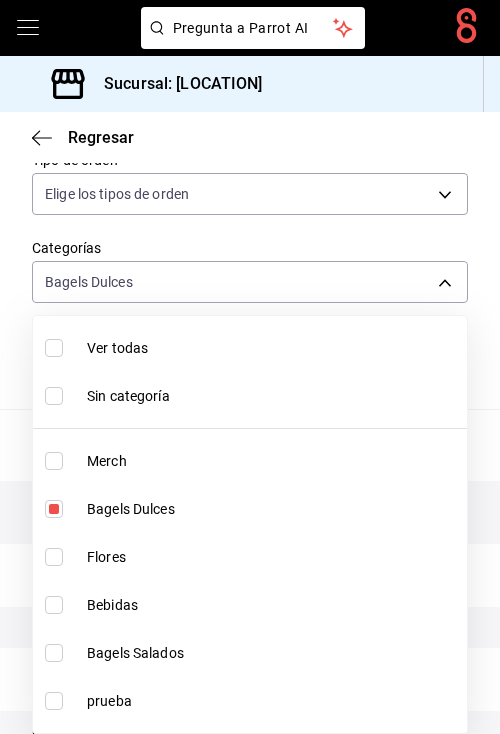 click on "Bagels Salados" at bounding box center [273, 653] 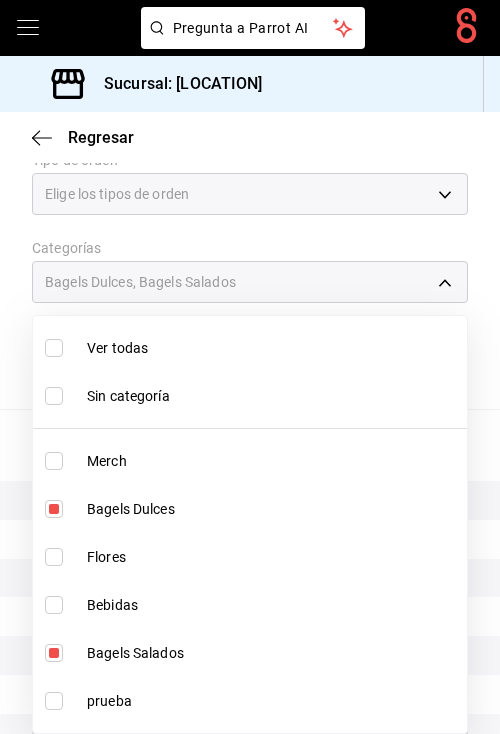 click on "Bagels Dulces" at bounding box center (250, 509) 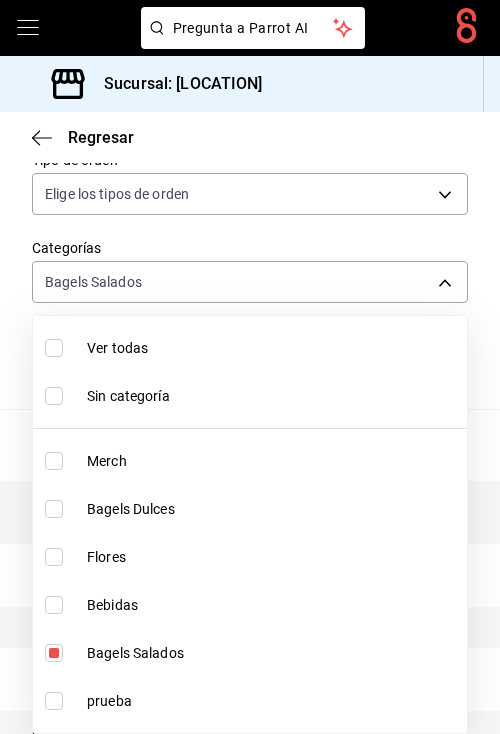 click at bounding box center [250, 367] 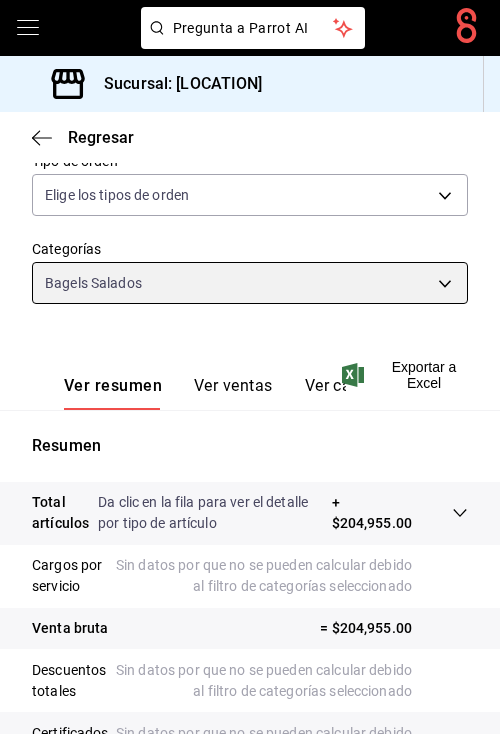 scroll, scrollTop: 529, scrollLeft: 0, axis: vertical 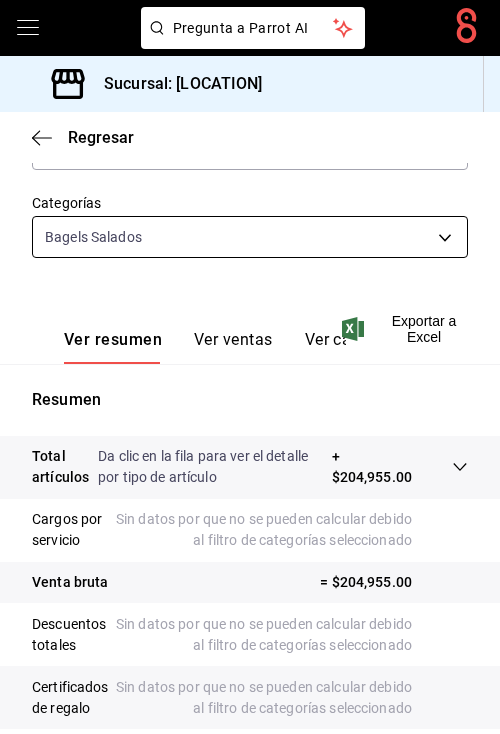 click on "Pregunta a Parrot AI Pregunta a Parrot AI Reportes   Menú   Configuración   Personal   Facturación   Inventarios   Suscripción   Ayuda Recomienda Parrot   [PERSON]   Sugerir nueva función   Sucursal: Pretty Lamb ([CITY]) Regresar Ventas Los artículos listados no incluyen descuentos de orden y el filtro de fechas está limitado a un máximo de 31 días. Fecha [DATE] [DATE] - [DATE] [DATE] Hora inicio 00:00 Hora inicio Hora fin 23:59 Hora fin Marca Elige las marcas Canal de venta Elige los canales de venta Tipo de orden Elige los tipos de orden Categorías Bagels Salados [UUID] Ver resumen Ver ventas Ver cargos Exportar a Excel Resumen Total artículos Da clic en la fila para ver el detalle por tipo de artículo + $204,955.00 Cargos por servicio  Sin datos por que no se pueden calcular debido al filtro de categorías seleccionado Venta bruta = $204,955.00 Descuentos totales Certificados de regalo Venta total = $204,955.00 Impuestos - $28,269.66 Venta neta" at bounding box center (250, 367) 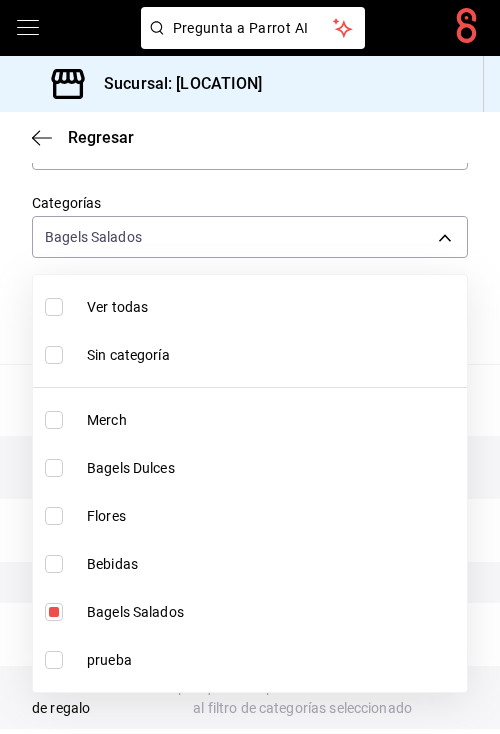 click on "Bebidas" at bounding box center [250, 564] 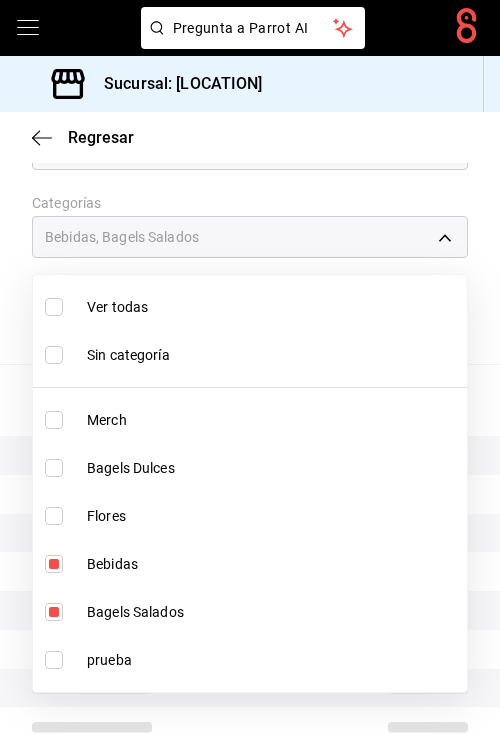 click at bounding box center (58, 612) 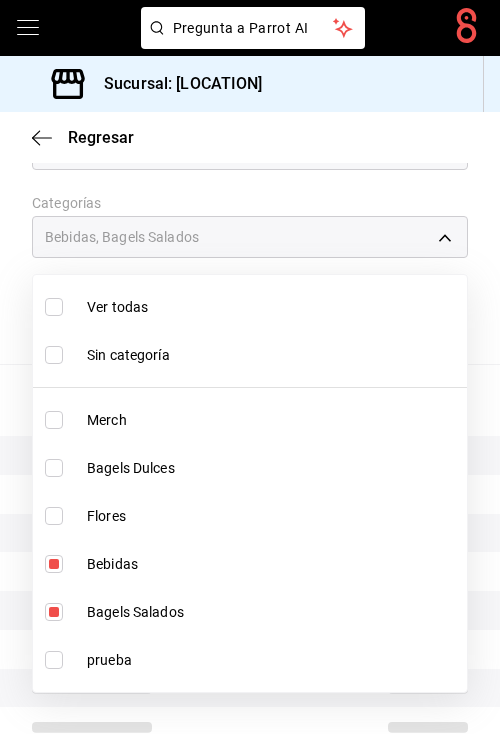 click at bounding box center [54, 612] 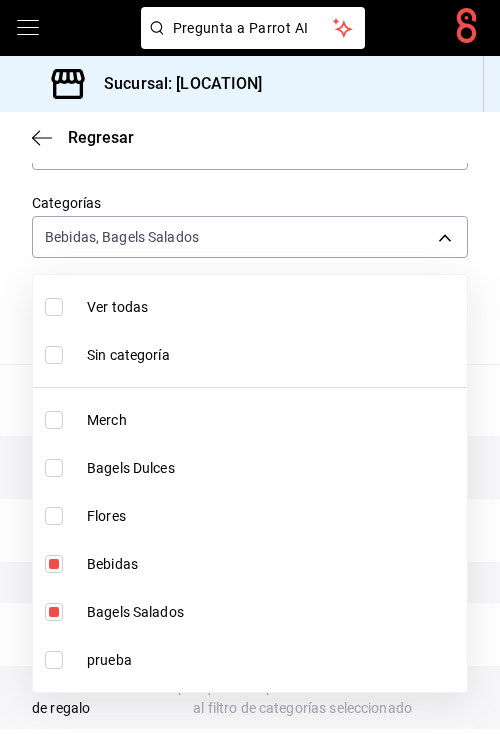 click at bounding box center [54, 612] 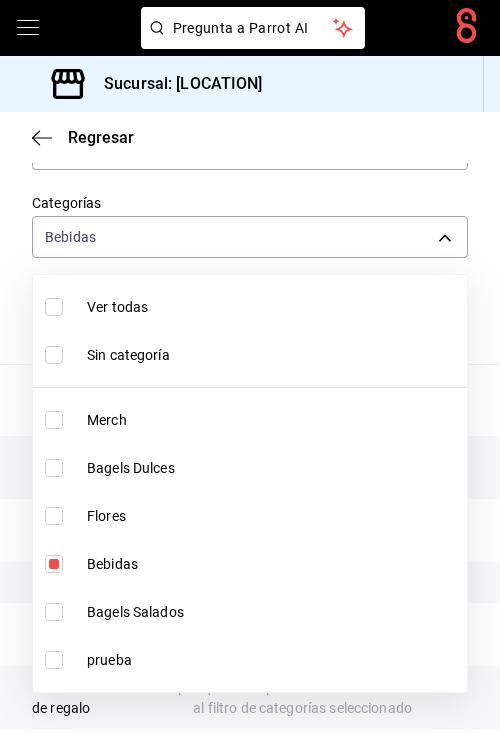 click at bounding box center (250, 367) 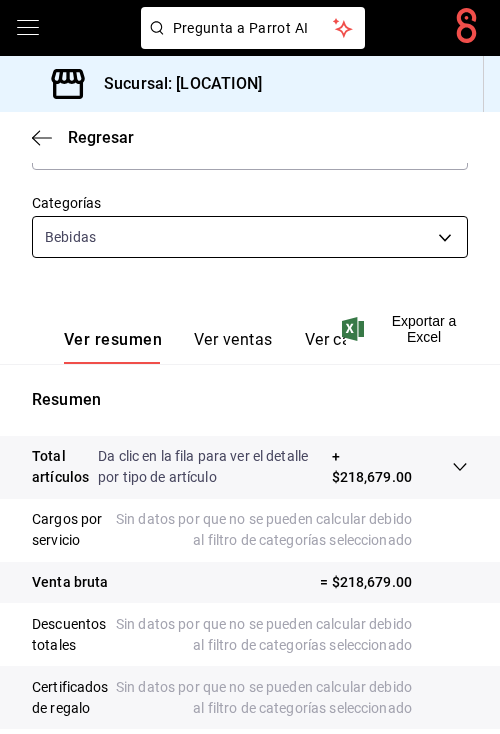 click on "Pregunta a Parrot AI Pregunta a Parrot AI Reportes   Menú   Configuración   Personal   Facturación   Inventarios   Suscripción   Ayuda Recomienda Parrot   [PERSON]   Sugerir nueva función   Sucursal: Pretty Lamb (Qro) Regresar Ventas Los artículos listados no incluyen descuentos de orden y el filtro de fechas está limitado a un máximo de 31 días. Fecha [DATE] [DATE] - [DATE] [DATE] Hora inicio 00:00 Hora inicio Hora fin 23:59 Hora fin Marca Elige las marcas Canal de venta Elige los canales de venta Tipo de orden Elige los tipos de orden Categorías Bebidas [UUID] Ver resumen Ver ventas Ver cargos Exportar a Excel Resumen Total artículos Da clic en la fila para ver el detalle por tipo de artículo + [PRICE] Cargos por servicio  Sin datos por que no se pueden calcular debido al filtro de categorías seleccionado Venta bruta = [PRICE] Descuentos totales  Sin datos por que no se pueden calcular debido al filtro de categorías seleccionado" at bounding box center [250, 367] 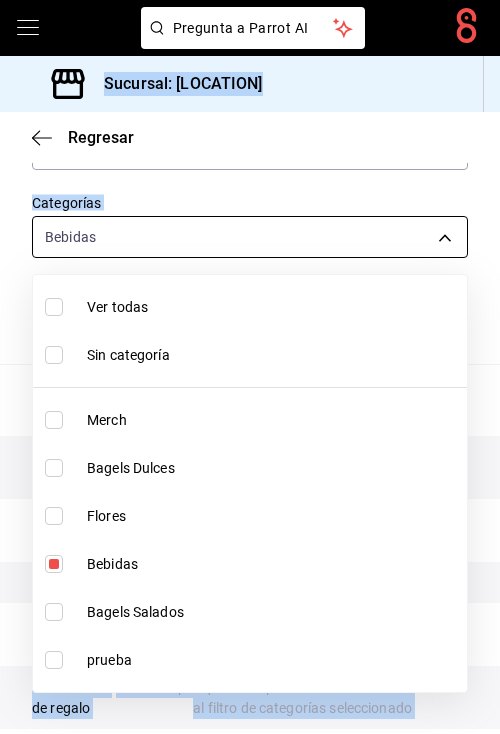 click on "Pregunta a Parrot AI Pregunta a Parrot AI Reportes   Menú   Configuración   Personal   Facturación   Inventarios   Suscripción   Ayuda Recomienda Parrot   [PERSON]   Sugerir nueva función   Sucursal: Pretty Lamb (Qro) Regresar Ventas Los artículos listados no incluyen descuentos de orden y el filtro de fechas está limitado a un máximo de 31 días. Fecha [DATE] [DATE] - [DATE] [DATE] Hora inicio 00:00 Hora inicio Hora fin 23:59 Hora fin Marca Elige las marcas Canal de venta Elige los canales de venta Tipo de orden Elige los tipos de orden Categorías Bebidas [UUID] Ver resumen Ver ventas Ver cargos Exportar a Excel Resumen Total artículos Da clic en la fila para ver el detalle por tipo de artículo + [PRICE] Cargos por servicio  Sin datos por que no se pueden calcular debido al filtro de categorías seleccionado Venta bruta = [PRICE] Descuentos totales  Sin datos por que no se pueden calcular debido al filtro de categorías seleccionado" at bounding box center (250, 367) 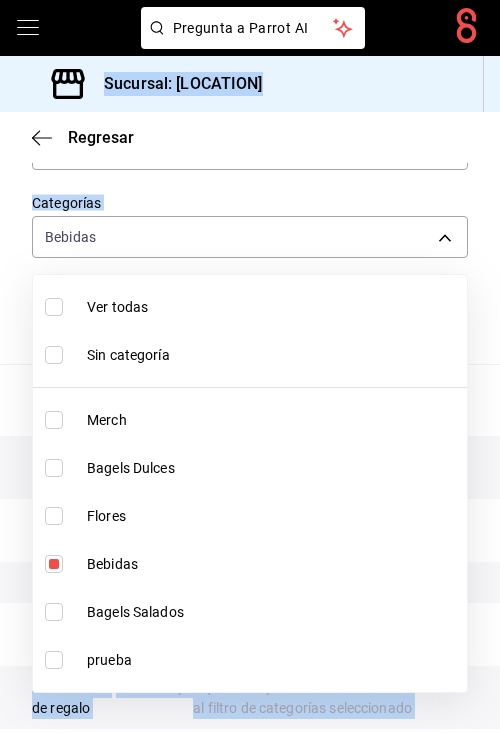 click at bounding box center (54, 564) 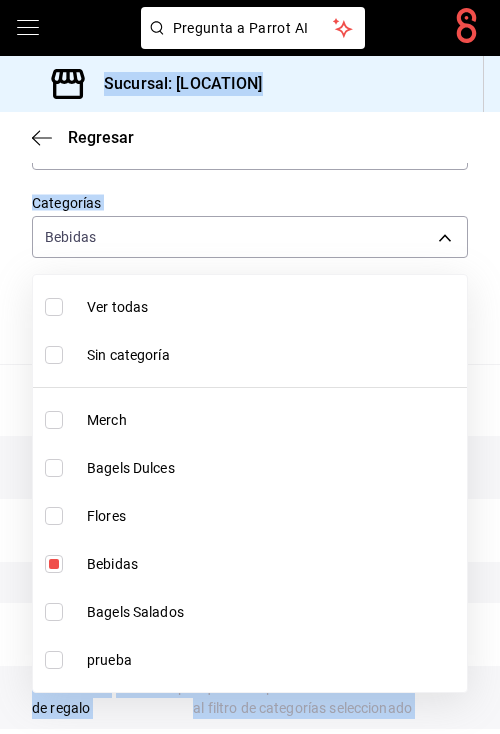 checkbox on "false" 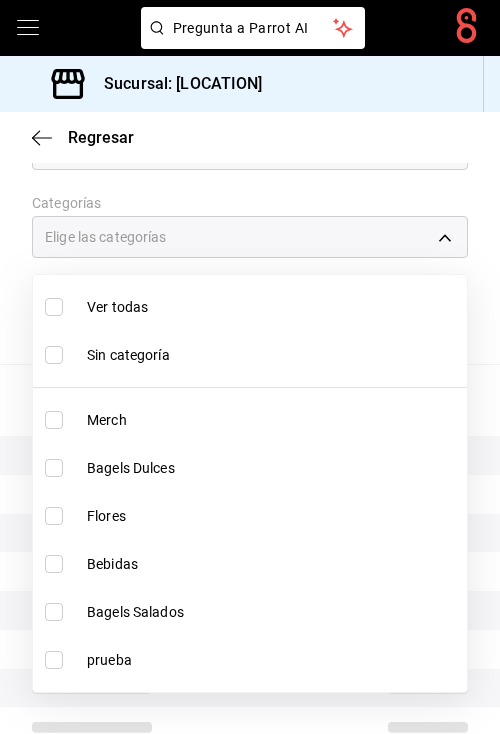 click at bounding box center (54, 420) 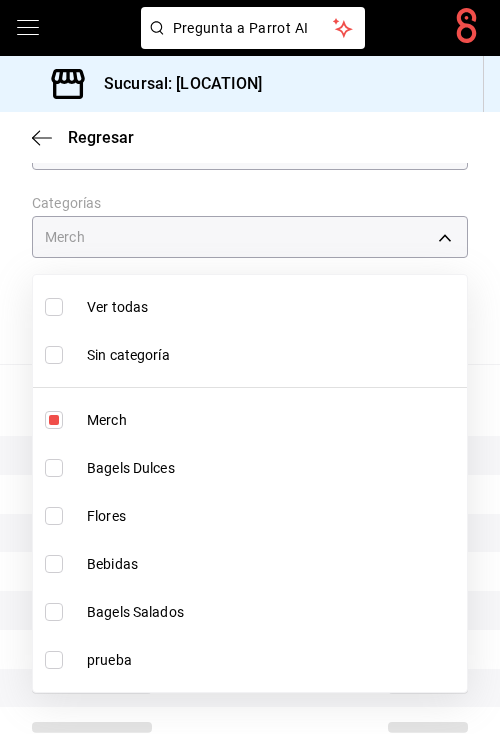 click at bounding box center (250, 367) 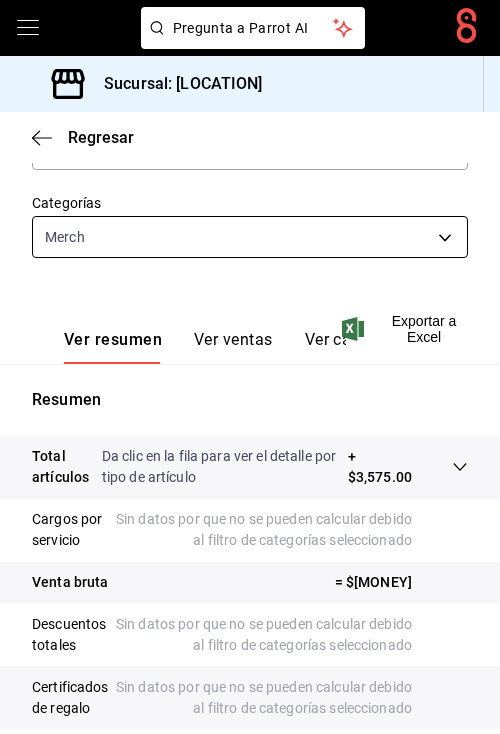 click on "Pregunta a Parrot AI Pregunta a Parrot AI Reportes   Menú   Configuración   Personal   Facturación   Inventarios   Suscripción   Ayuda Recomienda Parrot   [PERSON]   Sugerir nueva función   Sucursal: Pretty Lamb (Qro) Regresar Ventas Los artículos listados no incluyen descuentos de orden y el filtro de fechas está limitado a un máximo de 31 días. Fecha [DATE] [DATE] - [DATE] [DATE] Hora inicio 00:00 Hora inicio Hora fin 23:59 Hora fin Marca Elige las marcas Canal de venta Elige los canales de venta Tipo de orden Elige los tipos de orden Categorías Merch [UUID] Ver resumen Ver ventas Ver cargos Exportar a Excel Resumen Total artículos Da clic en la fila para ver el detalle por tipo de artículo + $[MONEY] Cargos por servicio  Sin datos por que no se pueden calcular debido al filtro de categorías seleccionado Venta bruta = $[MONEY] Descuentos totales  Sin datos por que no se pueden calcular debido al filtro de categorías seleccionado Impuestos" at bounding box center [250, 367] 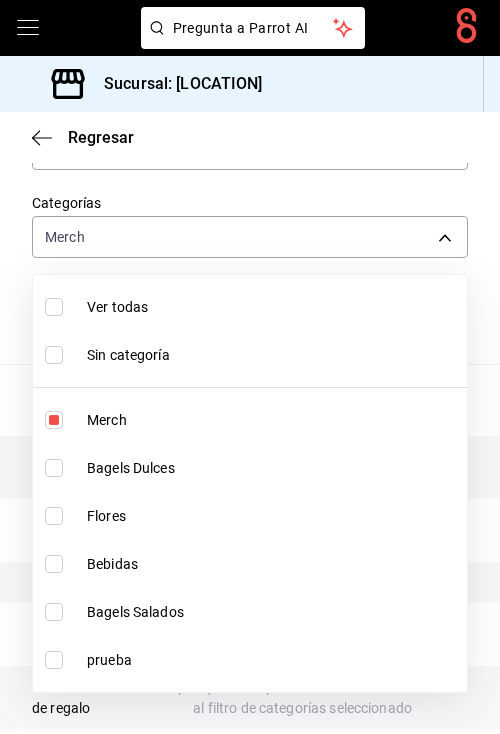 click at bounding box center [54, 420] 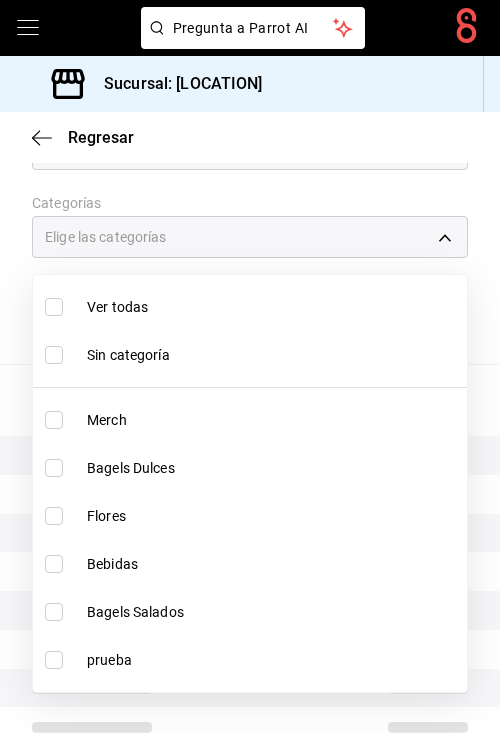 click at bounding box center [54, 468] 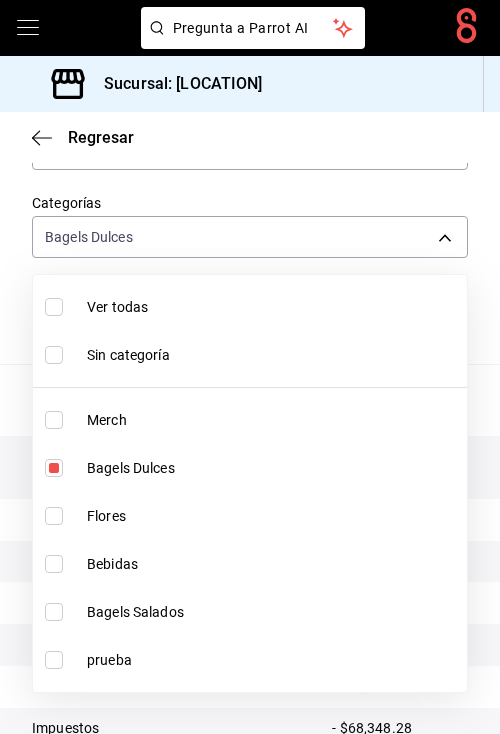 click at bounding box center (250, 367) 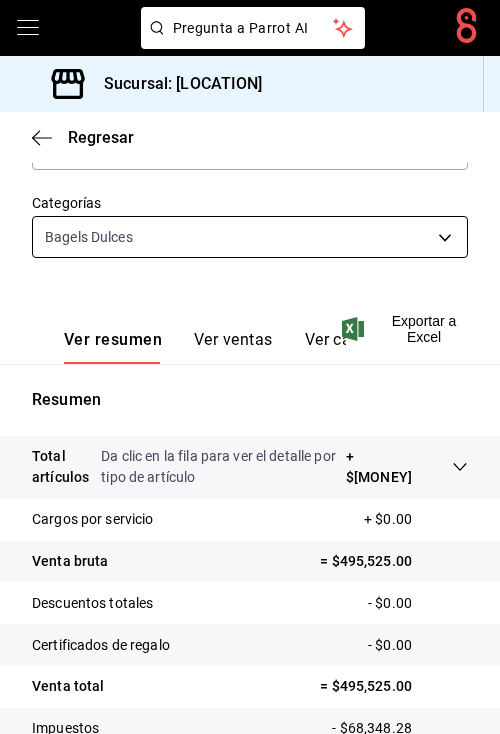 click on "Pregunta a Parrot AI Pregunta a Parrot AI Reportes   Menú   Configuración   Personal   Facturación   Inventarios   Suscripción   Ayuda Recomienda Parrot   [PERSON]   Sugerir nueva función   Sucursal: [CITY]   Regresar Ventas Los artículos listados no incluyen descuentos de orden y el filtro de fechas está limitado a un máximo de 31 días. Fecha [DATE] [DATE] - [DATE] [DATE] Hora inicio 00:00 Hora inicio Hora fin 23:59 Hora fin Marca Elige las marcas Canal de venta Elige los canales de venta Tipo de orden Elige los tipos de orden Categorías Bagels Dulces 4b1a1943-a012-42d9-8204-f736ff484863 Ver resumen Ver ventas Ver cargos Exportar a Excel Resumen Total artículos Da clic en la fila para ver el detalle por tipo de artículo + $495,525.00 Cargos por servicio + $0.00 Venta bruta = $495,525.00 Descuentos totales - $0.00 Certificados de regalo - $0.00 Venta total = $495,525.00 Impuestos - $68,348.28 Venta neta = $427,176.72 Pregunta a Parrot AI Reportes   Menú" at bounding box center [250, 367] 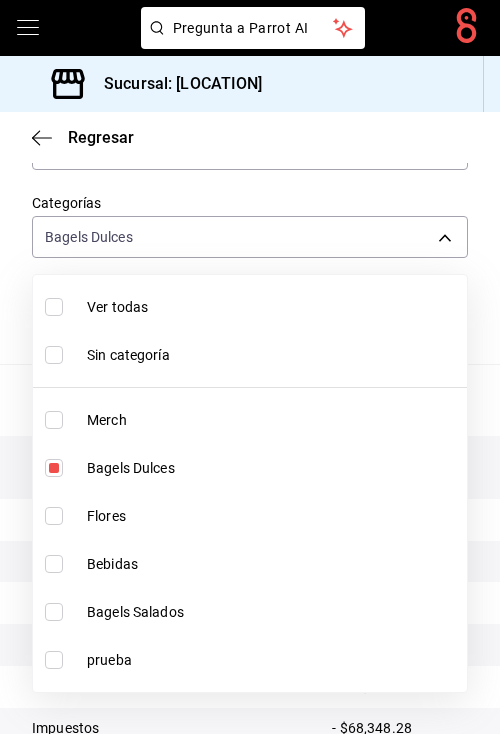 click on "Bagels Dulces" at bounding box center (250, 468) 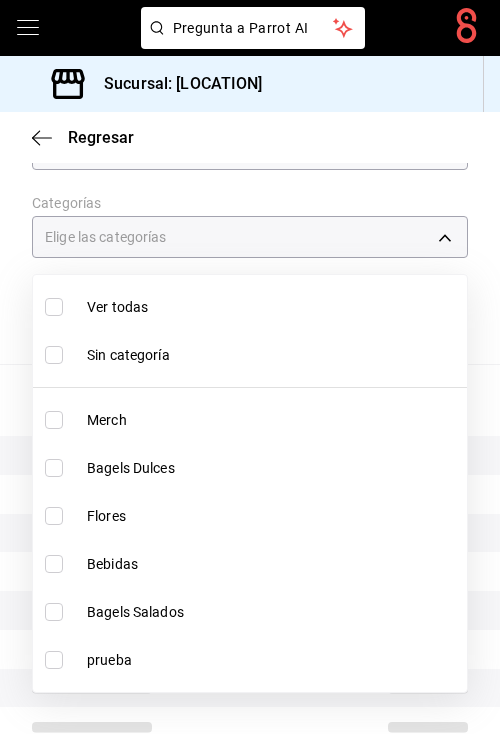 click on "Bagels Dulces" at bounding box center (250, 468) 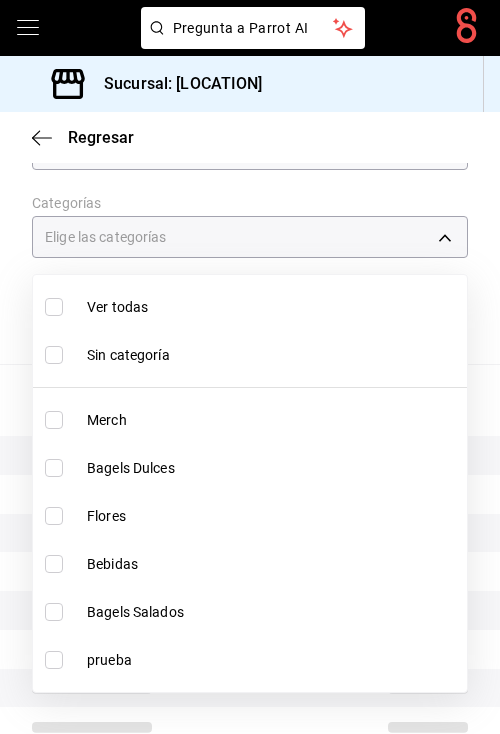 type on "4b1a1943-a012-42d9-8204-f736ff484863" 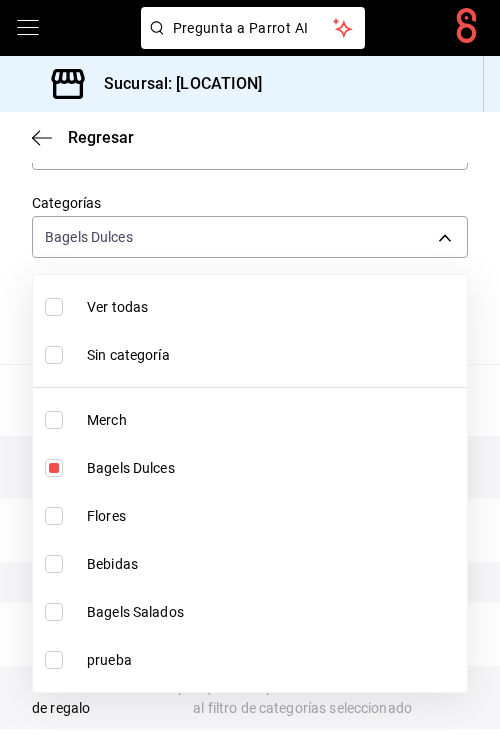 click at bounding box center [250, 367] 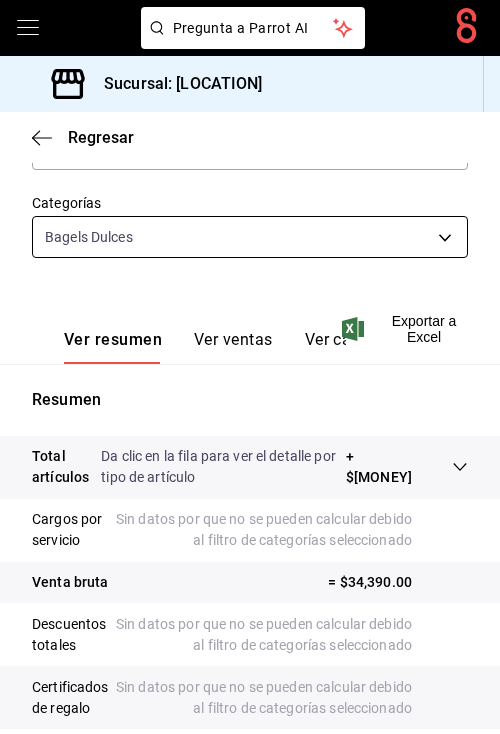 click on "Pregunta a Parrot AI Pregunta a Parrot AI Reportes   Menú   Configuración   Personal   Facturación   Inventarios   Suscripción   Ayuda Recomienda Parrot   [PERSON]   Sugerir nueva función   Sucursal: Pretty Lamb (Qro) Regresar Ventas Los artículos listados no incluyen descuentos de orden y el filtro de fechas está limitado a un máximo de 31 días. Fecha [DATE] [DATE] - [DATE] [DATE] Hora inicio 00:00 Hora inicio Hora fin 23:59 Hora fin Marca Elige las marcas Canal de venta Elige los canales de venta Tipo de orden Elige los tipos de orden Categorías Bagels Dulces [UUID] Ver resumen Ver ventas Ver cargos Exportar a Excel Resumen Total artículos Da clic en la fila para ver el detalle por tipo de artículo + [PRICE] Cargos por servicio  Sin datos por que no se pueden calcular debido al filtro de categorías seleccionado Venta bruta = [PRICE] Descuentos totales  Sin datos por que no se pueden calcular debido al filtro de categorías seleccionado" at bounding box center [250, 367] 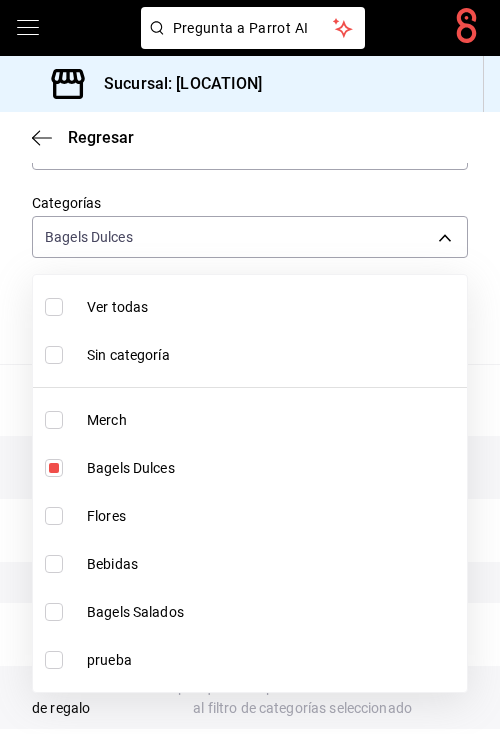 click on "Bagels Dulces" at bounding box center [250, 468] 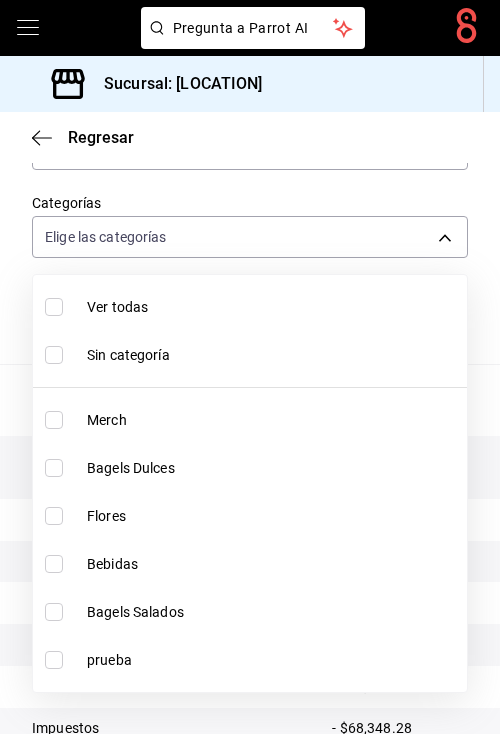 click at bounding box center (58, 516) 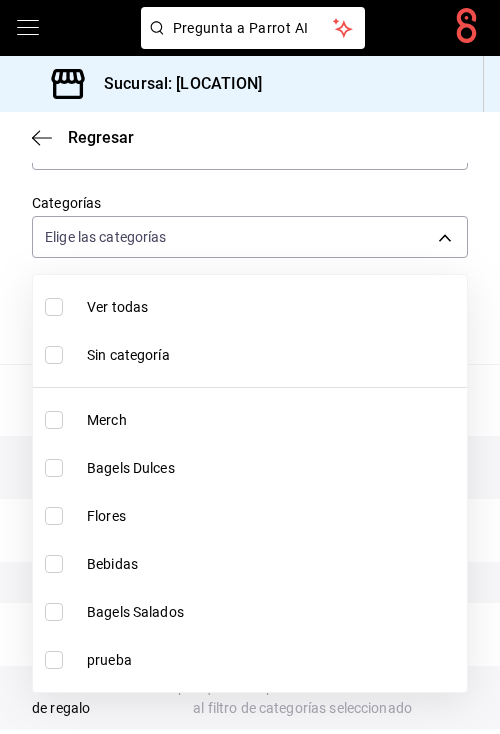 click at bounding box center (54, 516) 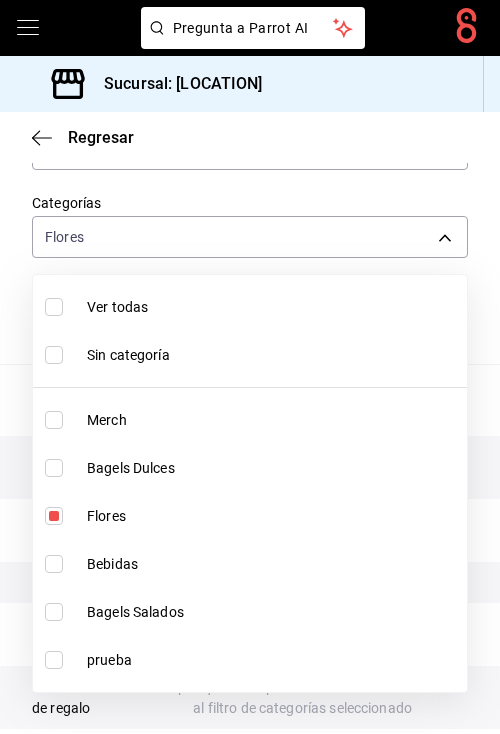 click at bounding box center (250, 367) 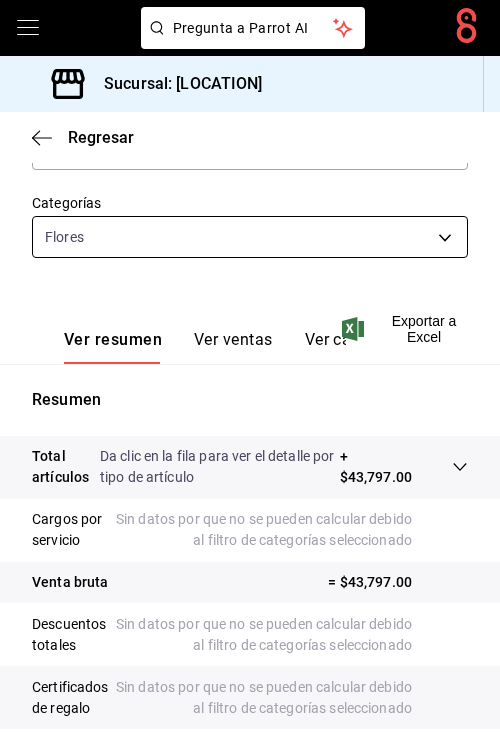 click on "Pregunta a Parrot AI Pregunta a Parrot AI Reportes   Menú   Configuración   Personal   Facturación   Inventarios   Suscripción   Ayuda Recomienda Parrot   [PERSON]   Sugerir nueva función   Sucursal: Pretty Lamb (Qro) Regresar Ventas Los artículos listados no incluyen descuentos de orden y el filtro de fechas está limitado a un máximo de 31 días. Fecha [DATE] [DATE] - [DATE] [DATE] Hora inicio 00:00 Hora inicio Hora fin 23:59 Hora fin Marca Elige las marcas Canal de venta Elige los canales de venta Tipo de orden Elige los tipos de orden Categorías Flores [UUID] Ver resumen Ver ventas Ver cargos Exportar a Excel Resumen Total artículos Da clic en la fila para ver el detalle por tipo de artículo + $[MONEY] Cargos por servicio  Sin datos por que no se pueden calcular debido al filtro de categorías seleccionado Venta bruta = $[MONEY] Descuentos totales  Sin datos por que no se pueden calcular debido al filtro de categorías seleccionado" at bounding box center (250, 367) 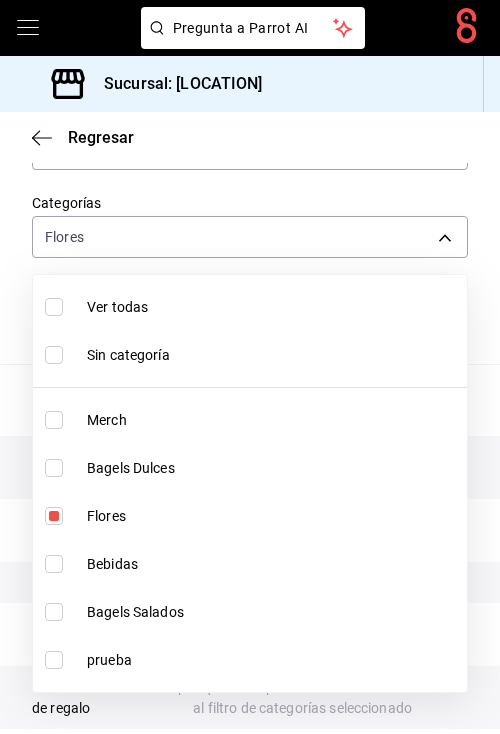 click on "Flores" at bounding box center [250, 516] 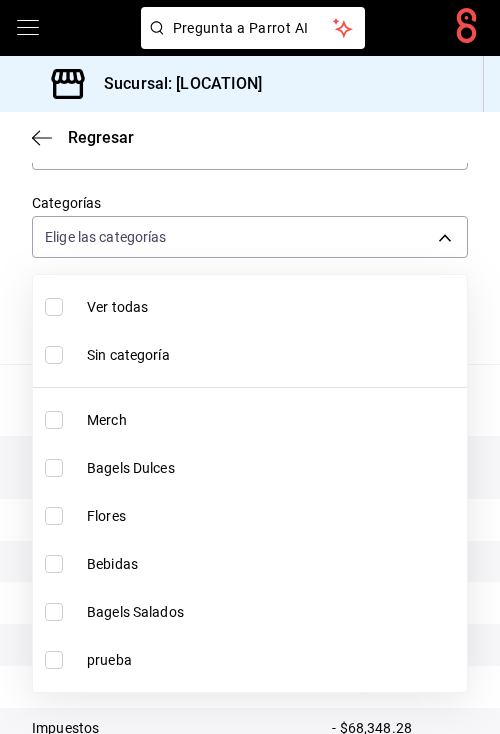 click at bounding box center (54, 564) 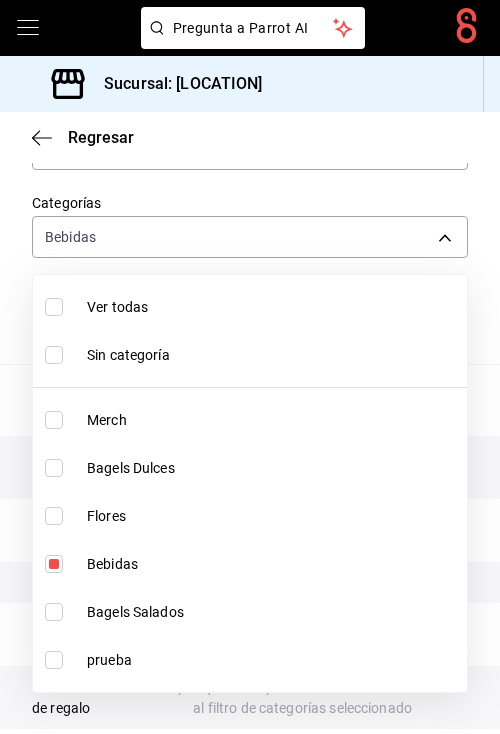 click at bounding box center [250, 367] 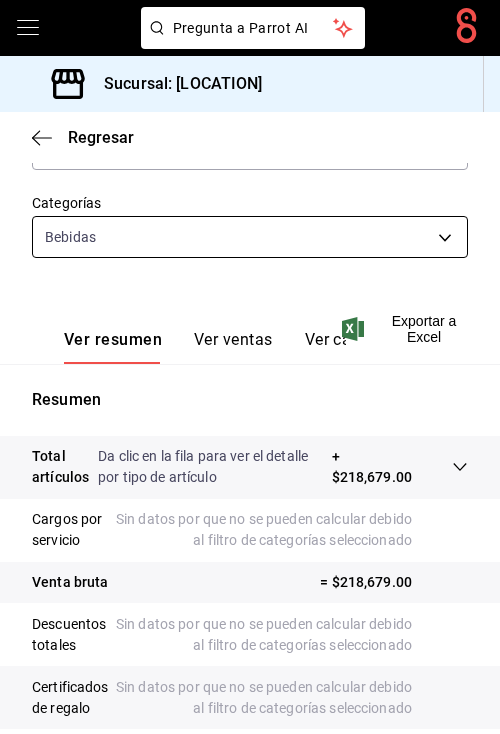 click on "Pregunta a Parrot AI Pregunta a Parrot AI Reportes   Menú   Configuración   Personal   Facturación   Inventarios   Suscripción   Ayuda Recomienda Parrot   [PERSON]   Sugerir nueva función   Sucursal: Pretty Lamb (Qro) Regresar Ventas Los artículos listados no incluyen descuentos de orden y el filtro de fechas está limitado a un máximo de 31 días. Fecha [DATE] [DATE] - [DATE] [DATE] Hora inicio 00:00 Hora inicio Hora fin 23:59 Hora fin Marca Elige las marcas Canal de venta Elige los canales de venta Tipo de orden Elige los tipos de orden Categorías Bebidas [UUID] Ver resumen Ver ventas Ver cargos Exportar a Excel Resumen Total artículos Da clic en la fila para ver el detalle por tipo de artículo + [PRICE] Cargos por servicio  Sin datos por que no se pueden calcular debido al filtro de categorías seleccionado Venta bruta = [PRICE] Descuentos totales  Sin datos por que no se pueden calcular debido al filtro de categorías seleccionado" at bounding box center [250, 367] 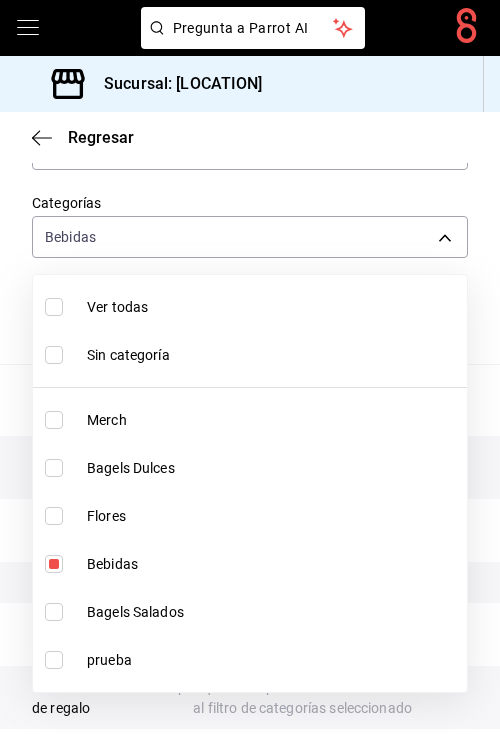 click on "Bebidas" at bounding box center [250, 564] 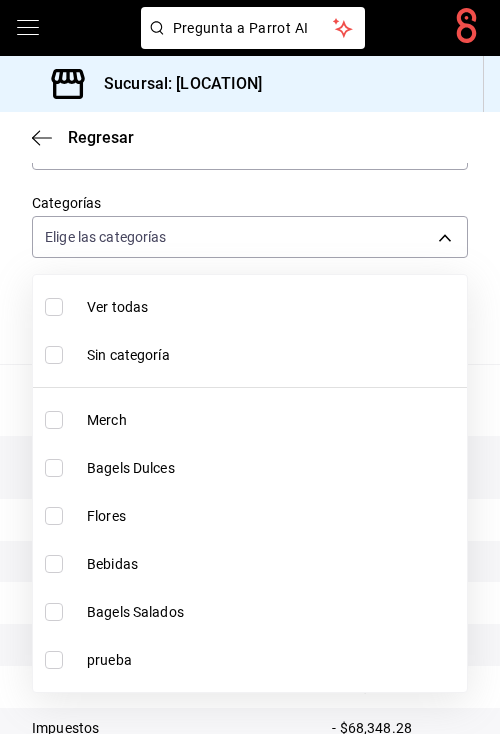 click on "Bagels Salados" at bounding box center (273, 612) 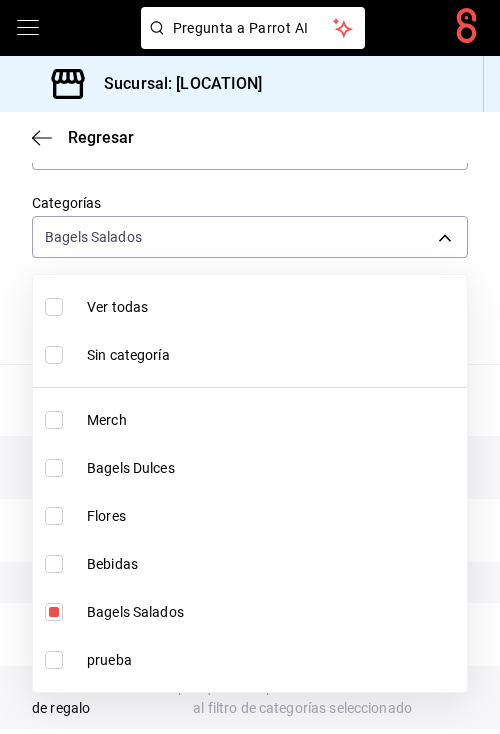click at bounding box center [250, 367] 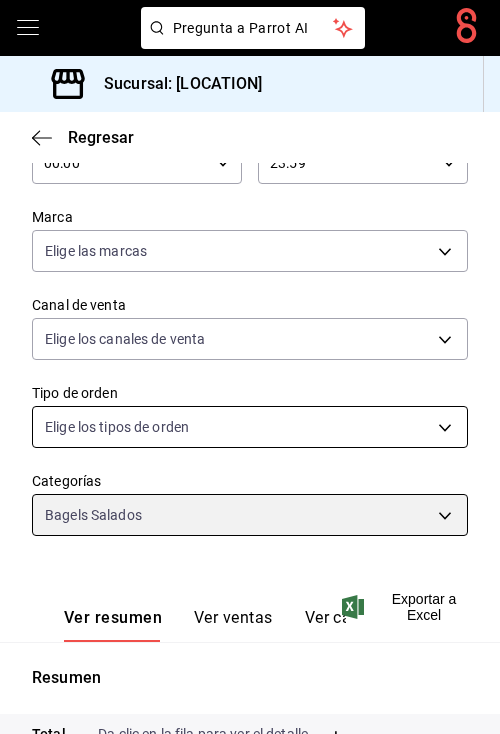 scroll, scrollTop: 227, scrollLeft: 0, axis: vertical 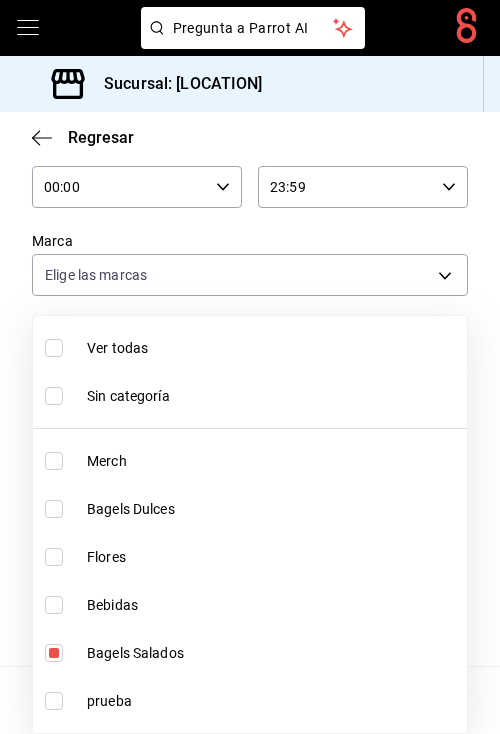 click on "Pregunta a Parrot AI Pregunta a Parrot AI Reportes   Menú   Configuración   Personal   Facturación   Inventarios   Suscripción   Ayuda Recomienda Parrot   [PERSON]   Sugerir nueva función   Sucursal: Pretty Lamb (Qro) Regresar Ventas Los artículos listados no incluyen descuentos de orden y el filtro de fechas está limitado a un máximo de 31 días. Fecha [DATE] [DATE] - [DATE] [DATE] Hora inicio 00:00 Hora inicio Hora fin 23:59 Hora fin Marca Elige las marcas Canal de venta Elige los canales de venta Tipo de orden Elige los tipos de orden Categorías Bagels Salados 5a6c7b93-f4f9-48d7-8007-706185de1768 Ver resumen Ver ventas Ver cargos Exportar a Excel Resumen Total artículos Da clic en la fila para ver el detalle por tipo de artículo + $[AMOUNT] Cargos por servicio  Sin datos por que no se pueden calcular debido al filtro de categorías seleccionado Venta bruta = $[AMOUNT] Descuentos totales Certificados de regalo Venta total = $[AMOUNT] Impuestos - $[AMOUNT] Venta neta" at bounding box center [250, 367] 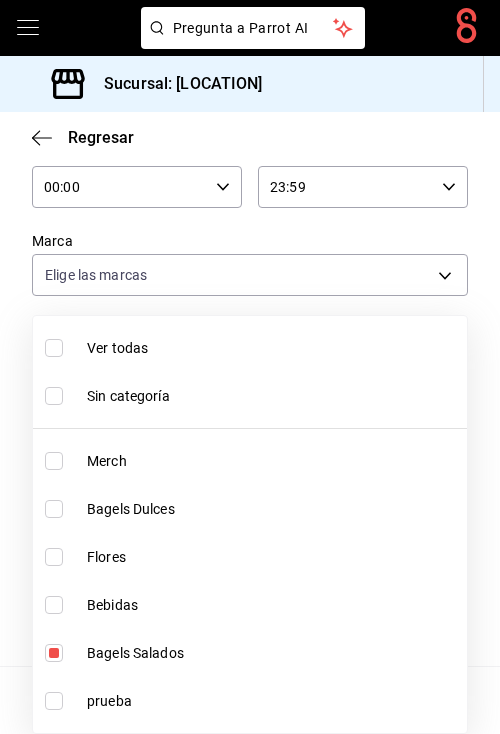 click on "Ver todas" at bounding box center (273, 348) 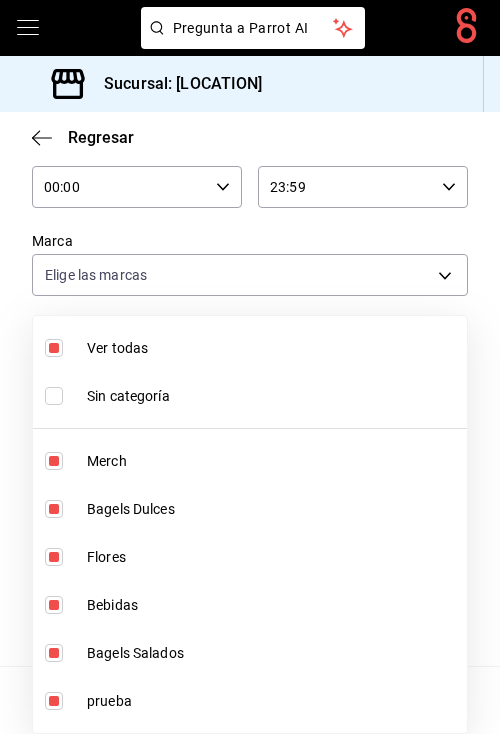click at bounding box center (250, 367) 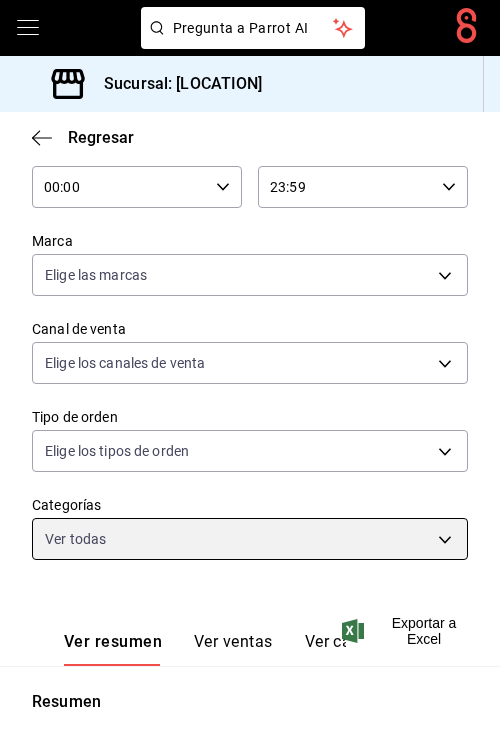 scroll, scrollTop: 569, scrollLeft: 0, axis: vertical 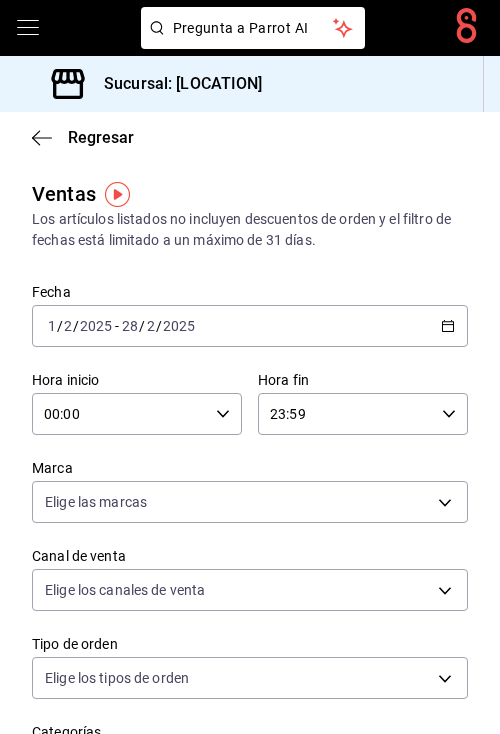 click on "[DATE] [DATE] - [DATE] [DATE]" at bounding box center (250, 326) 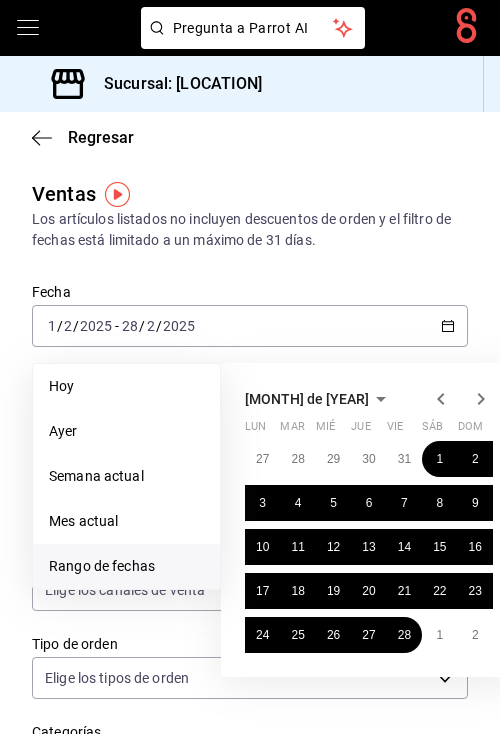 scroll, scrollTop: 0, scrollLeft: 3, axis: horizontal 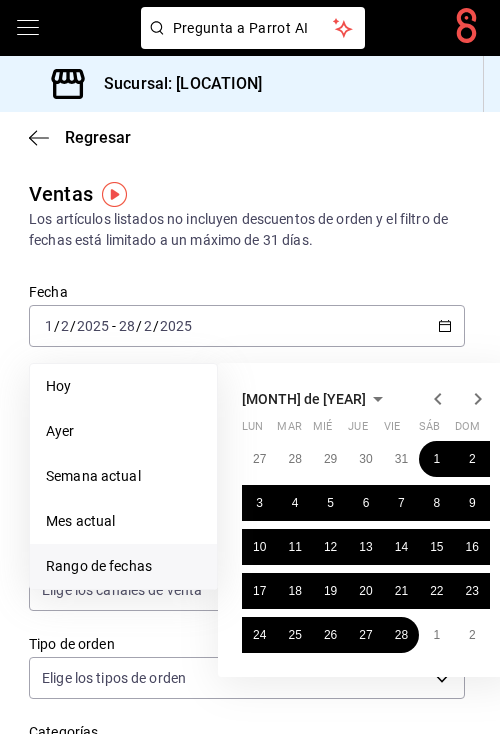 click 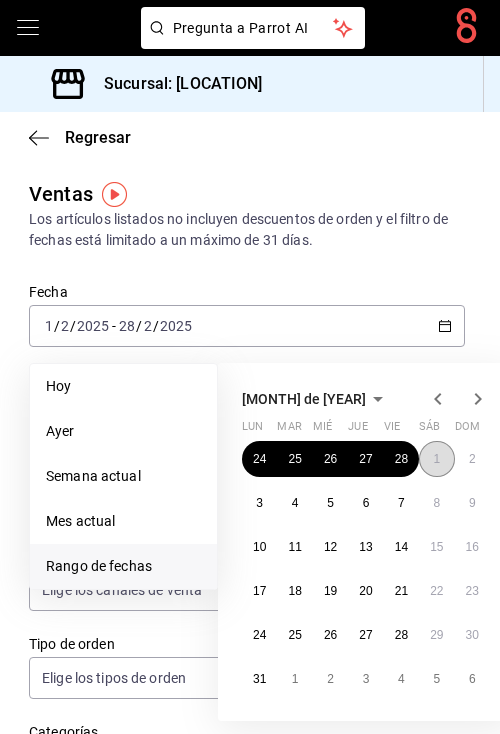 click on "1" at bounding box center [436, 459] 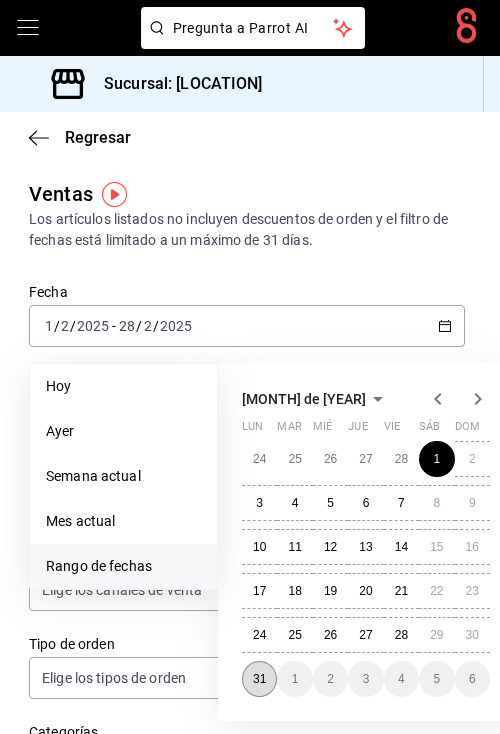 click on "31" at bounding box center (259, 679) 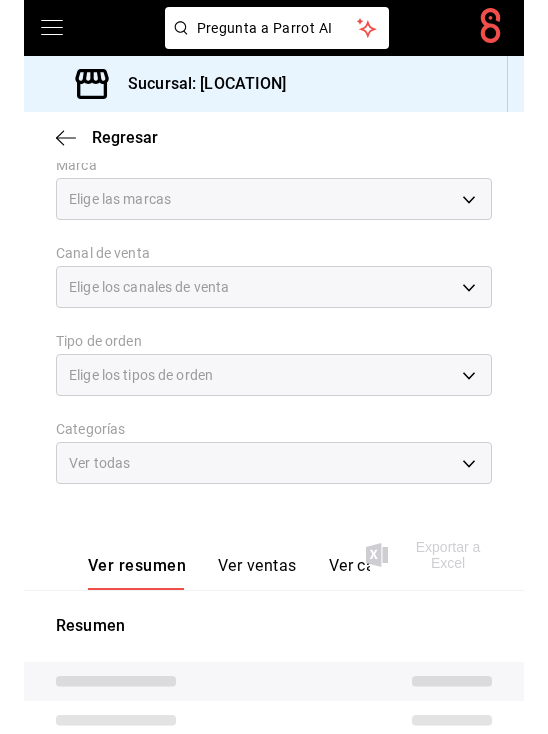 scroll, scrollTop: 406, scrollLeft: 0, axis: vertical 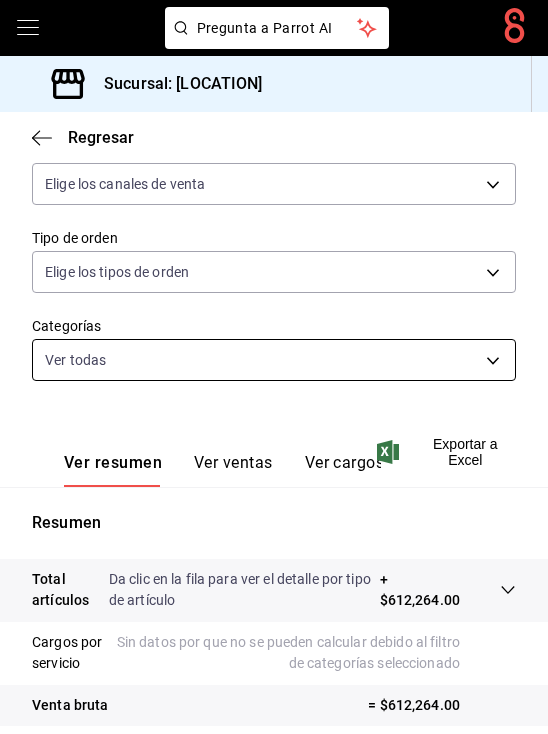 click on "Pregunta a Parrot AI Pregunta a Parrot AI Reportes   Menú   Configuración   Personal   Facturación   Inventarios   Suscripción   Ayuda Recomienda Parrot   [PERSON]   Sugerir nueva función   Sucursal: Pretty Lamb (Qro) Regresar Ventas Los artículos listados no incluyen descuentos de orden y el filtro de fechas está limitado a un máximo de 31 días. Fecha [DATE] [DATE] - [DATE] [DATE] Hora inicio 00:00 Hora inicio Hora fin 23:59 Hora fin Marca Elige las marcas Canal de venta Elige los canales de venta Tipo de orden Elige los tipos de orden Categorías Ver todas cbb368d5-8c0a-4057-8a6a-fc88f7414627,4b1a1943-a012-42d9-8204-f736ff484863,28eda12f-b6a9-4a85-a2d9-4925b888b383,05085ffe-e47e-443d-b732-4e8606ee6f3d,5a6c7b93-f4f9-48d7-8007-706185de1768,29a66429-dae6-43d5-9dfd-d03544eb29ff Ver resumen Ver ventas Ver cargos Exportar a Excel Resumen Total artículos Da clic en la fila para ver el detalle por tipo de artículo + $[AMOUNT] Cargos por servicio Venta bruta = $[AMOUNT]   Menú" at bounding box center [274, 367] 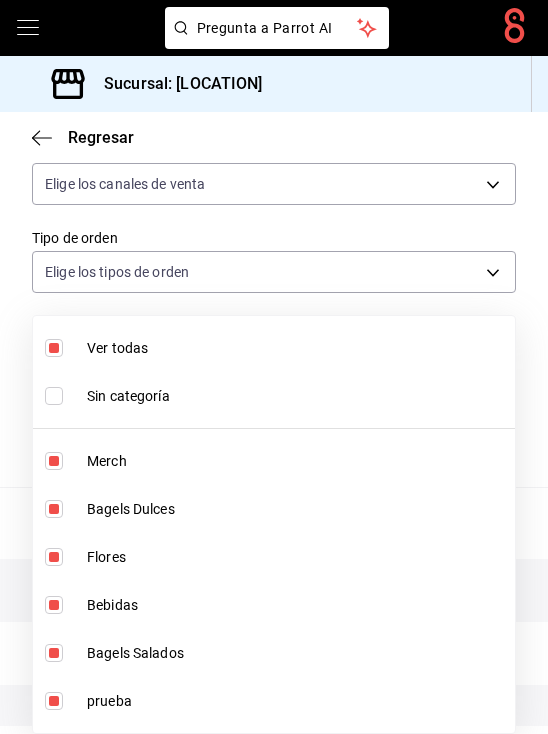 click on "Ver todas" at bounding box center (297, 348) 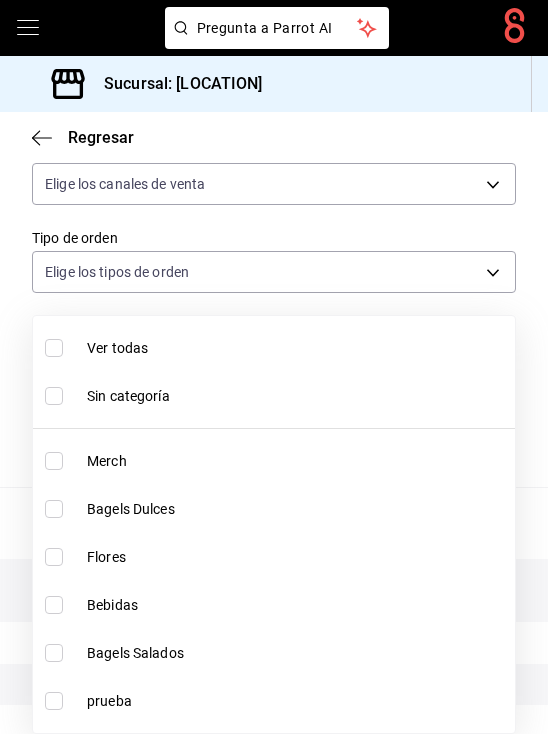 click on "Merch" at bounding box center [297, 461] 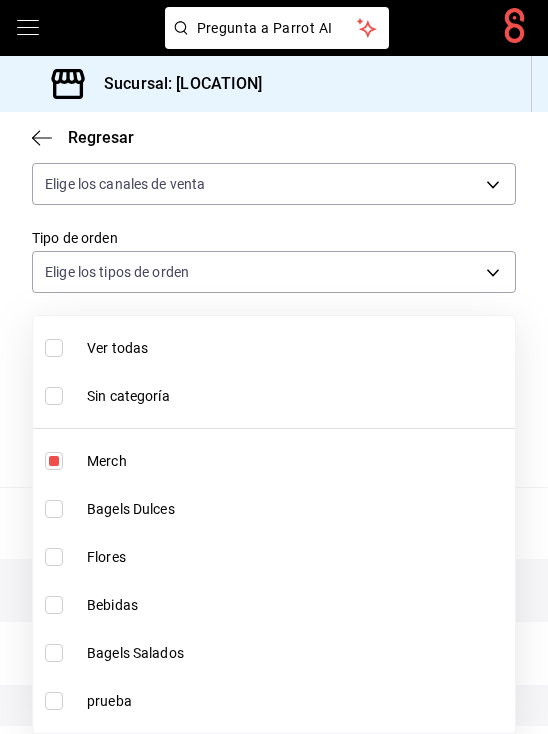 click at bounding box center (274, 367) 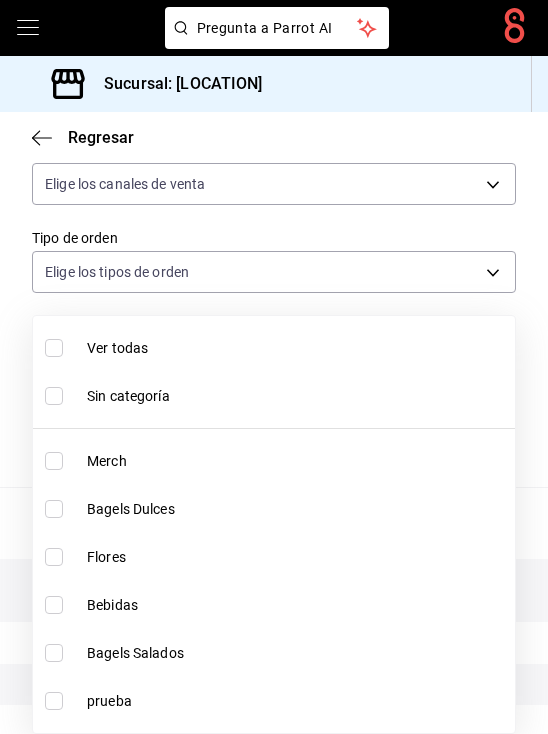 click on "Bagels Salados" at bounding box center (297, 653) 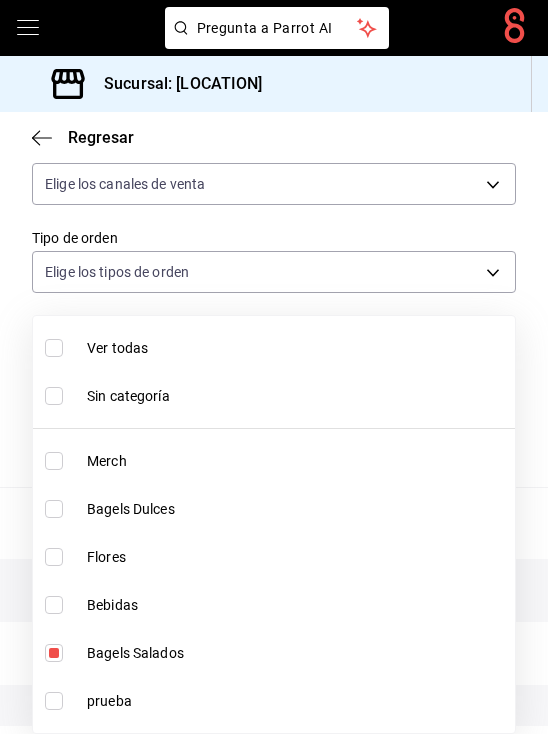 click at bounding box center (274, 367) 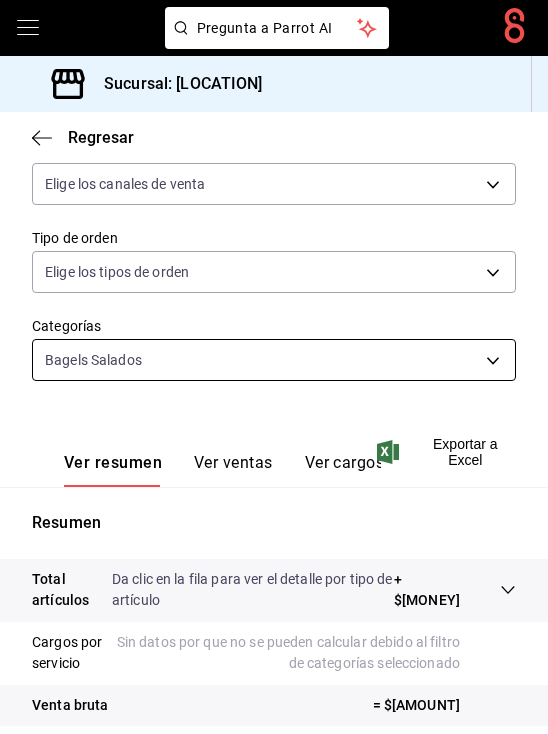 click on "Pregunta a Parrot AI Pregunta a Parrot AI Reportes   Menú   Configuración   Personal   Facturación   Inventarios   Suscripción   Ayuda Recomienda Parrot   [PERSON]   Sugerir nueva función   Sucursal: Pretty Lamb ([CITY]) Regresar Ventas Los artículos listados no incluyen descuentos de orden y el filtro de fechas está limitado a un máximo de 31 días. Fecha [DATE] [DATE] - [DATE] [DATE] Hora inicio 00:00 Hora inicio Hora fin 23:59 Hora fin Marca Elige las marcas Canal de venta Elige los canales de venta Tipo de orden Elige los tipos de orden Categorías Bagels Salados [UUID] Ver resumen Ver ventas Ver cargos Exportar a Excel Resumen Total artículos Da clic en la fila para ver el detalle por tipo de artículo + $206,385.00 Cargos por servicio  Sin datos por que no se pueden calcular debido al filtro de categorías seleccionado Venta bruta = $206,385.00 Descuentos totales Certificados de regalo Venta total = $206,385.00 Impuestos - $28,466.90 Venta neta" at bounding box center [274, 367] 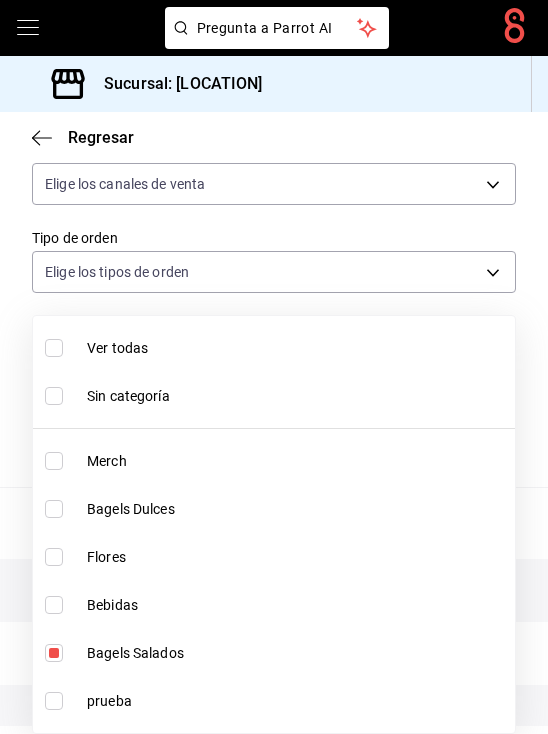 click on "Bagels Salados" at bounding box center (297, 653) 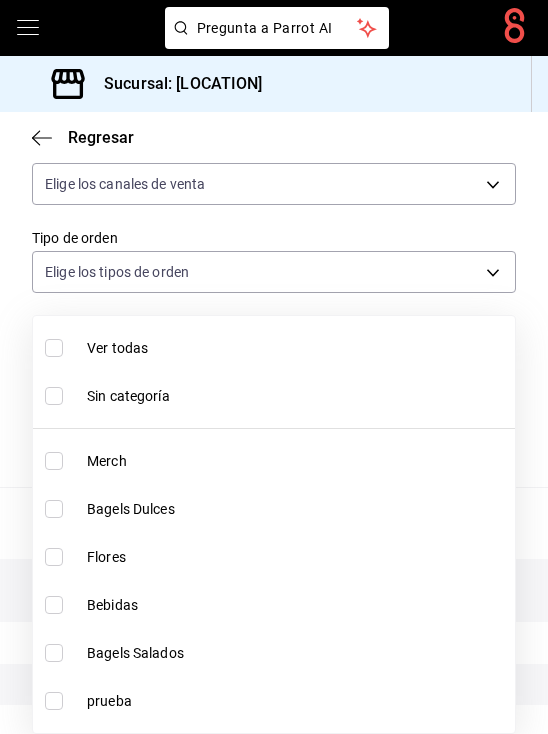 click on "Bagels Dulces" at bounding box center [297, 509] 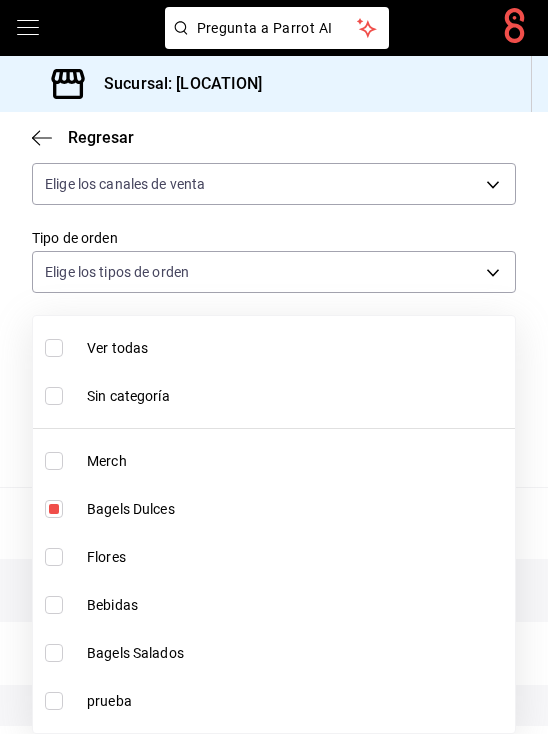 click at bounding box center (274, 367) 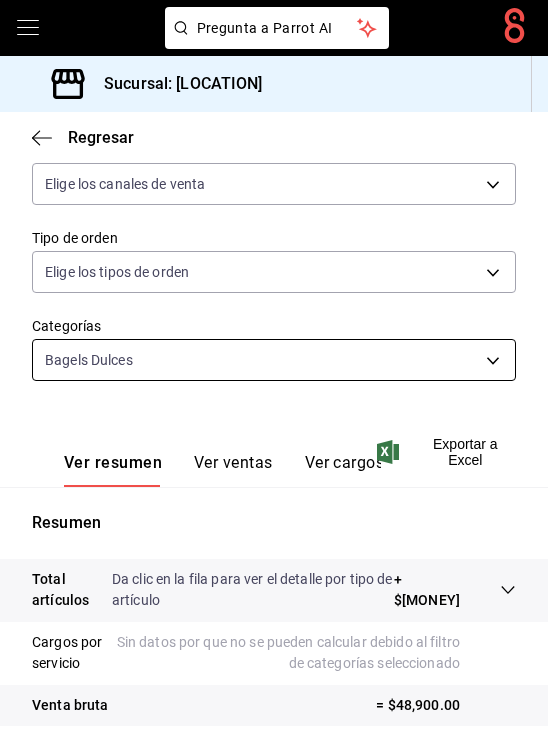 click on "Pregunta a Parrot AI Pregunta a Parrot AI Reportes   Menú   Configuración   Personal   Facturación   Inventarios   Suscripción   Ayuda Recomienda Parrot   Pilar Reyna   Sugerir nueva función   Sucursal: Pretty Lamb (Qro) Regresar Ventas Los artículos listados no incluyen descuentos de orden y el filtro de fechas está limitado a un máximo de 31 días. Fecha [DATE] [DATE] - [DATE] [DATE] Hora inicio 00:00 Hora inicio Hora fin 23:59 Hora fin Marca Elige las marcas Canal de venta Elige los canales de venta Tipo de orden Elige los tipos de orden Categorías Bagels Dulces [UUID] Ver resumen Ver ventas Ver cargos Exportar a Excel Nombre Tipo de artículo Tipo Precio actual Cantidad Precio promedio   Total artículos   Descuentos de artículo Venta total Impuestos Venta neta Apple Pie - Artículo $[MONEY] [NUMBER] $[MONEY] $[MONEY] $[MONEY] $[MONEY] $[MONEY] $[MONEY] Strawberry Jam & Brie - Artículo $[MONEY] [NUMBER] $[MONEY] $[MONEY] $[MONEY] $[MONEY] $[MONEY] $[MONEY]" at bounding box center [274, 367] 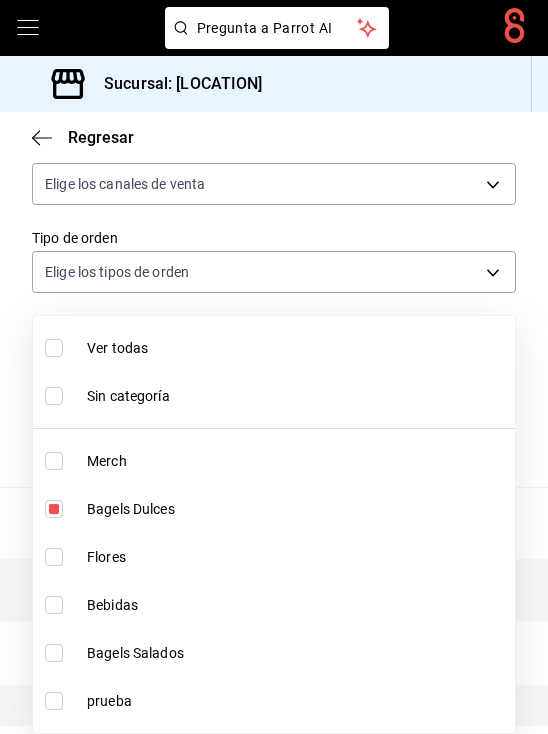click on "Bagels Dulces" at bounding box center [297, 509] 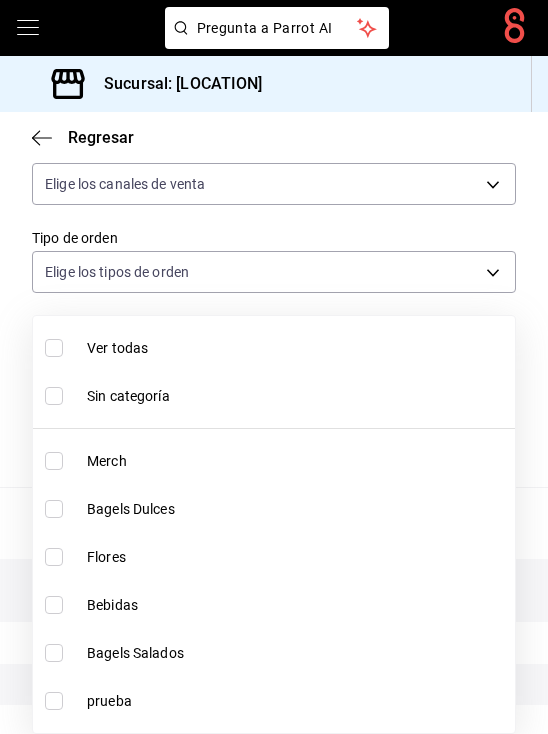 click on "Bebidas" at bounding box center [297, 605] 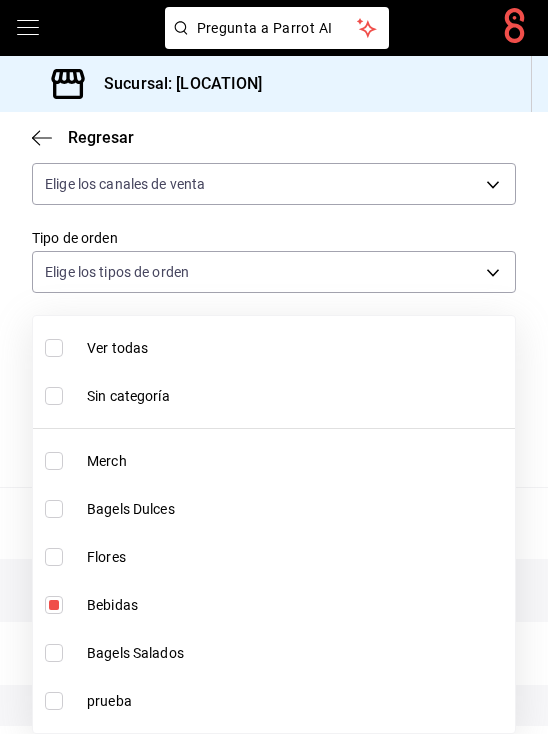 click at bounding box center [274, 367] 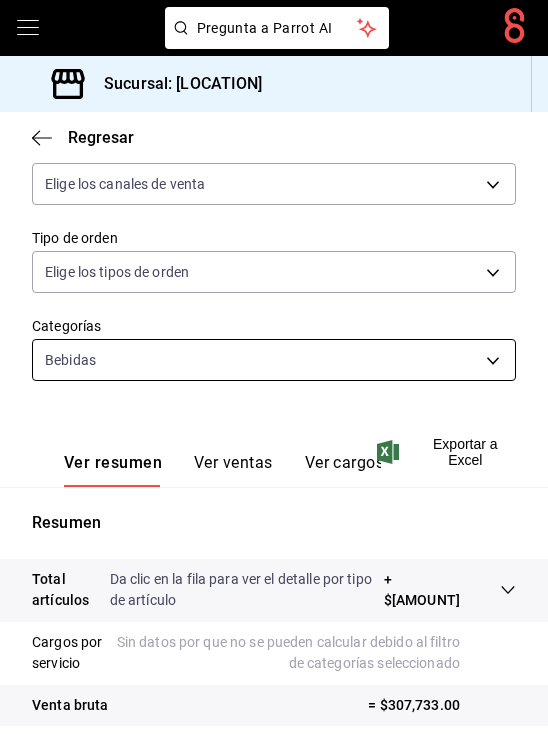 click on "Pregunta a Parrot AI Pregunta a Parrot AI Reportes   Menú   Configuración   Personal   Facturación   Inventarios   Suscripción   Ayuda Recomienda Parrot   Pilar Reyna   Sugerir nueva función   Sucursal: Pretty Lamb (Qro) Regresar Ventas Los artículos listados no incluyen descuentos de orden y el filtro de fechas está limitado a un máximo de 31 días. Fecha [DATE] [DATE] - [DATE] [DATE] Hora inicio 00:00 Hora inicio Hora fin 23:59 Hora fin Marca Elige las marcas Canal de venta Elige los canales de venta Tipo de orden Elige los tipos de orden Categorías Bebidas [UUID] Ver resumen Ver ventas Ver cargos Exportar a Excel Resumen Total artículos Da clic en la fila para ver el detalle por tipo de artículo + $[MONEY] Cargos por servicio  Sin datos por que no se pueden calcular debido al filtro de categorías seleccionado Venta bruta = $[MONEY] Descuentos totales  Sin datos por que no se pueden calcular debido al filtro de categorías seleccionado" at bounding box center (274, 367) 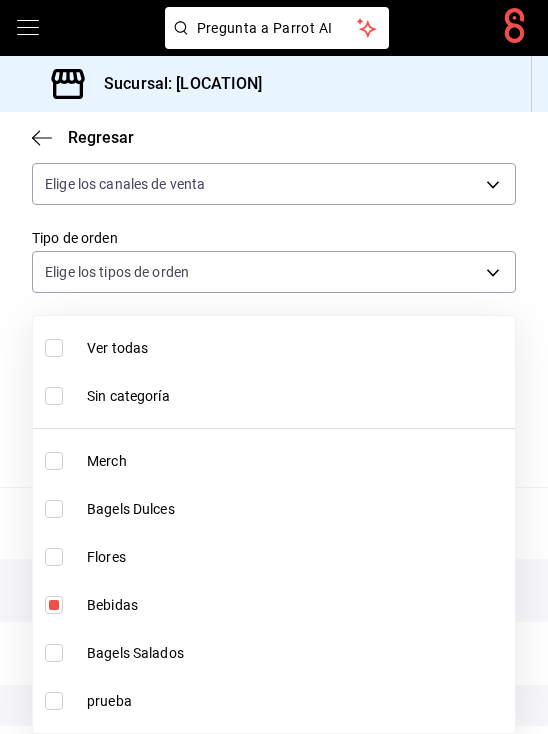 click on "Bebidas" at bounding box center [297, 605] 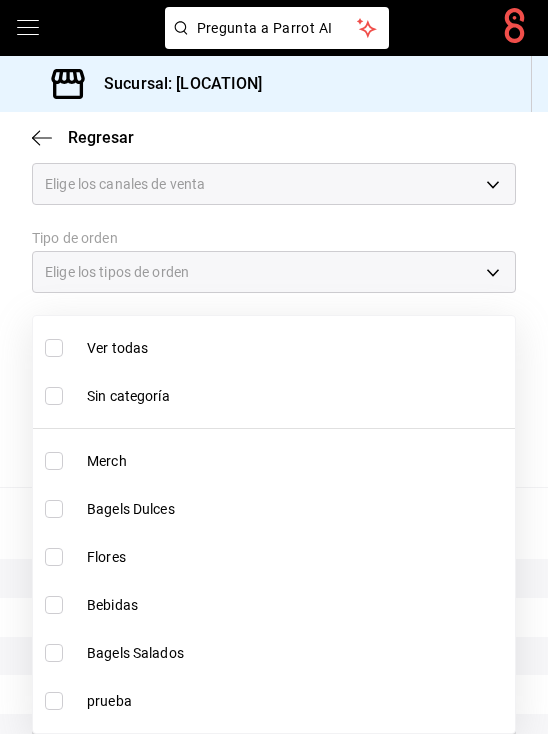 click on "Bebidas" at bounding box center (297, 605) 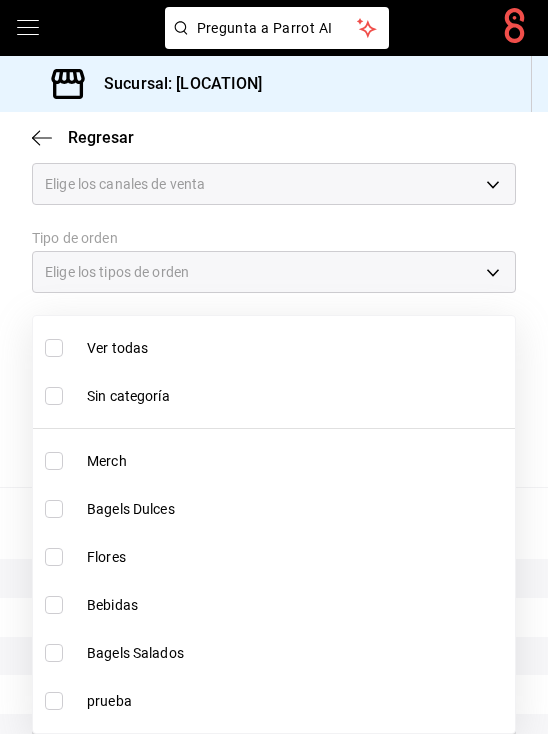 type on "05085ffe-e47e-443d-b732-4e8606ee6f3d" 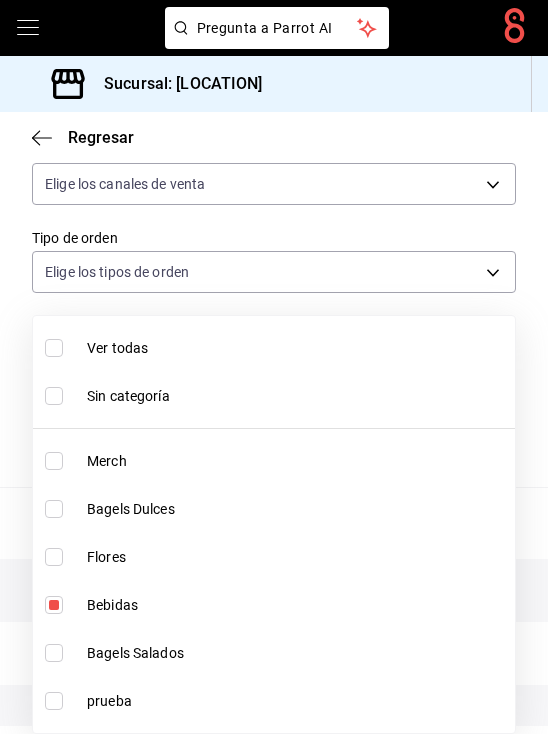 click at bounding box center (274, 367) 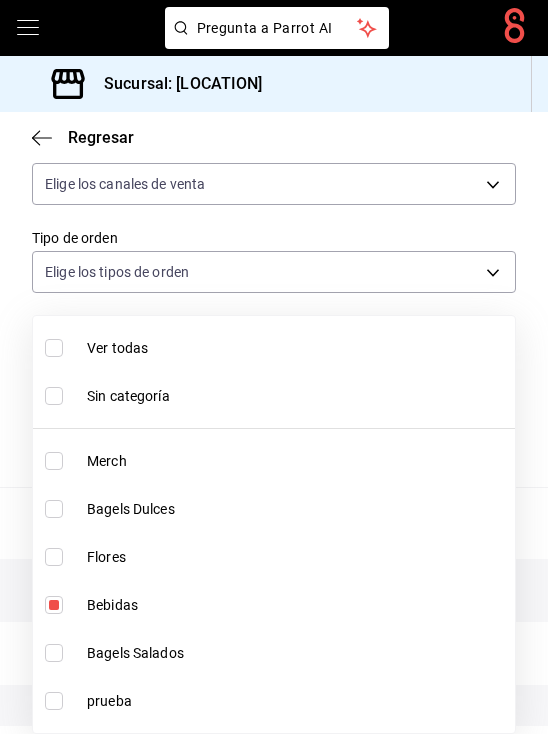 click on "Pregunta a Parrot AI Pregunta a Parrot AI Reportes   Menú   Configuración   Personal   Facturación   Inventarios   Suscripción   Ayuda Recomienda Parrot   Pilar Reyna   Sugerir nueva función   Sucursal: Pretty Lamb (Qro) Regresar Ventas Los artículos listados no incluyen descuentos de orden y el filtro de fechas está limitado a un máximo de 31 días. Fecha [DATE] [DATE] - [DATE] [DATE] Hora inicio 00:00 Hora inicio Hora fin 23:59 Hora fin Marca Elige las marcas Canal de venta Elige los canales de venta Tipo de orden Elige los tipos de orden Categorías Bebidas [UUID] Ver resumen Ver ventas Ver cargos Exportar a Excel Resumen Total artículos Da clic en la fila para ver el detalle por tipo de artículo + $[MONEY] Cargos por servicio  Sin datos por que no se pueden calcular debido al filtro de categorías seleccionado Venta bruta = $[MONEY] Descuentos totales  Sin datos por que no se pueden calcular debido al filtro de categorías seleccionado" at bounding box center (274, 367) 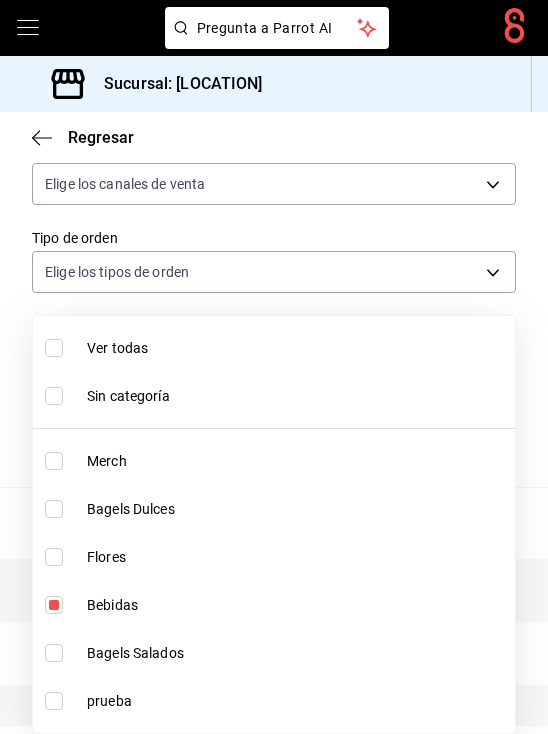 click on "Bebidas" at bounding box center (274, 605) 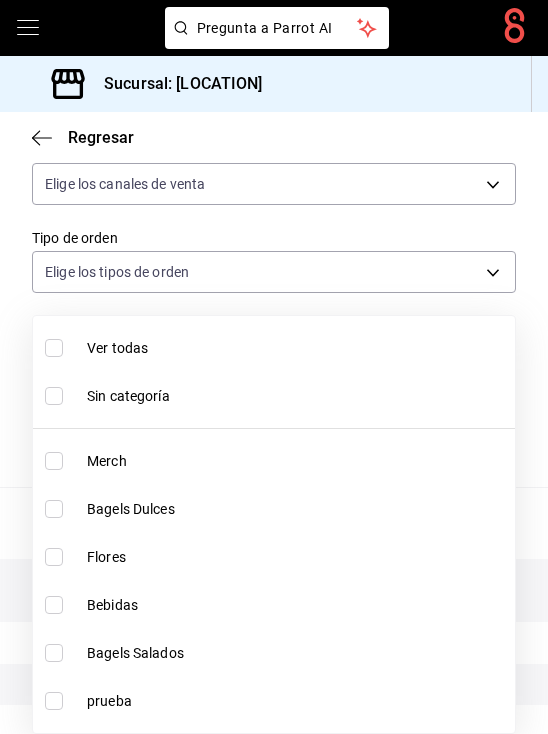 click on "Flores" at bounding box center [297, 557] 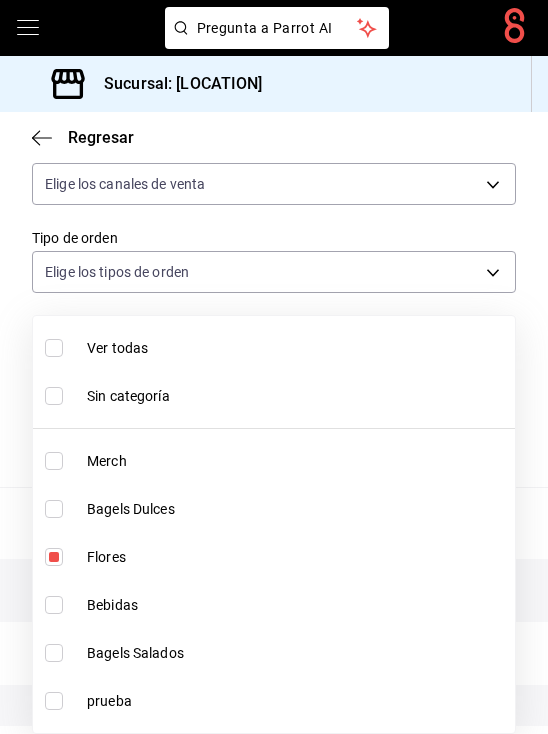 click at bounding box center (274, 367) 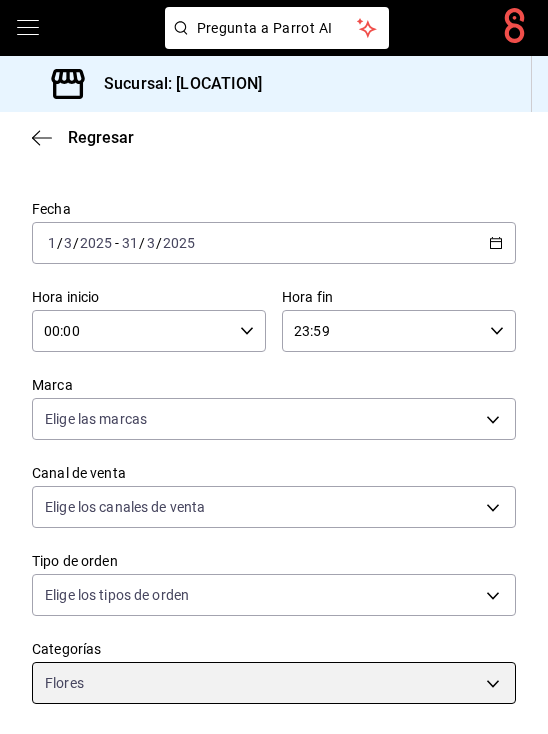 scroll, scrollTop: 70, scrollLeft: 0, axis: vertical 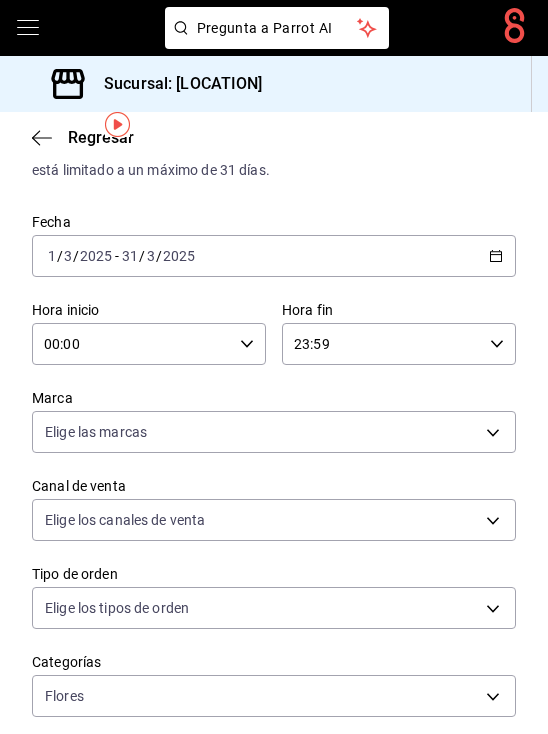 click on "[DATE] [DATE]" at bounding box center (158, 256) 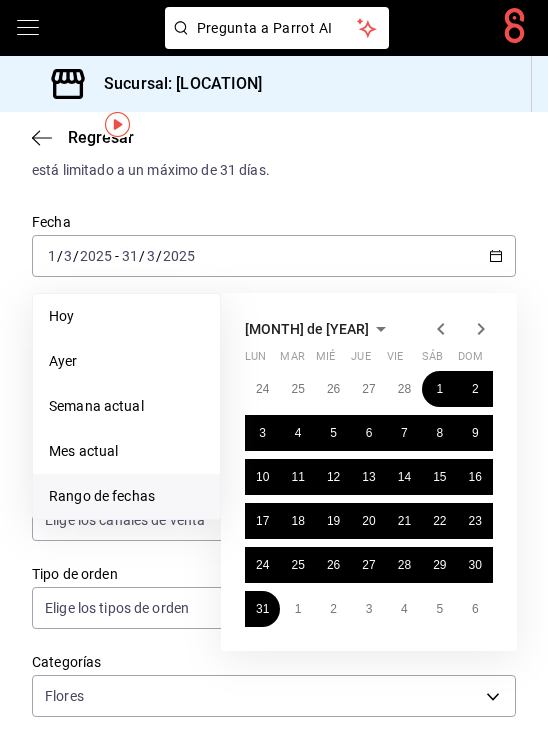 click on "Fecha" at bounding box center [274, 222] 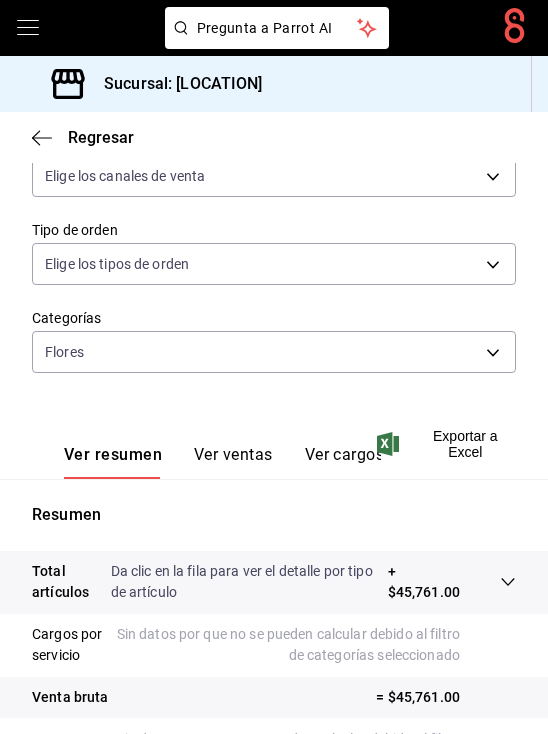 scroll, scrollTop: 396, scrollLeft: 0, axis: vertical 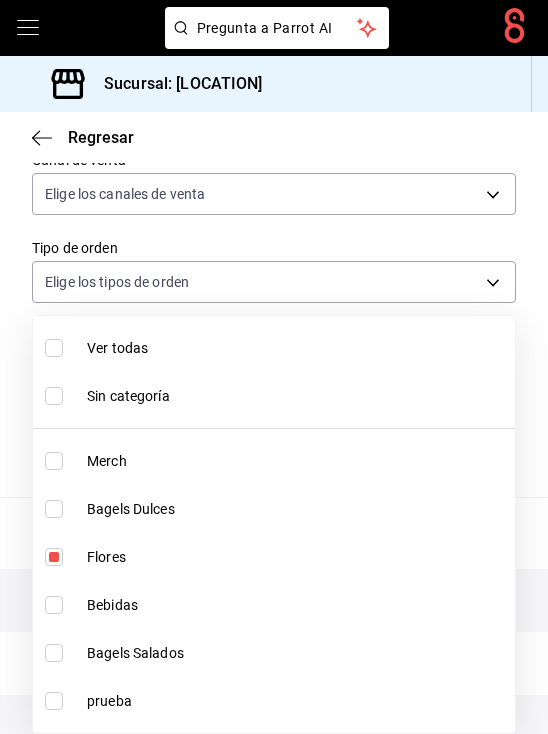click on "Pregunta a Parrot AI Pregunta a Parrot AI Reportes   Menú   Configuración   Personal   Facturación   Inventarios   Suscripción   Ayuda Recomienda Parrot   [PERSON]   Sugerir nueva función   Sucursal: Pretty Lamb ([CITY]) Regresar Ventas Los artículos listados no incluyen descuentos de orden y el filtro de fechas está limitado a un máximo de 31 días. Fecha [DATE] [DATE] - [DATE] [DATE] Hora inicio 00:00 Hora inicio Hora fin 23:59 Hora fin Marca Elige las marcas Canal de venta Elige los canales de venta Tipo de orden Elige los tipos de orden Categorías Flores [UUID] Ver resumen Ver ventas Ver cargos Exportar a Excel Resumen Total artículos Da clic en la fila para ver el detalle por tipo de artículo + $45,761.00 Cargos por servicio  Sin datos por que no se pueden calcular debido al filtro de categorías seleccionado Venta bruta = $45,761.00 Descuentos totales  Sin datos por que no se pueden calcular debido al filtro de categorías seleccionado" at bounding box center [274, 367] 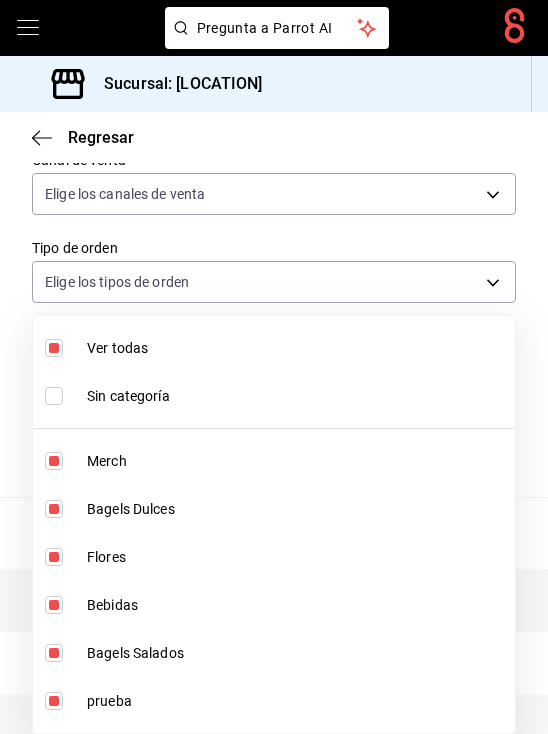 click at bounding box center [274, 367] 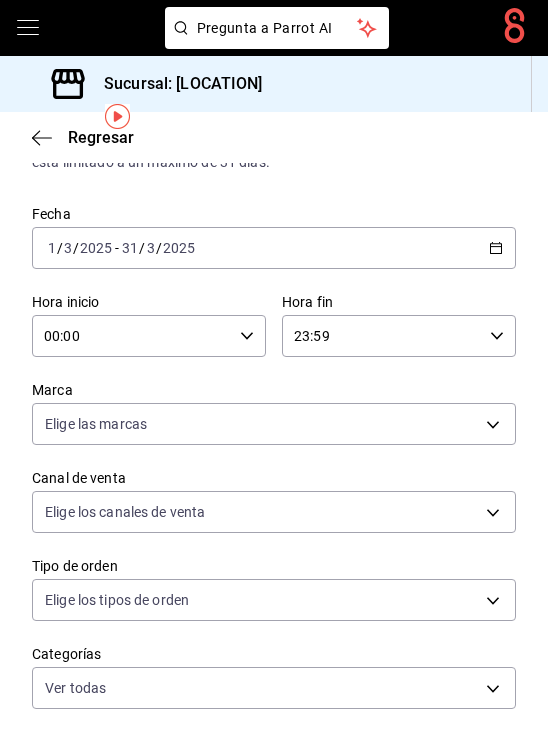 scroll, scrollTop: 0, scrollLeft: 0, axis: both 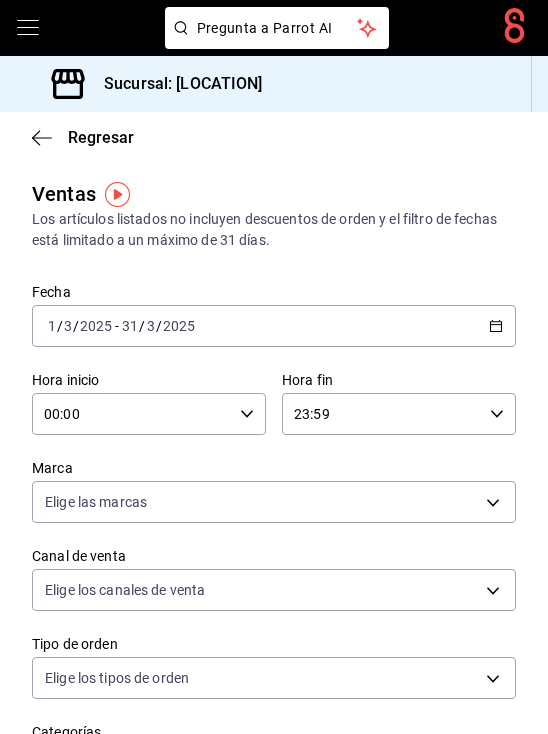 click on "[DATE] [DATE] - [DATE] [DATE]" at bounding box center (274, 326) 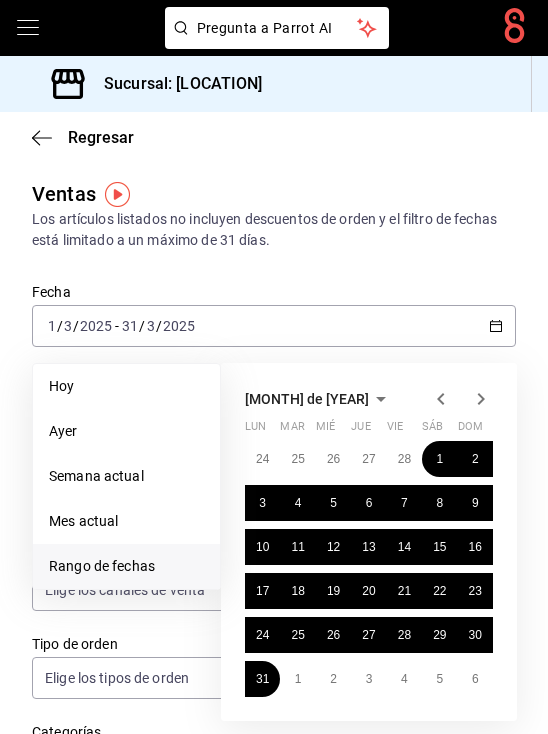 click 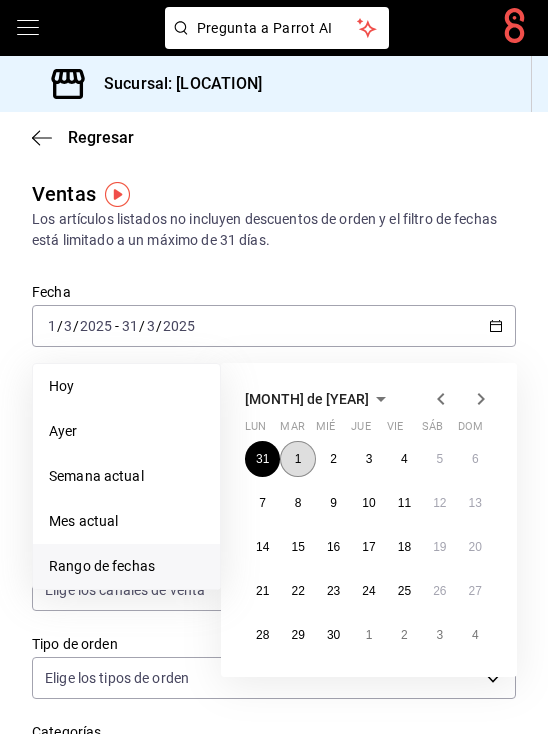 click on "1" at bounding box center (297, 459) 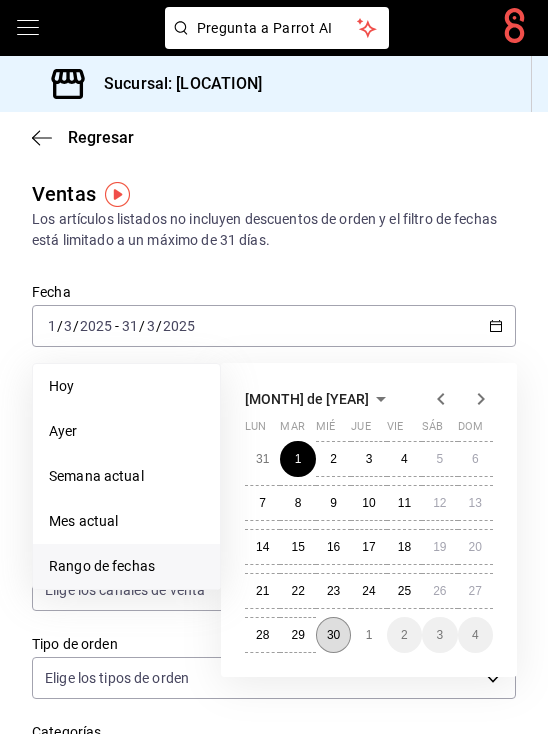 click on "30" at bounding box center [333, 635] 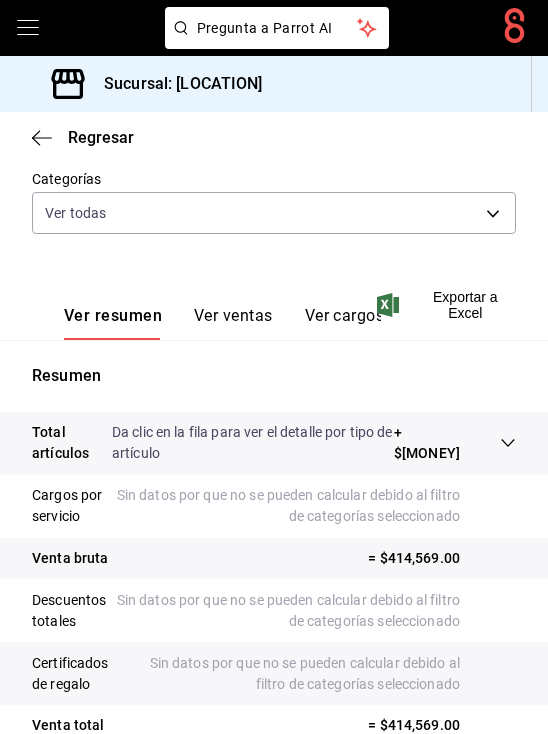 scroll, scrollTop: 555, scrollLeft: 0, axis: vertical 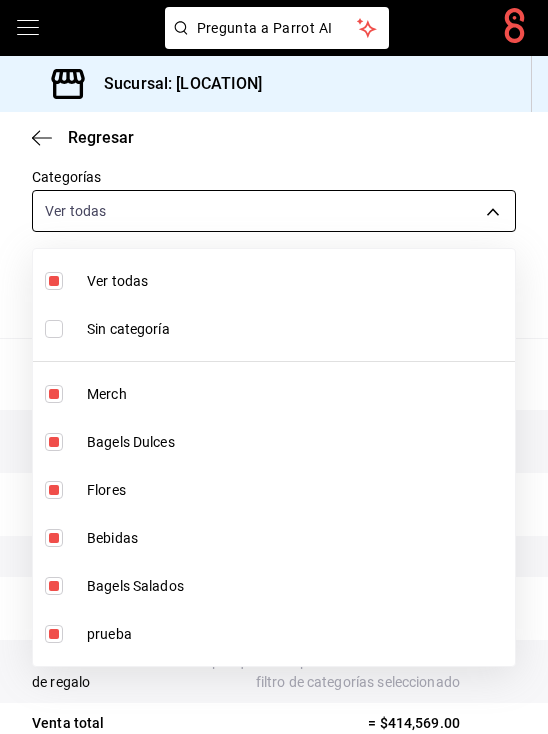 click on "Pregunta a Parrot AI Pregunta a Parrot AI Reportes   Menú   Configuración   Personal   Facturación   Inventarios   Suscripción   Ayuda Recomienda Parrot   [PERSON]   Sugerir nueva función   Sucursal: [CITY]   Regresar Ventas Los artículos listados no incluyen descuentos de orden y el filtro de fechas está limitado a un máximo de 31 días. Fecha [DATE] [DATE] - [DATE] [DATE] Hora inicio 00:00 Hora inicio Hora fin 23:59 Hora fin Marca Elige las marcas Canal de venta Elige los canales de venta Tipo de orden Elige los tipos de orden Categorías Ver todas cbb368d5-8c0a-4057-8a6a-fc88f7414627,4b1a1943-a012-42d9-8204-f736ff484863,28eda12f-b6a9-4a85-a2d9-4925b888b383,05085ffe-e47e-443d-b732-4e8606ee6f3d,5a6c7b93-f4f9-48d7-8007-706185de1768,29a66429-dae6-43d5-9dfd-d03544eb29ff Ver resumen Ver ventas Ver cargos Exportar a Excel Resumen Total artículos Da clic en la fila para ver el detalle por tipo de artículo + $414,569.00 Cargos por servicio Venta bruta = $414,569.00   Menú" at bounding box center (274, 367) 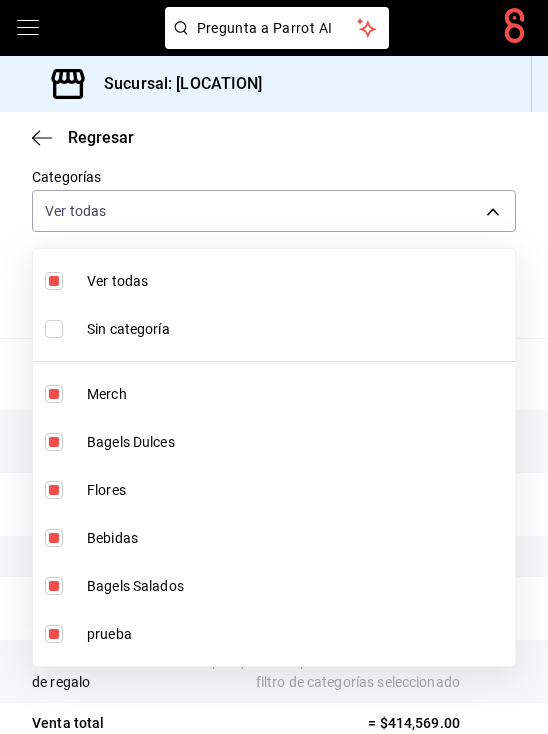 click on "Ver todas" at bounding box center [297, 281] 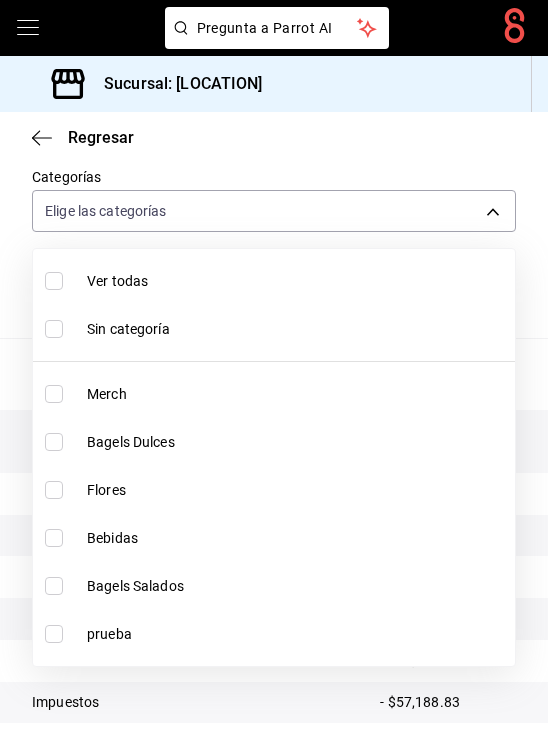 click on "Merch" at bounding box center [297, 394] 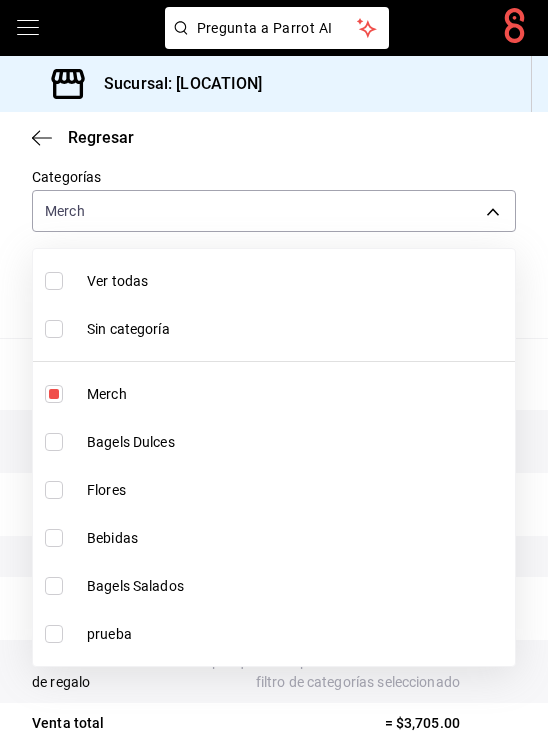 click at bounding box center (274, 367) 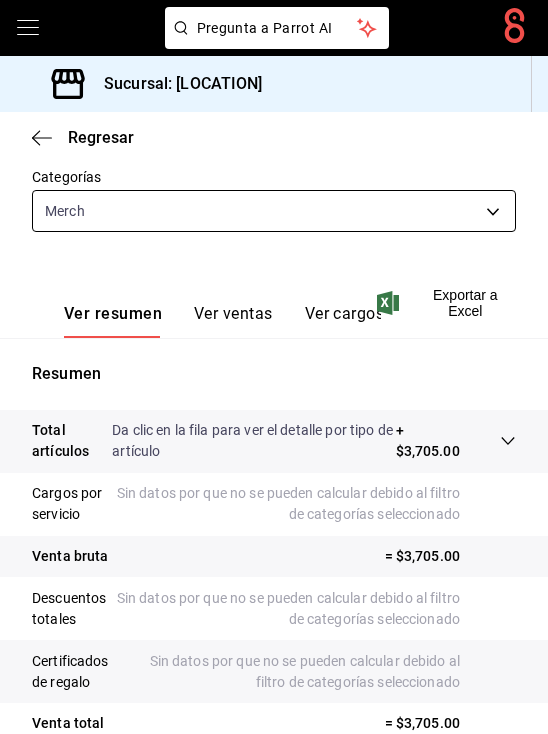 click on "Sucursal: Pretty Lamb (Qro)" at bounding box center [274, 367] 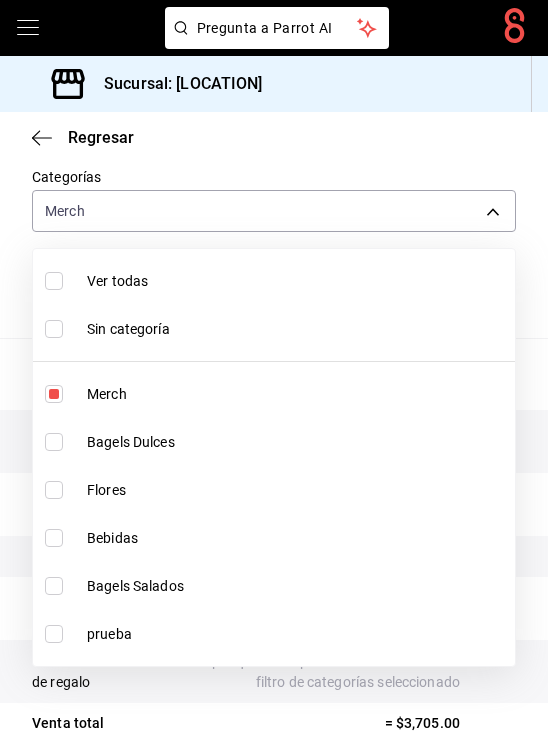 click on "Bagels Dulces" at bounding box center (297, 442) 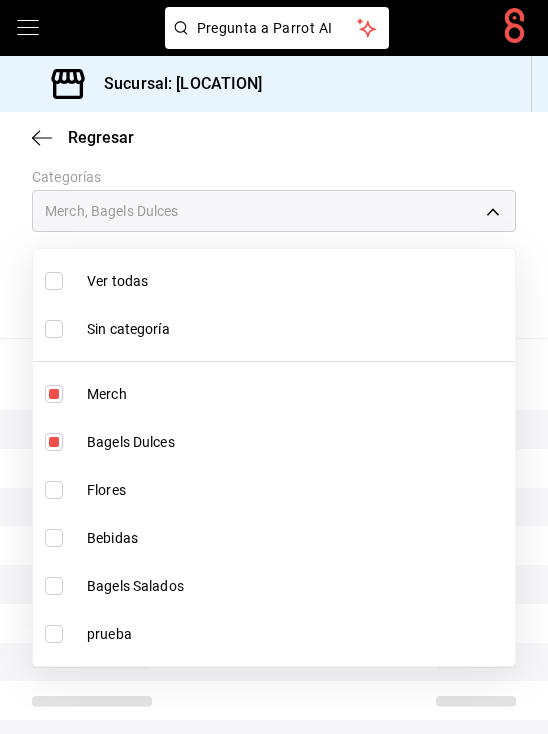 click on "Merch" at bounding box center [297, 394] 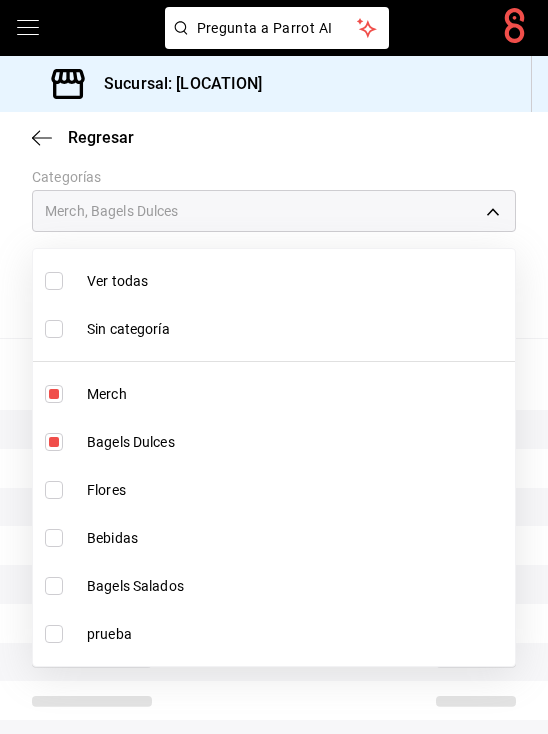 type on "4b1a1943-a012-42d9-8204-f736ff484863" 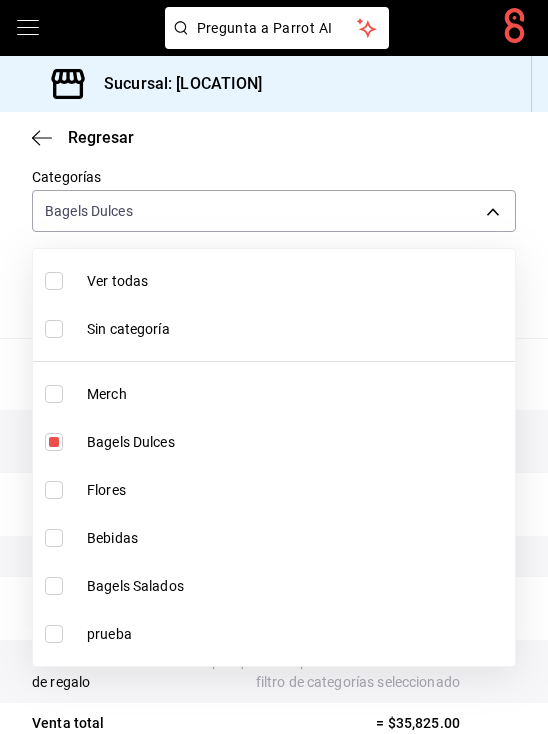 click at bounding box center (274, 367) 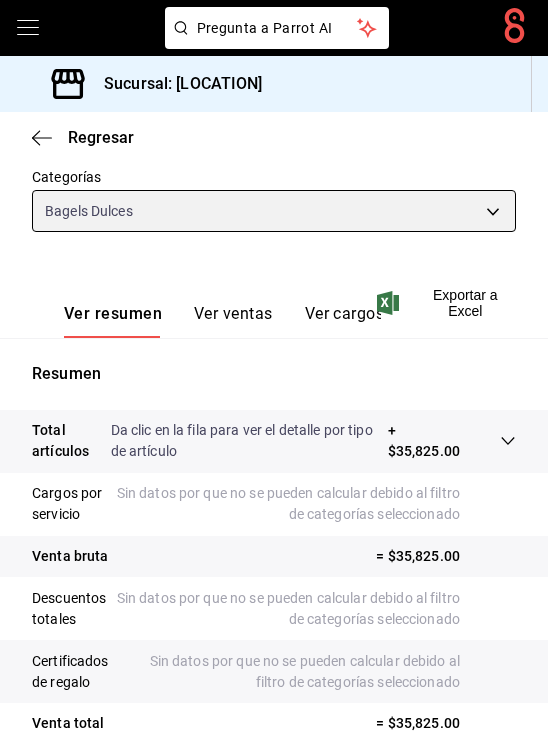 scroll, scrollTop: 589, scrollLeft: 0, axis: vertical 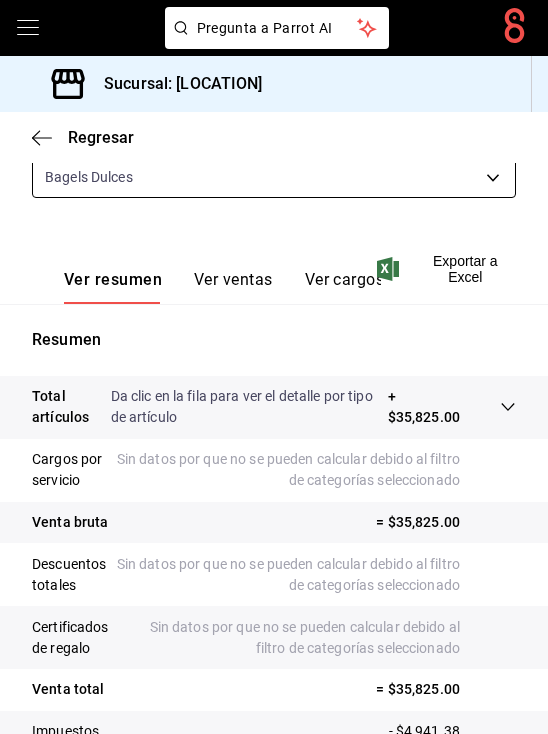 click on "Pregunta a Parrot AI Pregunta a Parrot AI Reportes   Menú   Configuración   Personal   Facturación   Inventarios   Suscripción   Ayuda Recomienda Parrot   Pilar Reyna   Sugerir nueva función   Sucursal: Pretty Lamb (Qro) Regresar Ventas Los artículos listados no incluyen descuentos de orden y el filtro de fechas está limitado a un máximo de 31 días. Fecha [DATE] [DATE] - [DATE] [DATE] Hora inicio 00:00 Hora inicio Hora fin 23:59 Hora fin Marca Elige las marcas Canal de venta Elige los canales de venta Tipo de orden Elige los tipos de orden Categorías Bagels Dulces [UUID] Ver resumen Ver ventas Ver cargos Exportar a Excel Resumen Total artículos Da clic en la fila para ver el detalle por tipo de artículo + $[MONEY] Cargos por servicio  Sin datos por que no se pueden calcular debido al filtro de categorías seleccionado Venta bruta = $[MONEY] Descuentos totales  Sin datos por que no se pueden calcular debido al filtro de categorías seleccionado" at bounding box center (274, 367) 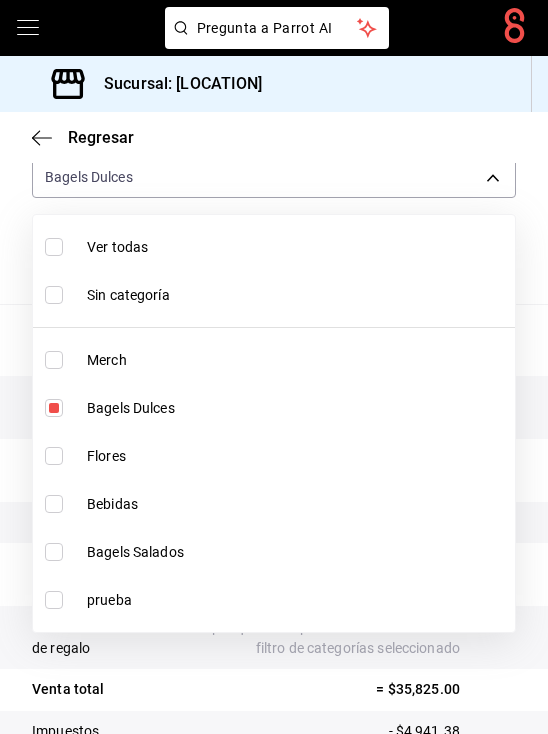 click on "Bagels Dulces" at bounding box center [274, 408] 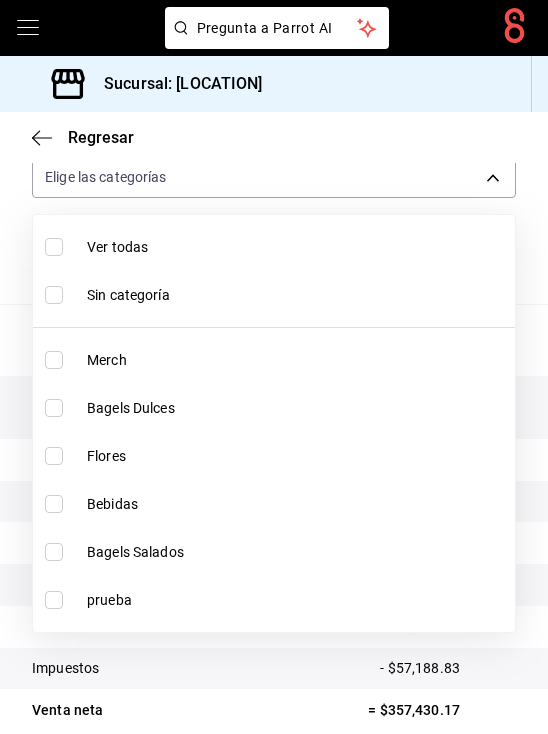 click on "Bagels Salados" at bounding box center [274, 552] 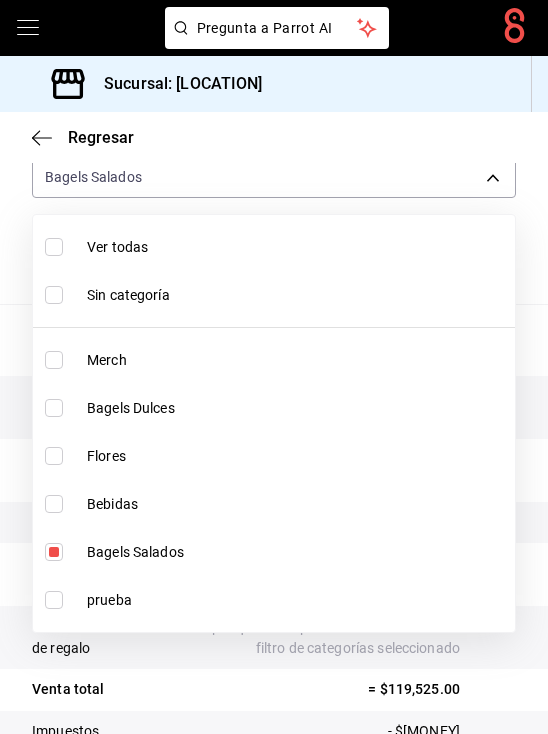 click at bounding box center [274, 367] 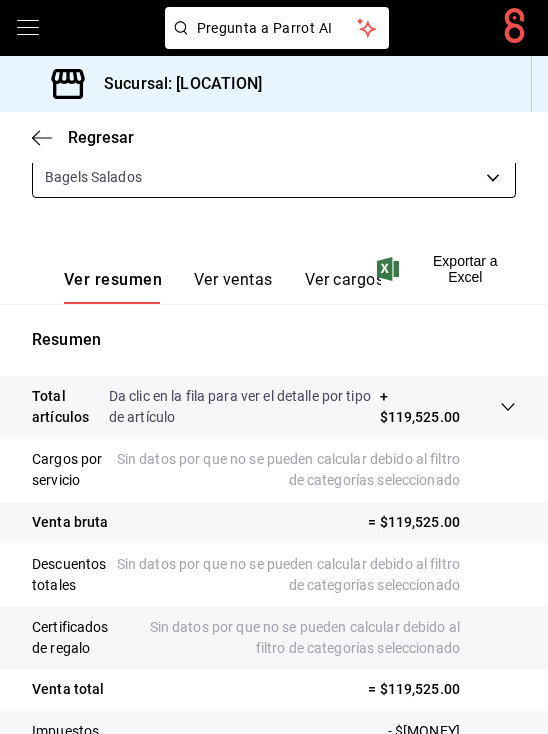 click on "Sucursal: Pretty Lamb (Qro)" at bounding box center (274, 367) 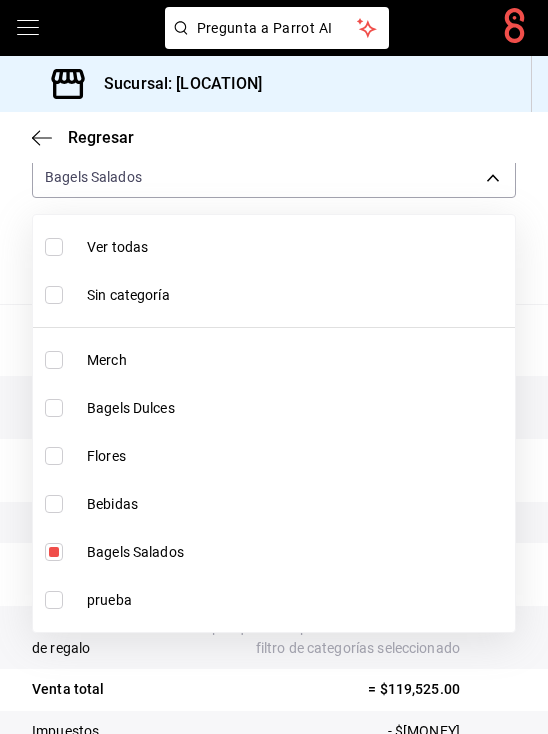 click on "Bebidas" at bounding box center [274, 504] 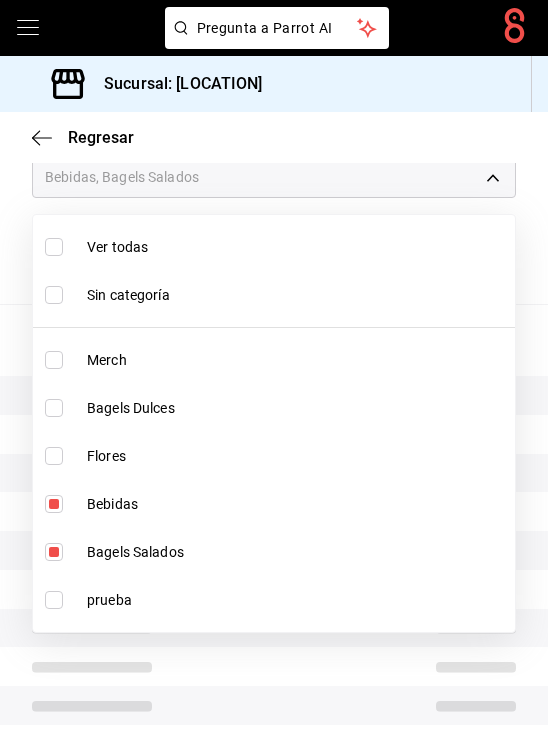 click on "Bagels Salados" at bounding box center [274, 552] 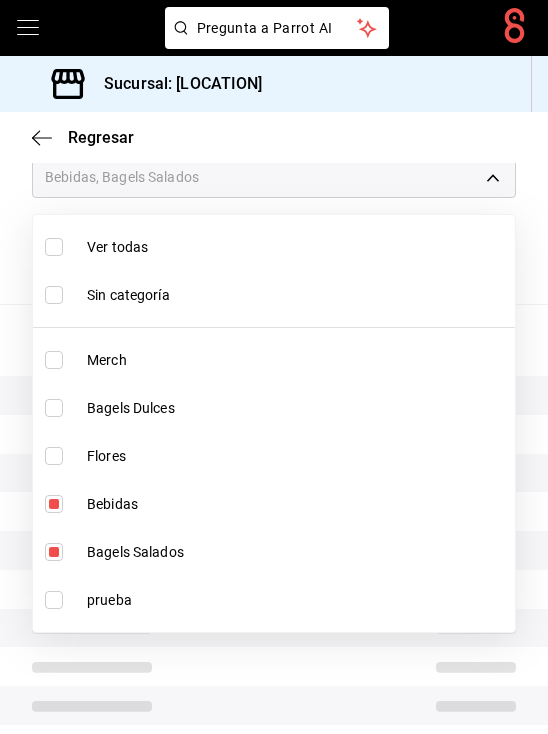 type on "05085ffe-e47e-443d-b732-4e8606ee6f3d" 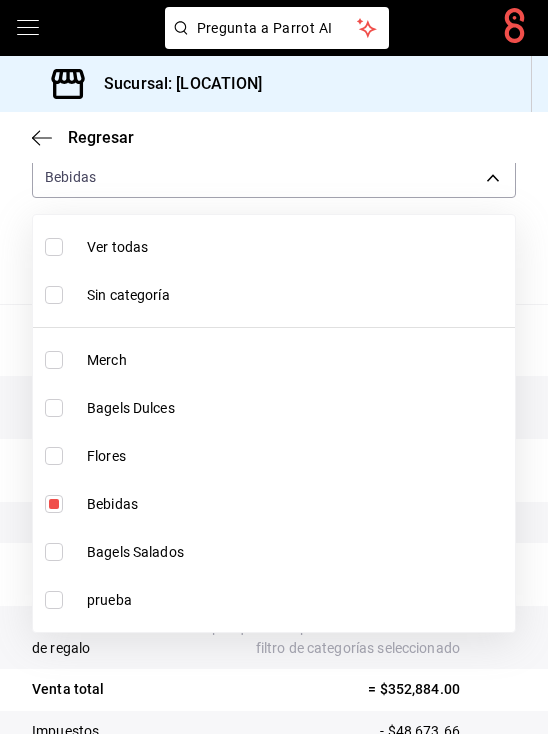 click on "Bebidas" at bounding box center [274, 504] 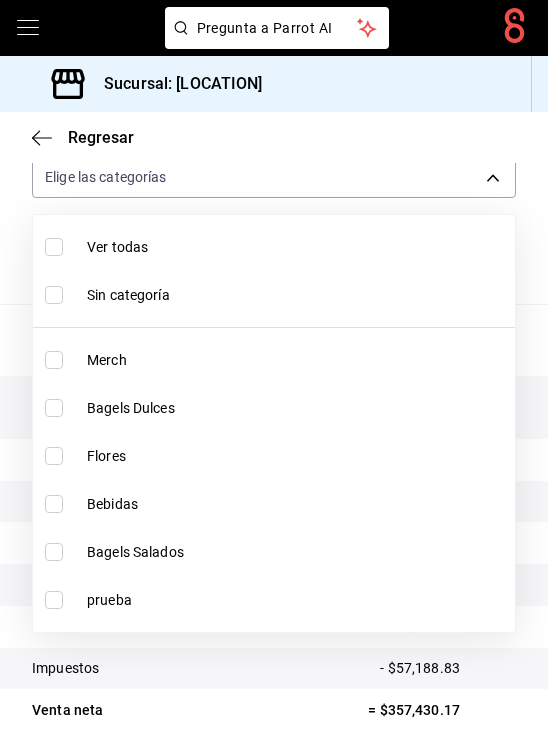 click on "Bebidas" at bounding box center (274, 504) 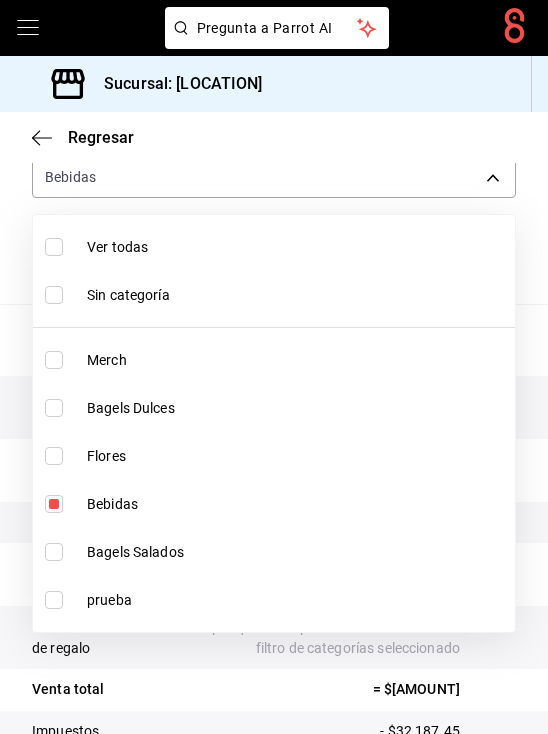 click at bounding box center [274, 367] 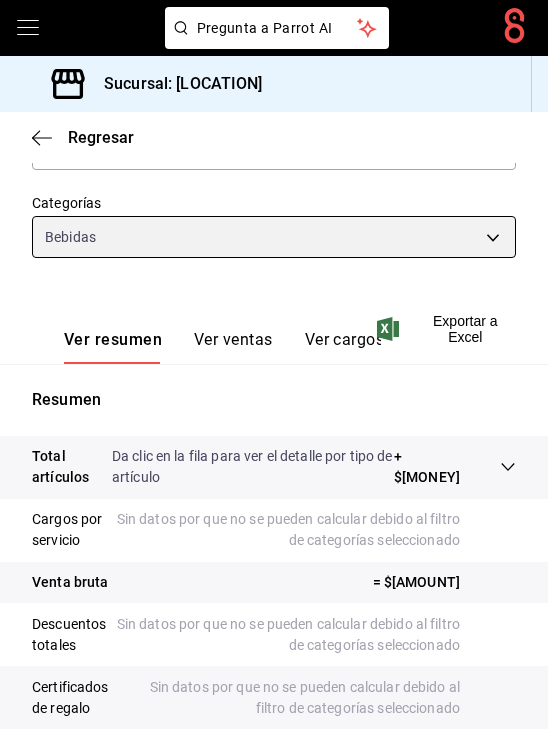 scroll, scrollTop: 485, scrollLeft: 0, axis: vertical 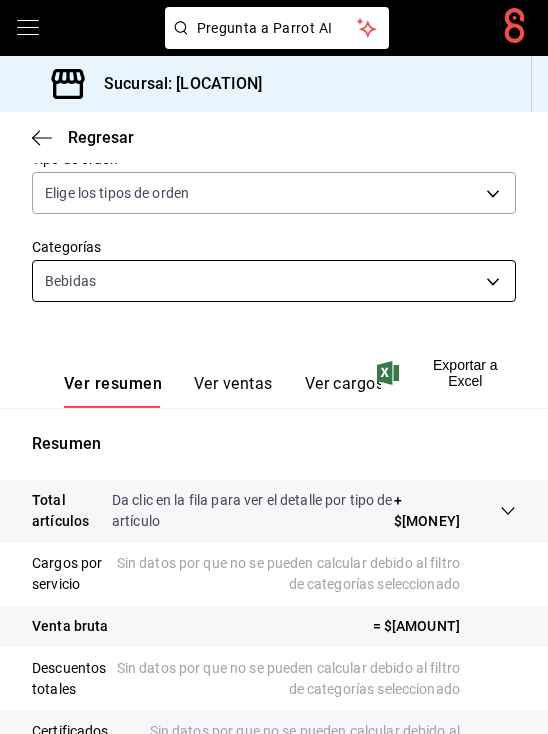 click on "Pregunta a Parrot AI Pregunta a Parrot AI Reportes   Menú   Configuración   Personal   Facturación   Inventarios   Suscripción   Ayuda Recomienda Parrot   [PERSON]   Sugerir nueva función   Sucursal: Pretty Lamb (Qro) Regresar Ventas Los artículos listados no incluyen descuentos de orden y el filtro de fechas está limitado a un máximo de 31 días. Fecha [DATE] [DATE] - [DATE] [DATE] Hora inicio 00:00 Hora inicio Hora fin 23:59 Hora fin Marca Elige las marcas Canal de venta Elige los canales de venta Tipo de orden Elige los tipos de orden Categorías Bebidas [UUID] Ver resumen Ver ventas Ver cargos Exportar a Excel Resumen Total artículos Da clic en la fila para ver el detalle por tipo de artículo + $[MONEY] Cargos por servicio  Sin datos por que no se pueden calcular debido al filtro de categorías seleccionado Venta bruta = $[MONEY] Descuentos totales  Sin datos por que no se pueden calcular debido al filtro de categorías seleccionado" at bounding box center [274, 367] 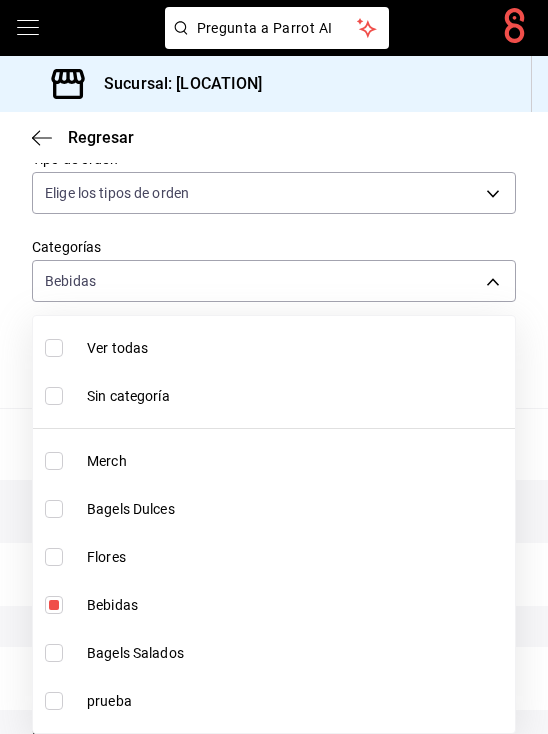 click on "Flores" at bounding box center (274, 557) 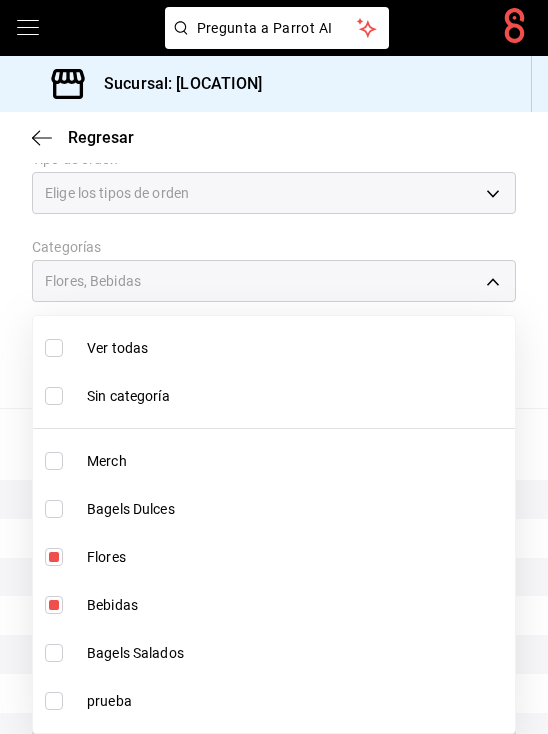 click on "Flores" at bounding box center [297, 557] 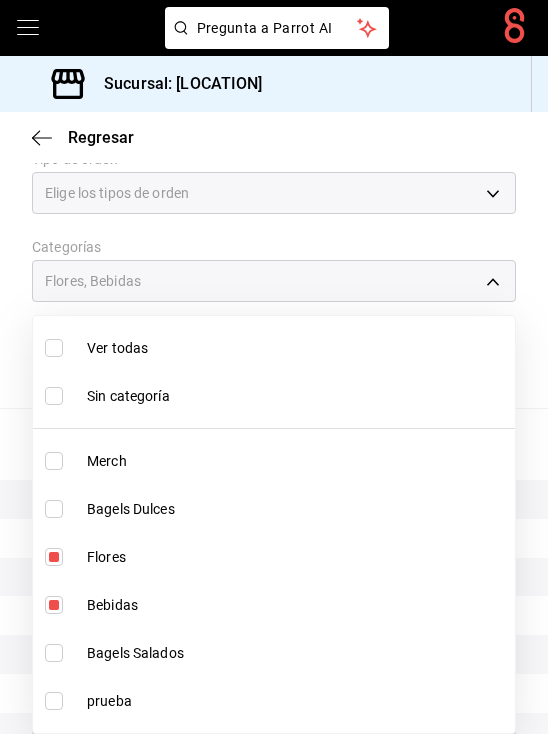 type on "05085ffe-e47e-443d-b732-4e8606ee6f3d" 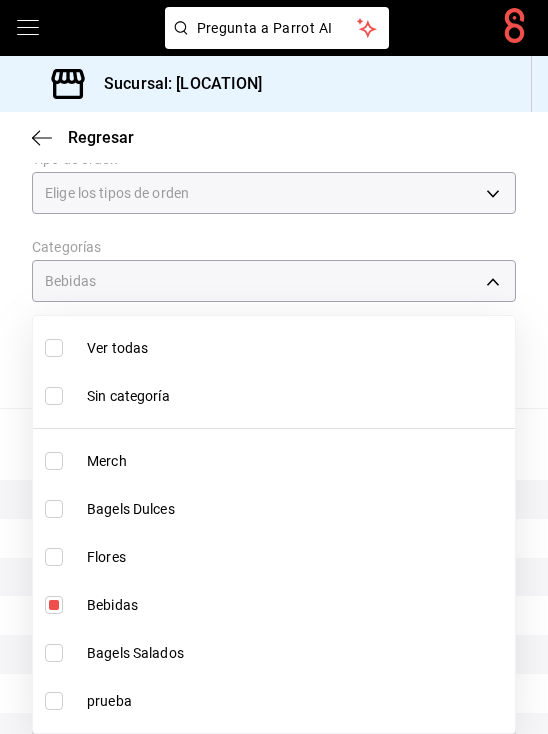 click on "Bebidas" at bounding box center [297, 605] 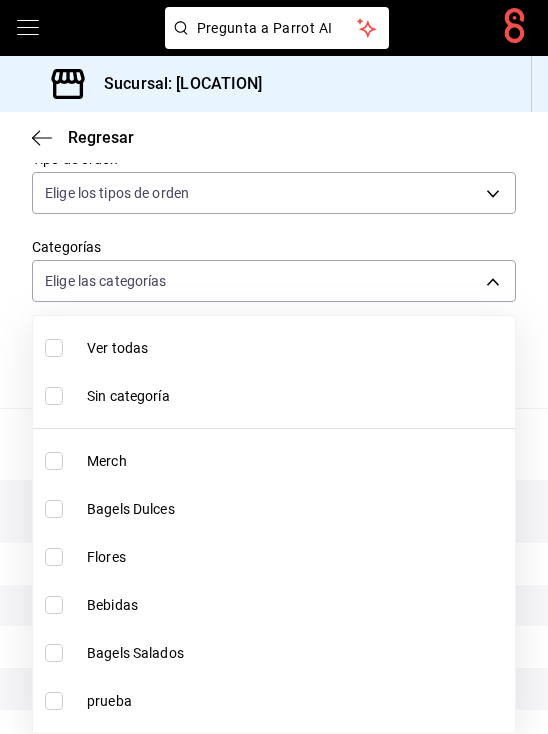 click on "Flores" at bounding box center [274, 557] 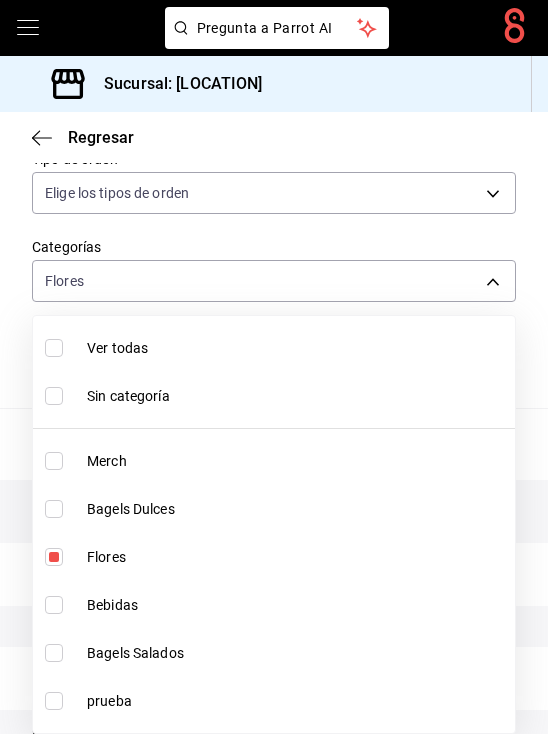 click at bounding box center (274, 367) 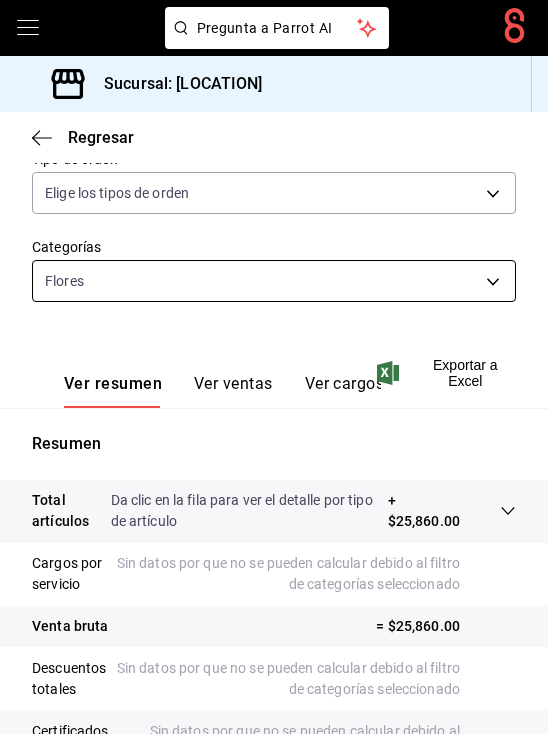 click on "Pregunta a Parrot AI Pregunta a Parrot AI Reportes   Menú   Configuración   Personal   Facturación   Inventarios   Suscripción   Ayuda Recomienda Parrot   [PERSON]   Sugerir nueva función   Sucursal: [LOCATION] Regresar Ventas Los artículos listados no incluyen descuentos de orden y el filtro de fechas está limitado a un máximo de 31 días. Fecha [DATE] [DATE] - [DATE] [DATE] Hora inicio 00:00 Hora inicio Hora fin 23:59 Hora fin Marca Elige las marcas Canal de venta Elige los canales de venta Tipo de orden Elige los tipos de orden Categorías Flores [UUID] Ver resumen Ver ventas Ver cargos Exportar a Excel Resumen Total artículos Da clic en la fila para ver el detalle por tipo de artículo + $[AMOUNT] Cargos por servicio  Sin datos por que no se pueden calcular debido al filtro de categorías seleccionado Venta bruta = $[AMOUNT] Descuentos totales  Sin datos por que no se pueden calcular debido al filtro de categorías seleccionado" at bounding box center (274, 367) 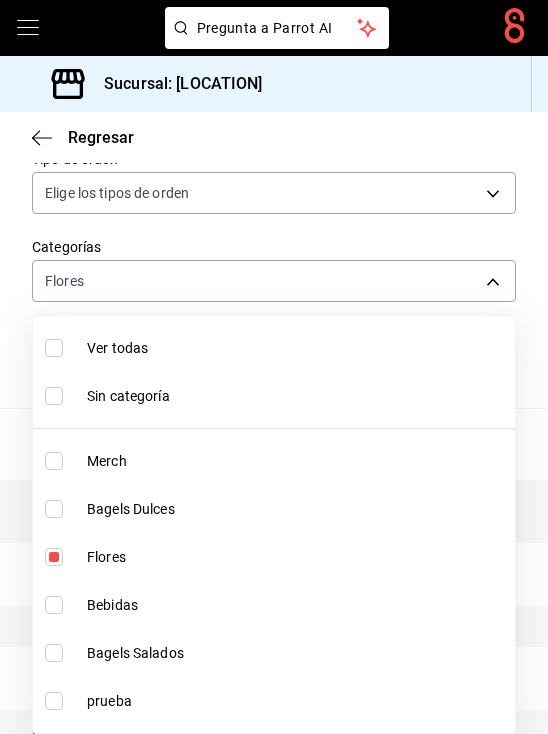 click on "Ver todas" at bounding box center [297, 348] 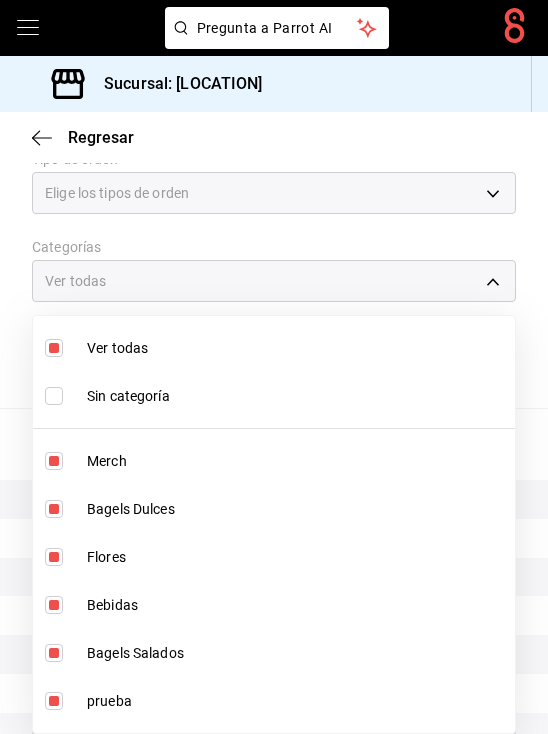 click at bounding box center (274, 367) 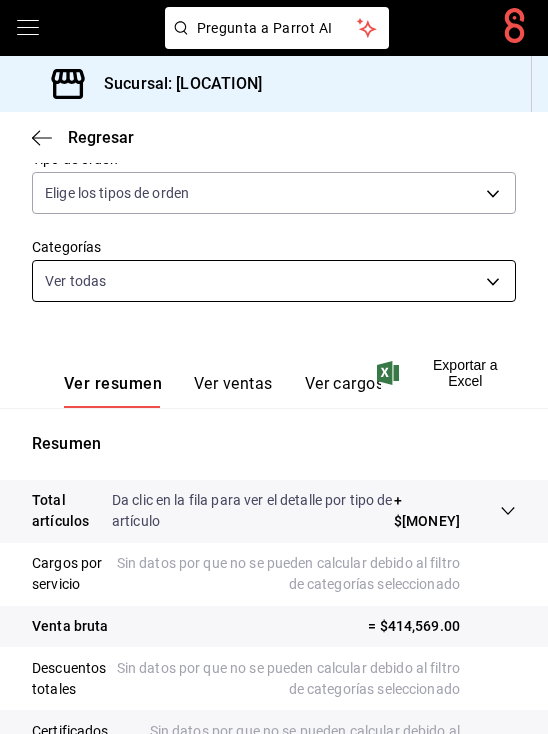 click on "Pregunta a Parrot AI Pregunta a Parrot AI Reportes   Menú   Configuración   Personal   Facturación   Inventarios   Suscripción   Ayuda Recomienda Parrot   [PERSON]   Sugerir nueva función   Sucursal: [CITY]   Regresar Ventas Los artículos listados no incluyen descuentos de orden y el filtro de fechas está limitado a un máximo de 31 días. Fecha [DATE] [DATE] - [DATE] [DATE] Hora inicio 00:00 Hora inicio Hora fin 23:59 Hora fin Marca Elige las marcas Canal de venta Elige los canales de venta Tipo de orden Elige los tipos de orden Categorías Ver todas cbb368d5-8c0a-4057-8a6a-fc88f7414627,4b1a1943-a012-42d9-8204-f736ff484863,28eda12f-b6a9-4a85-a2d9-4925b888b383,05085ffe-e47e-443d-b732-4e8606ee6f3d,5a6c7b93-f4f9-48d7-8007-706185de1768,29a66429-dae6-43d5-9dfd-d03544eb29ff Ver resumen Ver ventas Ver cargos Exportar a Excel Resumen Total artículos Da clic en la fila para ver el detalle por tipo de artículo + $414,569.00 Cargos por servicio Venta bruta = $414,569.00   Menú" at bounding box center [274, 367] 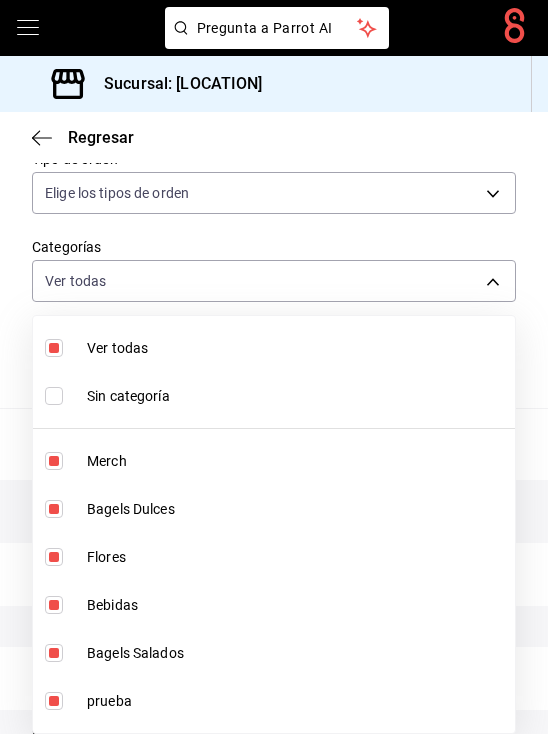 click on "Ver todas" at bounding box center (297, 348) 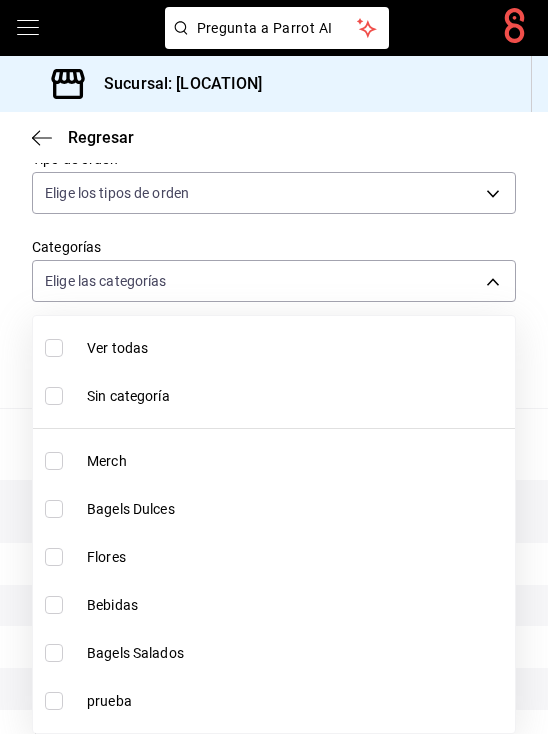 click on "Merch" at bounding box center [297, 461] 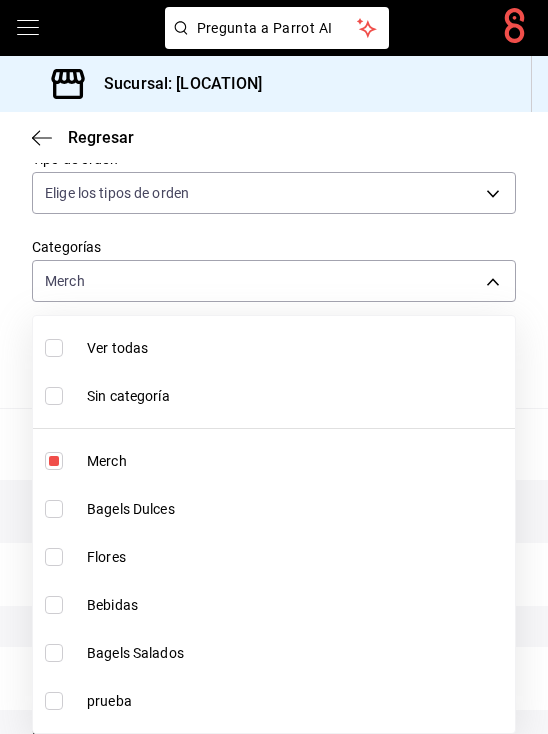 click at bounding box center [274, 367] 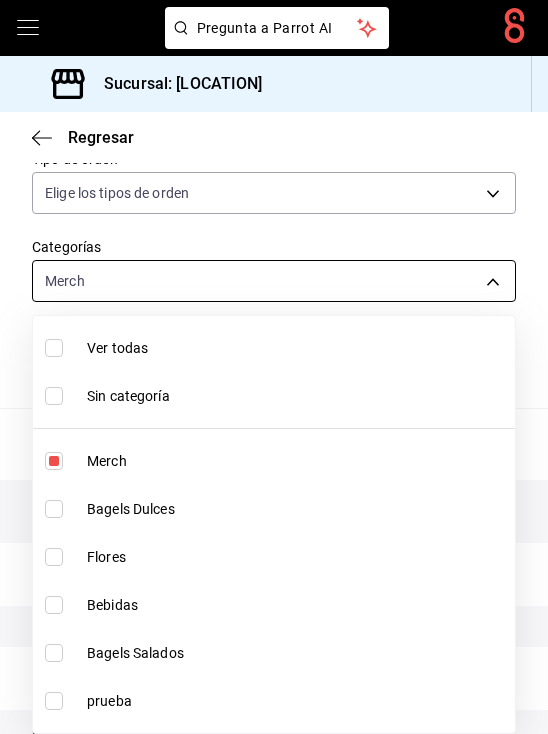 click on "Sucursal: Pretty Lamb (Qro)" at bounding box center (274, 367) 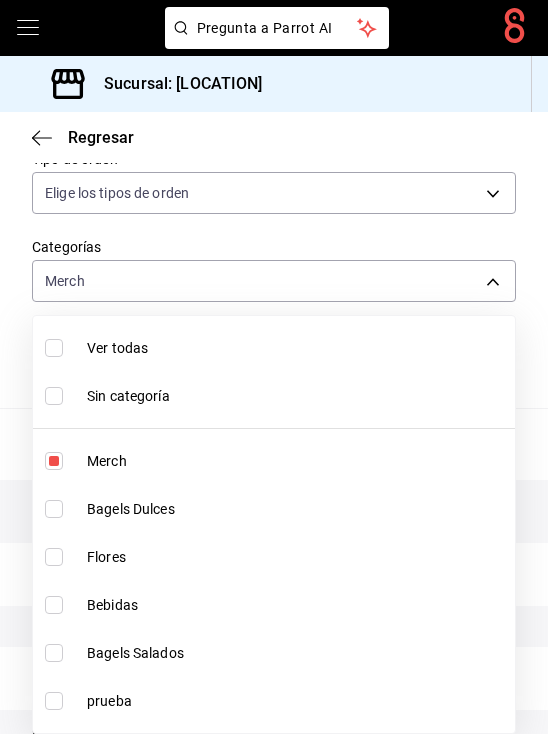 click on "Merch" at bounding box center (297, 461) 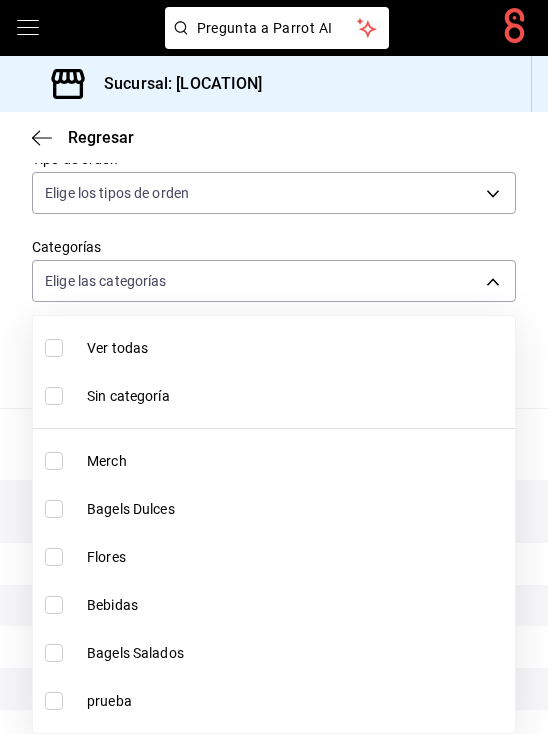 click on "Bagels Dulces" at bounding box center [297, 509] 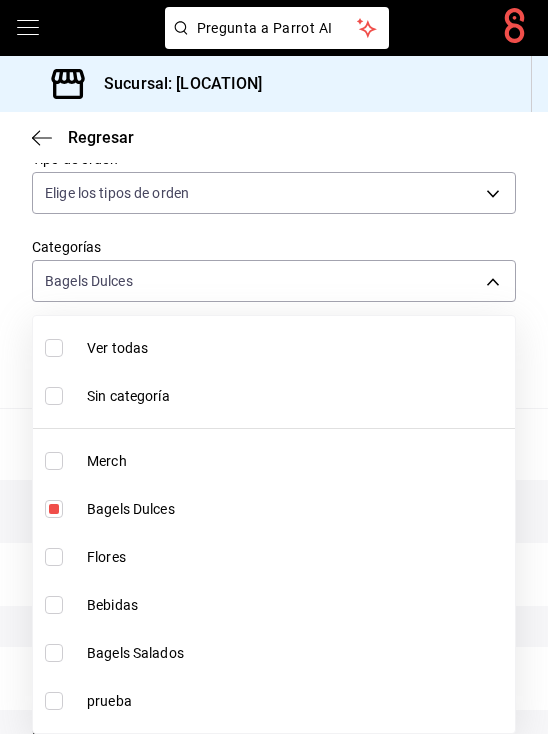 click on "Bagels Dulces" at bounding box center [297, 509] 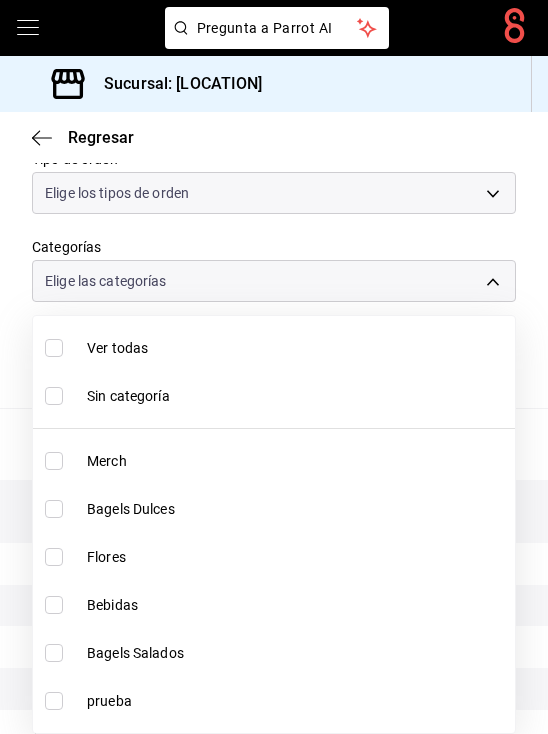 click on "Bagels Dulces" at bounding box center (297, 509) 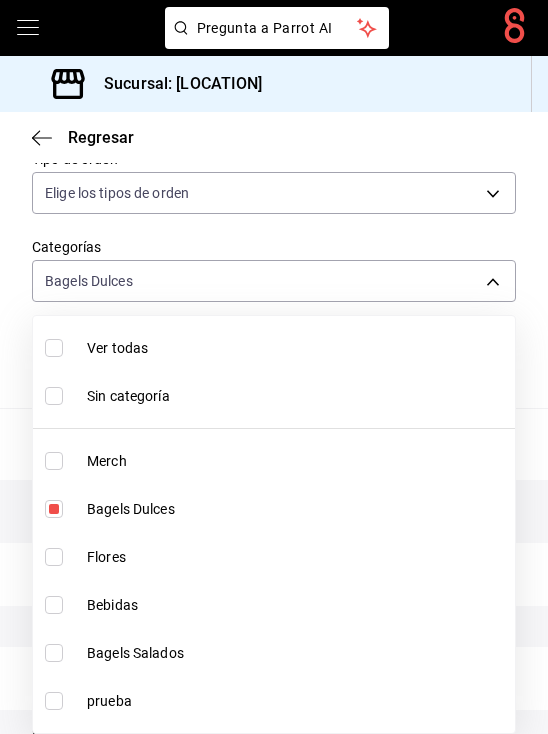 click at bounding box center [274, 367] 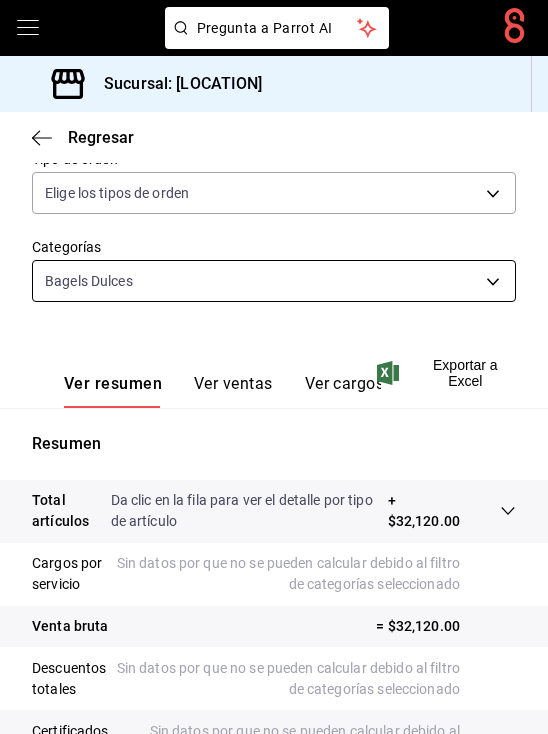 click on "Pregunta a Parrot AI Pregunta a Parrot AI Reportes   Menú   Configuración   Personal   Facturación   Inventarios   Suscripción   Ayuda Recomienda Parrot   [PERSON]   Sugerir nueva función   Sucursal: Pretty Lamb (Qro) Regresar Ventas Los artículos listados no incluyen descuentos de orden y el filtro de fechas está limitado a un máximo de 31 días. Fecha [DATE] [DATE] - [DATE] [DATE] Hora inicio 00:00 Hora inicio Hora fin 23:59 Hora fin Marca Elige las marcas Canal de venta Elige los canales de venta Tipo de orden Elige los tipos de orden Categorías Bagels Dulces [UUID] Ver resumen Ver ventas Ver cargos Exportar a Excel Resumen Total artículos Da clic en la fila para ver el detalle por tipo de artículo + [PRICE] Cargos por servicio  Sin datos por que no se pueden calcular debido al filtro de categorías seleccionado Venta bruta = [PRICE] Descuentos totales  Sin datos por que no se pueden calcular debido al filtro de categorías seleccionado" at bounding box center (274, 367) 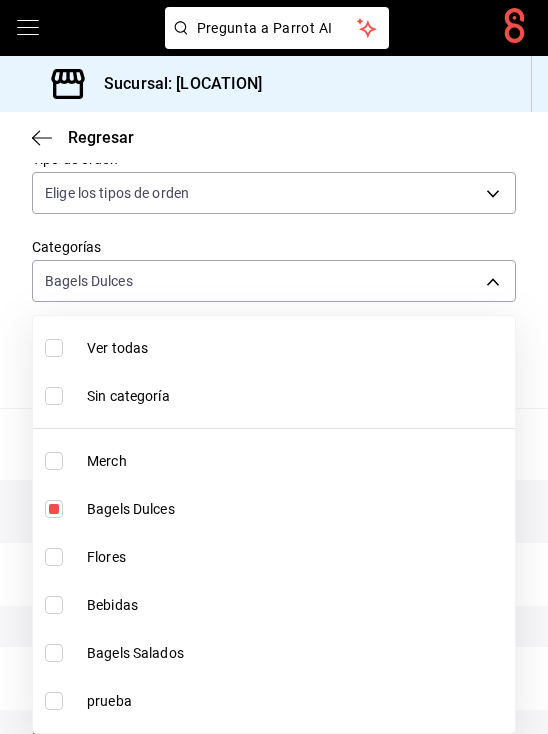 click on "Bagels Dulces" at bounding box center (297, 509) 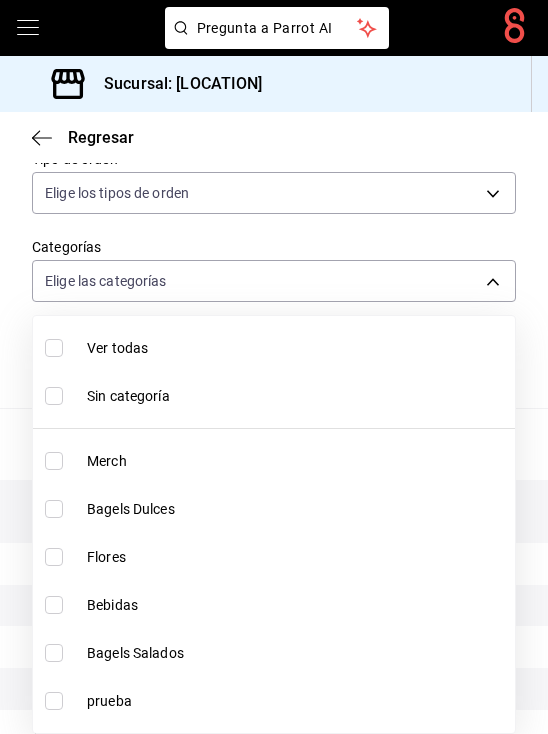 click on "Bagels Salados" at bounding box center (274, 653) 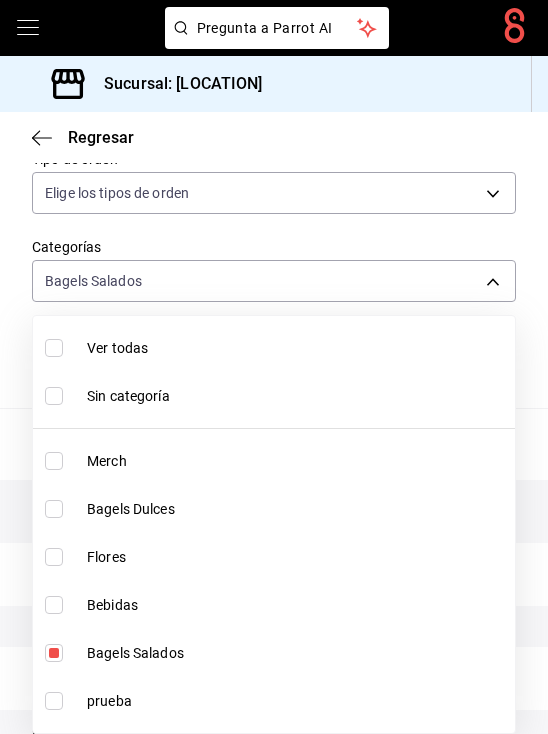 click on "Bagels Salados" at bounding box center (274, 653) 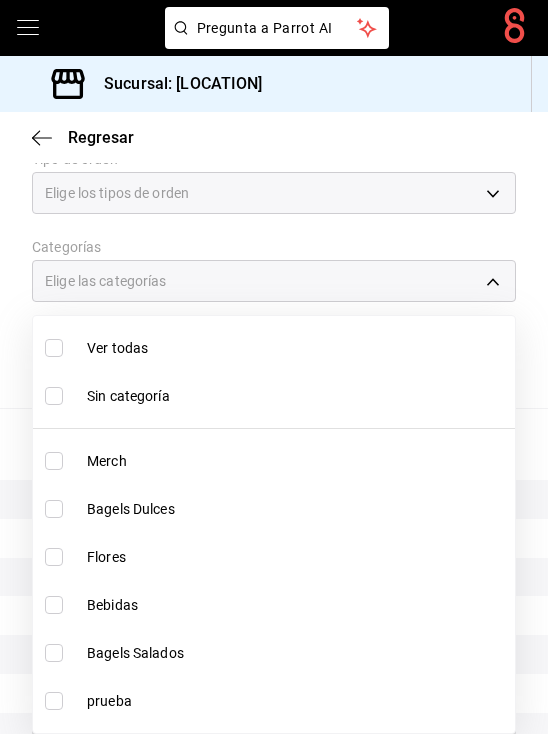 click on "Bagels Salados" at bounding box center (274, 653) 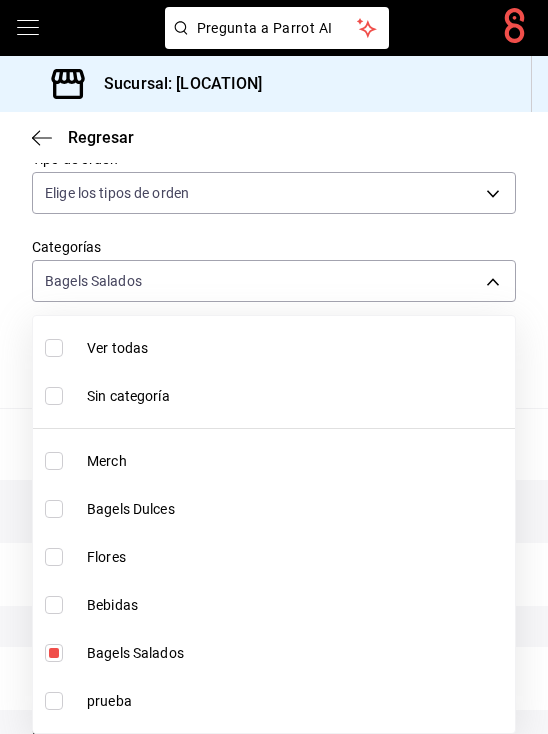click at bounding box center [274, 367] 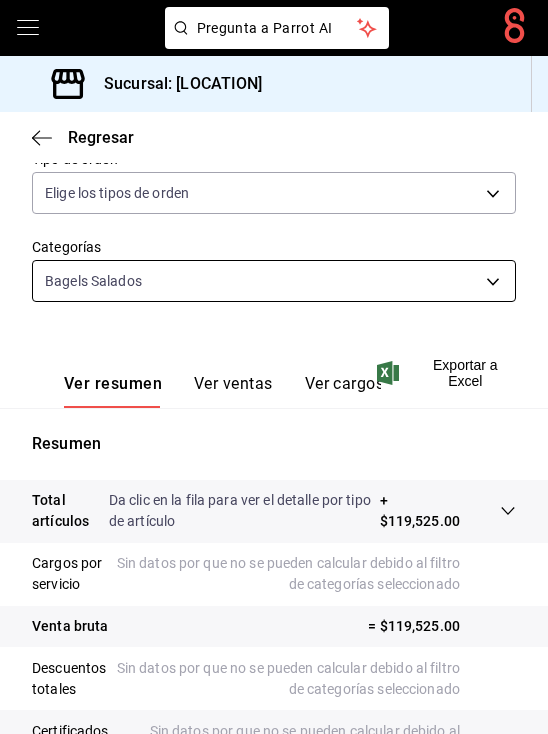 click on "Sucursal: Pretty Lamb (Qro)" at bounding box center [274, 367] 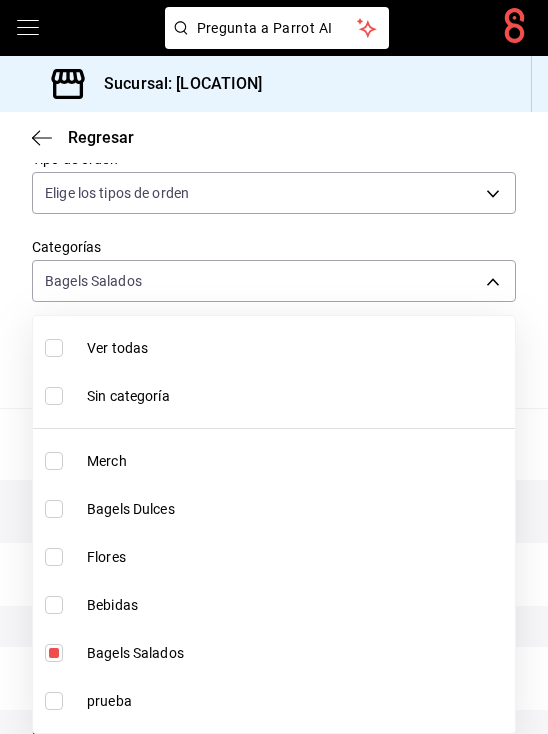 click at bounding box center [274, 367] 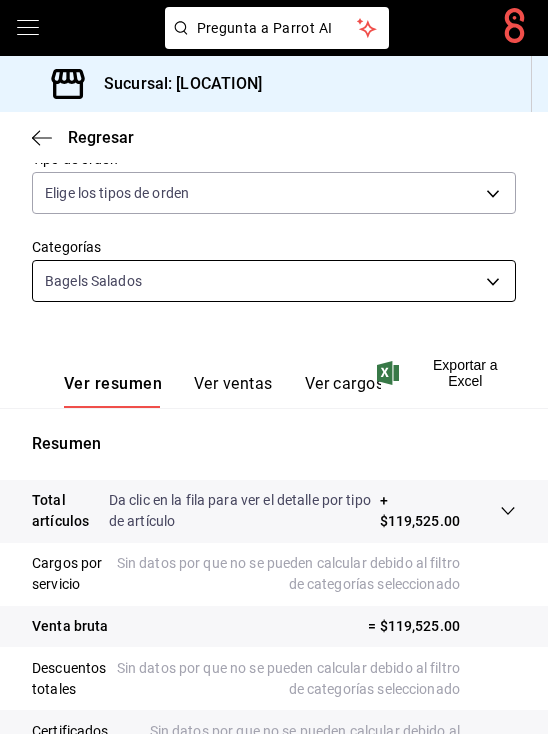 click on "Sucursal: Pretty Lamb (Qro)" at bounding box center [274, 367] 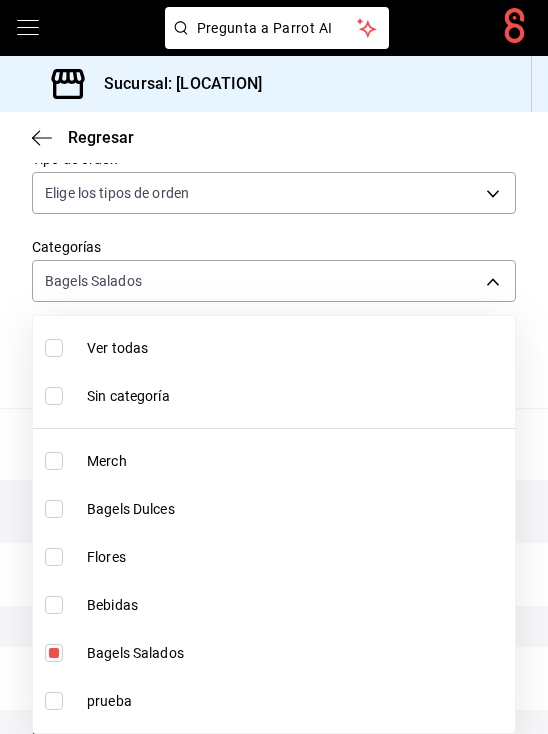 click on "Ver todas" at bounding box center [297, 348] 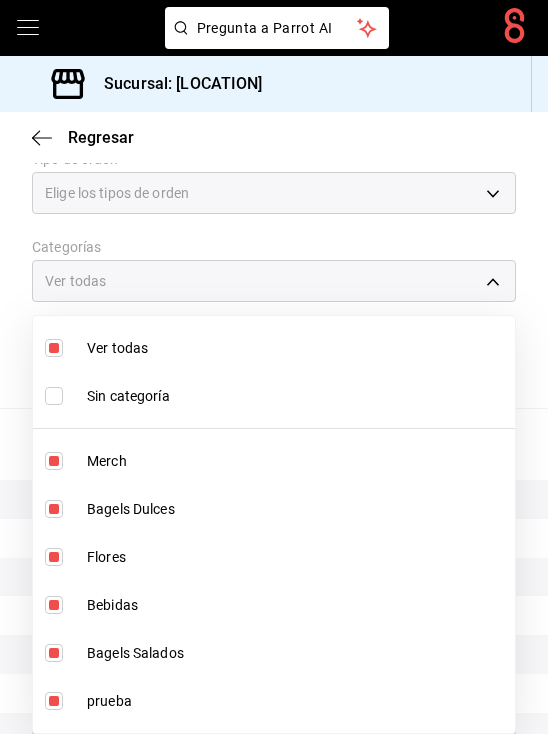 click at bounding box center [274, 367] 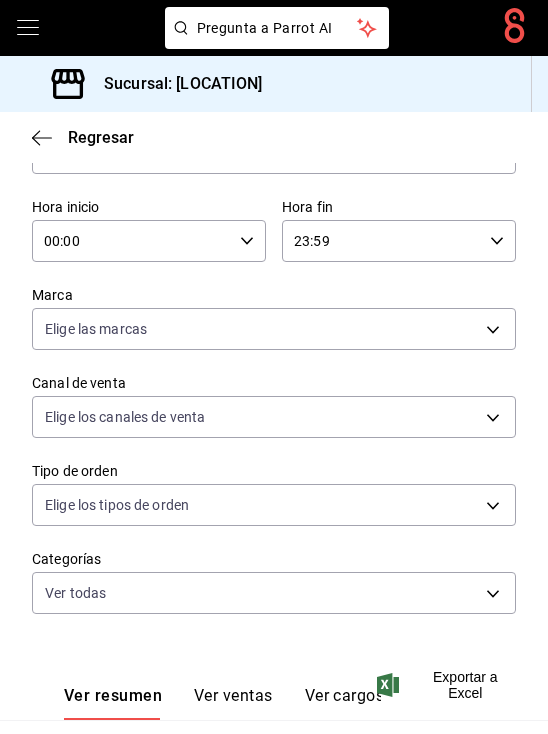 scroll, scrollTop: 84, scrollLeft: 0, axis: vertical 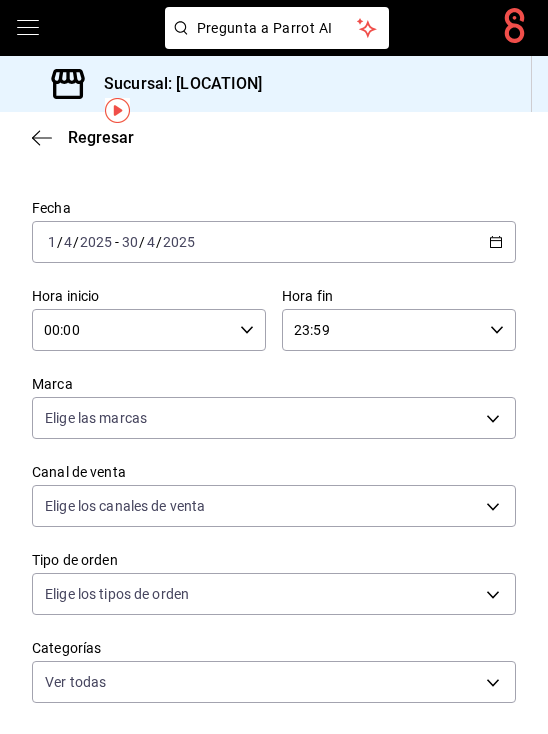 click on "[DATE] [DATE] - [DATE] [DATE]" at bounding box center (274, 242) 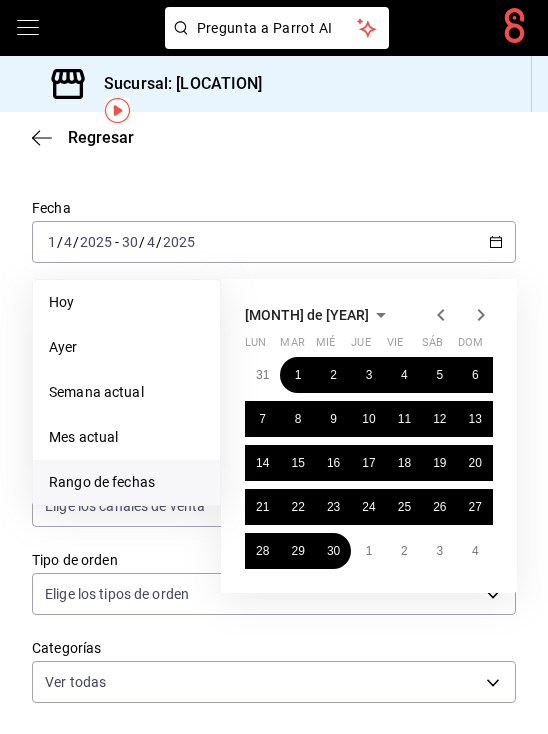 click 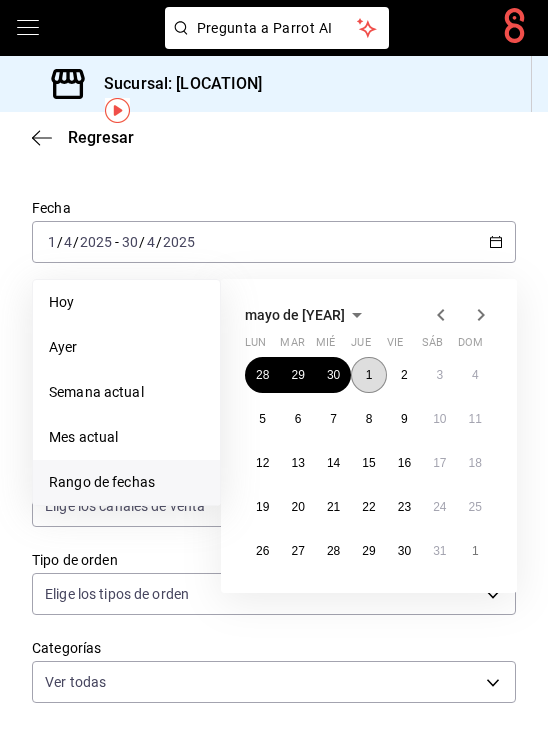 click on "1" at bounding box center [368, 375] 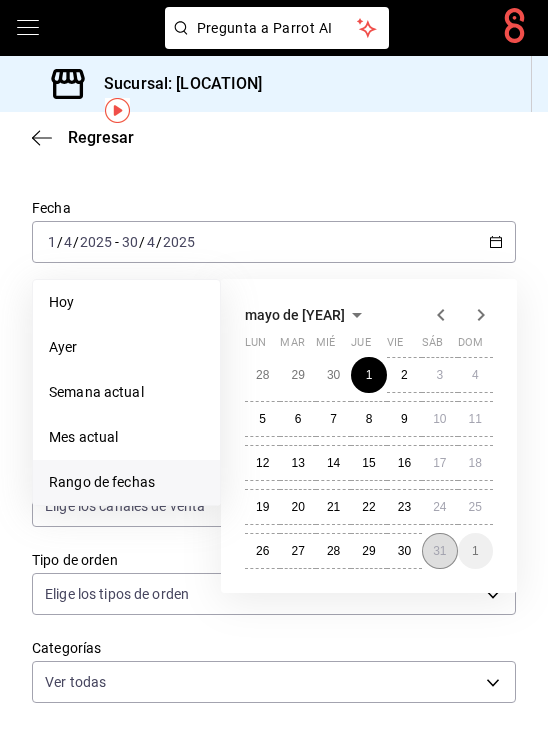 click on "31" at bounding box center (439, 551) 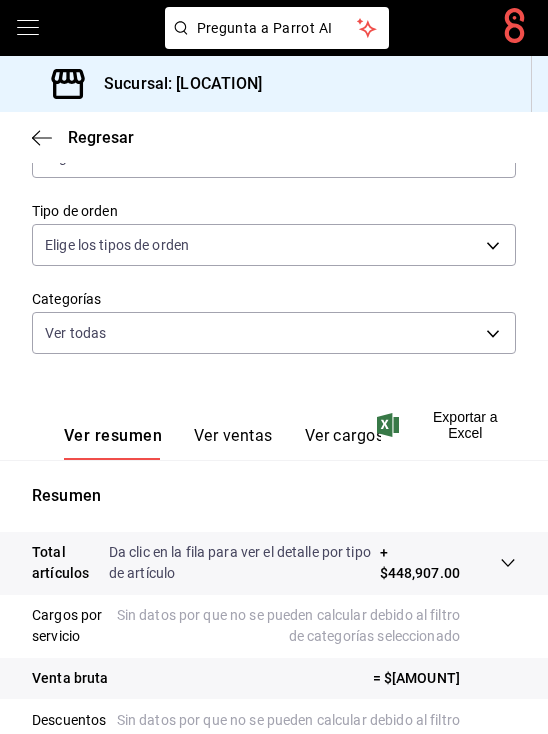scroll, scrollTop: 361, scrollLeft: 0, axis: vertical 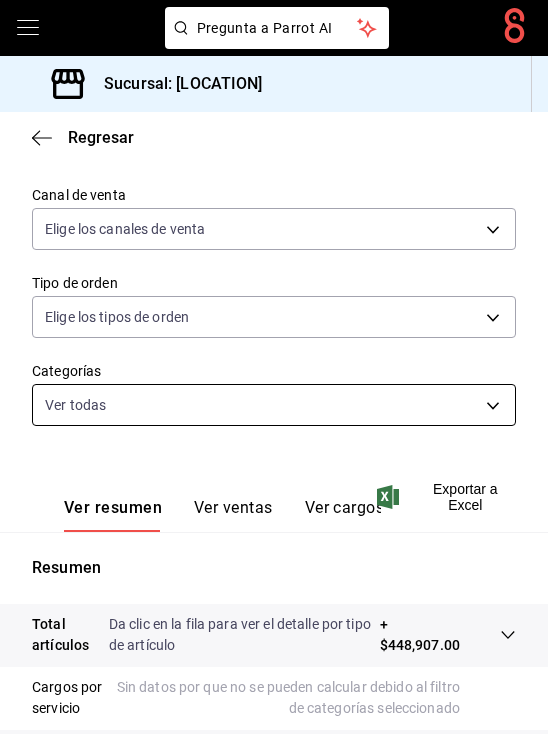 click on "Pregunta a Parrot AI Pregunta a Parrot AI Reportes   Menú   Configuración   Personal   Facturación   Inventarios   Suscripción   Ayuda Recomienda Parrot   [PERSON]   Sugerir nueva función   Sucursal: [CITY]   Regresar Ventas Los artículos listados no incluyen descuentos de orden y el filtro de fechas está limitado a un máximo de 31 días. Fecha [DATE] [DATE] - [DATE] [DATE] Hora inicio 00:00 Hora inicio Hora fin 23:59 Hora fin Marca Elige las marcas Canal de venta Elige los canales de venta Tipo de orden Elige los tipos de orden Categorías Ver todas cbb368d5-8c0a-4057-8a6a-fc88f7414627,4b1a1943-a012-42d9-8204-f736ff484863,28eda12f-b6a9-4a85-a2d9-4925b888b383,05085ffe-e47e-443d-b732-4e8606ee6f3d,5a6c7b93-f4f9-48d7-8007-706185de1768,29a66429-dae6-43d5-9dfd-d03544eb29ff Ver resumen Ver ventas Ver cargos Exportar a Excel Resumen Total artículos Da clic en la fila para ver el detalle por tipo de artículo + $448,907.00 Cargos por servicio Venta bruta = $448,907.00   Menú" at bounding box center [274, 367] 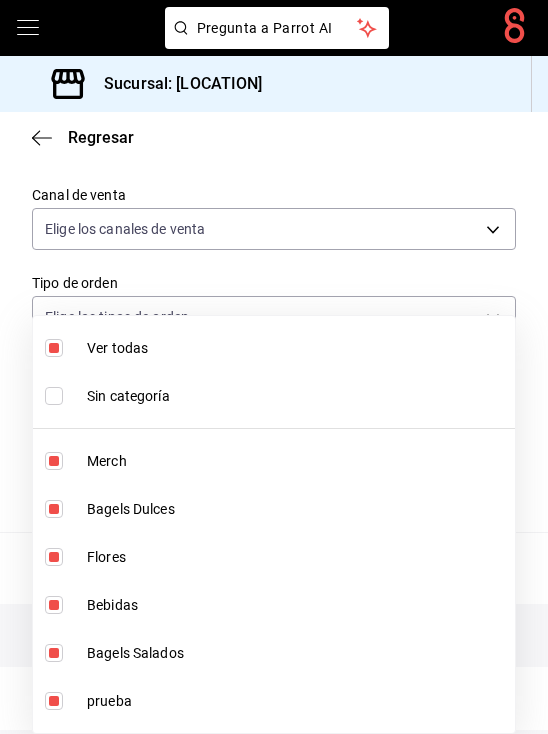 click on "Ver todas" at bounding box center (297, 348) 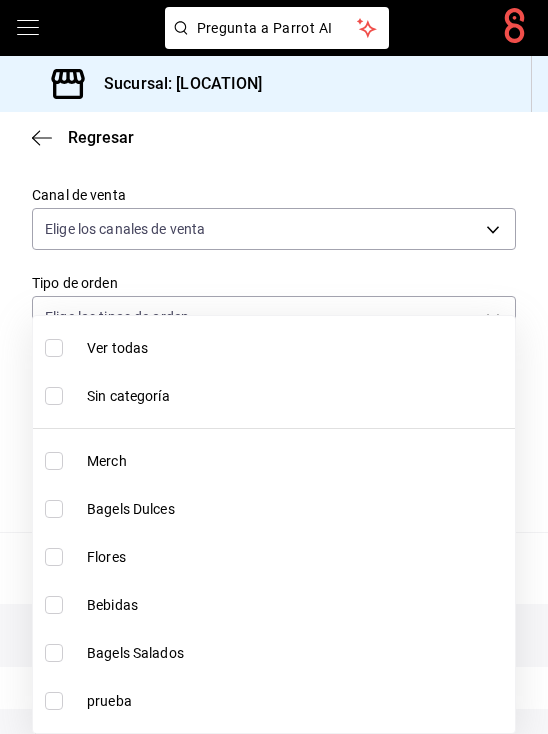 click on "Merch" at bounding box center [274, 461] 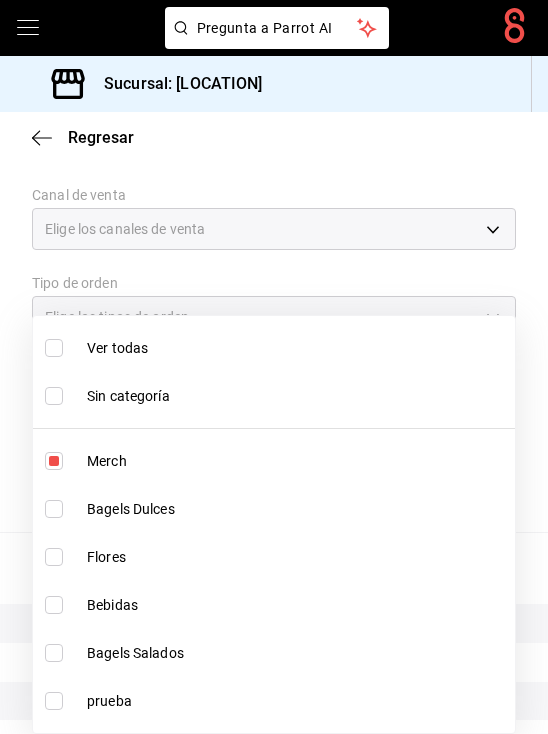 click on "Merch" at bounding box center (297, 461) 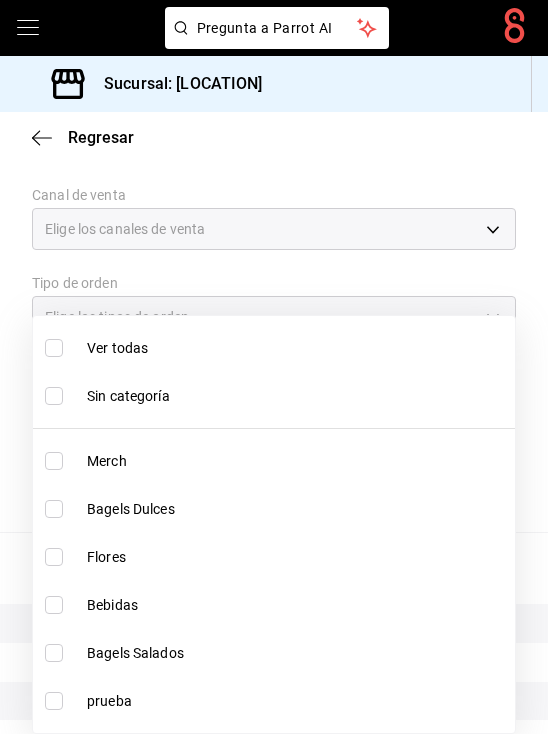 click on "Merch" at bounding box center (297, 461) 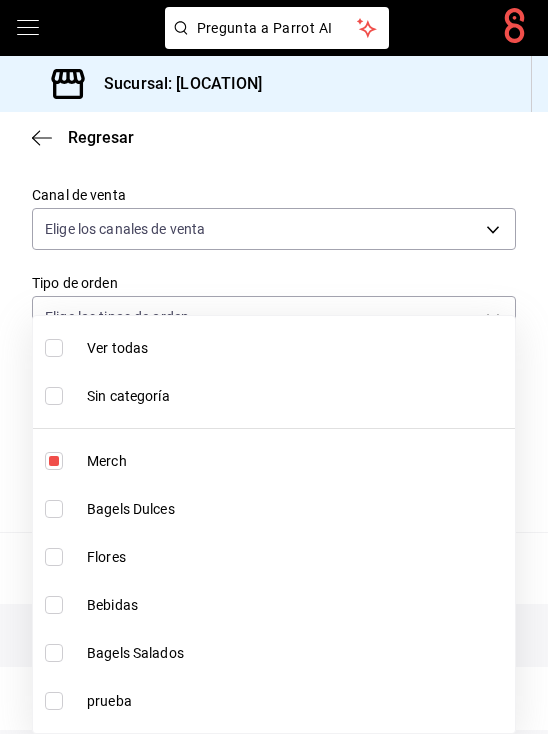 click at bounding box center (274, 367) 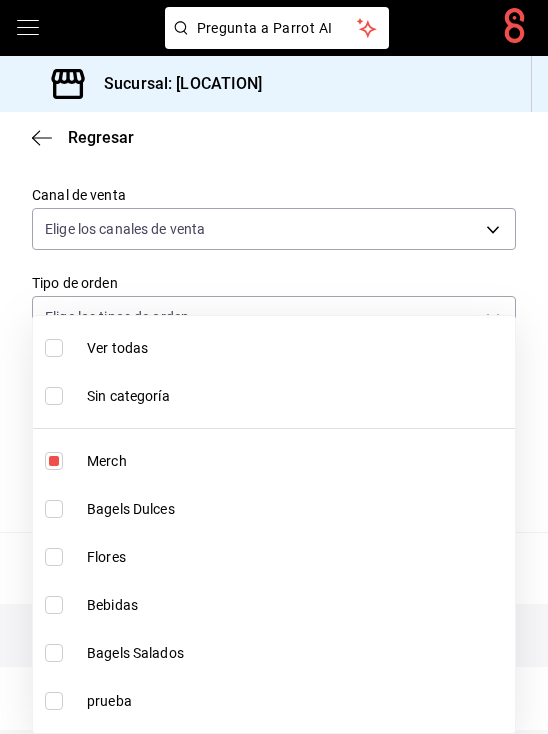 click on "Pregunta a Parrot AI Pregunta a Parrot AI Reportes   Menú   Configuración   Personal   Facturación   Inventarios   Suscripción   Ayuda Recomienda Parrot   Pilar Reyna   Sugerir nueva función   Sucursal: Pretty Lamb (Qro) Regresar Ventas Los artículos listados no incluyen descuentos de orden y el filtro de fechas está limitado a un máximo de 31 días. Fecha [DATE] [DATE] - [DATE] [DATE] Hora inicio 00:00 Hora inicio Hora fin 23:59 Hora fin Marca Elige las marcas Canal de venta Elige los canales de venta Tipo de orden Elige los tipos de orden Categorías Merch [UUID] Ver resumen Ver ventas Ver cargos Exportar a Excel Resumen Total artículos Da clic en la fila para ver el detalle por tipo de artículo + $[MONEY] Cargos por servicio  Sin datos por que no se pueden calcular debido al filtro de categorías seleccionado Venta bruta = $[MONEY] Descuentos totales  Sin datos por que no se pueden calcular debido al filtro de categorías seleccionado Impuestos" at bounding box center [274, 367] 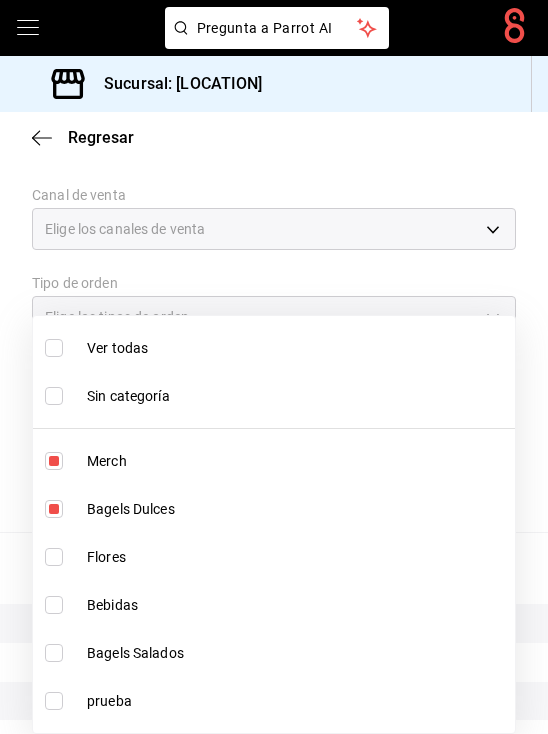 click on "Bagels Dulces" at bounding box center (274, 509) 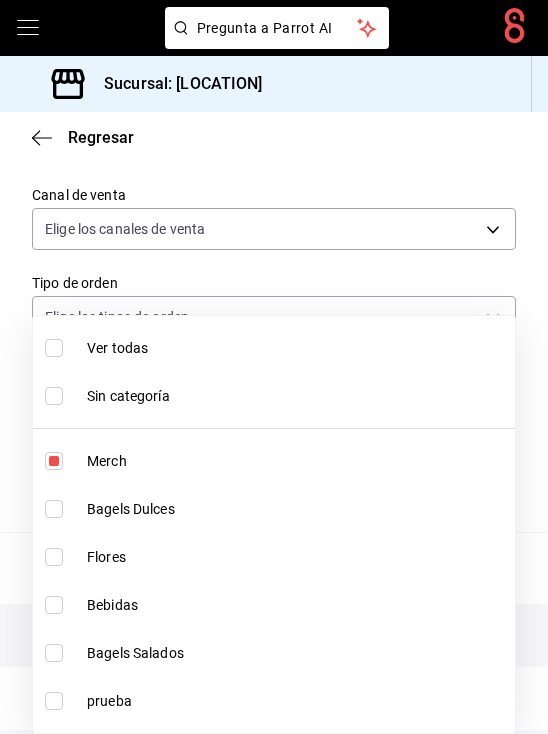 click on "Merch" at bounding box center (297, 461) 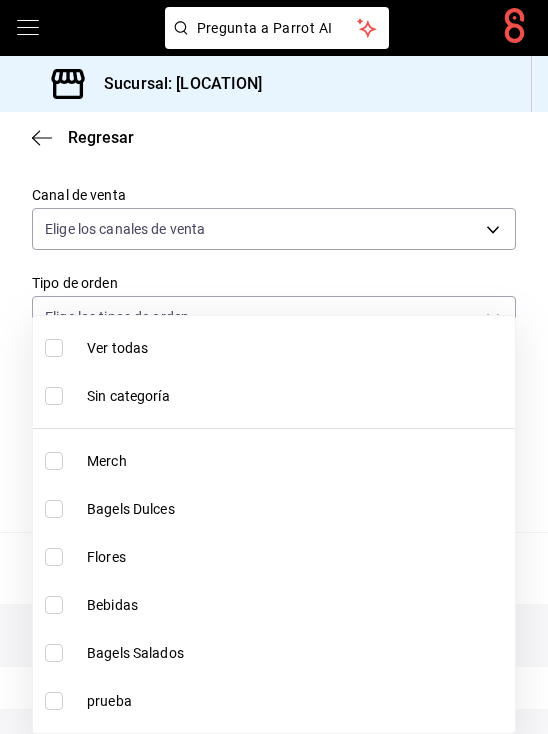 click on "Bagels Dulces" at bounding box center (297, 509) 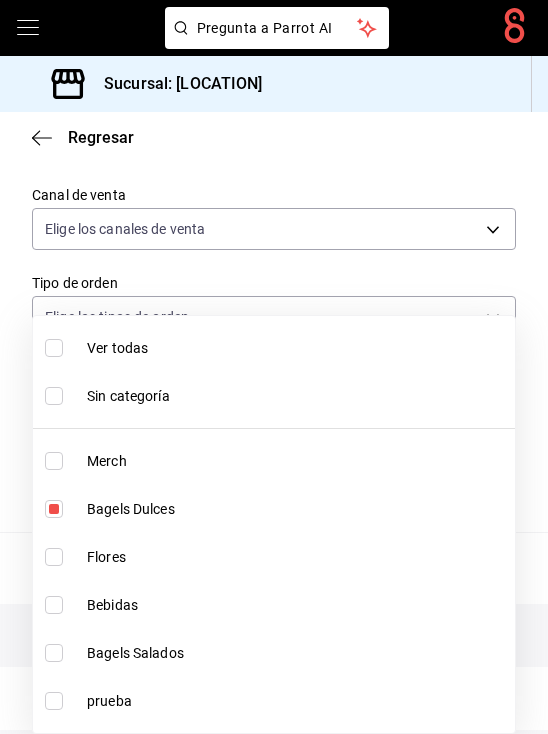 click on "Bagels Dulces" at bounding box center [297, 509] 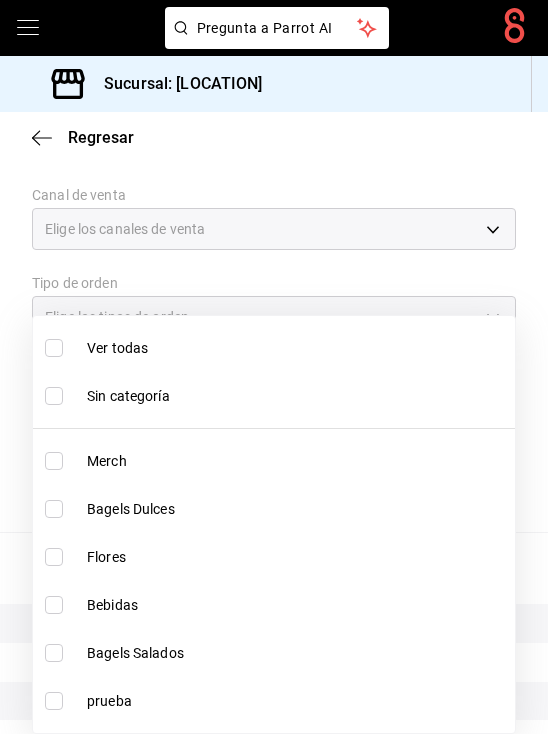 click on "Bagels Dulces" at bounding box center (297, 509) 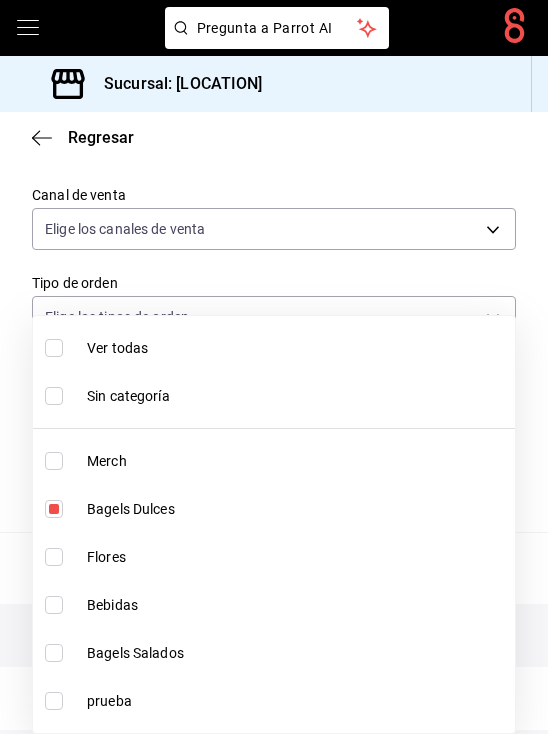 click at bounding box center [274, 367] 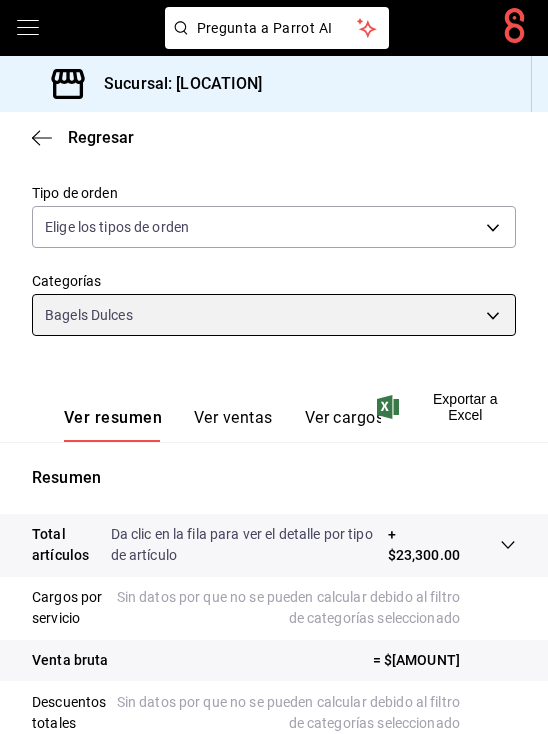 scroll, scrollTop: 452, scrollLeft: 0, axis: vertical 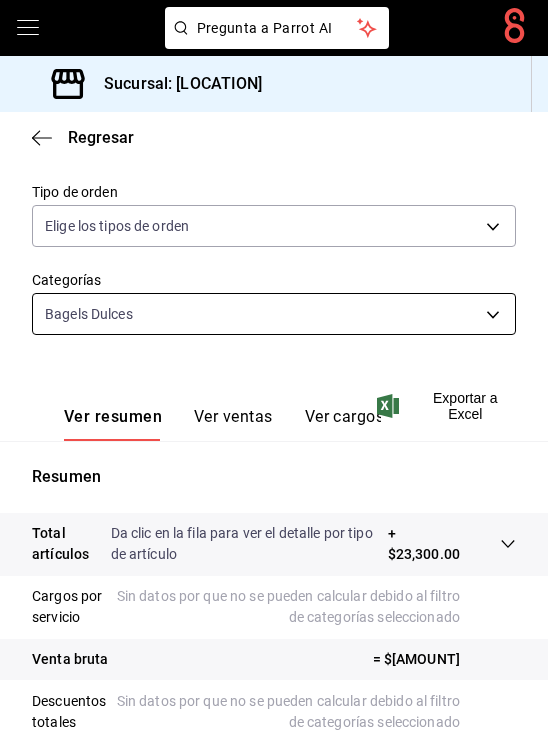 click on "Pregunta a Parrot AI Pregunta a Parrot AI Reportes   Menú   Configuración   Personal   Facturación   Inventarios   Suscripción   Ayuda Recomienda Parrot   [PERSON]   Sugerir nueva función   Sucursal: Pretty Lamb (Qro) Regresar Ventas Los artículos listados no incluyen descuentos de orden y el filtro de fechas está limitado a un máximo de 31 días. Fecha [DATE] [DATE] - [DATE] [DATE] Hora inicio 00:00 Hora inicio Hora fin 23:59 Hora fin Marca Elige las marcas Canal de venta Elige los canales de venta Tipo de orden Elige los tipos de orden Categorías Bagels Dulces [UUID] Ver resumen Ver ventas Ver cargos Exportar a Excel Resumen Total artículos Da clic en la fila para ver el detalle por tipo de artículo + $[MONEY] Cargos por servicio  Sin datos por que no se pueden calcular debido al filtro de categorías seleccionado Venta bruta = $[MONEY] Descuentos totales  Sin datos por que no se pueden calcular debido al filtro de categorías seleccionado" at bounding box center [274, 367] 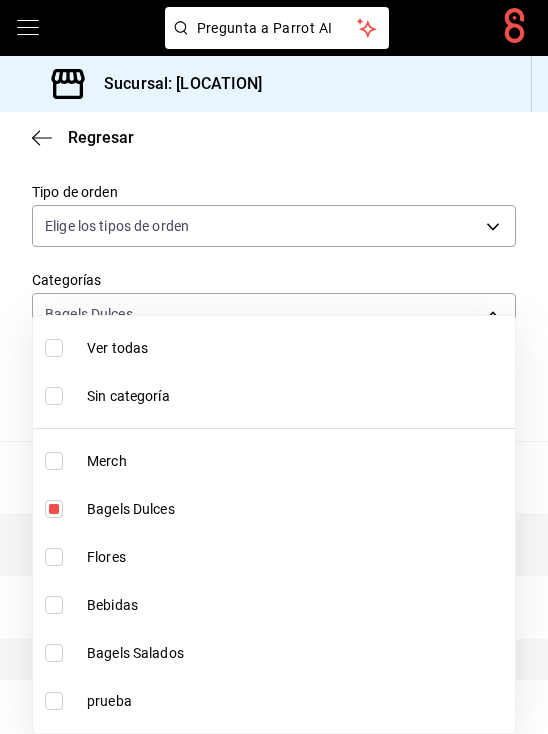 click on "Bagels Dulces" at bounding box center [274, 509] 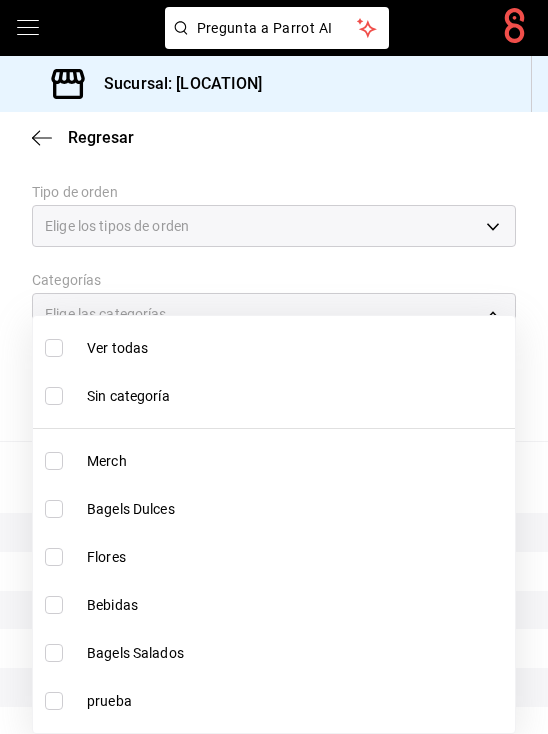 click on "Bagels Salados" at bounding box center [274, 653] 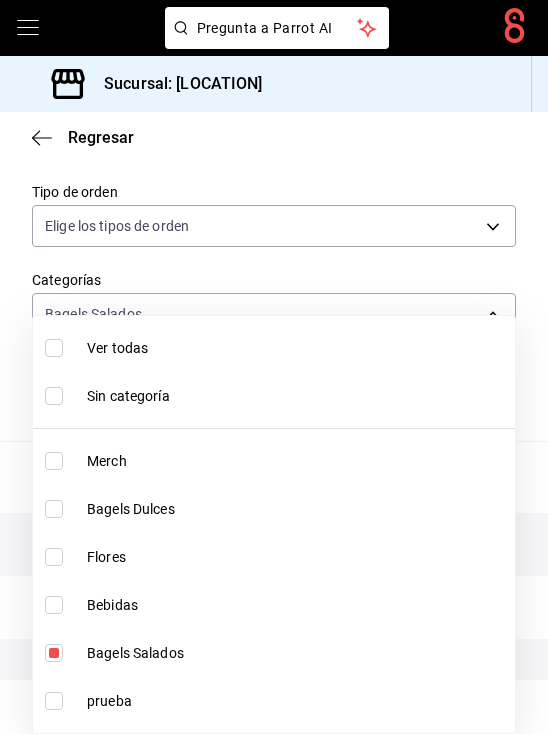 click on "Bagels Salados" at bounding box center [274, 653] 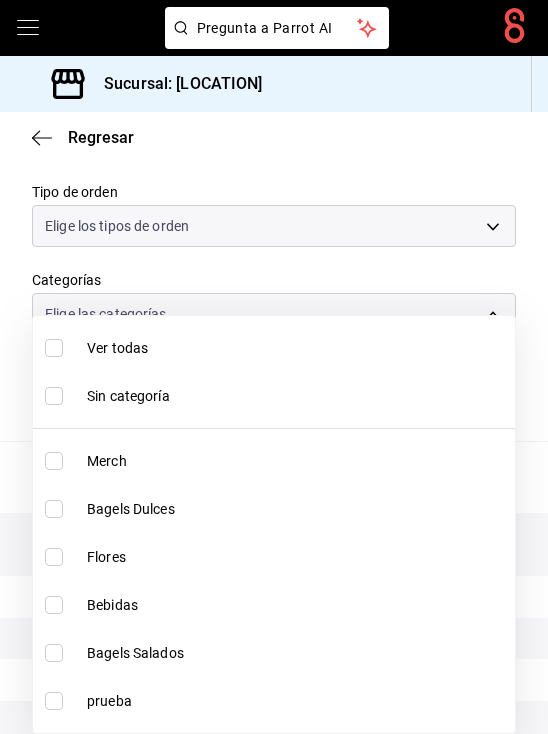 click on "Bagels Salados" at bounding box center [274, 653] 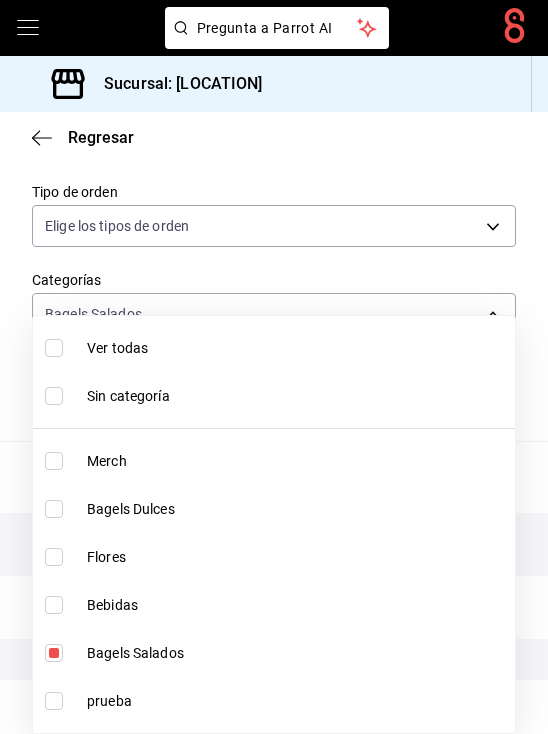 click at bounding box center (274, 367) 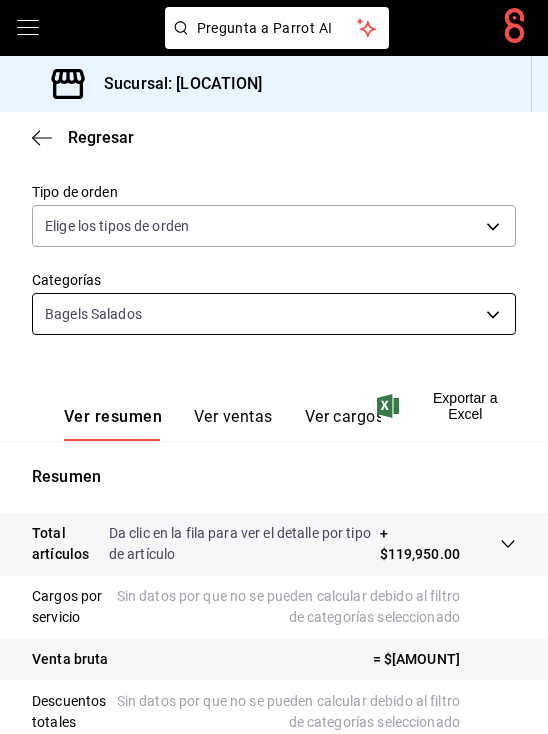 click on "Pregunta a Parrot AI Pregunta a Parrot AI Reportes   Menú   Configuración   Personal   Facturación   Inventarios   Suscripción   Ayuda Recomienda Parrot   [PERSON]   Sugerir nueva función   Sucursal: [CITY]   Regresar Ventas Los artículos listados no incluyen descuentos de orden y el filtro de fechas está limitado a un máximo de 31 días. Fecha [DATE] [DATE] - [DATE] [DATE] Hora inicio 00:00 Hora inicio Hora fin 23:59 Hora fin Marca Elige las marcas Canal de venta Elige los canales de venta Tipo de orden Elige los tipos de orden Categorías Bagels Salados 5a6c7b93-f4f9-48d7-8007-706185de1768 Ver resumen Ver ventas Ver cargos Exportar a Excel Resumen Total artículos Da clic en la fila para ver el detalle por tipo de artículo + $119,950.00 Cargos por servicio  Sin datos por que no se pueden calcular debido al filtro de categorías seleccionado Venta bruta = $119,950.00 Descuentos totales Certificados de regalo Venta total = $119,950.00 Impuestos - $16,544.83 Venta neta" at bounding box center [274, 367] 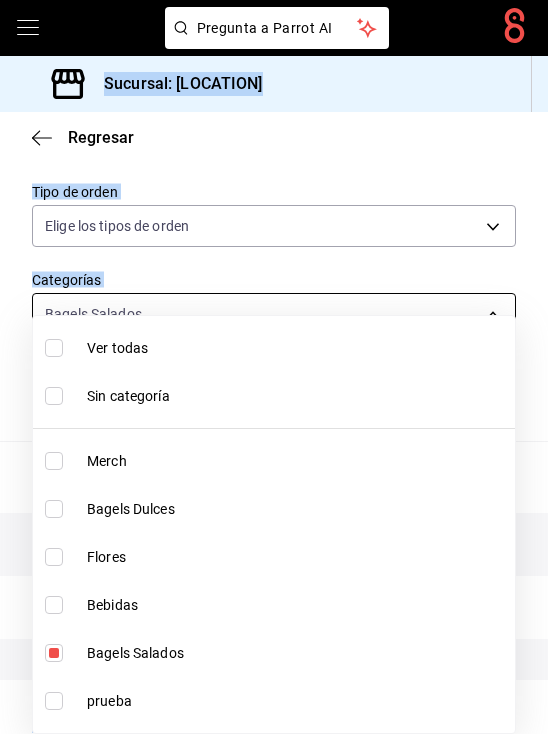 click on "Pregunta a Parrot AI Pregunta a Parrot AI Reportes   Menú   Configuración   Personal   Facturación   Inventarios   Suscripción   Ayuda Recomienda Parrot   [PERSON]   Sugerir nueva función   Sucursal: [CITY]   Regresar Ventas Los artículos listados no incluyen descuentos de orden y el filtro de fechas está limitado a un máximo de 31 días. Fecha [DATE] [DATE] - [DATE] [DATE] Hora inicio 00:00 Hora inicio Hora fin 23:59 Hora fin Marca Elige las marcas Canal de venta Elige los canales de venta Tipo de orden Elige los tipos de orden Categorías Bagels Salados 5a6c7b93-f4f9-48d7-8007-706185de1768 Ver resumen Ver ventas Ver cargos Exportar a Excel Resumen Total artículos Da clic en la fila para ver el detalle por tipo de artículo + $119,950.00 Cargos por servicio  Sin datos por que no se pueden calcular debido al filtro de categorías seleccionado Venta bruta = $119,950.00 Descuentos totales Certificados de regalo Venta total = $119,950.00 Impuestos - $16,544.83 Venta neta" at bounding box center (274, 367) 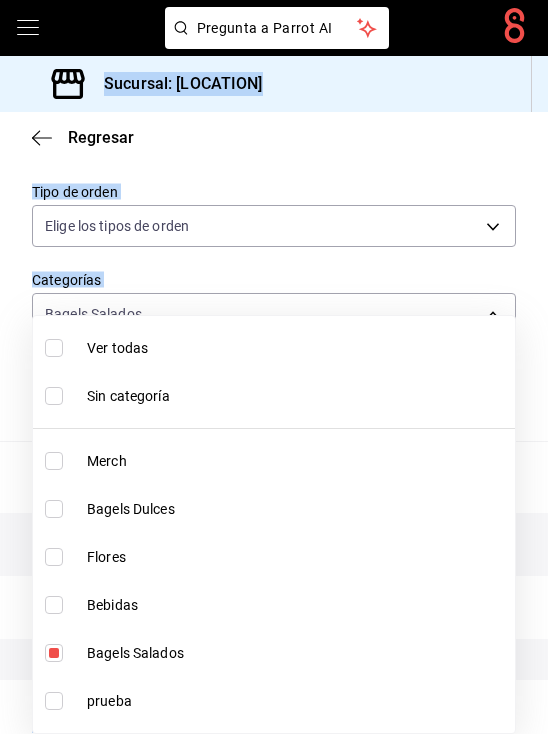 click on "Bebidas" at bounding box center (274, 605) 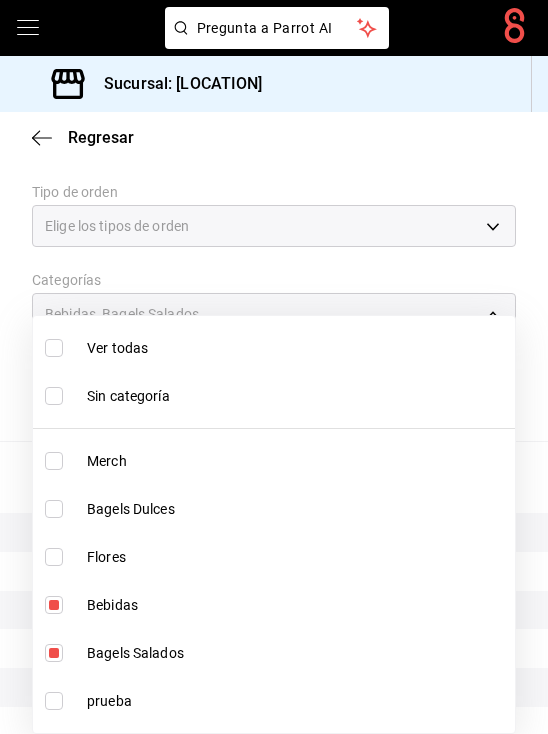 click on "Bagels Salados" at bounding box center [274, 653] 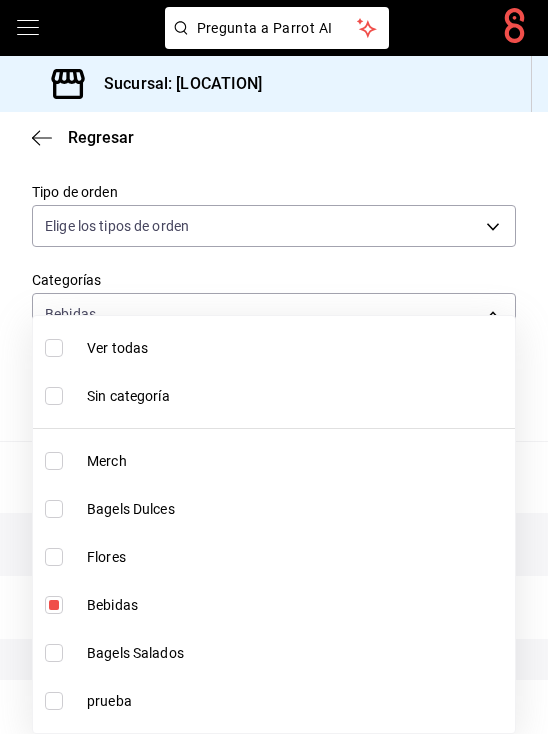 click on "Bebidas" at bounding box center (297, 605) 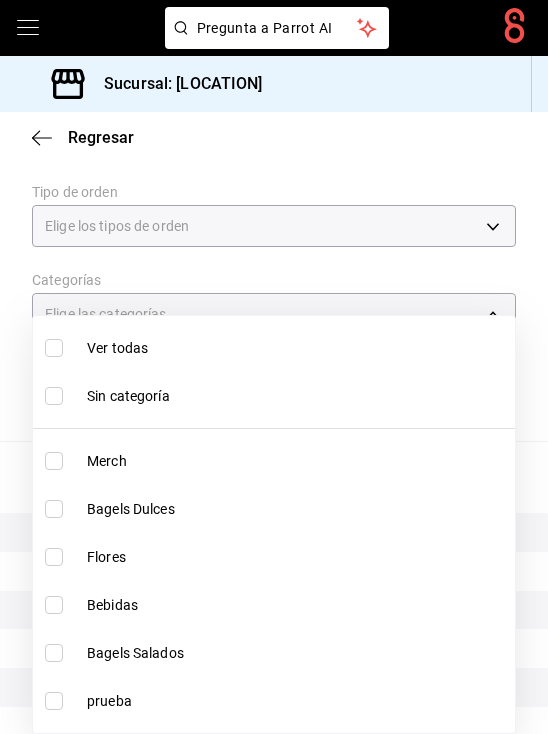 click on "Bebidas" at bounding box center [297, 605] 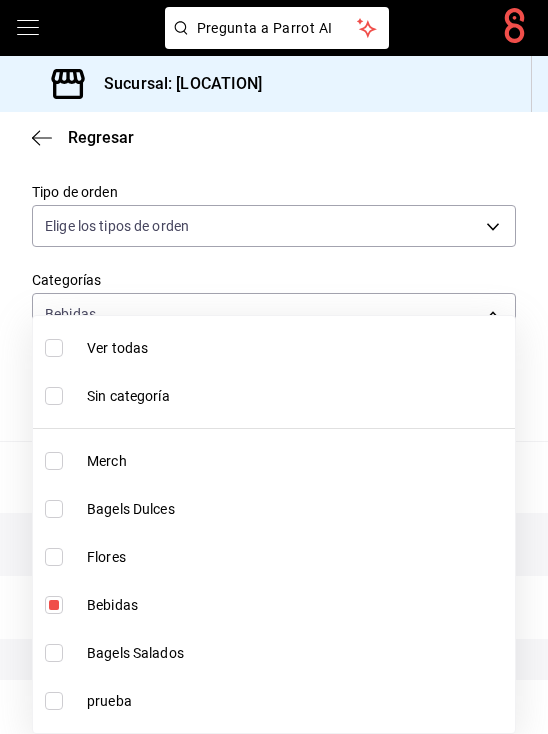 click at bounding box center [274, 367] 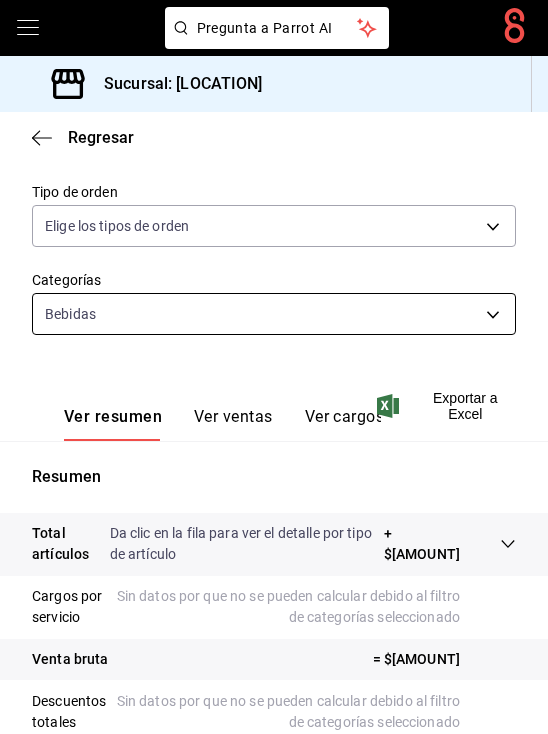 click on "Sucursal: Pretty Lamb (Qro)" at bounding box center [274, 367] 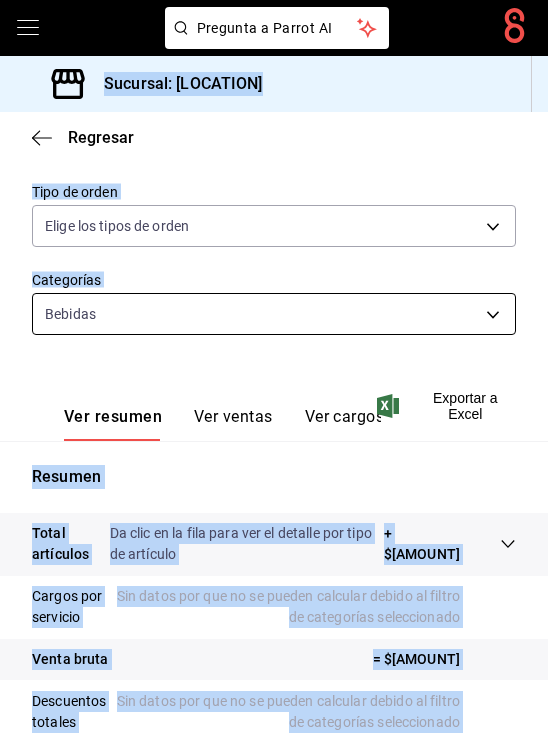 click on "Sucursal: Pretty Lamb (Qro)" at bounding box center (274, 367) 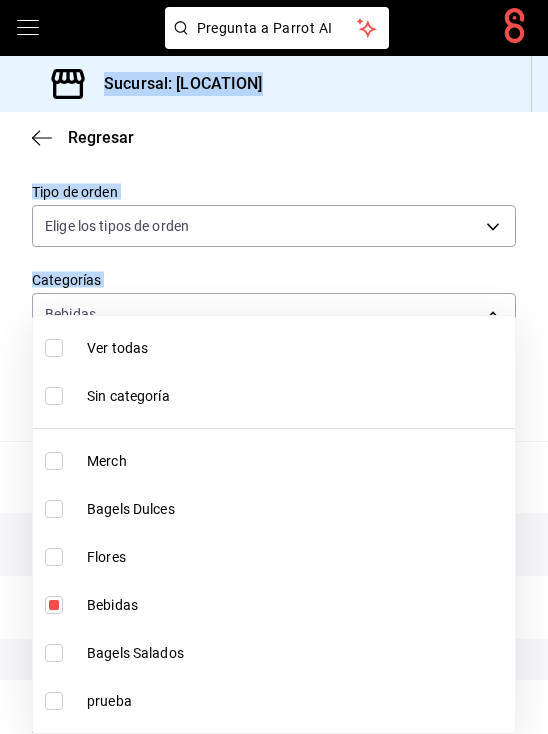 click on "Bebidas" at bounding box center (297, 605) 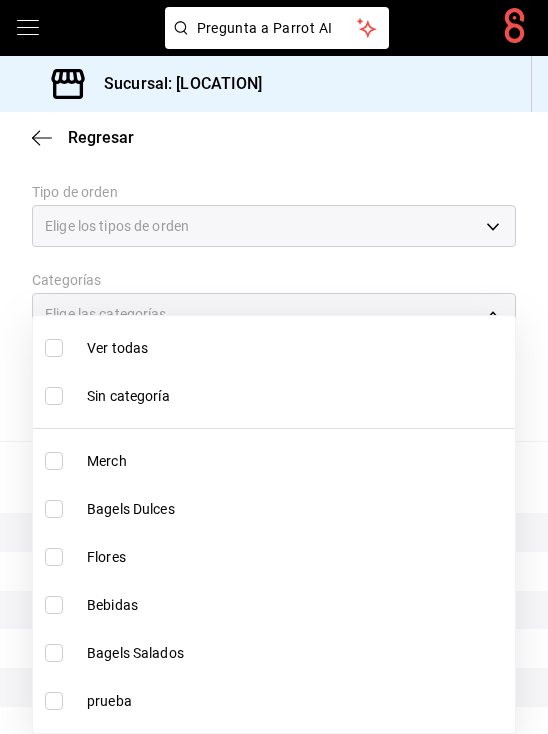 click on "Flores" at bounding box center [297, 557] 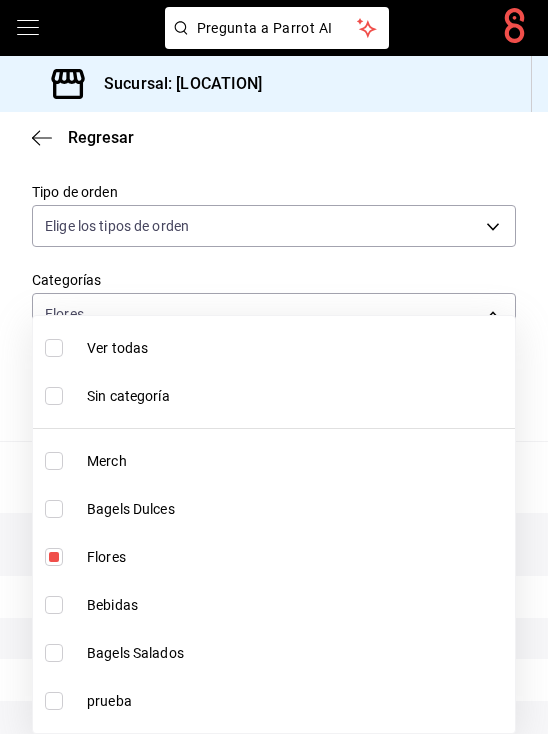 click on "Flores" at bounding box center [297, 557] 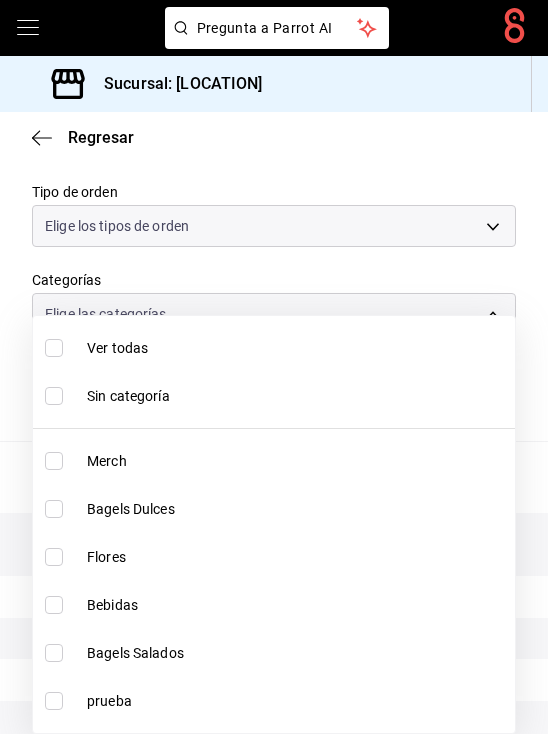 click on "Flores" at bounding box center [297, 557] 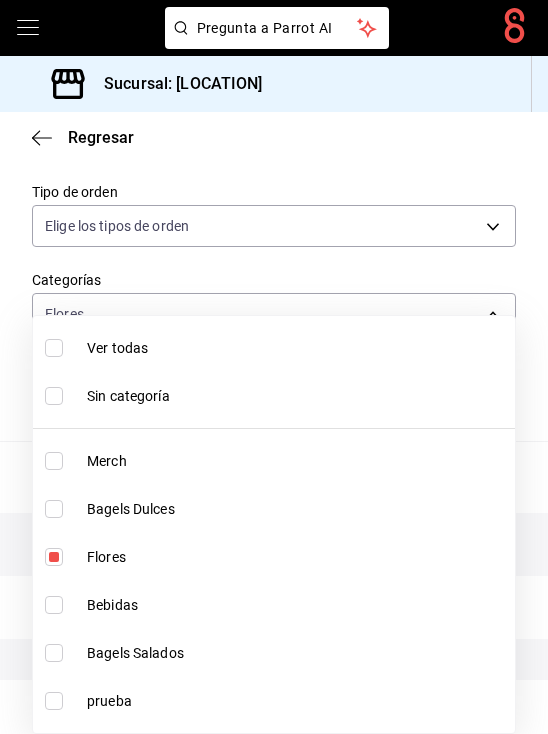 click at bounding box center (274, 367) 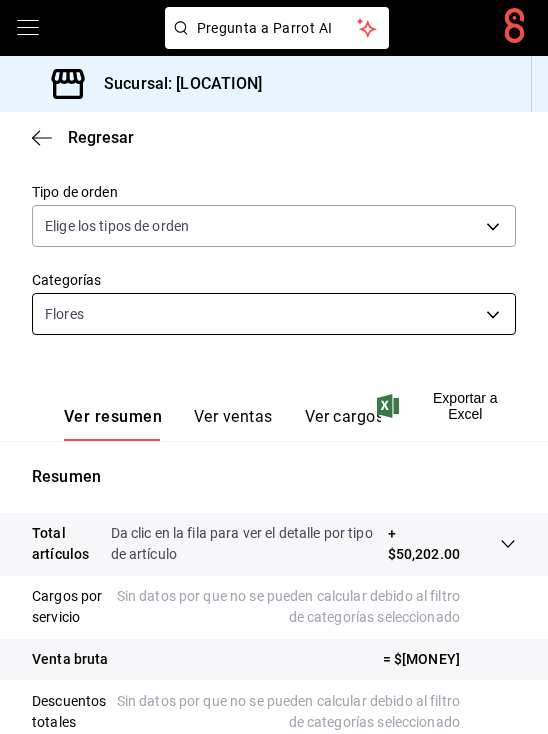 click on "Pregunta a Parrot AI Pregunta a Parrot AI Reportes   Menú   Configuración   Personal   Facturación   Inventarios   Suscripción   Ayuda Recomienda Parrot   [PERSON]   Sugerir nueva función   Sucursal: Pretty Lamb (Qro) Regresar Ventas Los artículos listados no incluyen descuentos de orden y el filtro de fechas está limitado a un máximo de 31 días. Fecha [DATE] [DATE] - [DATE] [DATE] Hora inicio 00:00 Hora inicio Hora fin 23:59 Hora fin Marca Elige las marcas Canal de venta Elige los canales de venta Tipo de orden Elige los tipos de orden Categorías Flores [UUID] Ver resumen Ver ventas Ver cargos Exportar a Excel Resumen Total artículos Da clic en la fila para ver el detalle por tipo de artículo + $[MONEY] Cargos por servicio  Sin datos por que no se pueden calcular debido al filtro de categorías seleccionado Venta bruta = $[MONEY] Descuentos totales  Sin datos por que no se pueden calcular debido al filtro de categorías seleccionado" at bounding box center (274, 367) 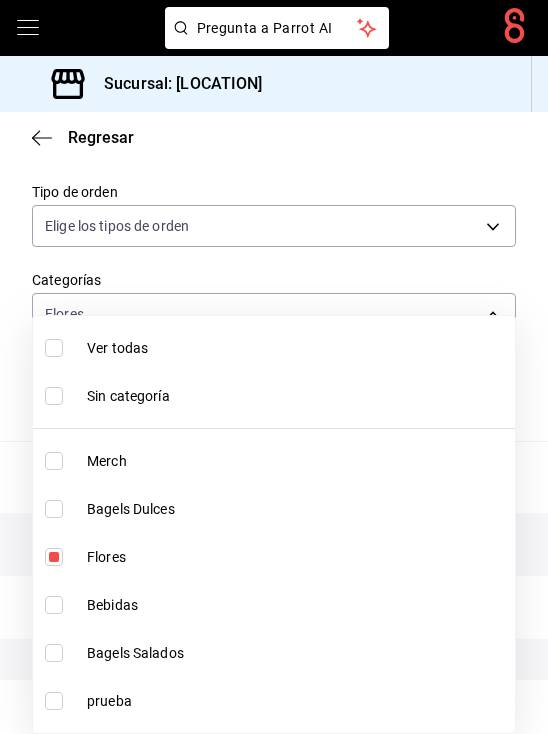 click on "Ver todas" at bounding box center (297, 348) 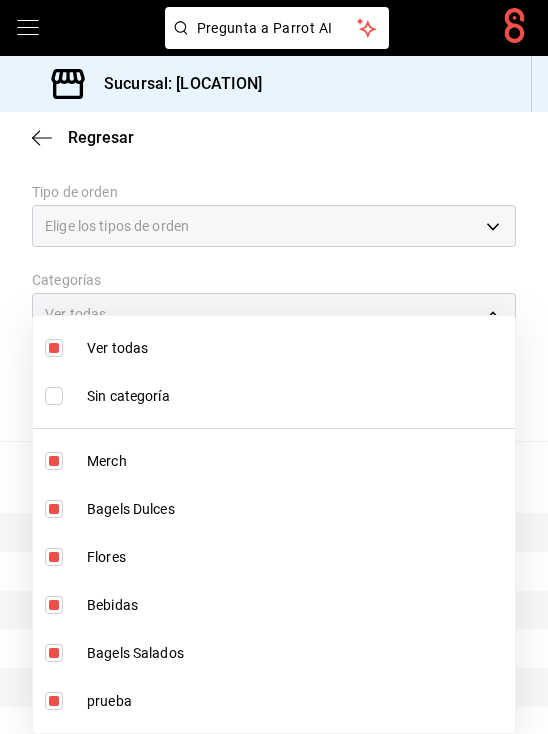 click at bounding box center (274, 367) 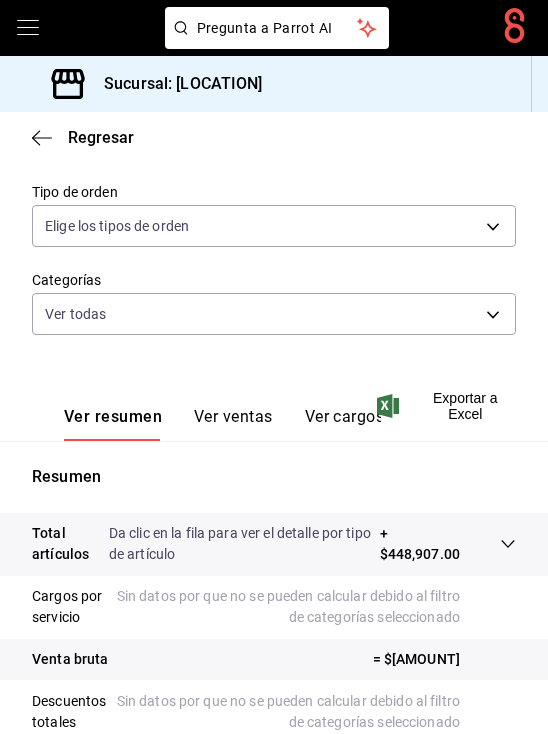 scroll, scrollTop: 104, scrollLeft: 0, axis: vertical 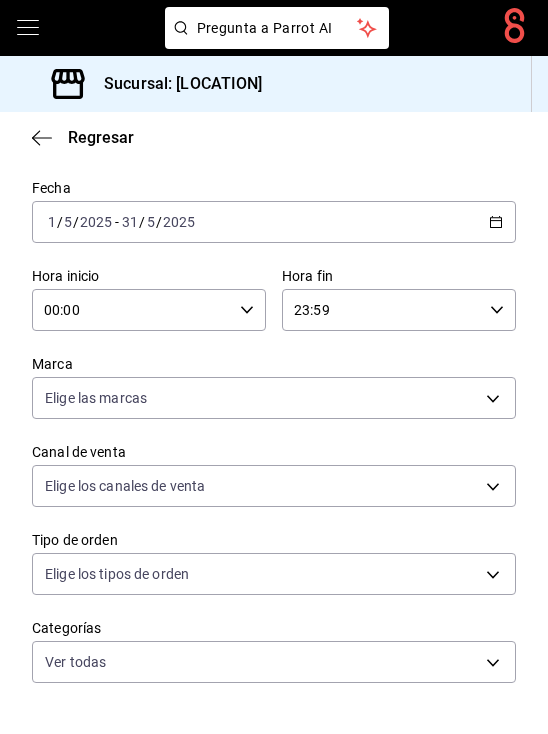 click on "[DATE] [DATE] - [DATE] [DATE]" at bounding box center [274, 222] 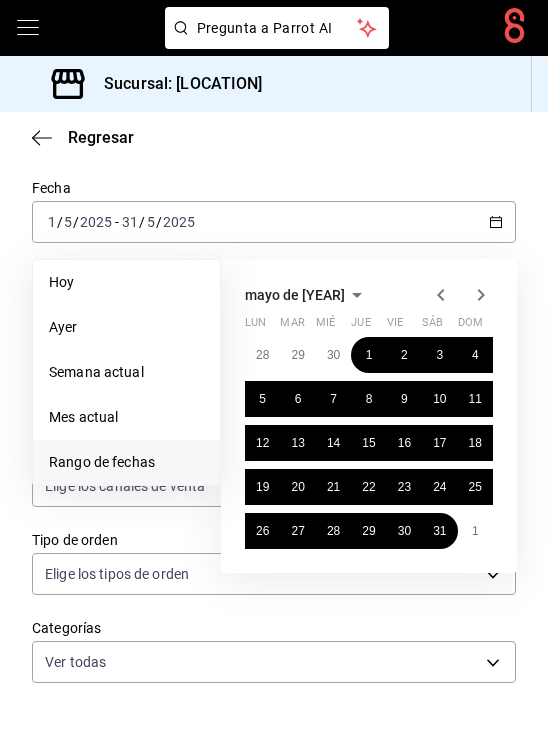 click 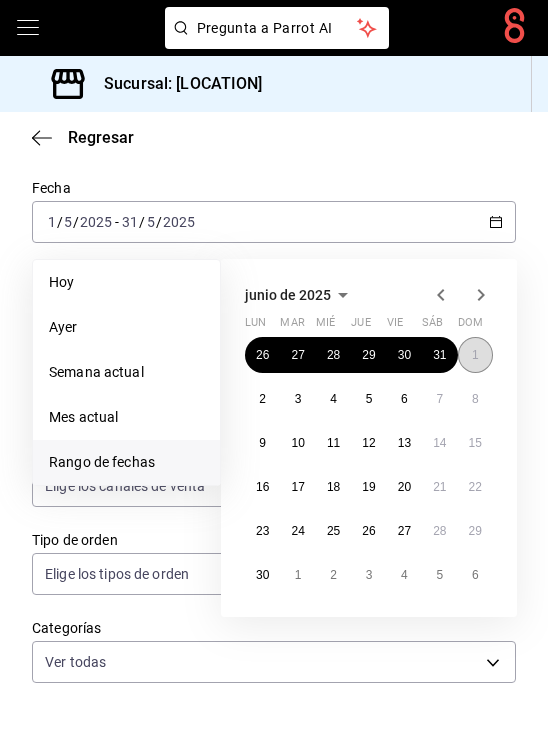 click on "1" at bounding box center [475, 355] 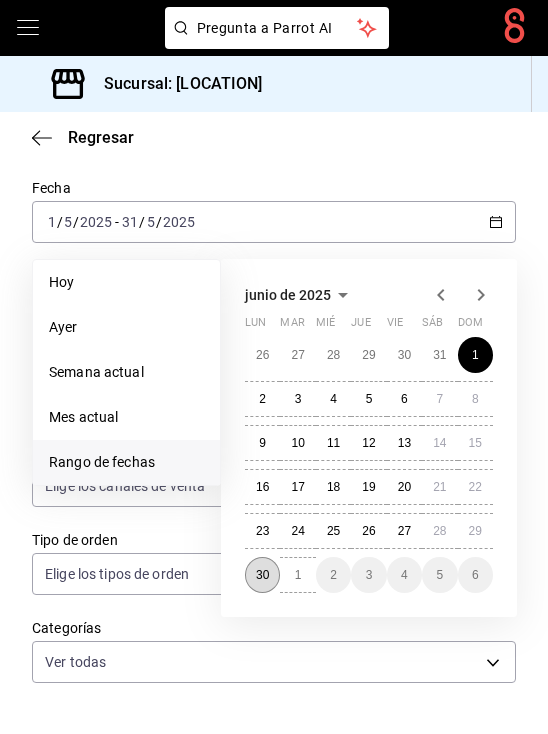 click on "30" at bounding box center [262, 575] 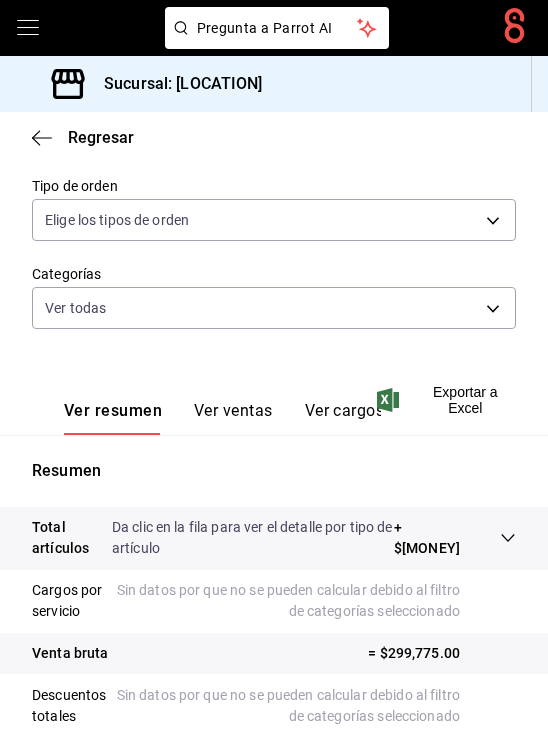 scroll, scrollTop: 430, scrollLeft: 0, axis: vertical 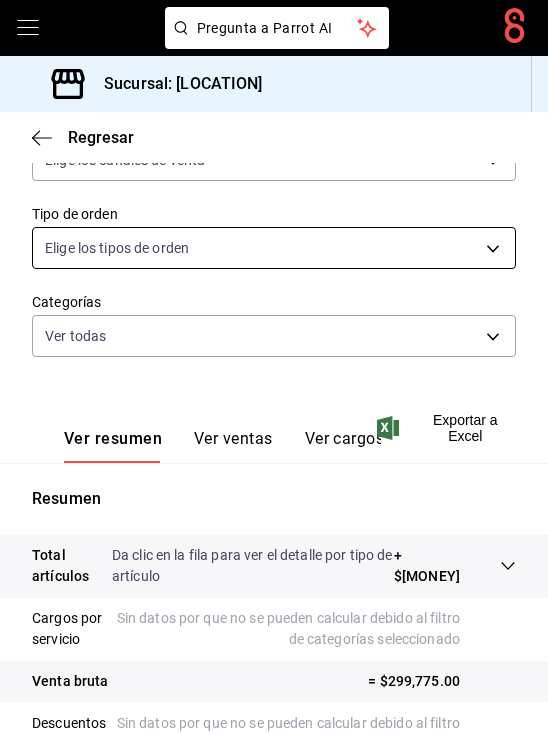 click on "Pregunta a Parrot AI Pregunta a Parrot AI Reportes   Menú   Configuración   Personal   Facturación   Inventarios   Suscripción   Ayuda Recomienda Parrot   [PERSON]   Sugerir nueva función   Sucursal: Pretty Lamb ([CITY]) Regresar Ventas Los artículos listados no incluyen descuentos de orden y el filtro de fechas está limitado a un máximo de 31 días. Fecha [DATE] [DATE] - [DATE] [DATE] Hora inicio 00:00 Hora inicio Hora fin 23:59 Hora fin Marca Elige las marcas Canal de venta Elige los canales de venta Tipo de orden Elige los tipos de orden Categorías Ver todas [UUID],[UUID],[UUID],[UUID],[UUID],[UUID] Ver resumen Ver ventas Ver cargos Exportar a Excel Resumen Total artículos Da clic en la fila para ver el detalle por tipo de artículo + $299,775.00 Cargos por servicio Venta bruta = $299,775.00   Menú" at bounding box center (274, 367) 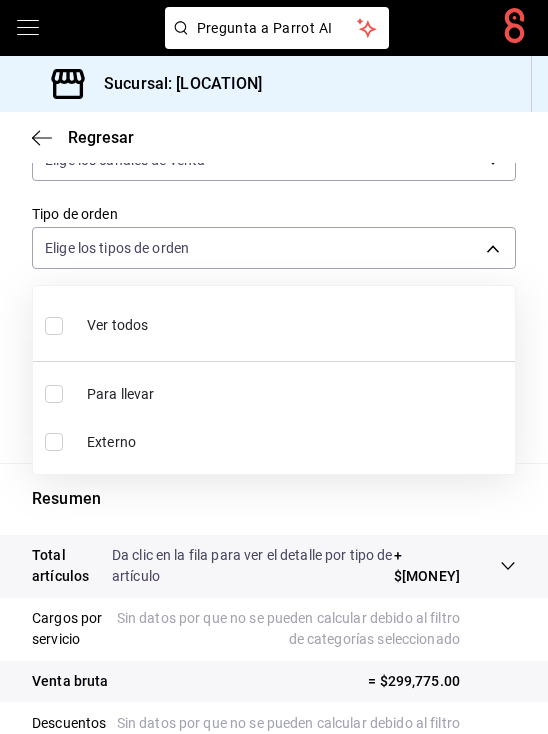 click at bounding box center (274, 367) 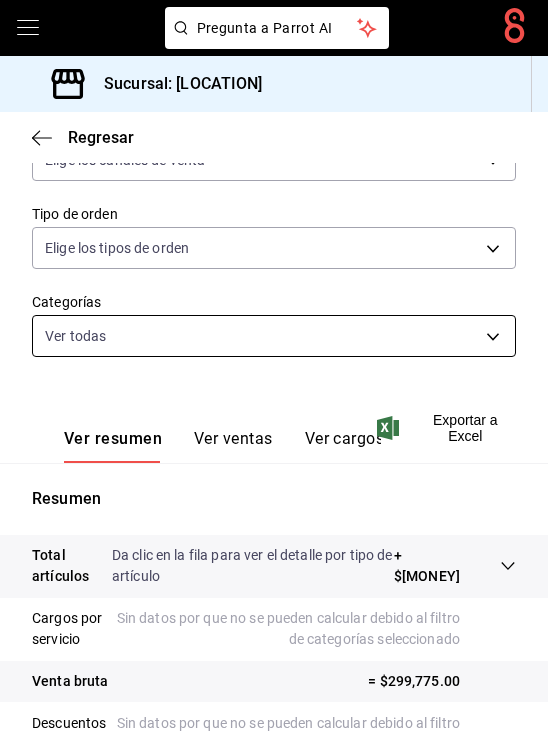 click on "Pregunta a Parrot AI Pregunta a Parrot AI Reportes   Menú   Configuración   Personal   Facturación   Inventarios   Suscripción   Ayuda Recomienda Parrot   [PERSON]   Sugerir nueva función   Sucursal: Pretty Lamb ([CITY]) Regresar Ventas Los artículos listados no incluyen descuentos de orden y el filtro de fechas está limitado a un máximo de 31 días. Fecha [DATE] [DATE] - [DATE] [DATE] Hora inicio 00:00 Hora inicio Hora fin 23:59 Hora fin Marca Elige las marcas Canal de venta Elige los canales de venta Tipo de orden Elige los tipos de orden Categorías Ver todas [UUID],[UUID],[UUID],[UUID],[UUID],[UUID] Ver resumen Ver ventas Ver cargos Exportar a Excel Resumen Total artículos Da clic en la fila para ver el detalle por tipo de artículo + $299,775.00 Cargos por servicio Venta bruta = $299,775.00   Menú" at bounding box center [274, 367] 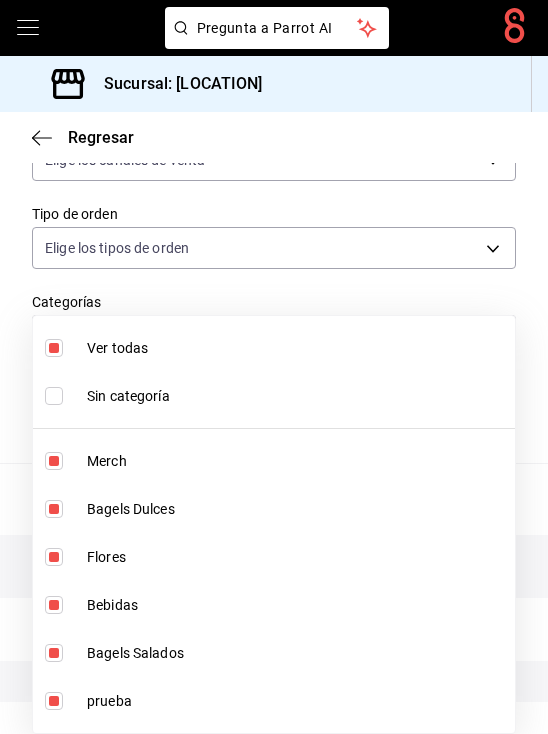 click on "Ver todas" at bounding box center [297, 348] 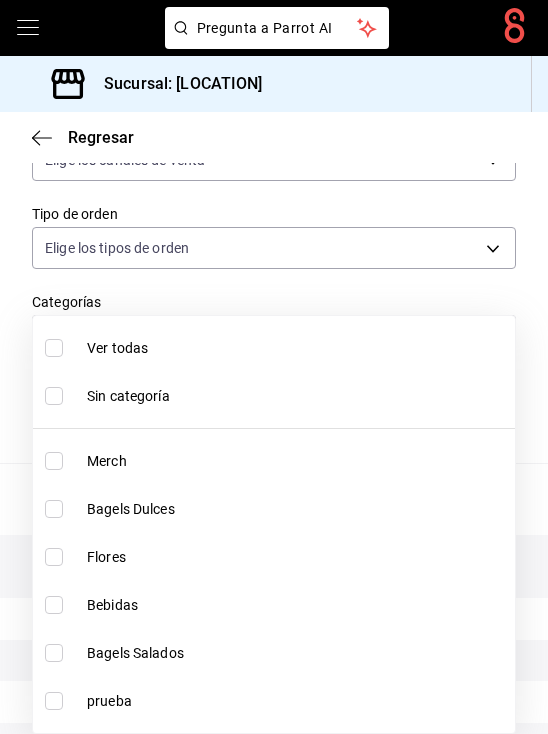 click on "Flores" at bounding box center (297, 557) 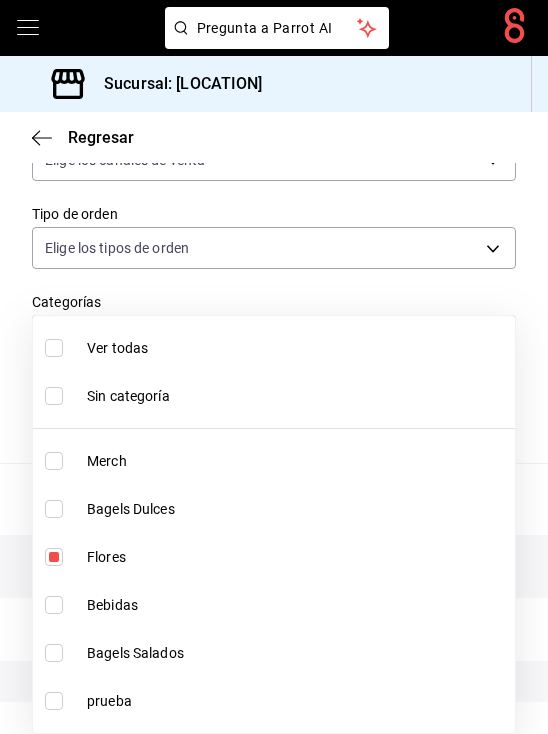 click on "Flores" at bounding box center [297, 557] 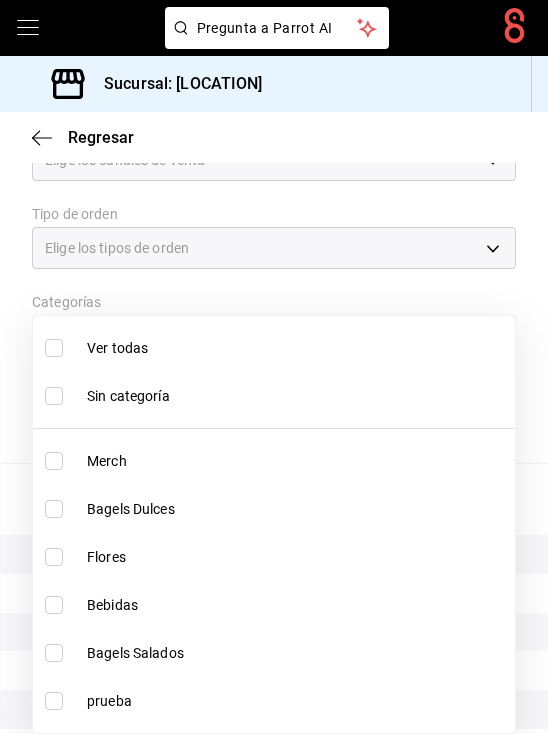 click on "Flores" at bounding box center [297, 557] 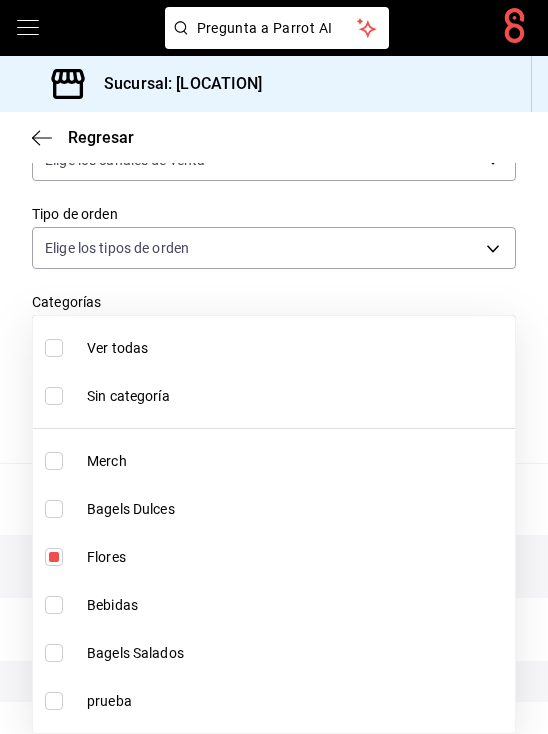 click at bounding box center [274, 367] 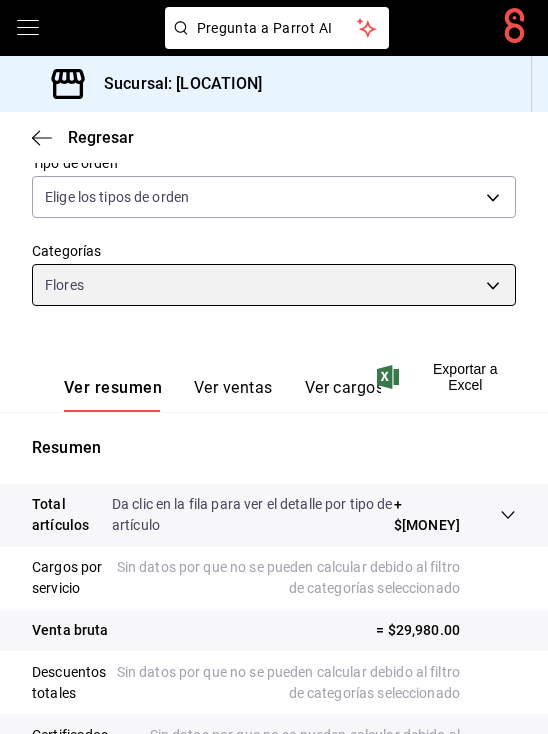 scroll, scrollTop: 596, scrollLeft: 0, axis: vertical 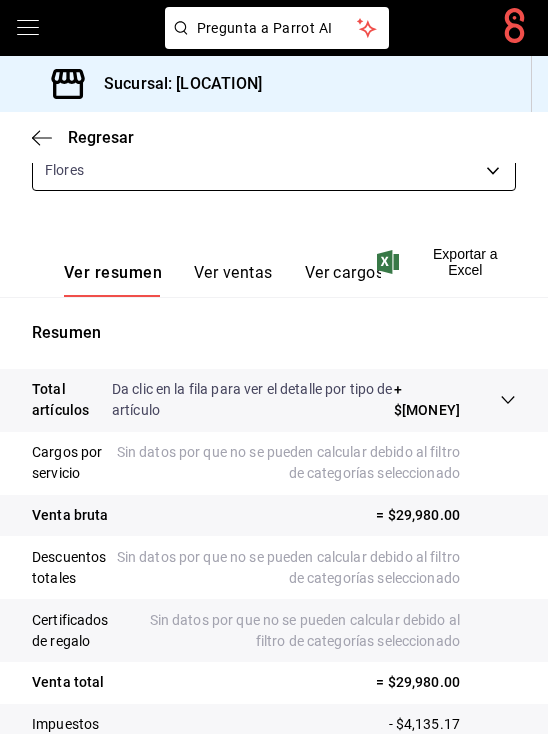 click on "Pregunta a Parrot AI Pregunta a Parrot AI Reportes   Menú   Configuración   Personal   Facturación   Inventarios   Suscripción   Ayuda Recomienda Parrot   [PERSON]   Sugerir nueva función   Sucursal: Pretty Lamb ([CITY]) Regresar Ventas Los artículos listados no incluyen descuentos de orden y el filtro de fechas está limitado a un máximo de 31 días. Fecha [DATE] [DATE] - [DATE] [DATE] Hora inicio 00:00 Hora inicio Hora fin 23:59 Hora fin Marca Elige las marcas Canal de venta Elige los canales de venta Tipo de orden Elige los tipos de orden Categorías Flores [UUID] Ver resumen Ver ventas Ver cargos Exportar a Excel Resumen Total artículos Da clic en la fila para ver el detalle por tipo de artículo + $29,980.00 Cargos por servicio  Sin datos por que no se pueden calcular debido al filtro de categorías seleccionado Venta bruta = $29,980.00 Descuentos totales  Sin datos por que no se pueden calcular debido al filtro de categorías seleccionado" at bounding box center [274, 367] 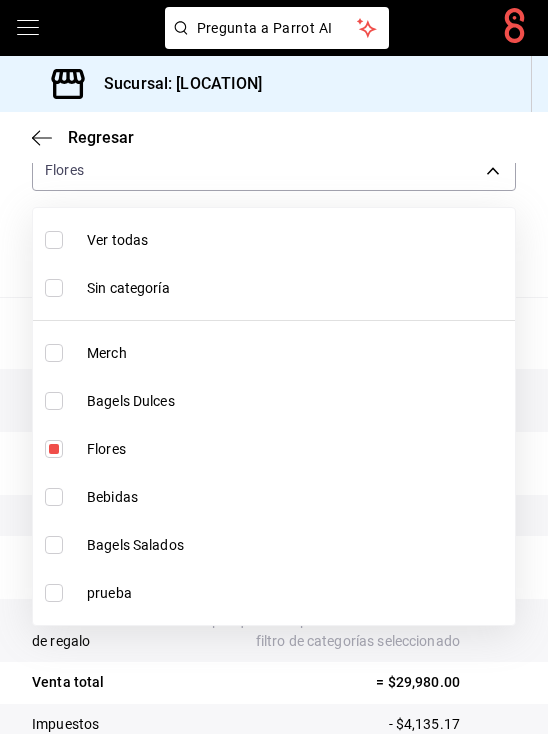 click on "Flores" at bounding box center [274, 449] 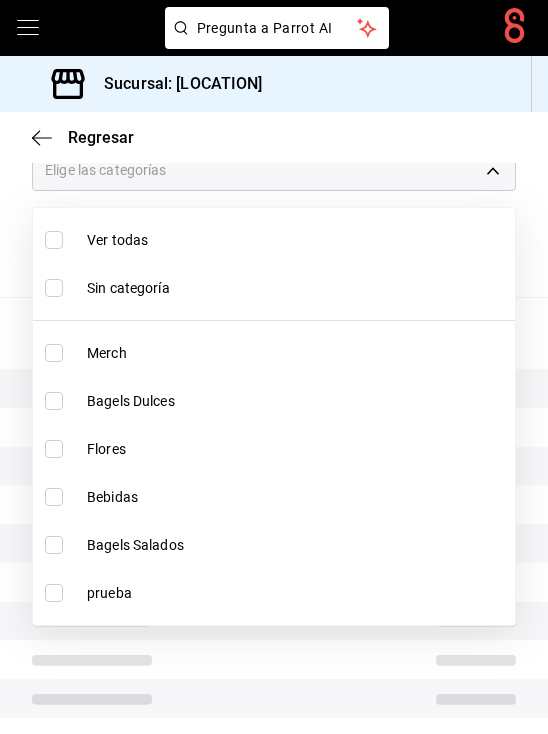 click on "Bebidas" at bounding box center [297, 497] 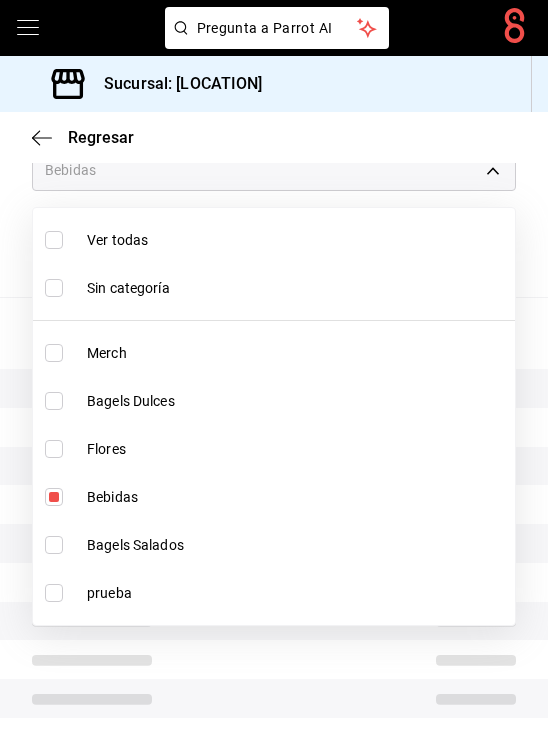 click on "Bebidas" at bounding box center (297, 497) 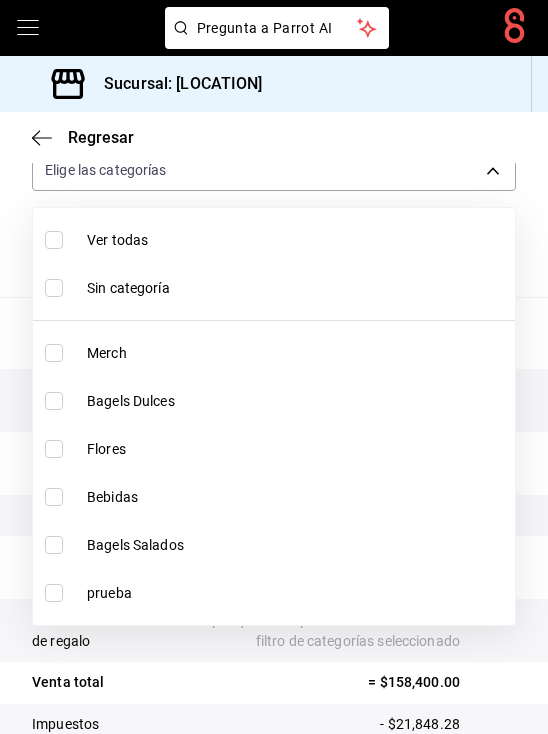 click on "Bebidas" at bounding box center [274, 497] 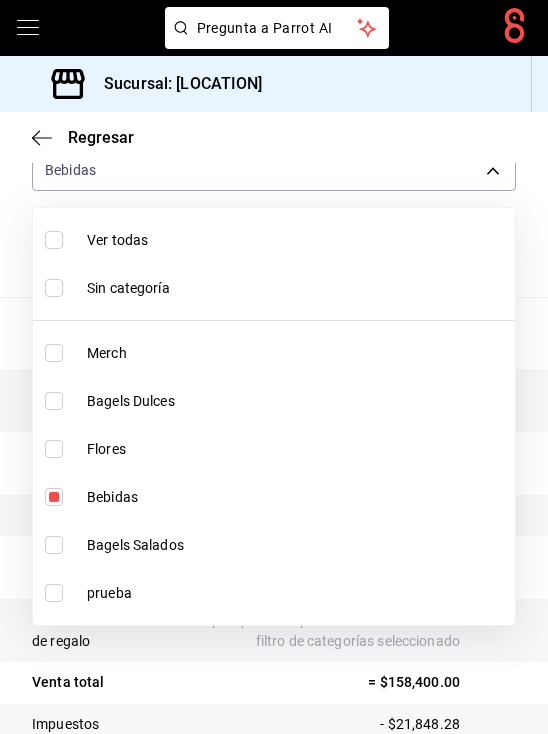 click at bounding box center (274, 367) 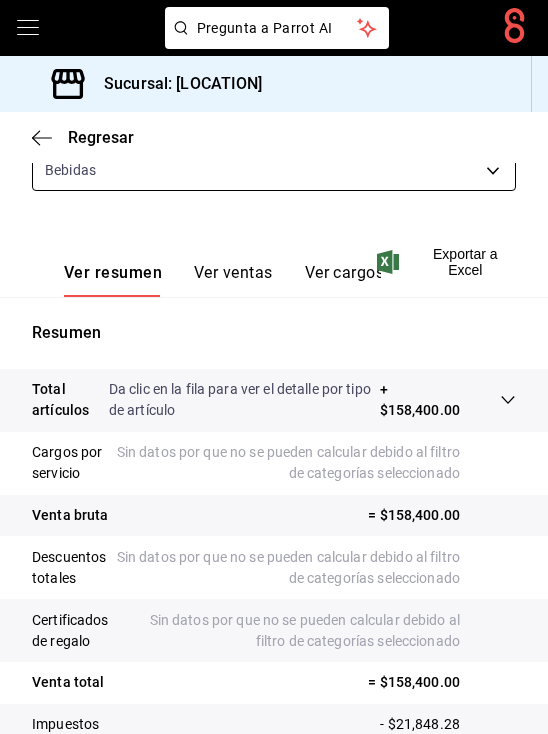 click on "Pregunta a Parrot AI Pregunta a Parrot AI Reportes   Menú   Configuración   Personal   Facturación   Inventarios   Suscripción   Ayuda Recomienda Parrot   [PERSON]   Sugerir nueva función   Sucursal: [LOCATION] Regresar Ventas Los artículos listados no incluyen descuentos de orden y el filtro de fechas está limitado a un máximo de 31 días. Fecha [DATE] [DATE] - [DATE] [DATE] Hora inicio 00:00 Hora inicio Hora fin 23:59 Hora fin Marca Elige las marcas Canal de venta Elige los canales de venta Tipo de orden Elige los tipos de orden Categorías Bebidas [UUID] Ver resumen Ver ventas Ver cargos Exportar a Excel Resumen Total artículos Da clic en la fila para ver el detalle por tipo de artículo + $[AMOUNT] Cargos por servicio  Sin datos por que no se pueden calcular debido al filtro de categorías seleccionado Venta bruta = $[AMOUNT] Descuentos totales  Sin datos por que no se pueden calcular debido al filtro de categorías seleccionado" at bounding box center [274, 367] 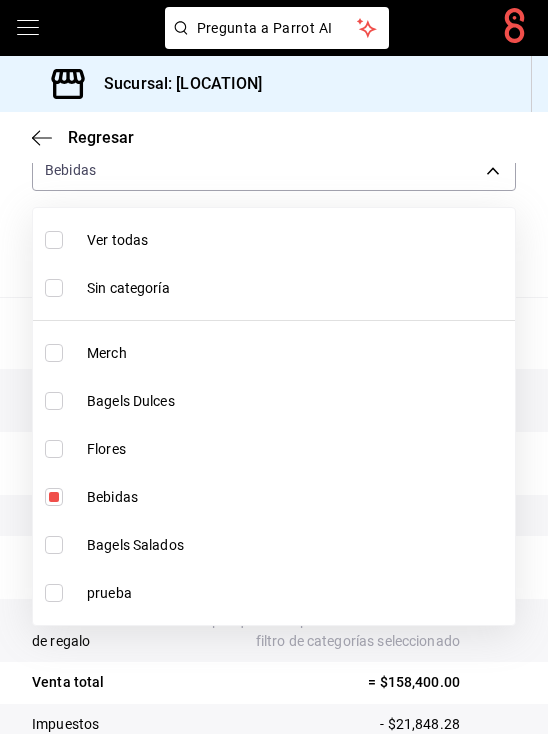click on "Bebidas" at bounding box center (274, 497) 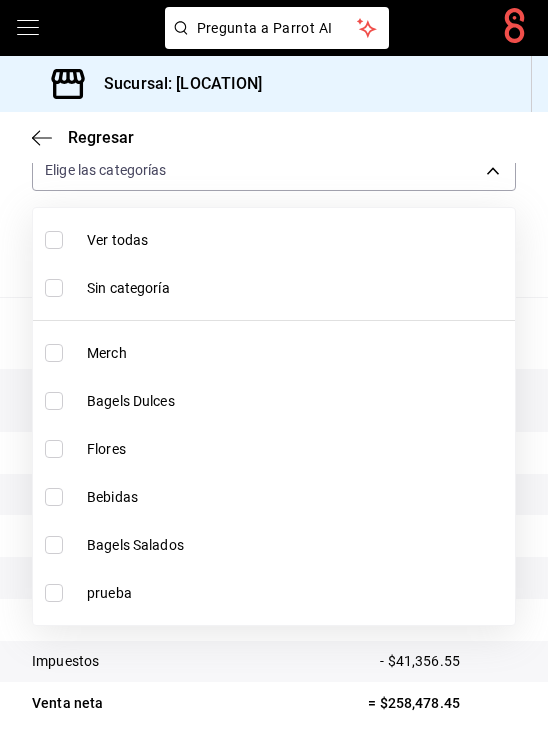 click on "Bagels Dulces" at bounding box center [274, 401] 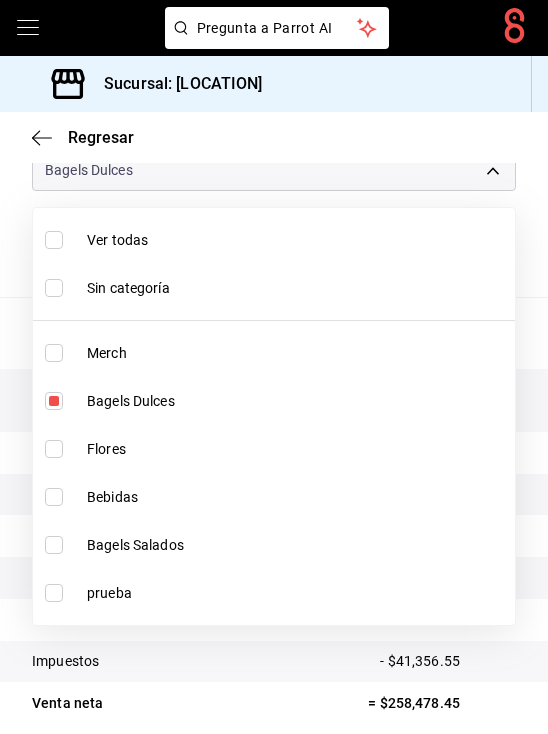 click on "Bagels Dulces" at bounding box center [274, 401] 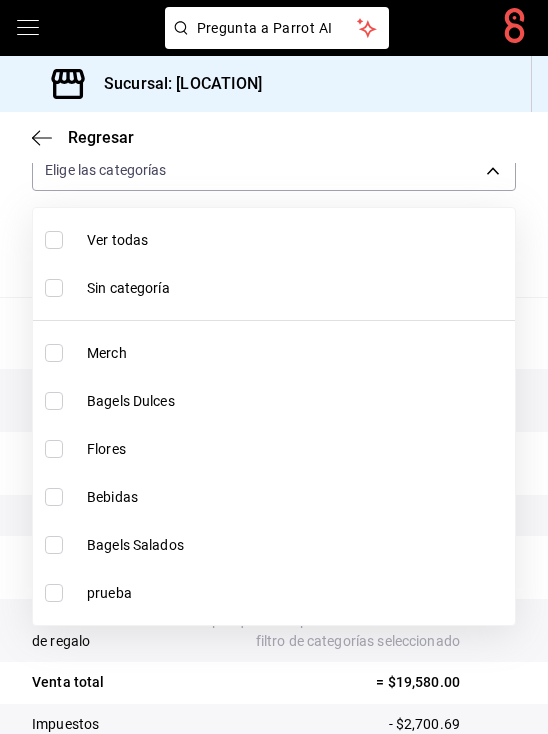 click on "Bagels Dulces" at bounding box center [274, 401] 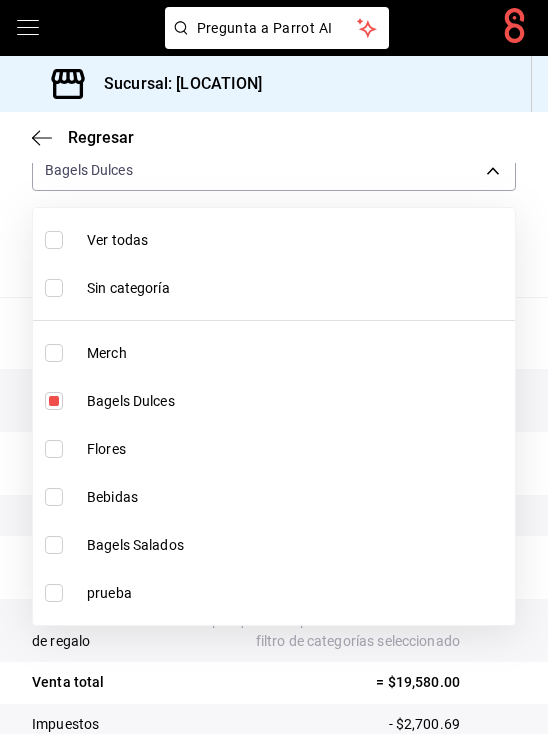click at bounding box center (274, 367) 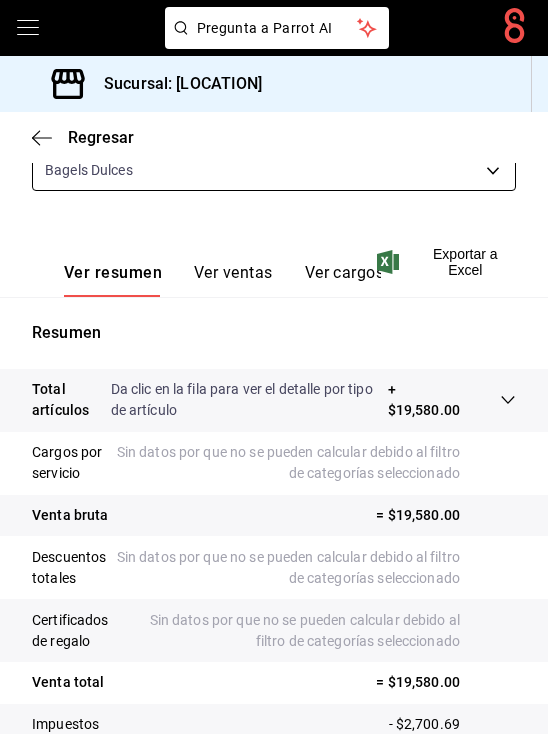 click on "Pregunta a Parrot AI Pregunta a Parrot AI Reportes   Menú   Configuración   Personal   Facturación   Inventarios   Suscripción   Ayuda Recomienda Parrot   [PERSON]   Sugerir nueva función   Sucursal: Pretty Lamb (Qro) Regresar Ventas Los artículos listados no incluyen descuentos de orden y el filtro de fechas está limitado a un máximo de 31 días. Fecha [DATE] [DATE] - [DATE] [DATE] Hora inicio 00:00 Hora inicio Hora fin 23:59 Hora fin Marca Elige las marcas Canal de venta Elige los canales de venta Tipo de orden Elige los tipos de orden Categorías Bagels Dulces [UUID] Ver resumen Ver ventas Ver cargos Exportar a Excel Resumen Total artículos Da clic en la fila para ver el detalle por tipo de artículo + [PRICE] Cargos por servicio  Sin datos por que no se pueden calcular debido al filtro de categorías seleccionado Venta bruta = [PRICE] Descuentos totales  Sin datos por que no se pueden calcular debido al filtro de categorías seleccionado" at bounding box center (274, 367) 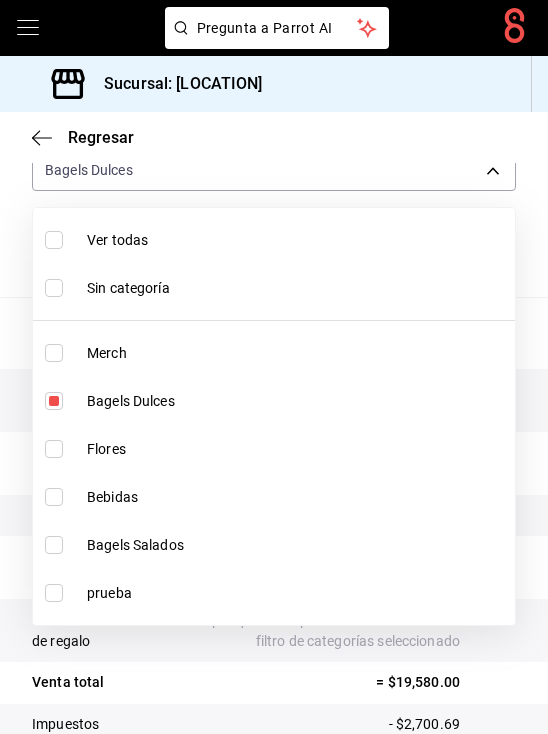click on "Flores" at bounding box center (274, 449) 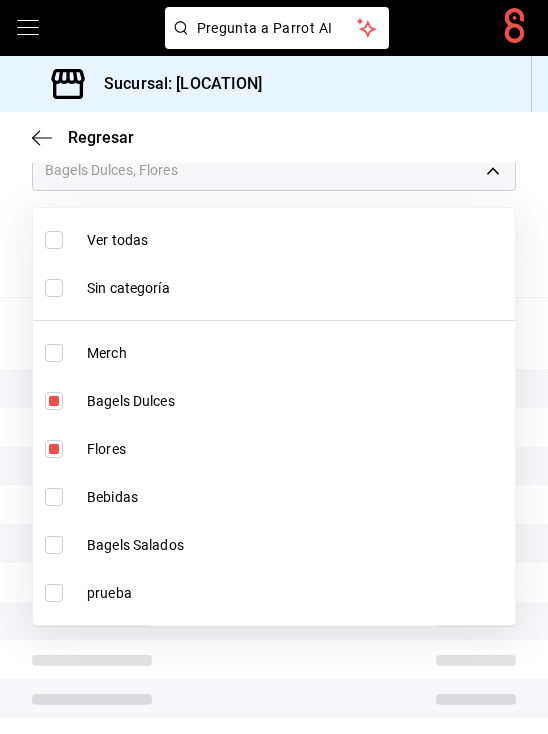 click on "Bagels Dulces" at bounding box center [297, 401] 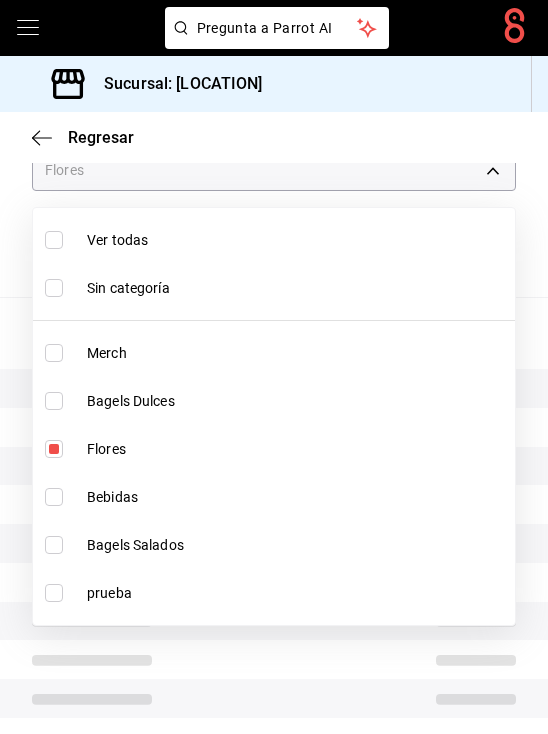 click on "Flores" at bounding box center [274, 449] 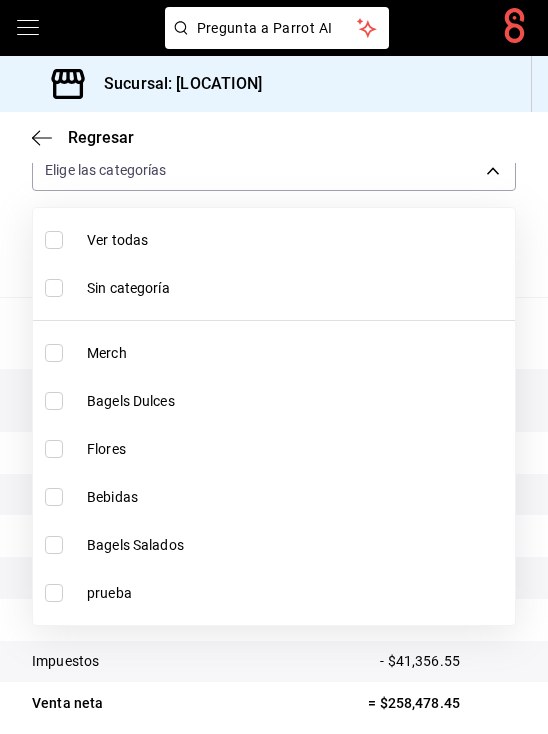 click on "Bagels Salados" at bounding box center (297, 545) 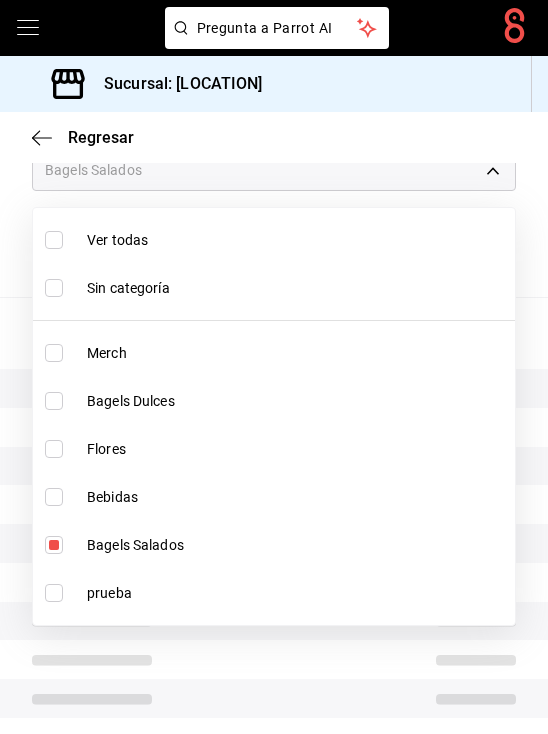 click on "Bagels Salados" at bounding box center [297, 545] 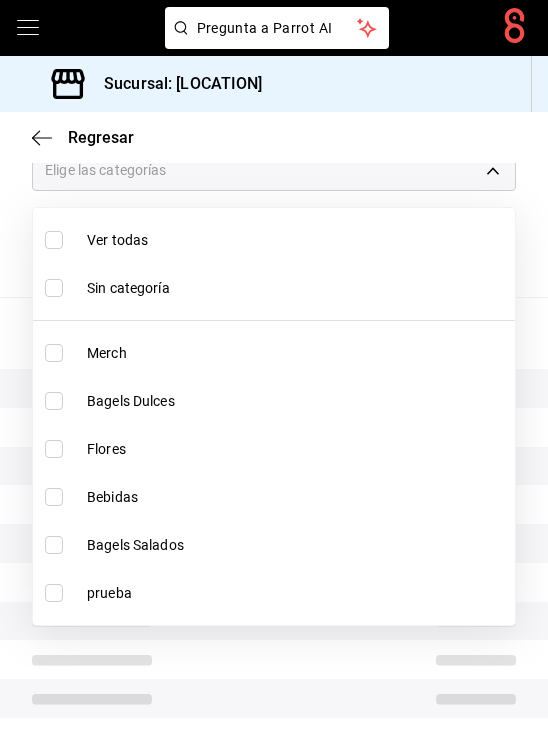 click on "Bagels Salados" at bounding box center [297, 545] 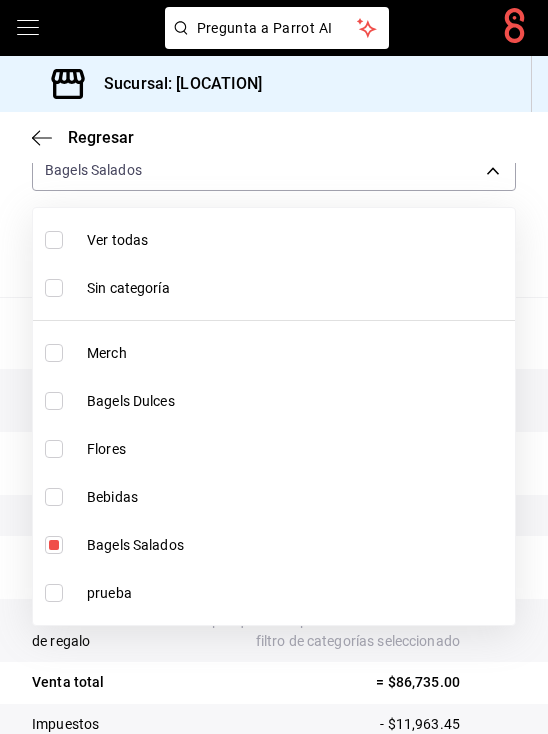 click at bounding box center (274, 367) 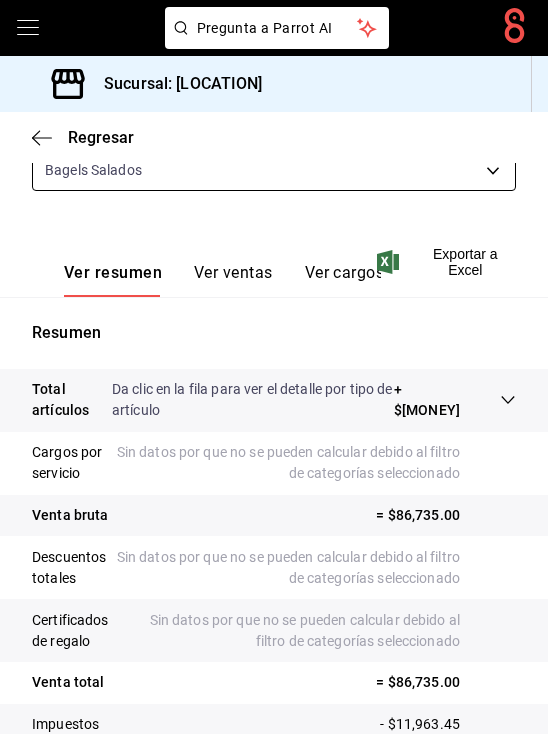 click on "Pregunta a Parrot AI Pregunta a Parrot AI Reportes   Menú   Configuración   Personal   Facturación   Inventarios   Suscripción   Ayuda Recomienda Parrot   [PERSON]   Sugerir nueva función   Sucursal: Pretty Lamb (Qro) Regresar Ventas Los artículos listados no incluyen descuentos de orden y el filtro de fechas está limitado a un máximo de 31 días. Fecha [DATE] [DATE] - [DATE] [DATE] Hora inicio 00:00 Hora inicio Hora fin 23:59 Hora fin Marca Elige las marcas Canal de venta Elige los canales de venta Tipo de orden Elige los tipos de orden Categorías Bagels Salados 5a6c7b93-f4f9-48d7-8007-706185de1768 Ver resumen Ver ventas Ver cargos Exportar a Excel Resumen Total artículos Da clic en la fila para ver el detalle por tipo de artículo + $[AMOUNT] Cargos por servicio  Sin datos por que no se pueden calcular debido al filtro de categorías seleccionado Venta bruta = $[AMOUNT] Descuentos totales Certificados de regalo Venta total = $[AMOUNT] Impuestos - $[AMOUNT] Venta neta" at bounding box center [274, 367] 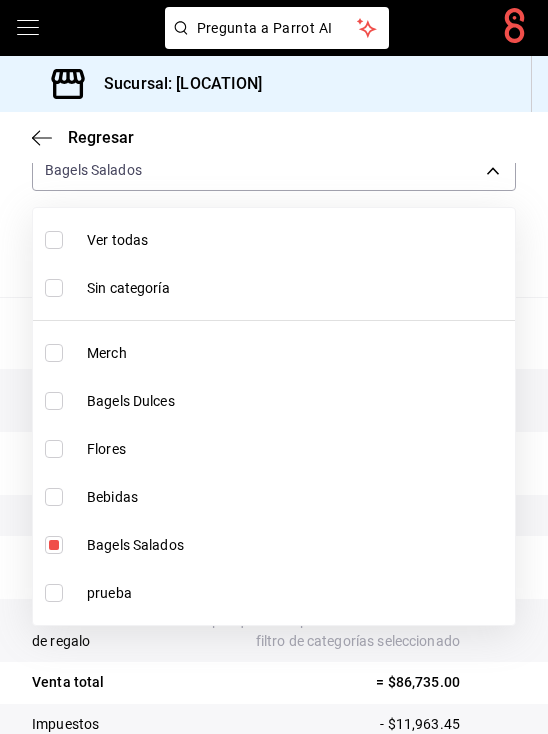 click on "Merch" at bounding box center [297, 353] 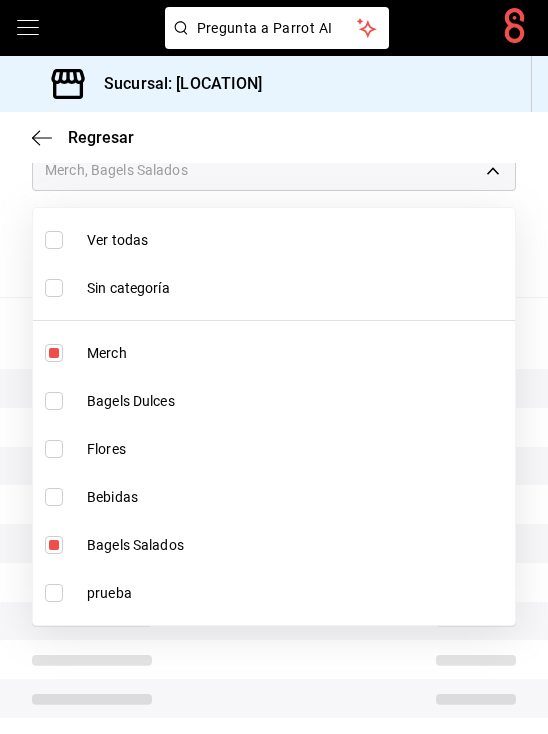 click on "Bagels Salados" at bounding box center (274, 545) 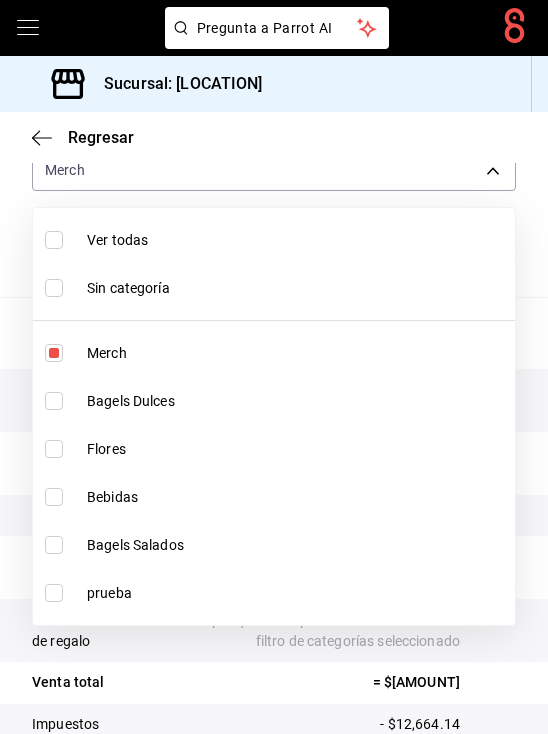 click on "Bagels Salados" at bounding box center [274, 545] 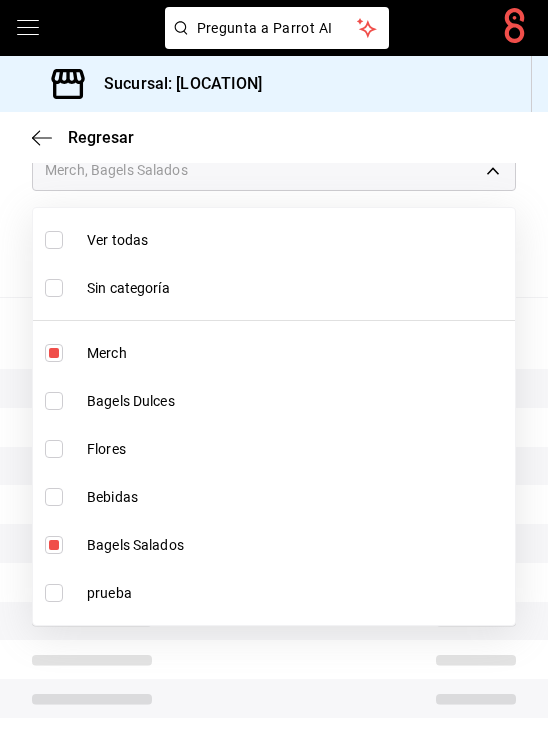 click on "Bagels Salados" at bounding box center [274, 545] 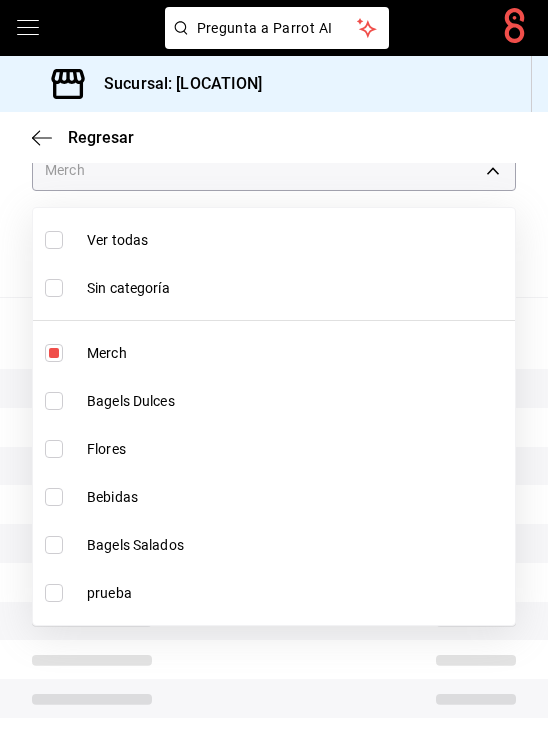 click on "Merch" at bounding box center [297, 353] 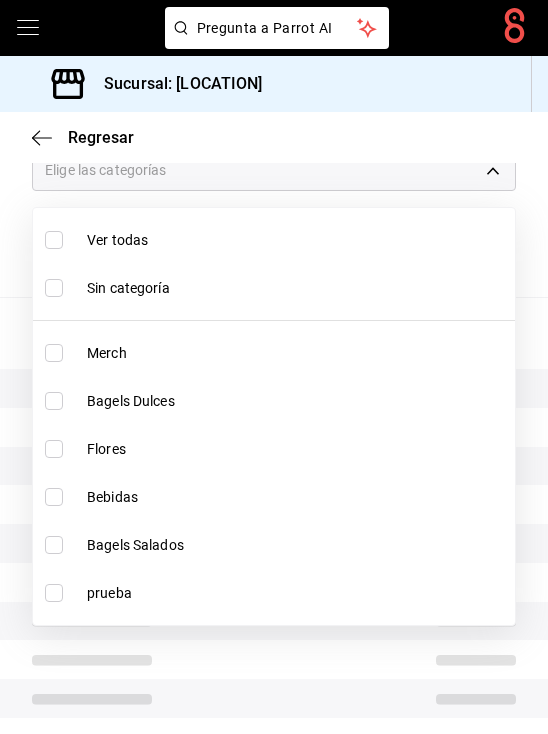 click on "Merch" at bounding box center [297, 353] 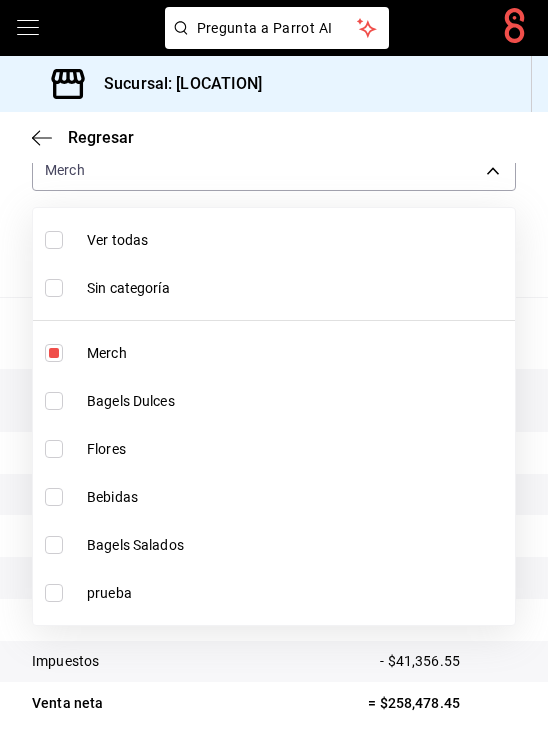 click at bounding box center (274, 367) 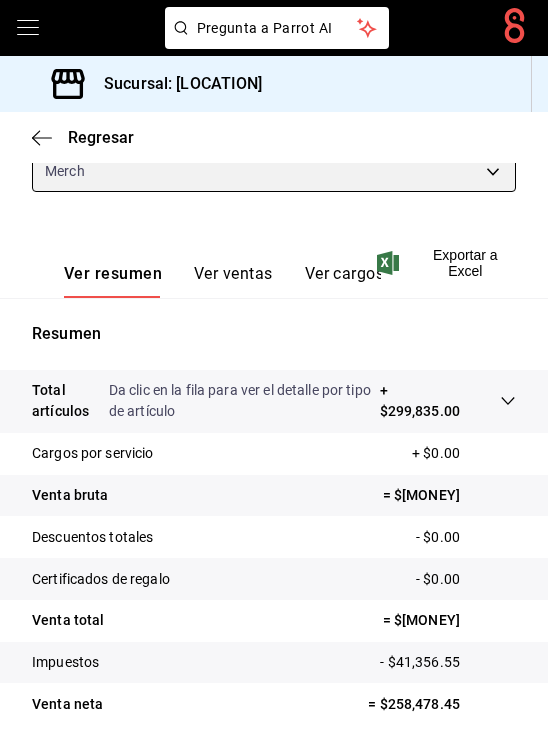 scroll, scrollTop: 584, scrollLeft: 0, axis: vertical 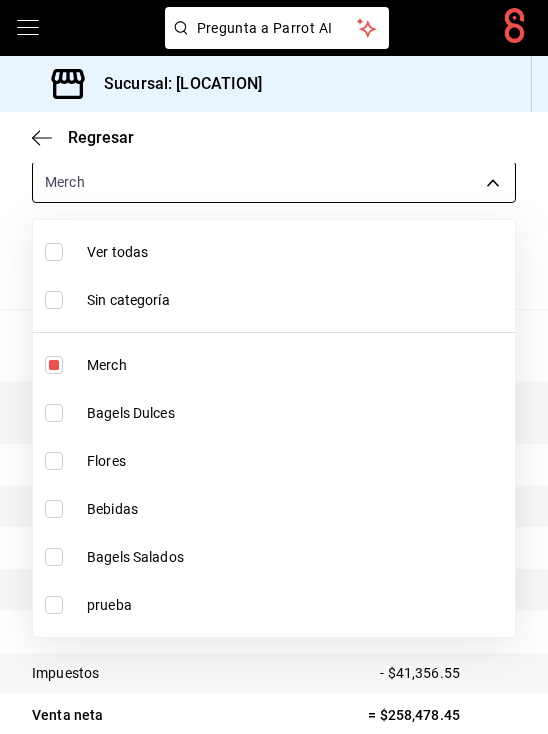 click on "Pregunta a Parrot AI Pregunta a Parrot AI Reportes   Menú   Configuración   Personal   Facturación   Inventarios   Suscripción   Ayuda Recomienda Parrot   [PERSON]   Sugerir nueva función   Sucursal: [CITY]   Regresar Ventas Los artículos listados no incluyen descuentos de orden y el filtro de fechas está limitado a un máximo de 31 días. Fecha [DATE] [DATE] - [DATE] [DATE] Hora inicio 00:00 Hora inicio Hora fin 23:59 Hora fin Marca Elige las marcas Canal de venta Elige los canales de venta Tipo de orden Elige los tipos de orden Categorías Merch cbb368d5-8c0a-4057-8a6a-fc88f7414627 Ver resumen Ver ventas Ver cargos Exportar a Excel Resumen Total artículos Da clic en la fila para ver el detalle por tipo de artículo + $299,835.00 Cargos por servicio + $0.00 Venta bruta = $299,835.00 Descuentos totales - $0.00 Certificados de regalo - $0.00 Venta total = $299,835.00 Impuestos - $41,356.55 Venta neta = $258,478.45 Pregunta a Parrot AI Reportes   Menú   Configuración" at bounding box center (274, 367) 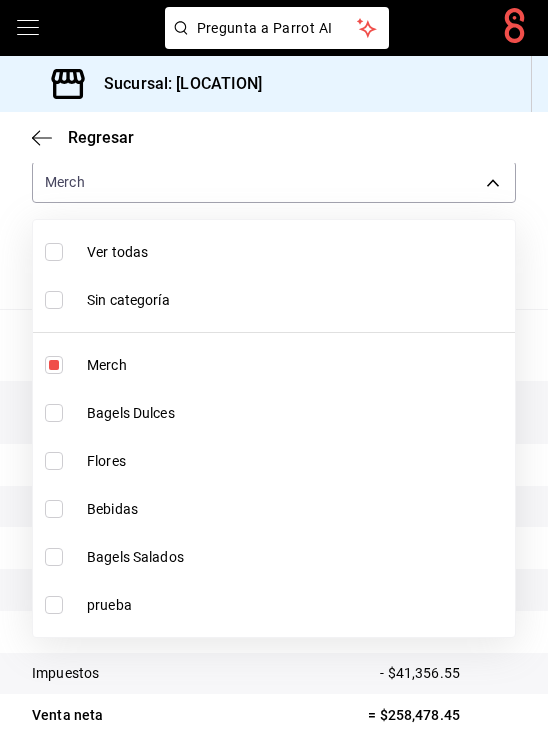 click on "Merch" at bounding box center (297, 365) 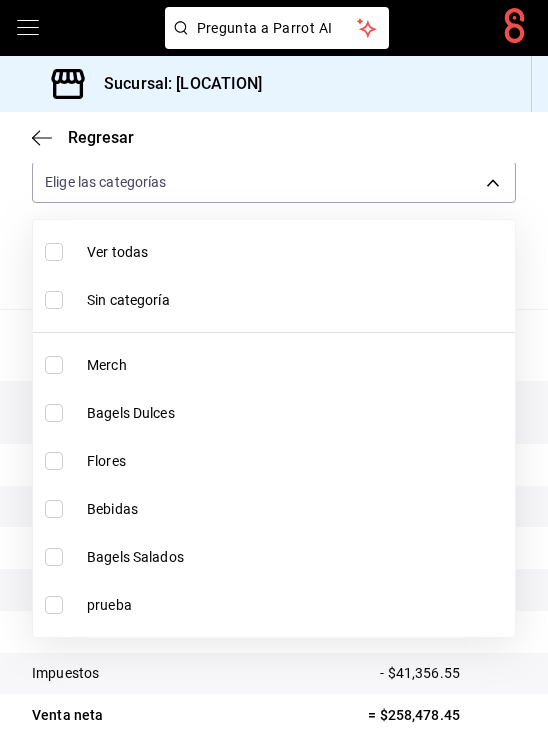 click on "Merch" at bounding box center [297, 365] 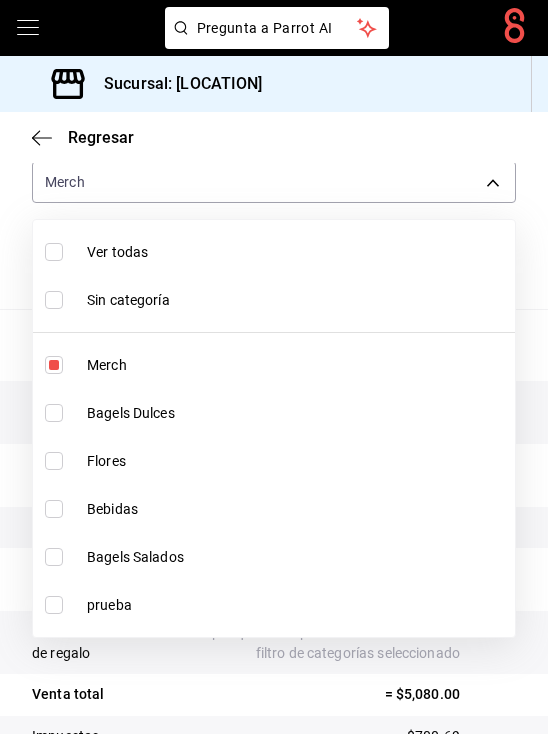 click at bounding box center [274, 367] 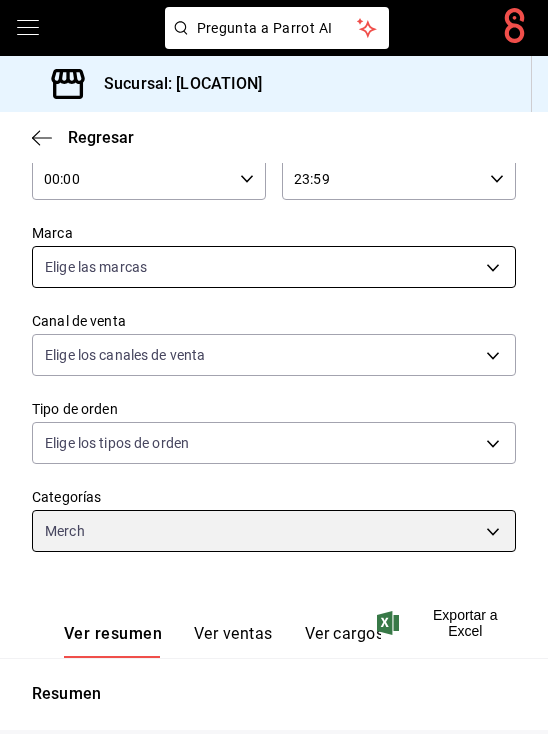 scroll, scrollTop: 123, scrollLeft: 0, axis: vertical 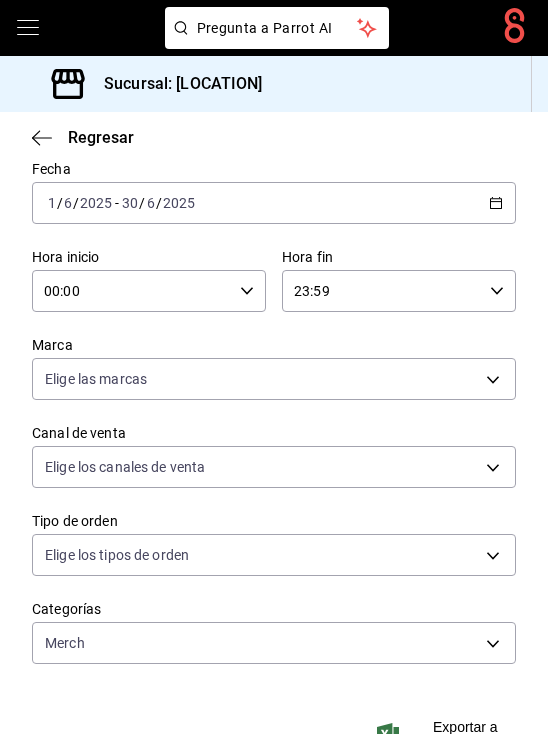click on "[DATE] [DATE] / [DATE] [DATE] - [DATE] [DATE] [DATE] / [DATE] [DATE]" at bounding box center (274, 203) 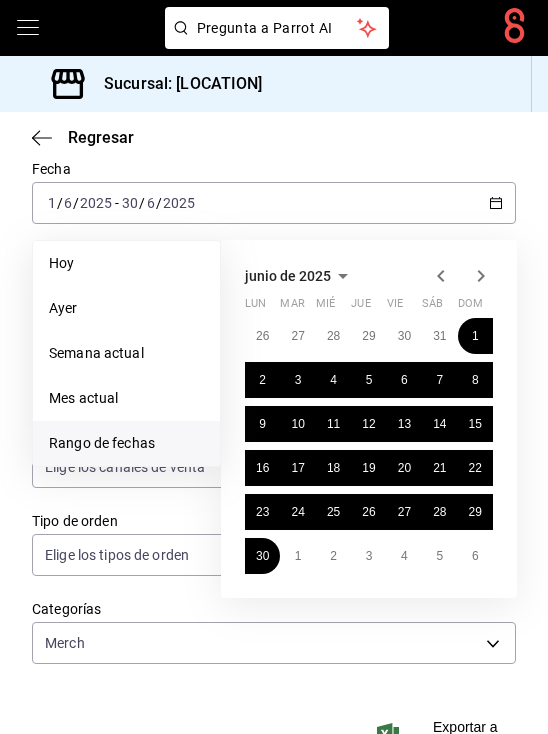 click on "[MONTH] de [YEAR] lun mar mié jue vie sáb dom 26 27 28 29 30 31 1 2 3 4 5 6 7 8 9 10 11 12 13 14 15 16 17 18 19 20 21 22 23 24 25 26 27 28 29 30 1 2 3 4 5 6" at bounding box center (396, 411) 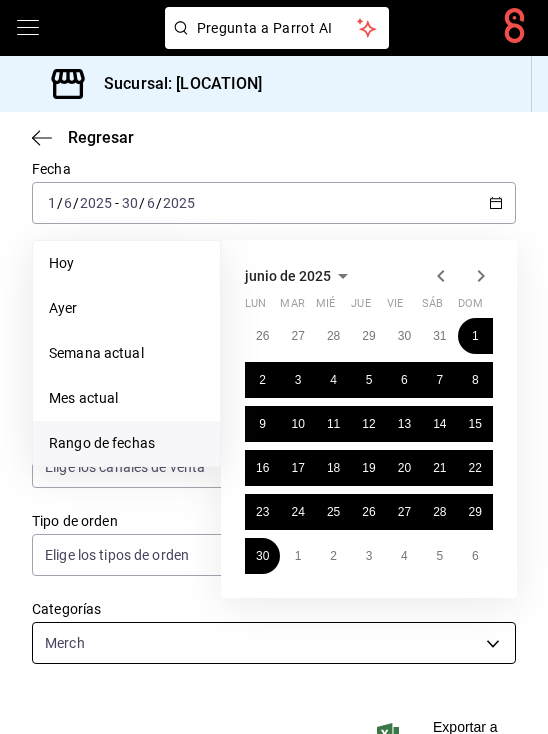 click on "Pregunta a Parrot AI Pregunta a Parrot AI Reportes   Menú   Configuración   Personal   Facturación   Inventarios   Suscripción   Ayuda Recomienda Parrot   [PERSON]   Sugerir nueva función   Sucursal: Pretty Lamb (Qro) Regresar Ventas Los artículos listados no incluyen descuentos de orden y el filtro de fechas está limitado a un máximo de 31 días. Fecha [DATE] [DATE] - [DATE] [DATE] Hoy Ayer Semana actual Mes actual Rango de fechas junio de [YEAR] lun mar mié jue vie sáb dom 26 27 28 29 30 31 1 2 3 4 5 6 7 8 9 10 11 12 13 14 15 16 17 18 19 20 21 22 23 24 25 26 27 28 29 30 1 2 3 4 5 6 Hora inicio 00:00 Hora inicio Hora fin 23:59 Hora fin Marca Elige las marcas Canal de venta Elige los canales de venta Tipo de orden Elige los tipos de orden Categorías Merch [UUID] Ver resumen Ver ventas Ver cargos Exportar a Excel Resumen Total artículos Da clic en la fila para ver el detalle por tipo de artículo + [PRICE] Cargos por servicio Venta bruta   Menú" at bounding box center [274, 367] 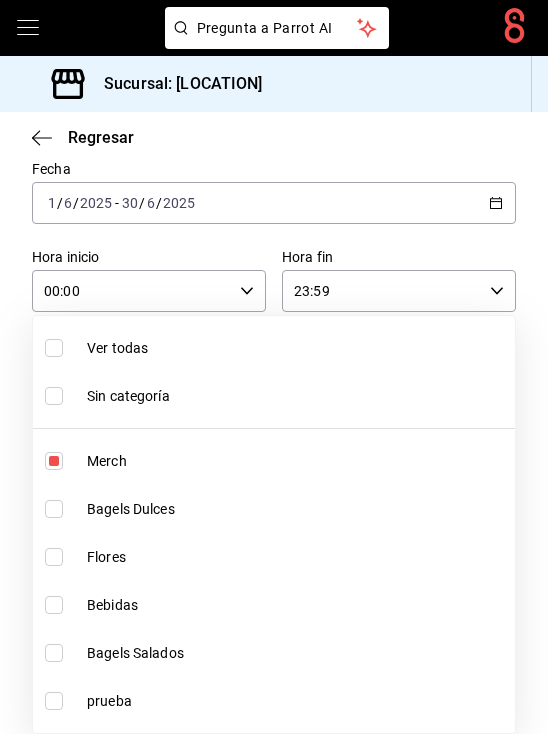 click on "Merch" at bounding box center (274, 461) 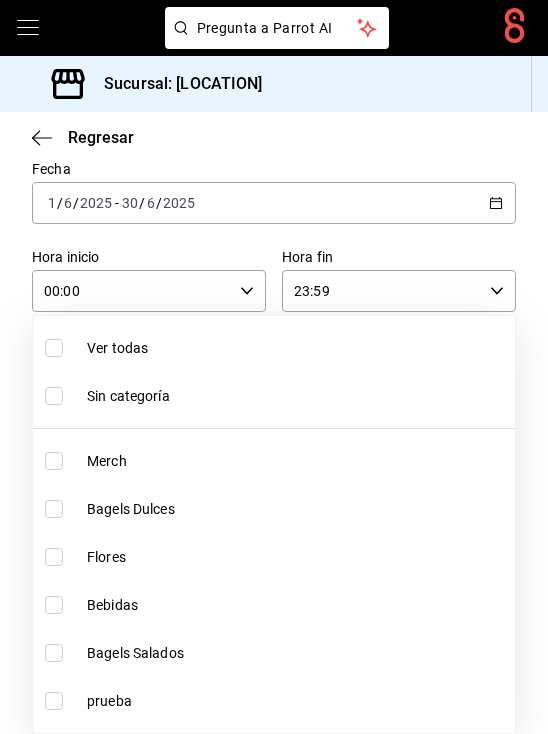click on "Ver todas" at bounding box center (297, 348) 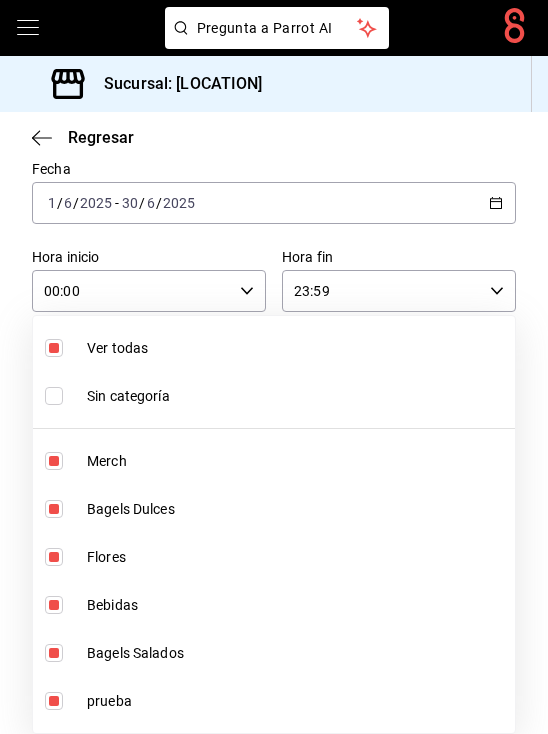 click at bounding box center [274, 367] 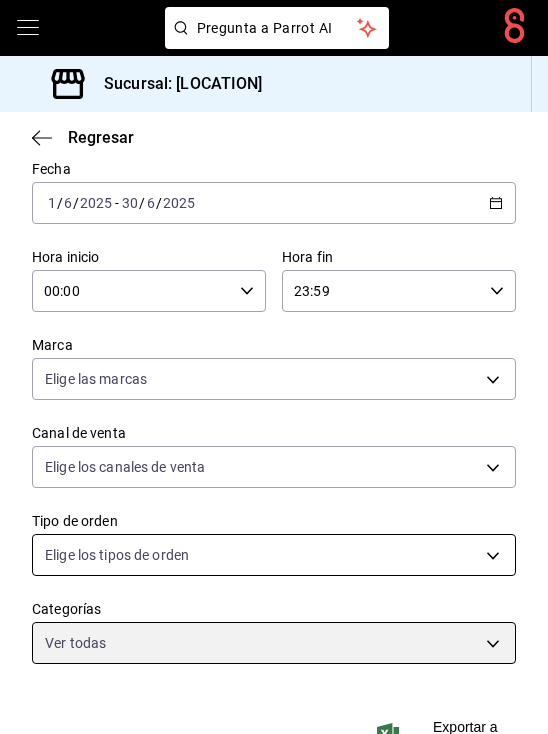 scroll, scrollTop: 449, scrollLeft: 0, axis: vertical 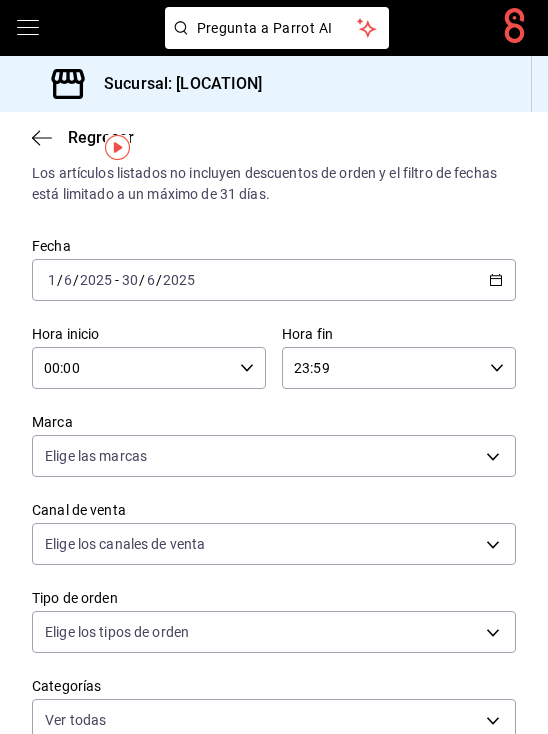 click on "2025" at bounding box center (179, 280) 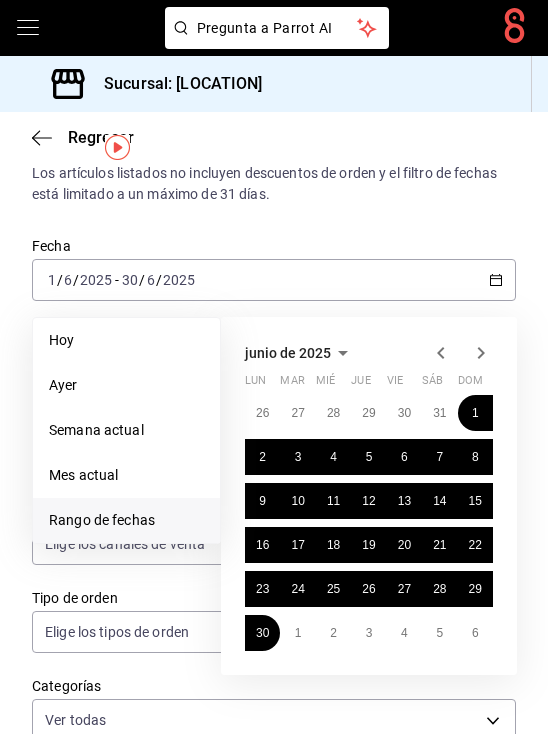 click 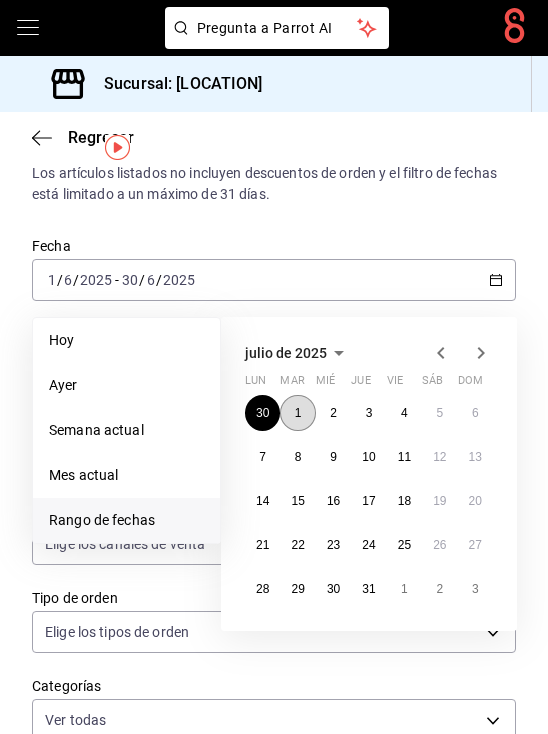 click on "1" at bounding box center (297, 413) 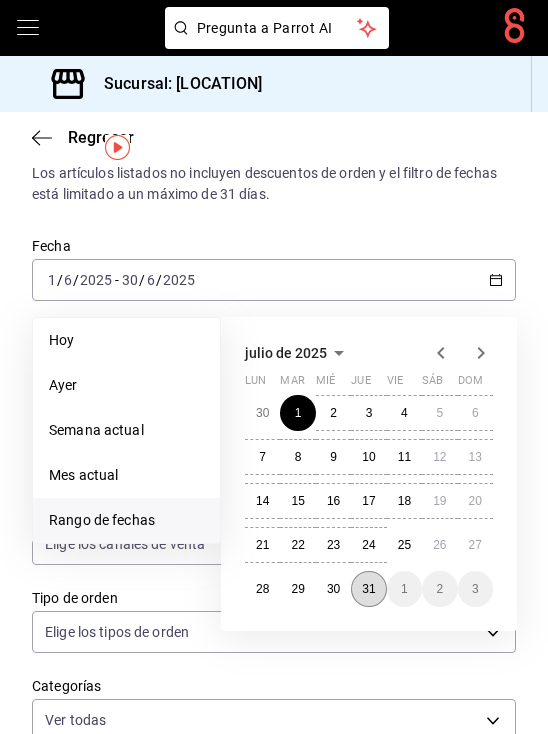 click on "31" at bounding box center (368, 589) 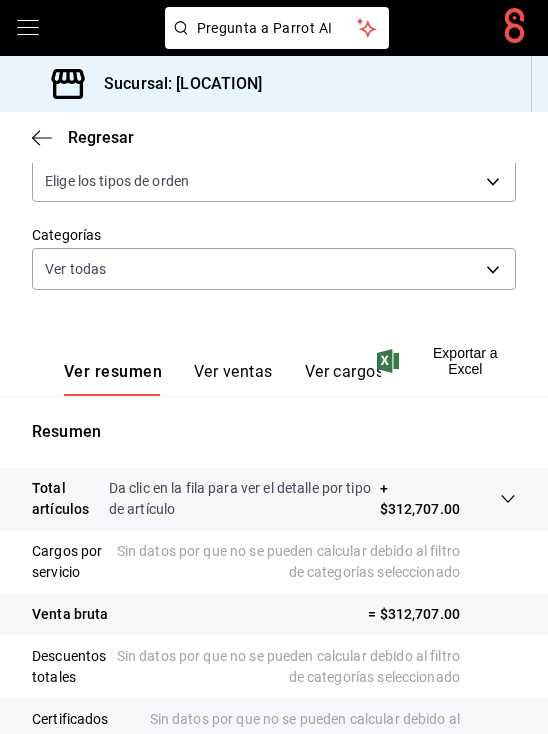 scroll, scrollTop: 686, scrollLeft: 0, axis: vertical 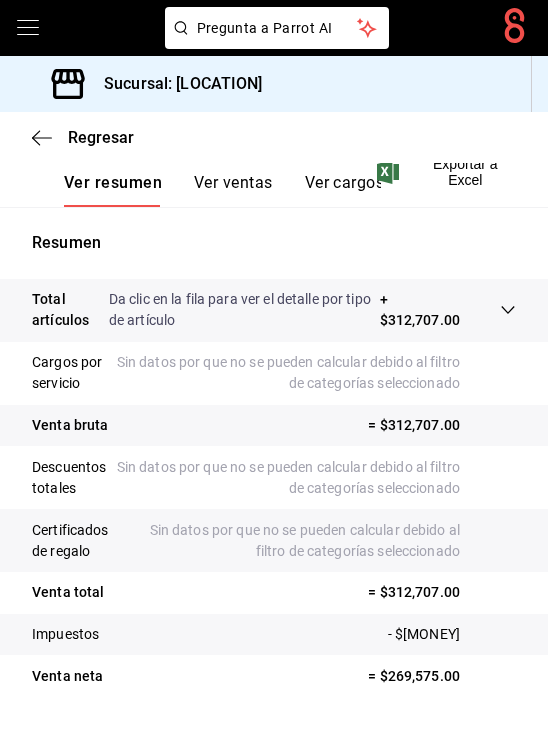 click on "Ver ventas" at bounding box center [233, 190] 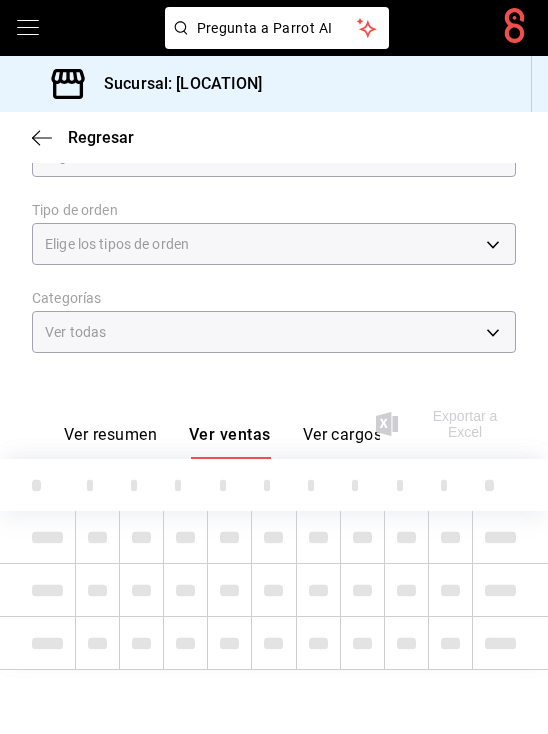 scroll, scrollTop: 686, scrollLeft: 0, axis: vertical 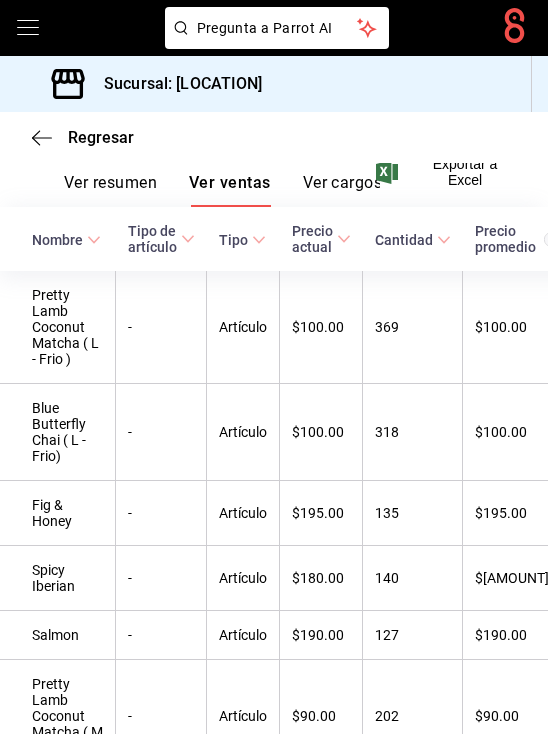 click on "-" at bounding box center [161, 432] 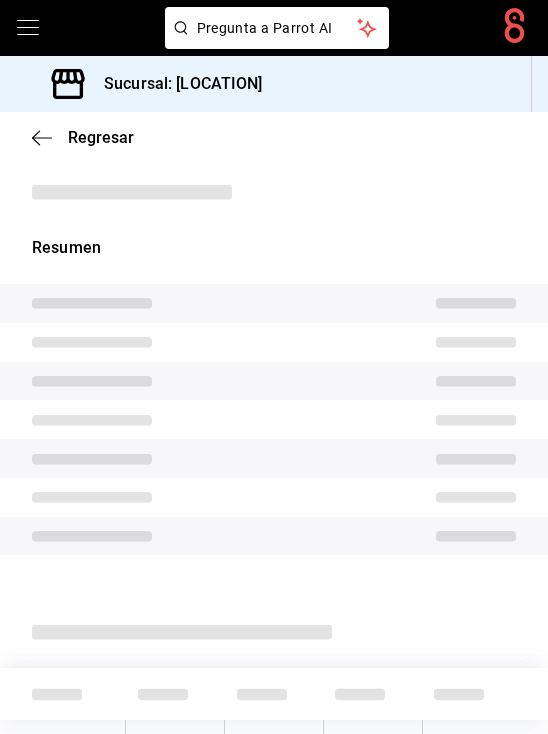 click on "Regresar" at bounding box center [274, 137] 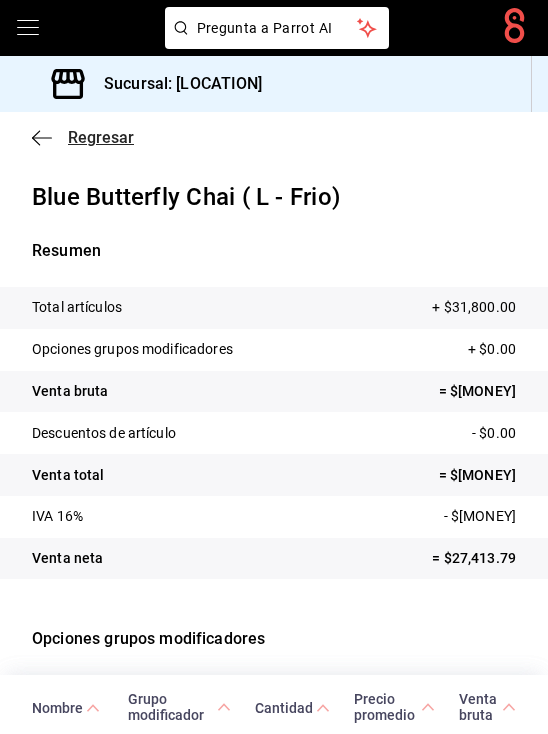 click 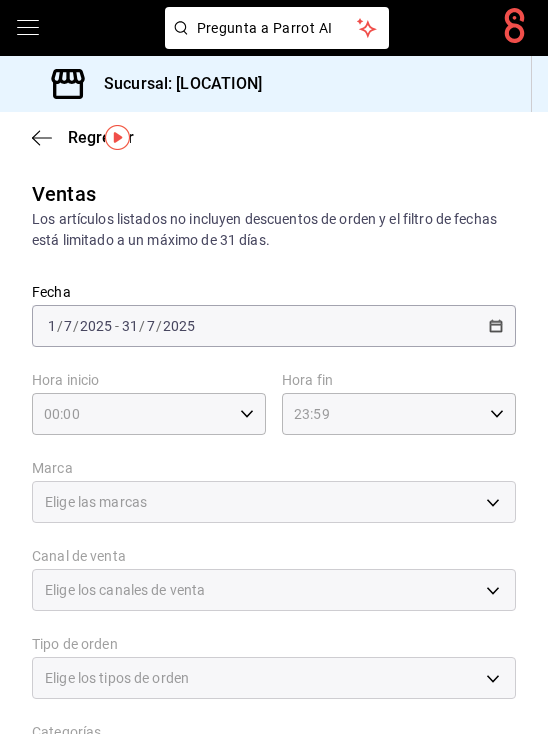 scroll, scrollTop: 476, scrollLeft: 0, axis: vertical 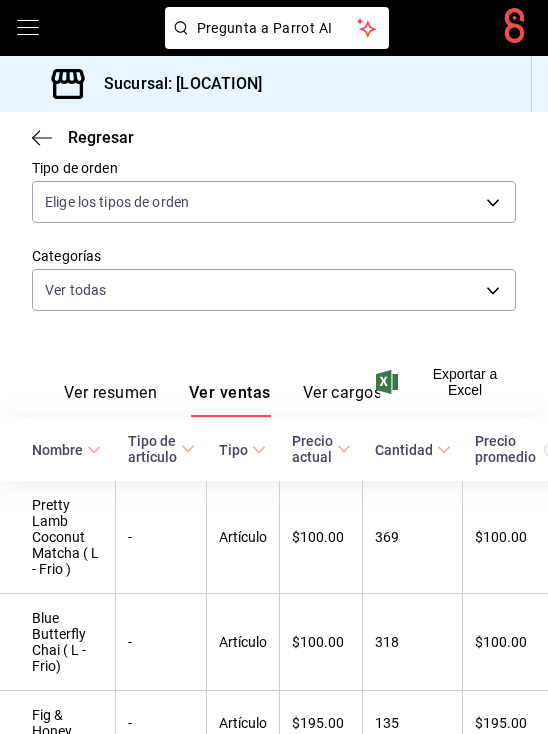 click on "Ver resumen" at bounding box center [110, 400] 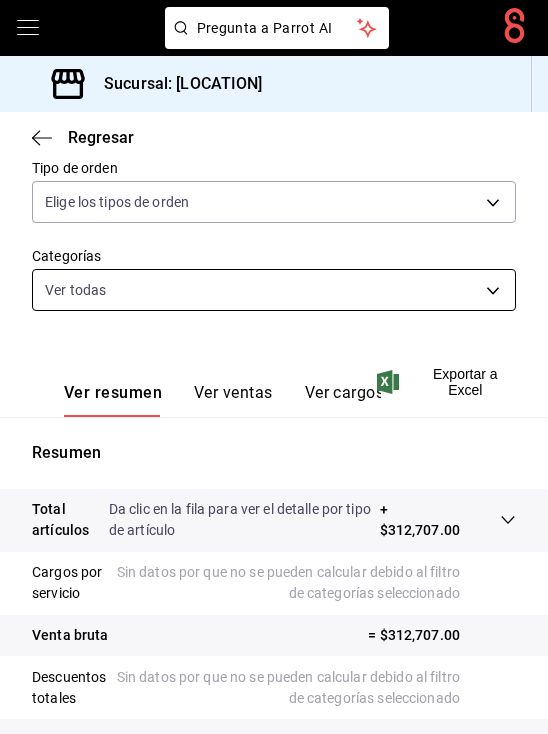 click on "Pregunta a Parrot AI Pregunta a Parrot AI Reportes   Menú   Configuración   Personal   Facturación   Inventarios   Suscripción   Ayuda Recomienda Parrot   [PERSON]   Sugerir nueva función   Sucursal: [LOCATION] Regresar Ventas Los artículos listados no incluyen descuentos de orden y el filtro de fechas está limitado a un máximo de 31 días. Fecha [DATE] [DATE] - [DATE] [DATE] Hora inicio 00:00 Hora inicio Hora fin 23:59 Hora fin Marca Elige las marcas Canal de venta Elige los canales de venta Tipo de orden Elige los tipos de orden Categorías Ver todas [UUID],[UUID],[UUID],[UUID],[UUID],[UUID] Ver resumen Ver ventas Ver cargos Exportar a Excel Resumen Total artículos Da clic en la fila para ver el detalle por tipo de artículo + $[AMOUNT] Cargos por servicio Venta bruta = $[AMOUNT]   Menú" at bounding box center [274, 367] 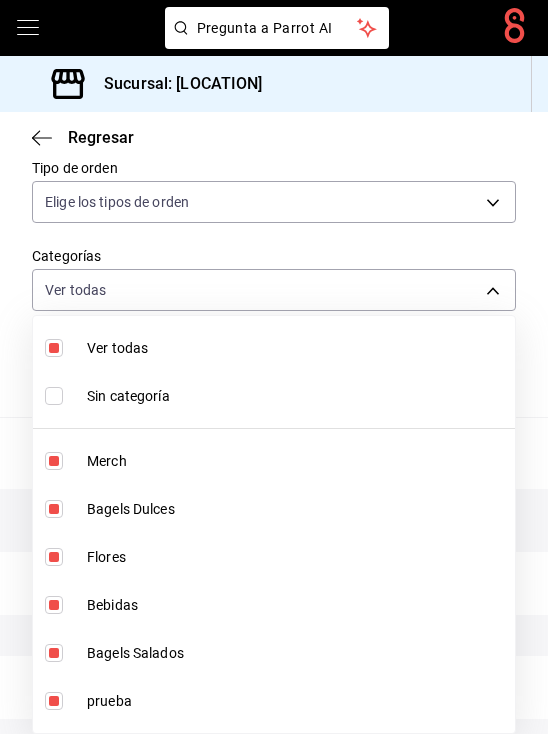click on "Ver todas" at bounding box center [297, 348] 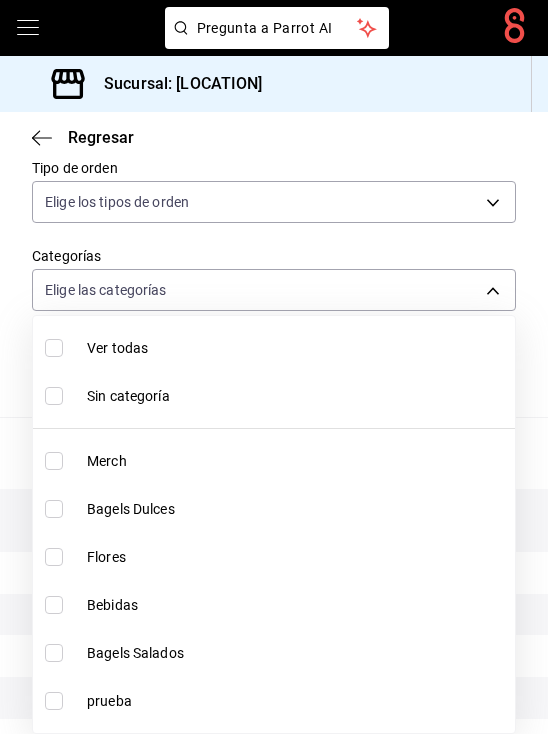 click on "Bagels Salados" at bounding box center (297, 653) 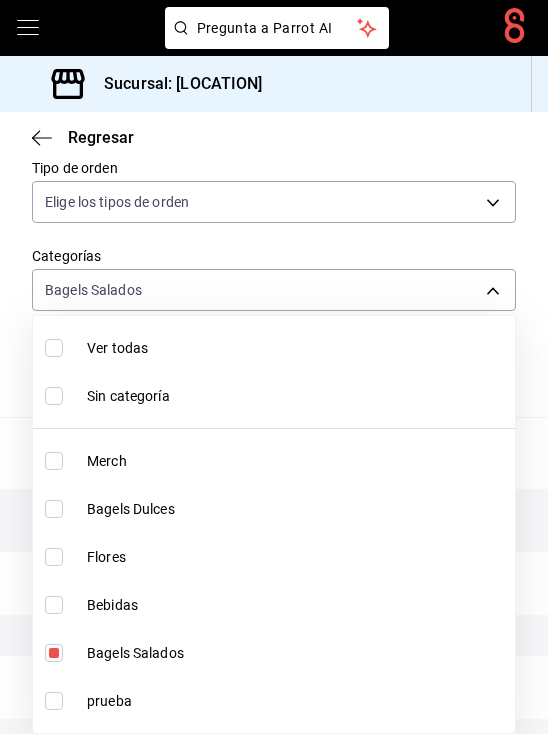 click on "Bagels Salados" at bounding box center (297, 653) 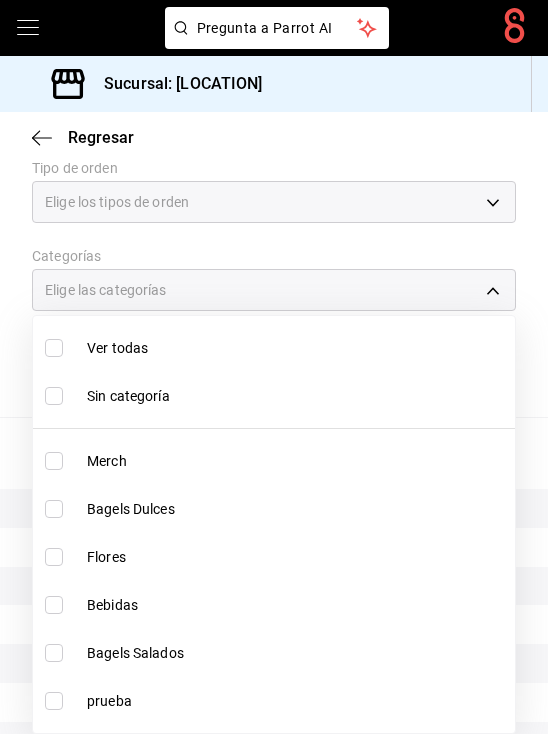 click on "Bagels Salados" at bounding box center (297, 653) 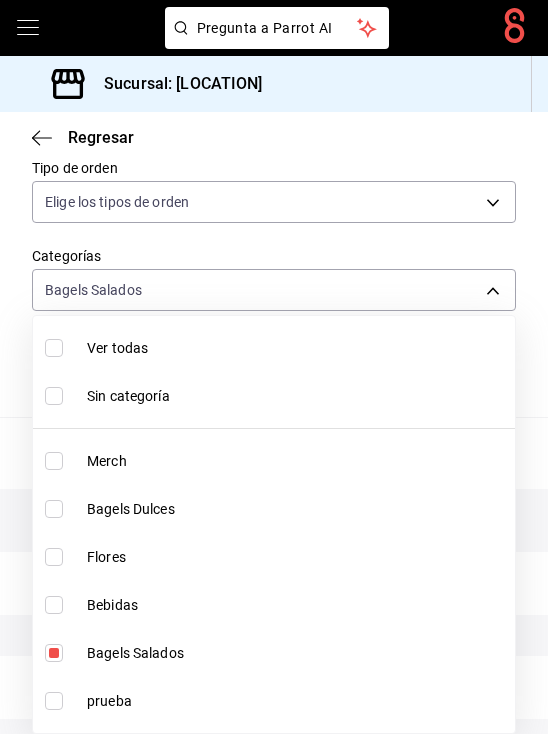 click at bounding box center (274, 367) 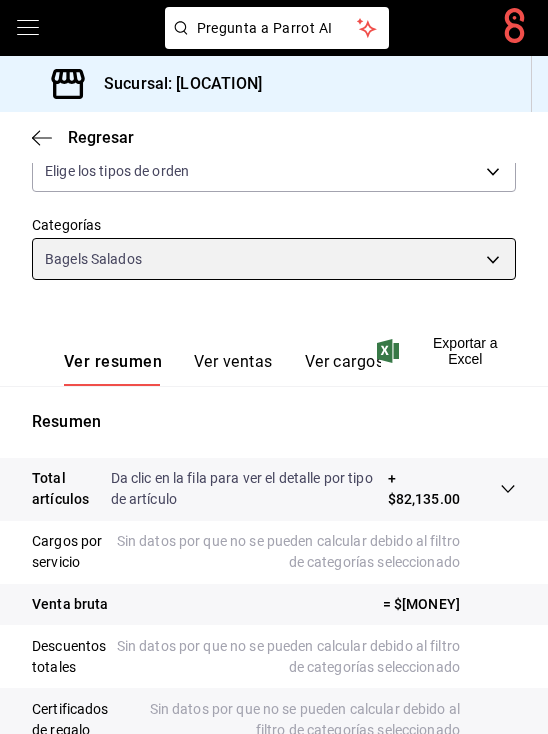 scroll, scrollTop: 511, scrollLeft: 0, axis: vertical 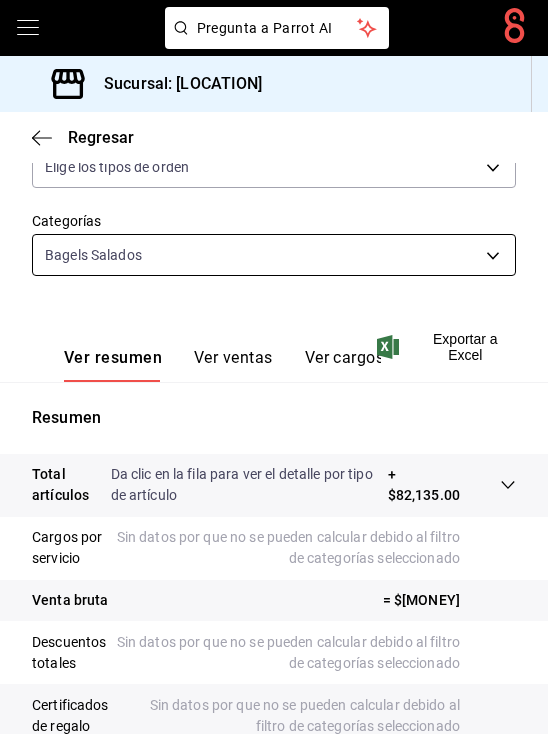 click on "Pregunta a Parrot AI Pregunta a Parrot AI Reportes   Menú   Configuración   Personal   Facturación   Inventarios   Suscripción   Ayuda Recomienda Parrot   [PERSON]   Sugerir nueva función   Sucursal: Pretty Lamb ([CITY]) Regresar Ventas Los artículos listados no incluyen descuentos de orden y el filtro de fechas está limitado a un máximo de 31 días. Fecha [DATE] [DATE] - [DATE] [DATE] Hora inicio 00:00 Hora inicio Hora fin 23:59 Hora fin Marca Elige las marcas Canal de venta Elige los canales de venta Tipo de orden Elige los tipos de orden Categorías Bagels Salados [UUID] Ver resumen Ver ventas Ver cargos Exportar a Excel Resumen Total artículos Da clic en la fila para ver el detalle por tipo de artículo + $82,135.00 Cargos por servicio  Sin datos por que no se pueden calcular debido al filtro de categorías seleccionado Venta bruta = $82,135.00 Descuentos totales Certificados de regalo Venta total = $82,135.00 Impuestos - $11,328.97 Venta neta" at bounding box center [274, 367] 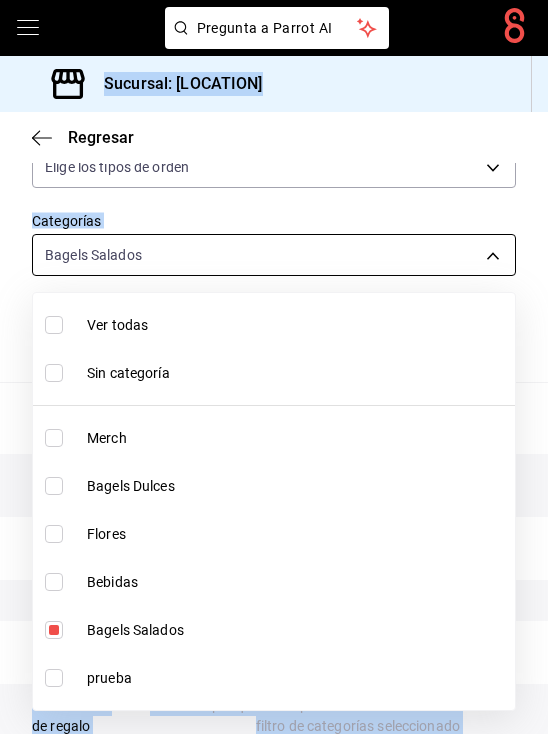 click on "Pregunta a Parrot AI Pregunta a Parrot AI Reportes   Menú   Configuración   Personal   Facturación   Inventarios   Suscripción   Ayuda Recomienda Parrot   [PERSON]   Sugerir nueva función   Sucursal: Pretty Lamb ([CITY]) Regresar Ventas Los artículos listados no incluyen descuentos de orden y el filtro de fechas está limitado a un máximo de 31 días. Fecha [DATE] [DATE] - [DATE] [DATE] Hora inicio 00:00 Hora inicio Hora fin 23:59 Hora fin Marca Elige las marcas Canal de venta Elige los canales de venta Tipo de orden Elige los tipos de orden Categorías Bagels Salados [UUID] Ver resumen Ver ventas Ver cargos Exportar a Excel Resumen Total artículos Da clic en la fila para ver el detalle por tipo de artículo + $82,135.00 Cargos por servicio  Sin datos por que no se pueden calcular debido al filtro de categorías seleccionado Venta bruta = $82,135.00 Descuentos totales Certificados de regalo Venta total = $82,135.00 Impuestos - $11,328.97 Venta neta" at bounding box center (274, 367) 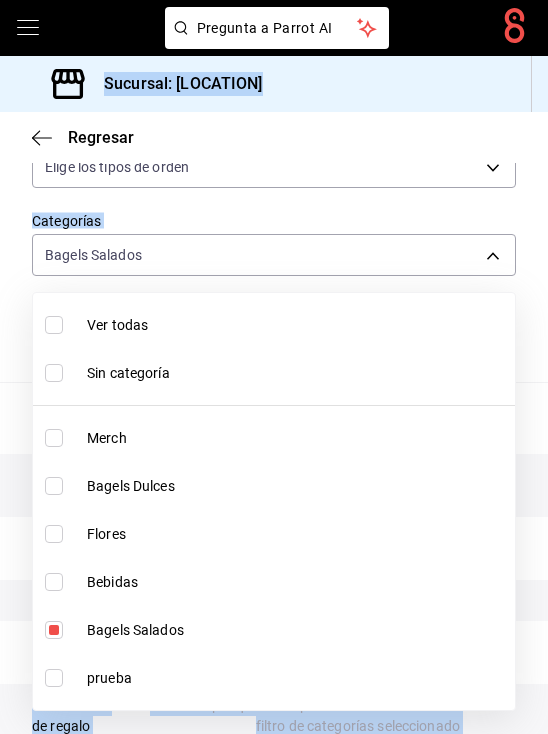 click on "Bagels Salados" at bounding box center (274, 630) 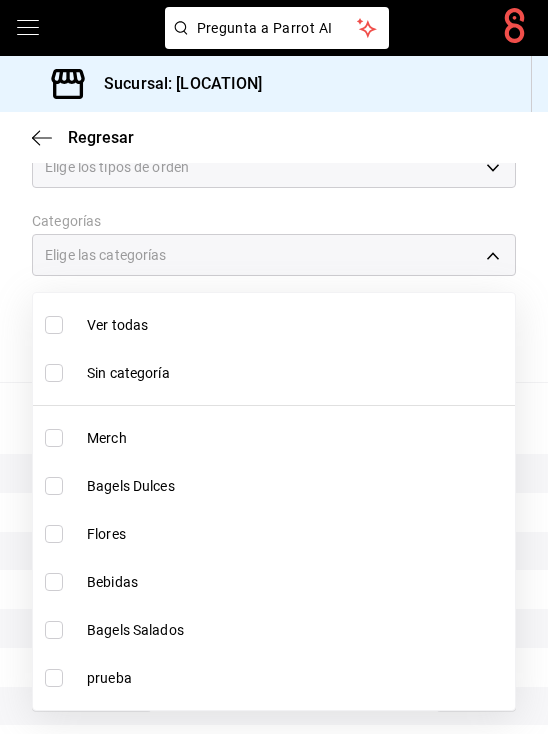 click on "Bagels Dulces" at bounding box center [297, 486] 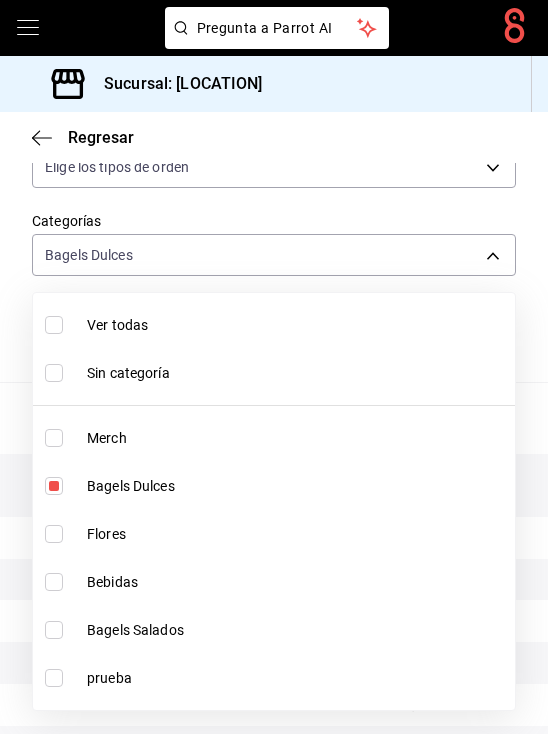 click on "Bagels Dulces" at bounding box center (297, 486) 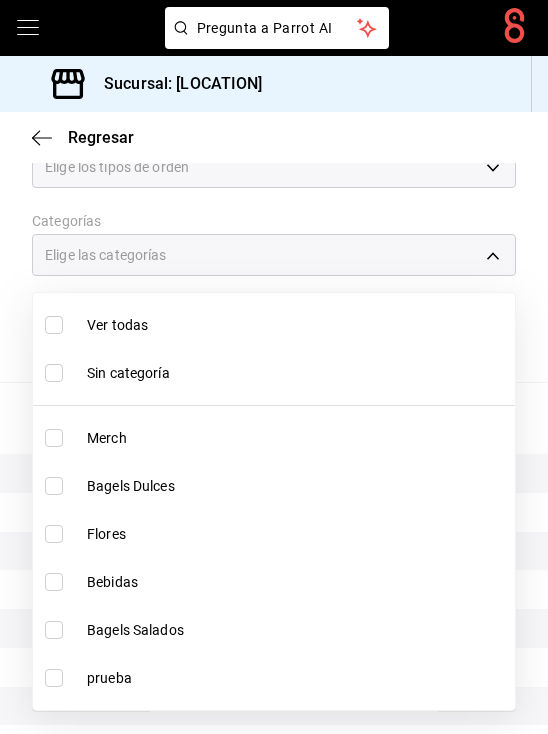 click on "Bagels Dulces" at bounding box center [297, 486] 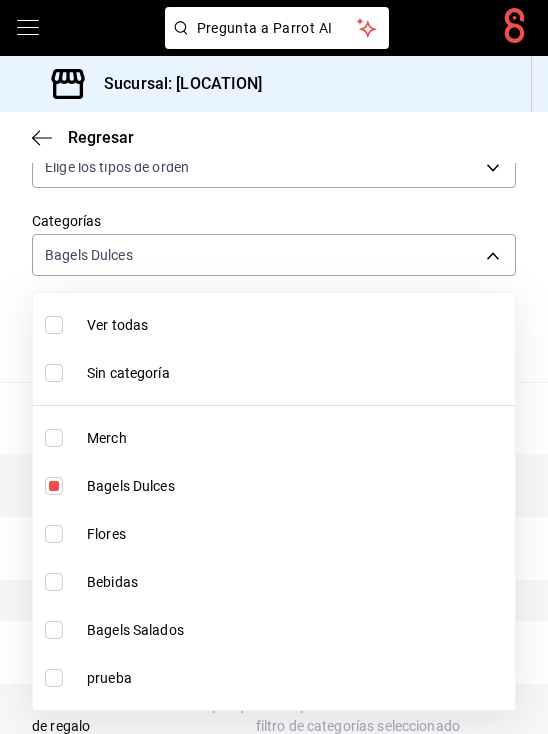 click at bounding box center [274, 367] 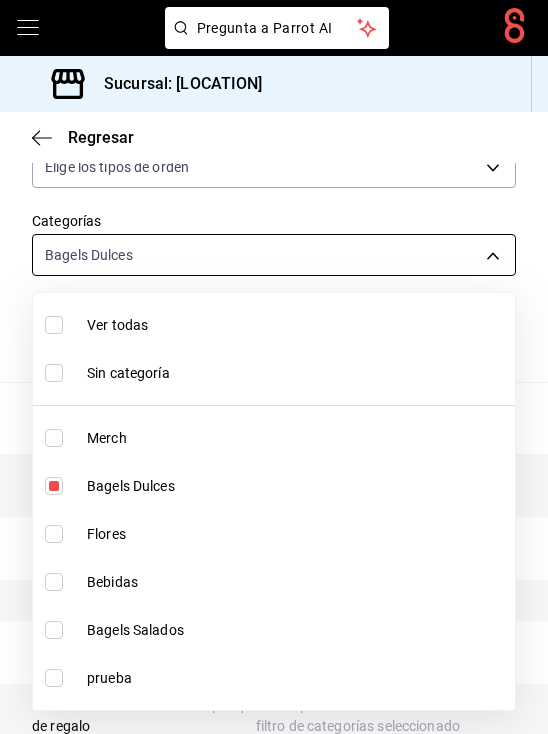 click on "Pregunta a Parrot AI Pregunta a Parrot AI Reportes   Menú   Configuración   Personal   Facturación   Inventarios   Suscripción   Ayuda Recomienda Parrot   [PERSON]   Sugerir nueva función   Sucursal: Pretty Lamb (Qro) Regresar Ventas Los artículos listados no incluyen descuentos de orden y el filtro de fechas está limitado a un máximo de 31 días. Fecha [DATE] [DATE] - [DATE] [DATE] Hora inicio 00:00 Hora inicio Hora fin 23:59 Hora fin Marca Elige las marcas Canal de venta Elige los canales de venta Tipo de orden Elige los tipos de orden Categorías Bagels Dulces 4b1a1943-a012-42d9-8204-f736ff484863 Ver resumen Ver ventas Ver cargos Exportar a Excel Resumen Total artículos Da clic en la fila para ver el detalle por tipo de artículo + $[AMOUNT] Cargos por servicio  Sin datos por que no se pueden calcular debido al filtro de categorías seleccionado Venta bruta = $[AMOUNT] Descuentos totales  Sin datos por que no se pueden calcular debido al filtro de categorías seleccionado" at bounding box center [274, 367] 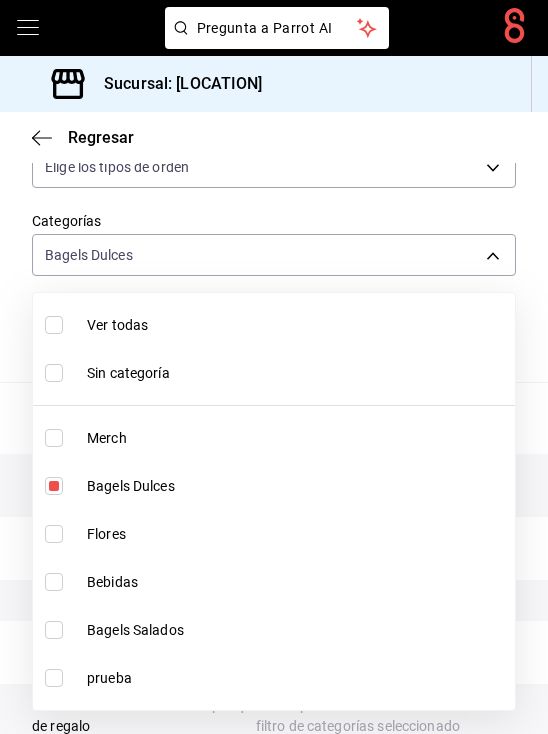 click on "Bagels Dulces" at bounding box center [297, 486] 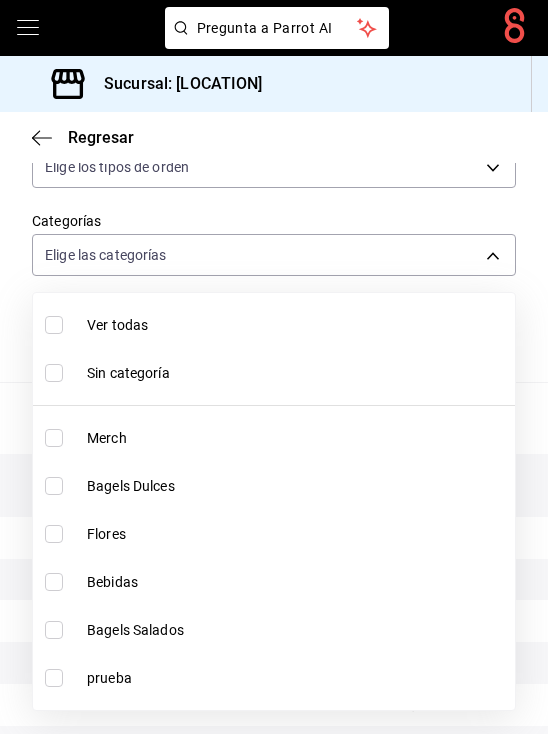 click on "Flores" at bounding box center (297, 534) 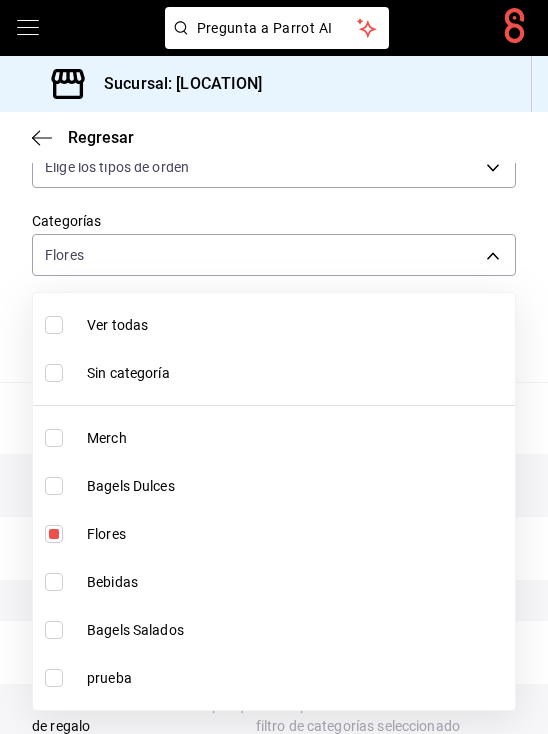 click on "Flores" at bounding box center [297, 534] 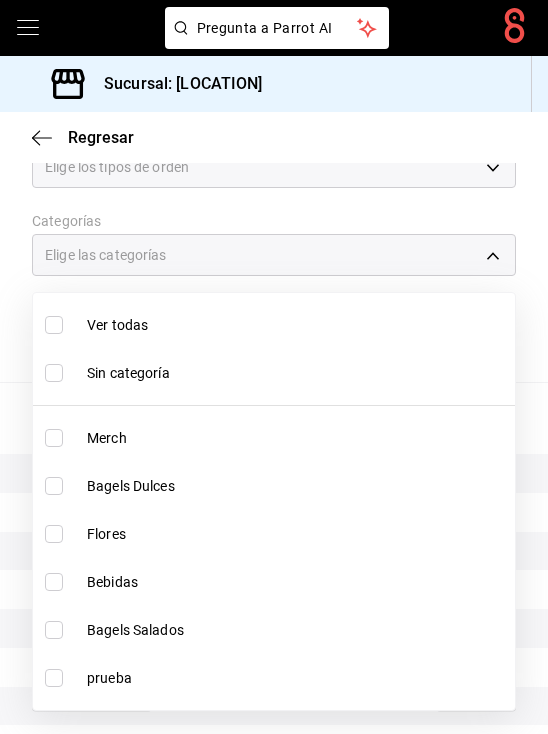 click on "Flores" at bounding box center (297, 534) 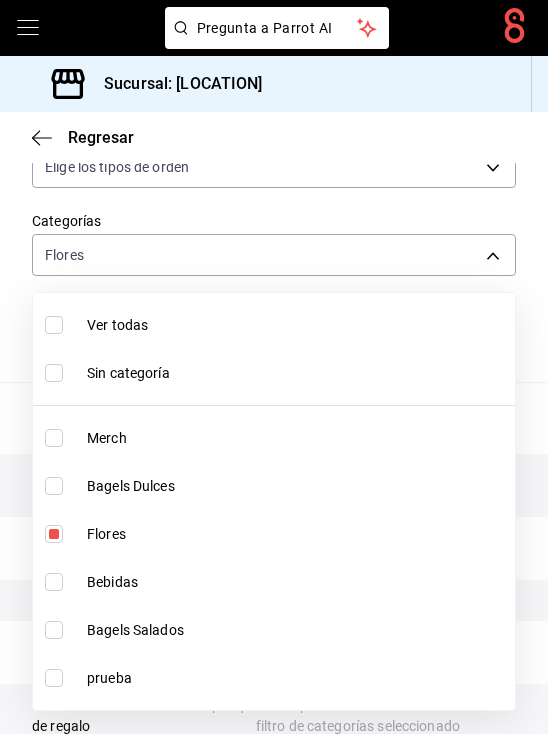 click at bounding box center (274, 367) 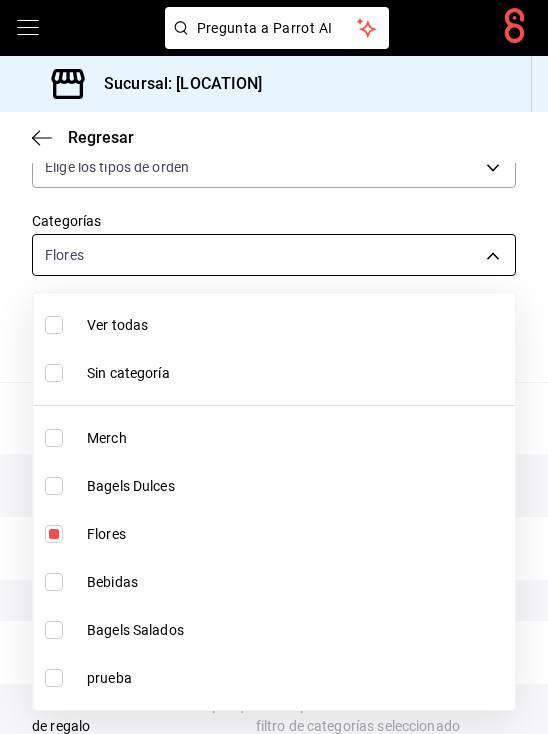 click on "Pregunta a Parrot AI Pregunta a Parrot AI Reportes   Menú   Configuración   Personal   Facturación   Inventarios   Suscripción   Ayuda Recomienda Parrot   [PERSON]   Sugerir nueva función   Sucursal: Pretty Lamb (Qro) Regresar Ventas Los artículos listados no incluyen descuentos de orden y el filtro de fechas está limitado a un máximo de 31 días. Fecha [DATE] [DATE] - [DATE] [DATE] Hora inicio 00:00 Hora inicio Hora fin 23:59 Hora fin Marca Elige las marcas Canal de venta Elige los canales de venta Tipo de orden Elige los tipos de orden Categorías Flores [UUID] Ver resumen Ver ventas Ver cargos Exportar a Excel Resumen Total artículos Da clic en la fila para ver el detalle por tipo de artículo + $[MONEY] Cargos por servicio  Sin datos por que no se pueden calcular debido al filtro de categorías seleccionado Venta bruta = $[MONEY] Descuentos totales  Sin datos por que no se pueden calcular debido al filtro de categorías seleccionado" at bounding box center (274, 367) 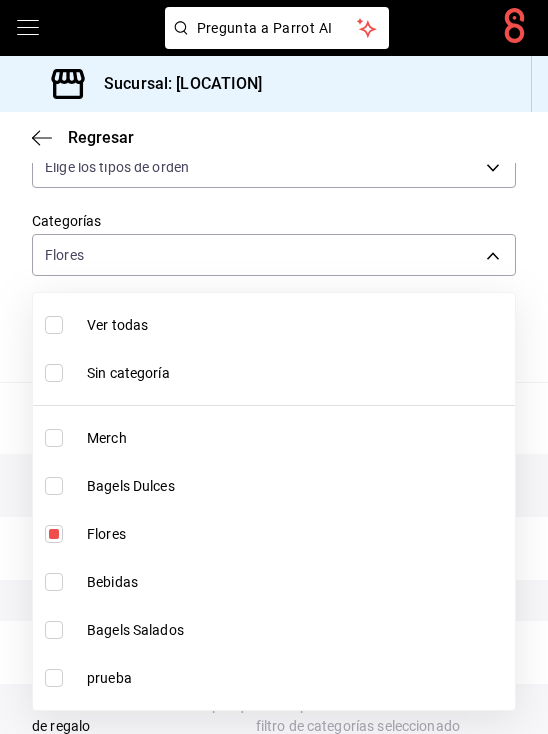 click on "Flores" at bounding box center [274, 534] 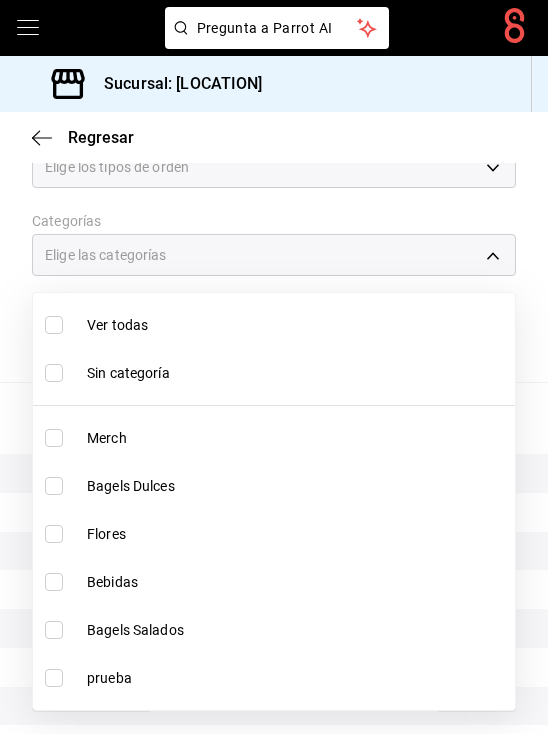 click on "Bebidas" at bounding box center [297, 582] 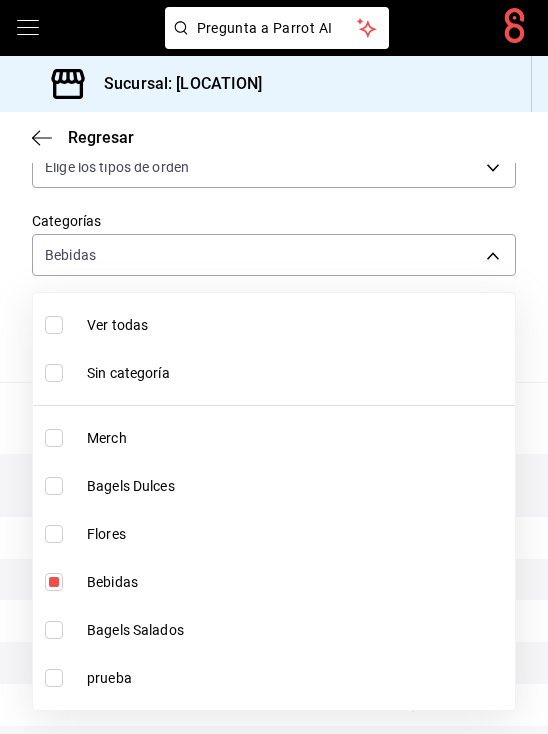 click on "Bebidas" at bounding box center [297, 582] 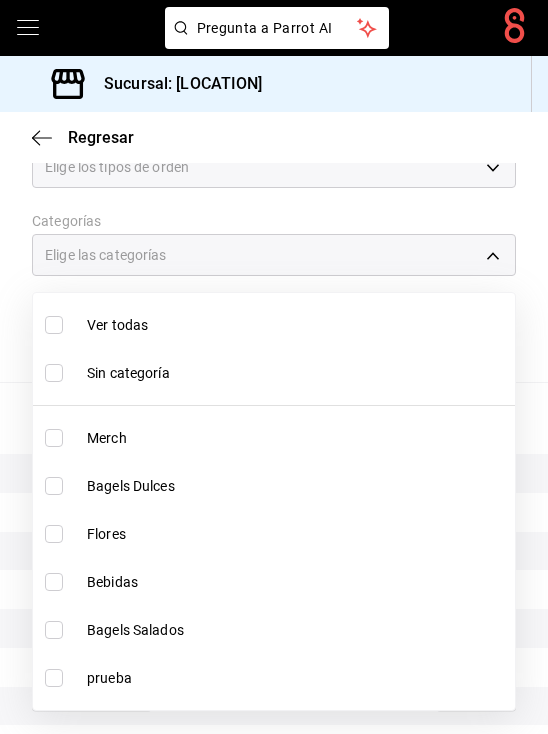 click on "Bebidas" at bounding box center (297, 582) 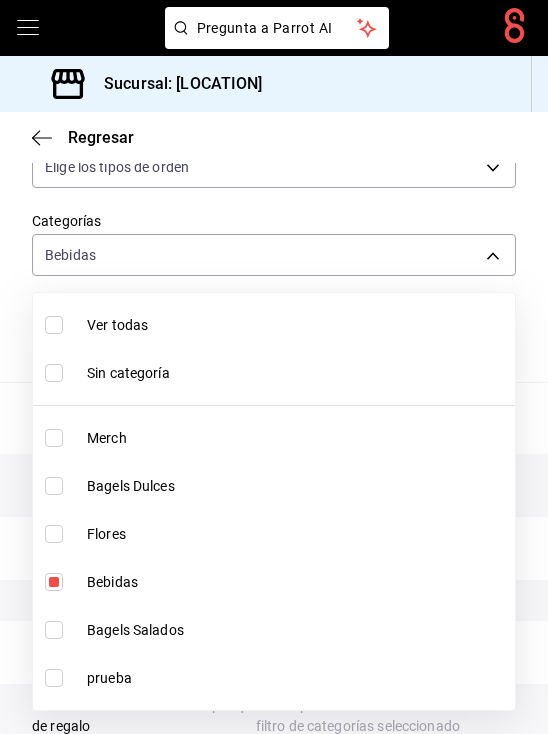 click at bounding box center [274, 367] 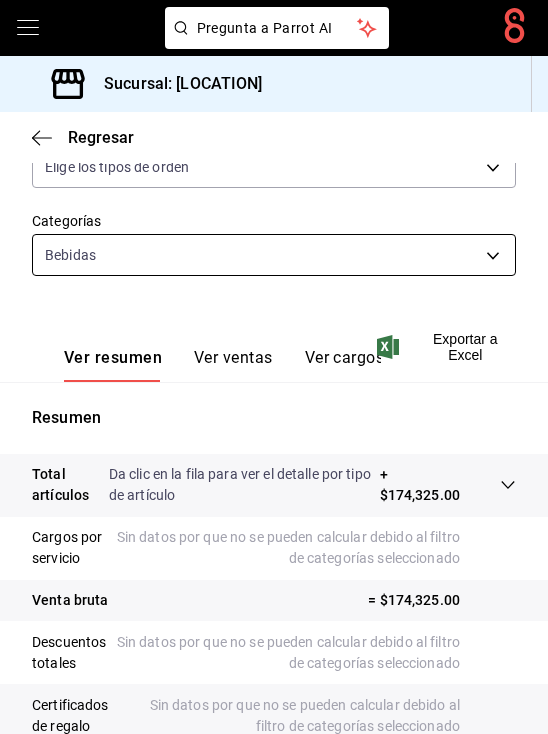 click on "Pregunta a Parrot AI Pregunta a Parrot AI Reportes   Menú   Configuración   Personal   Facturación   Inventarios   Suscripción   Ayuda Recomienda Parrot   [PERSON]   Sugerir nueva función   Sucursal: [LOCATION] Regresar Ventas Los artículos listados no incluyen descuentos de orden y el filtro de fechas está limitado a un máximo de 31 días. Fecha [DATE] [DATE] - [DATE] [DATE] Hora inicio 00:00 Hora inicio Hora fin 23:59 Hora fin Marca Elige las marcas Canal de venta Elige los canales de venta Tipo de orden Elige los tipos de orden Categorías Bebidas [UUID] Ver resumen Ver ventas Ver cargos Exportar a Excel Resumen Total artículos Da clic en la fila para ver el detalle por tipo de artículo + $[AMOUNT] Cargos por servicio  Sin datos por que no se pueden calcular debido al filtro de categorías seleccionado Venta bruta = $[AMOUNT] Descuentos totales  Sin datos por que no se pueden calcular debido al filtro de categorías seleccionado" at bounding box center (274, 367) 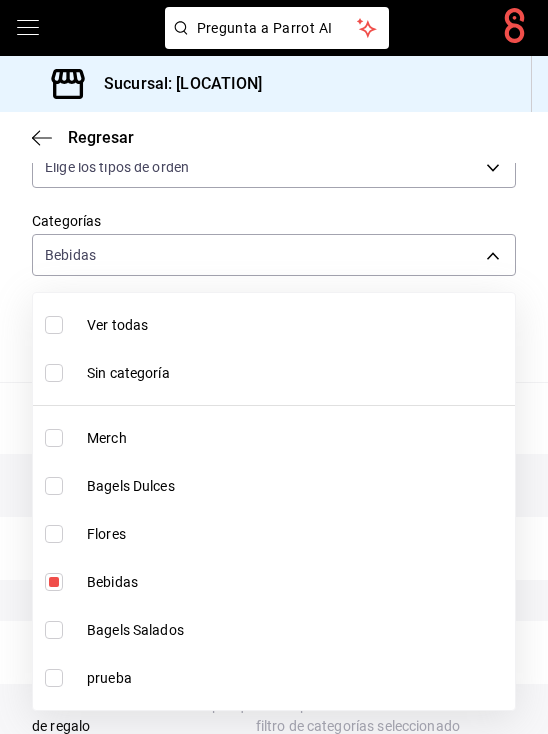 click on "Bebidas" at bounding box center (297, 582) 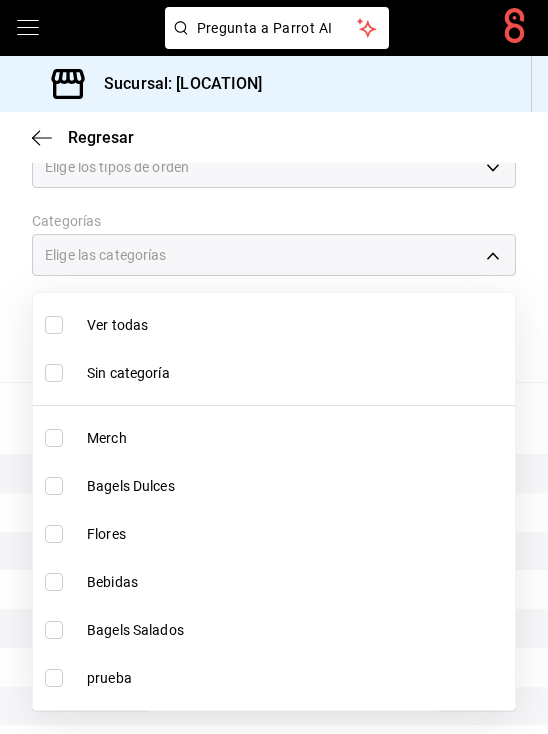 click on "Bagels Dulces" at bounding box center (274, 486) 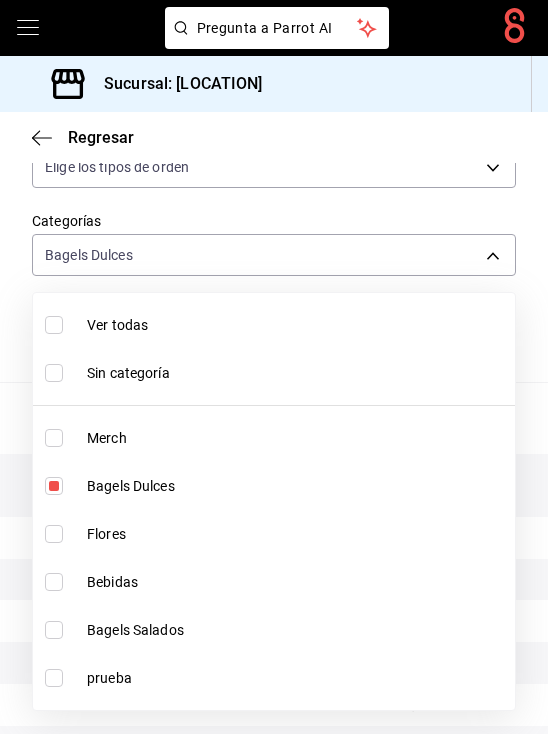 click on "Merch" at bounding box center (297, 438) 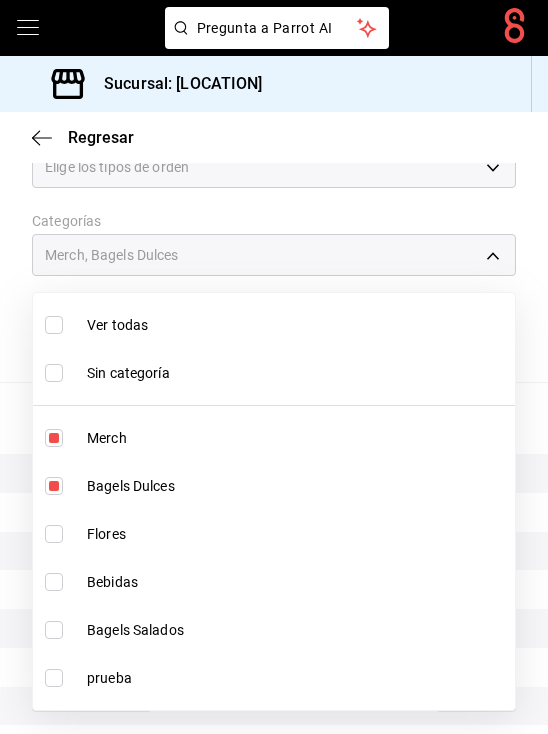 click on "Bagels Dulces" at bounding box center (297, 486) 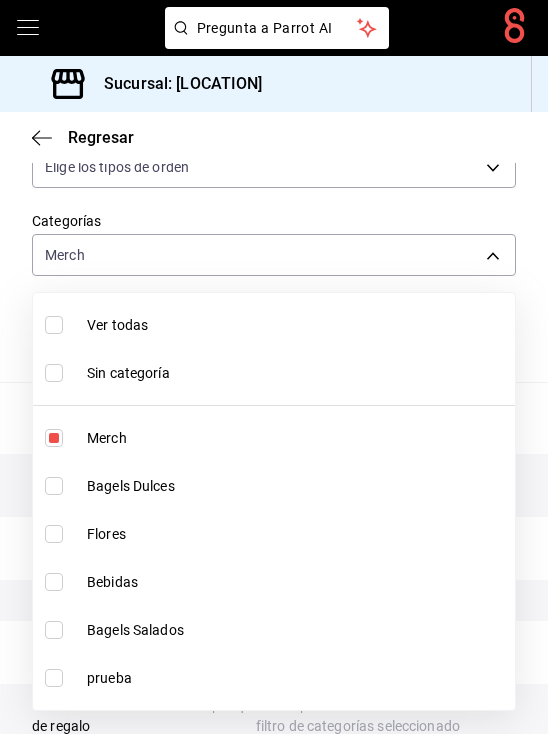 click on "Merch" at bounding box center [297, 438] 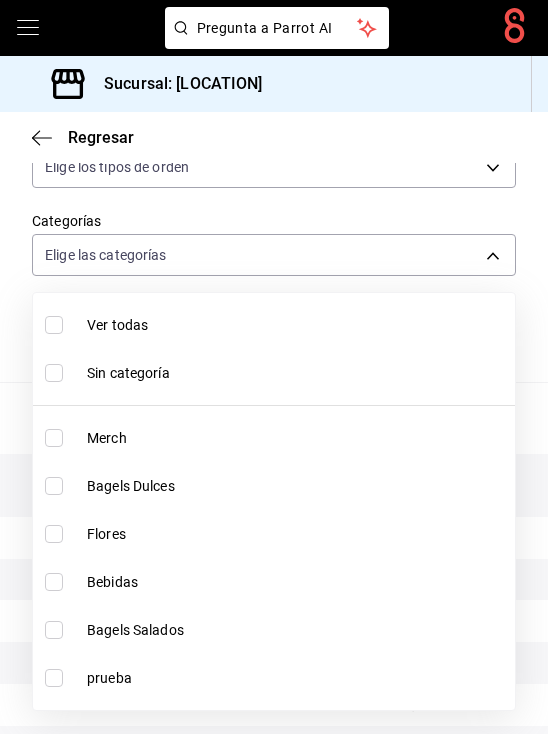 click on "Merch" at bounding box center (297, 438) 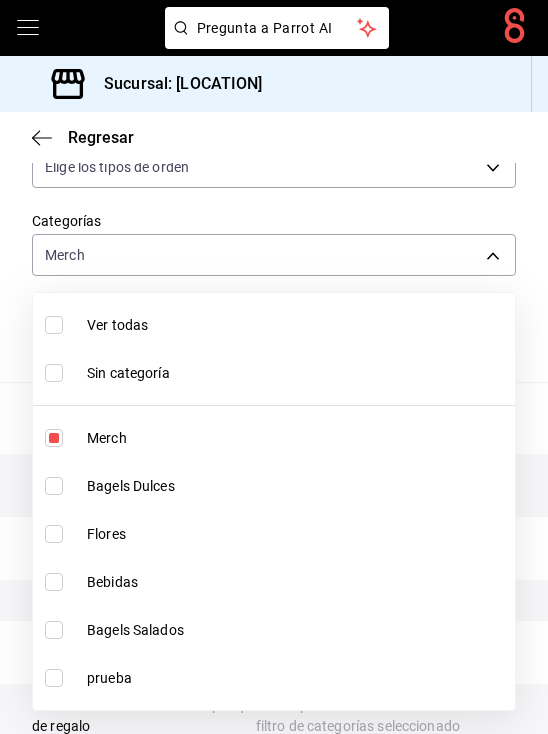 click at bounding box center (274, 367) 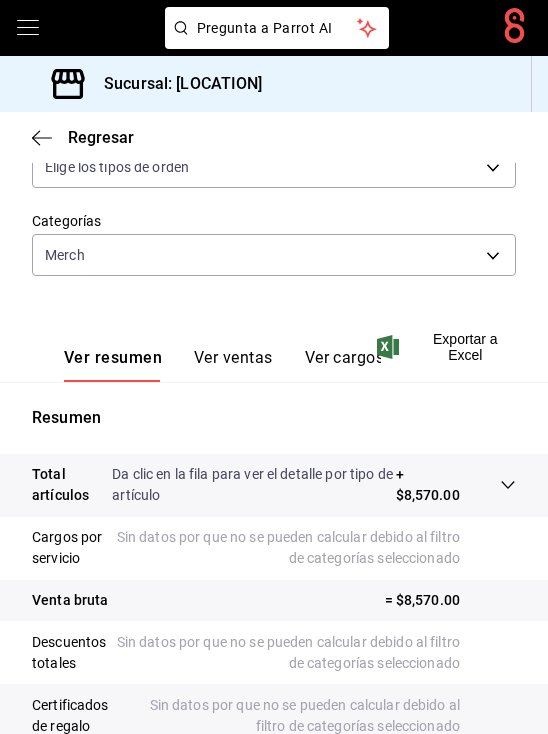 click on "Ver ventas" at bounding box center (233, 365) 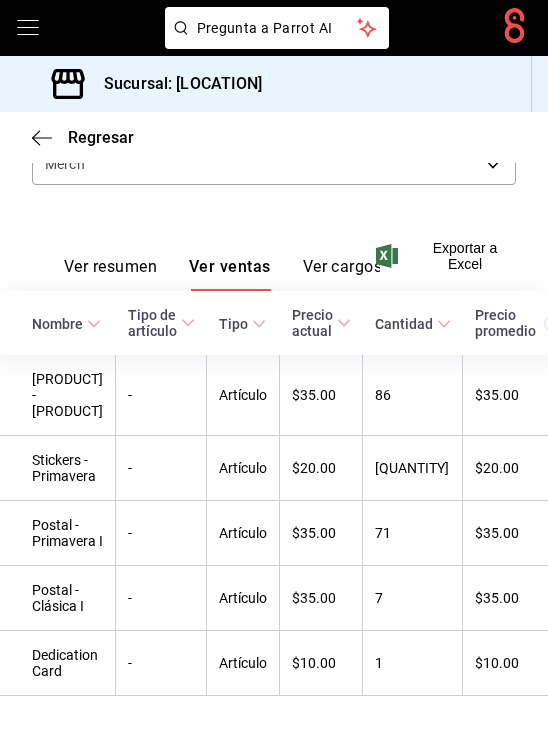 scroll, scrollTop: 559, scrollLeft: 0, axis: vertical 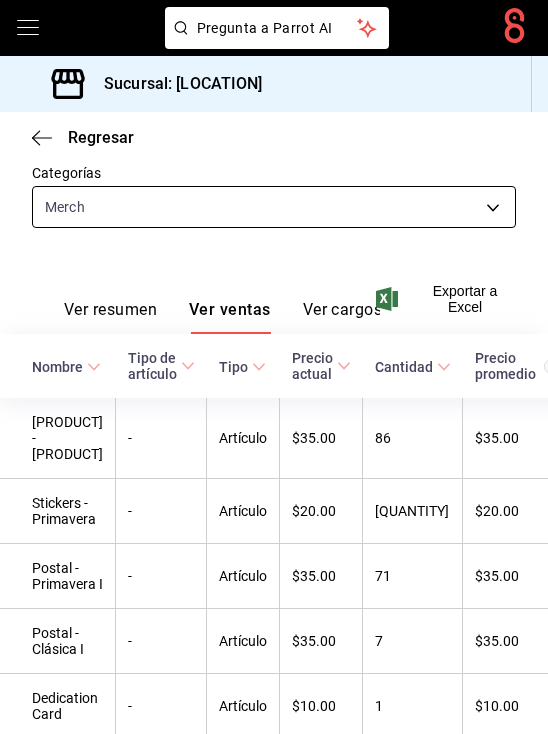 click on "Pregunta a Parrot AI Pregunta a Parrot AI Reportes   Menú   Configuración   Personal   Facturación   Inventarios   Suscripción   Ayuda Recomienda Parrot   [PERSON]   Sugerir nueva función   Sucursal: [LOCATION] Regresar Ventas Los artículos listados no incluyen descuentos de orden y el filtro de fechas está limitado a un máximo de 31 días. Fecha [DATE] [DATE] - [DATE] [DATE] Hora inicio 00:00 Hora inicio Hora fin 23:59 Hora fin Marca Elige las marcas Canal de venta Elige los canales de venta Tipo de orden Elige los tipos de orden Categorías Merch [UUID] Ver resumen Ver ventas Ver cargos Exportar a Excel Nombre Tipo de artículo Tipo Precio actual Cantidad Precio promedio   Total artículos   Descuentos de artículo Venta total Impuestos Venta neta Postal - Verano (Zapatillas) - Artículo $[PRICE] [QUANTITY] $[PRICE] $[AMOUNT] $[AMOUNT] $[AMOUNT] $[AMOUNT] $[AMOUNT] Stickers - Primavera - Artículo $[PRICE] [QUANTITY] $[PRICE] $[AMOUNT] $[AMOUNT] $[AMOUNT] $[AMOUNT] - $[AMOUNT]" at bounding box center [274, 367] 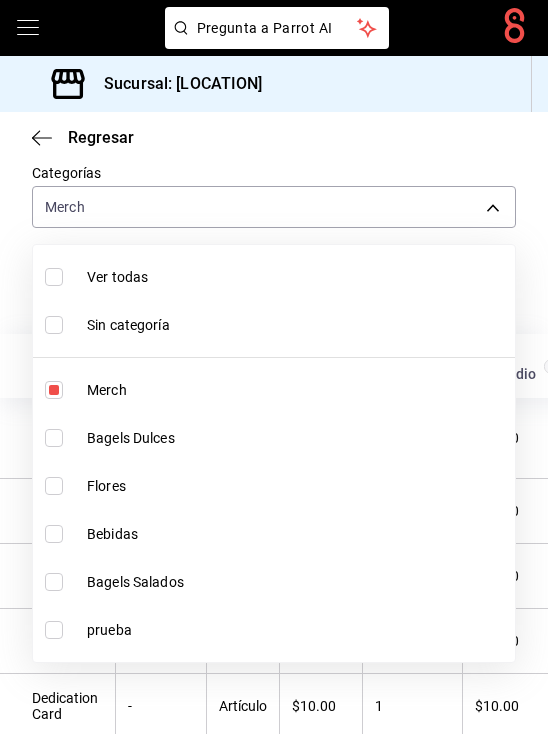 click on "Merch" at bounding box center [297, 390] 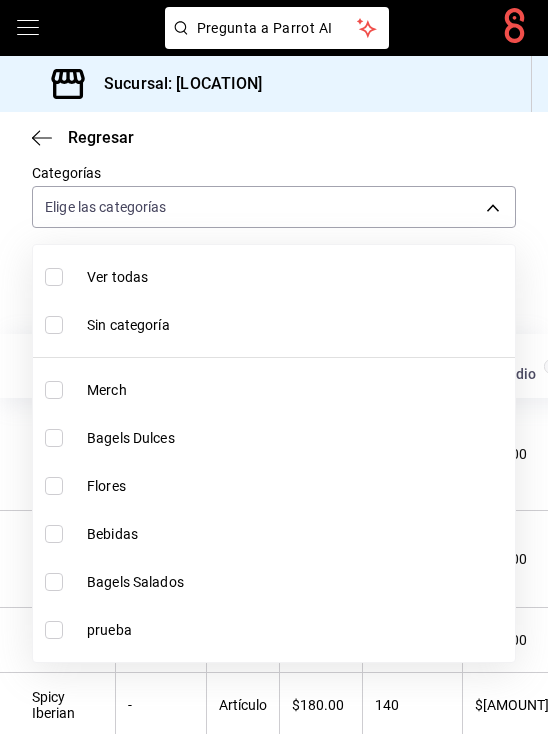 click on "Bebidas" at bounding box center (274, 534) 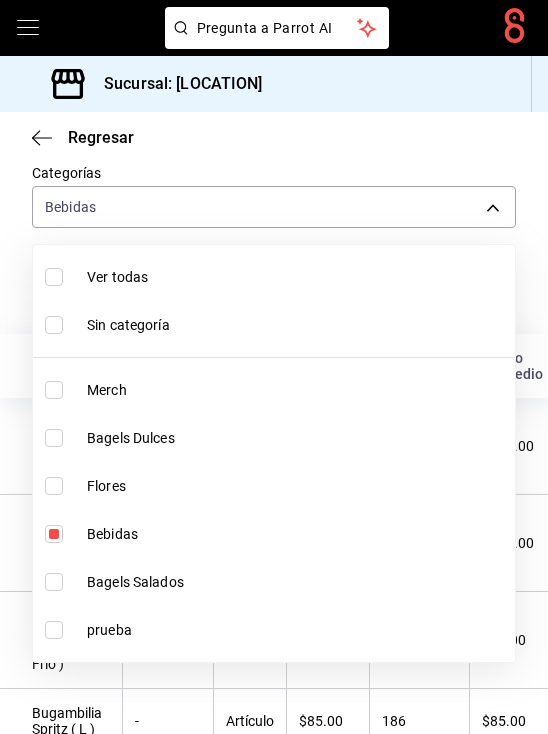 click on "Bagels Salados" at bounding box center [274, 582] 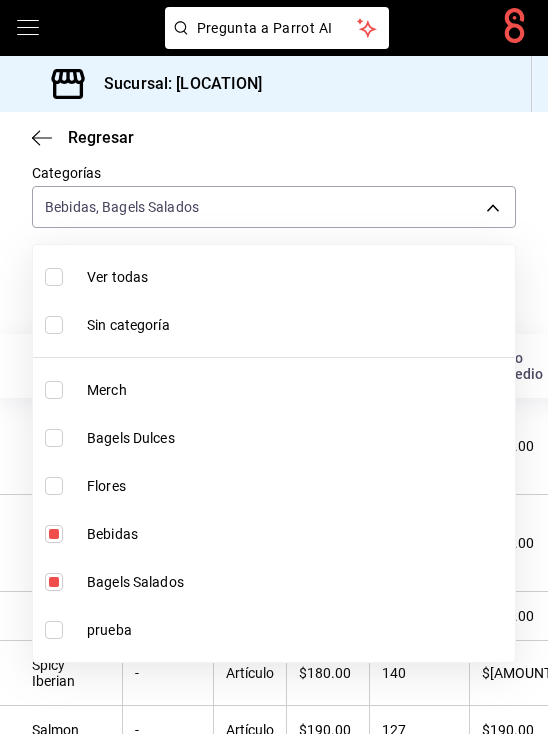 click on "prueba" at bounding box center (297, 630) 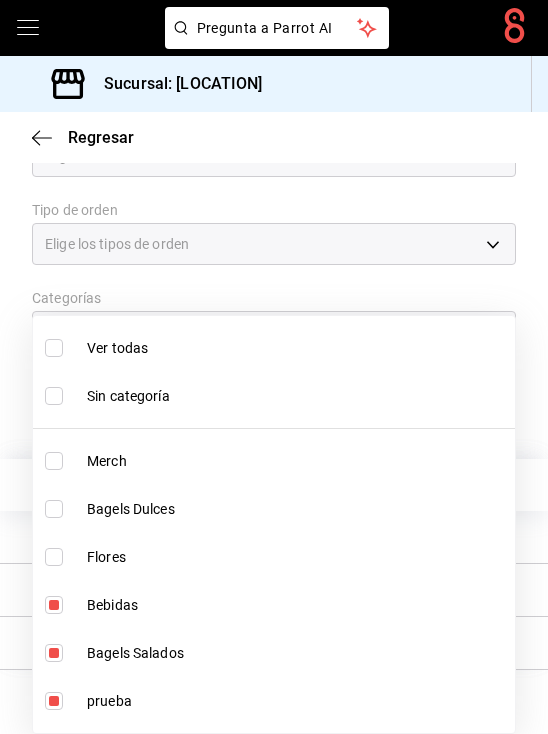 scroll, scrollTop: 434, scrollLeft: 0, axis: vertical 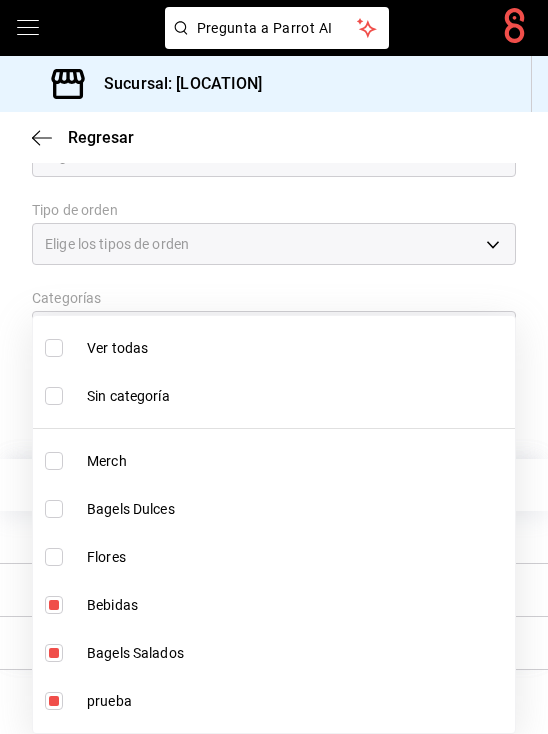 click on "Bagels Salados" at bounding box center [274, 653] 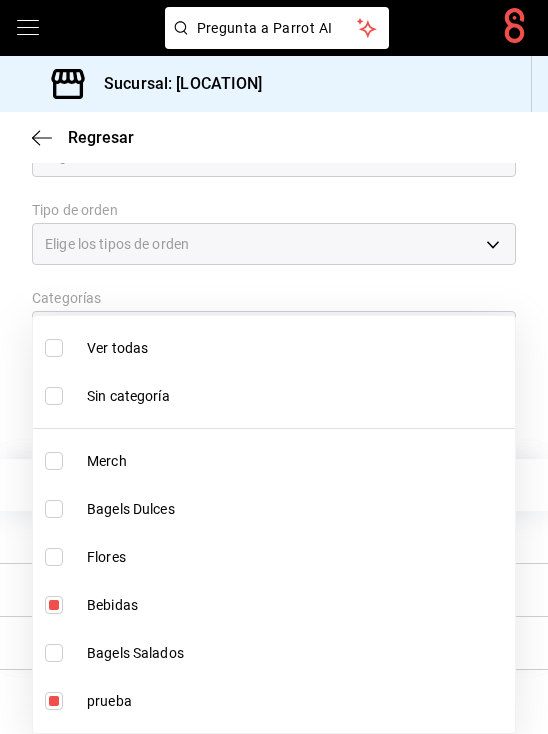 click on "Bagels Salados" at bounding box center [274, 653] 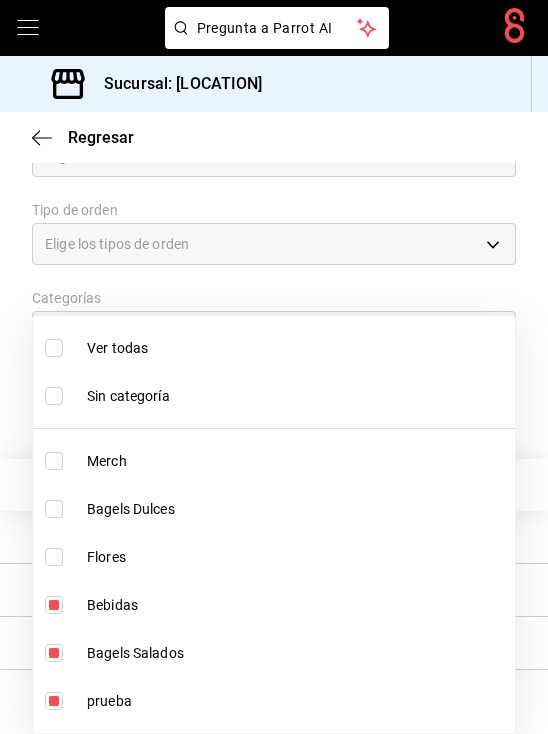 scroll, scrollTop: 434, scrollLeft: 0, axis: vertical 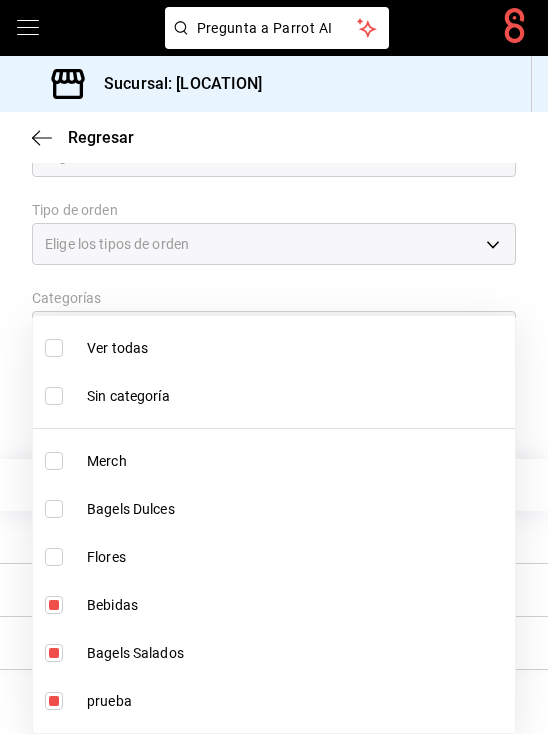 click on "prueba" at bounding box center (274, 701) 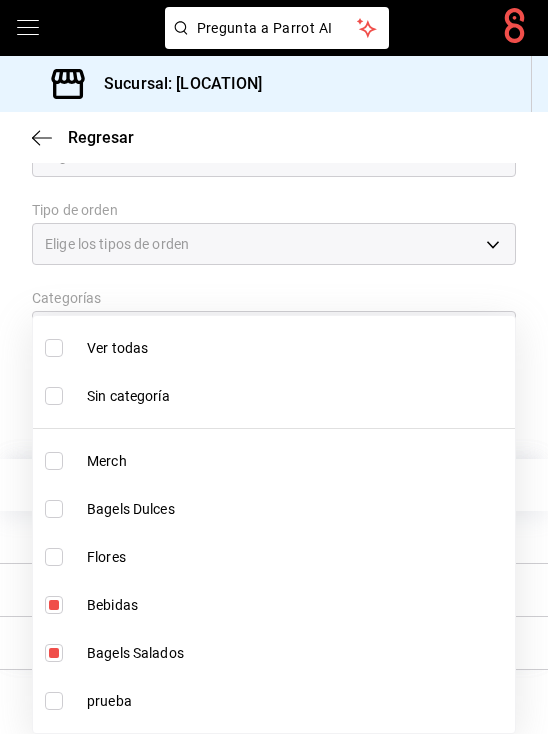 click on "Bagels Salados" at bounding box center (297, 653) 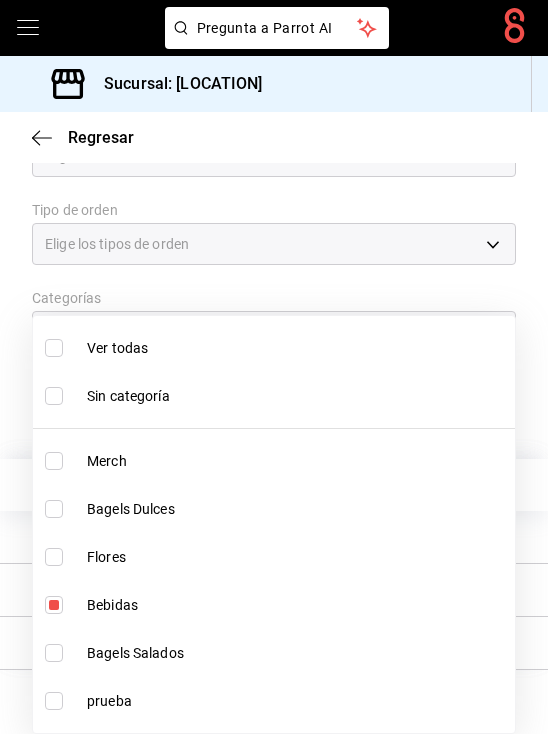click on "Bebidas" at bounding box center (297, 605) 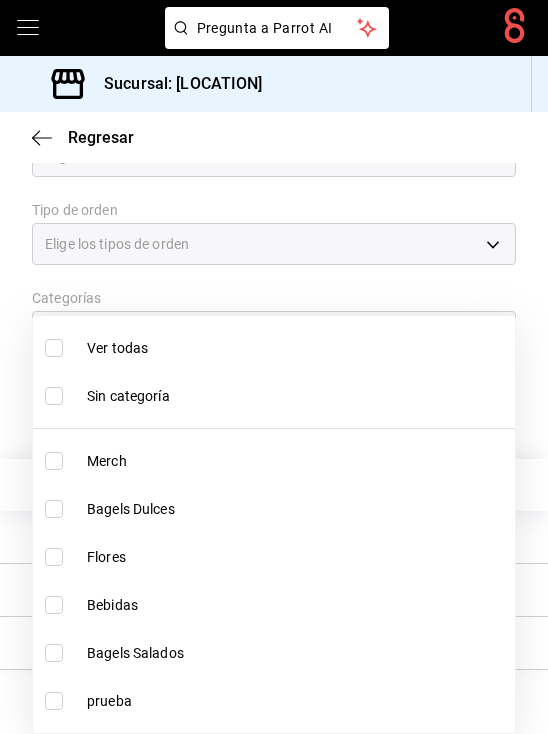 click on "Bebidas" at bounding box center (297, 605) 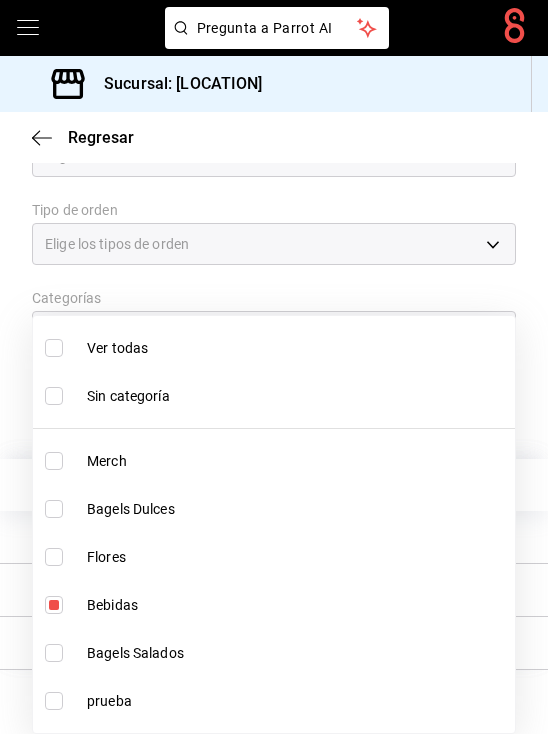 click at bounding box center (274, 367) 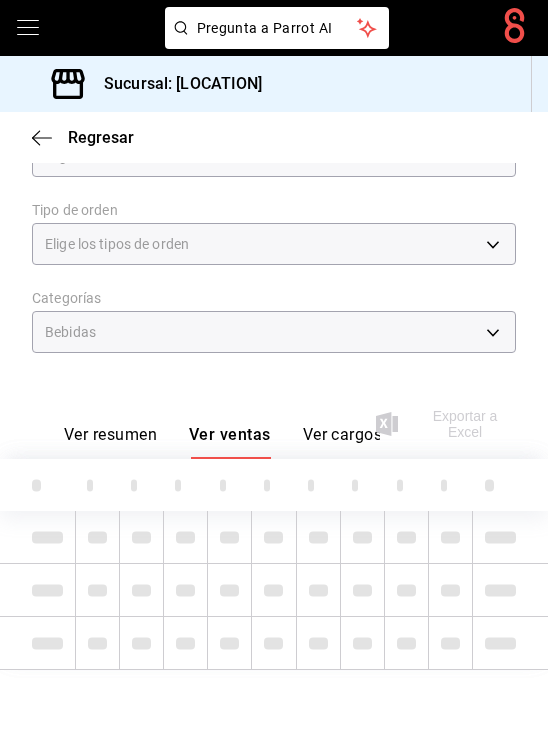 scroll, scrollTop: 559, scrollLeft: 0, axis: vertical 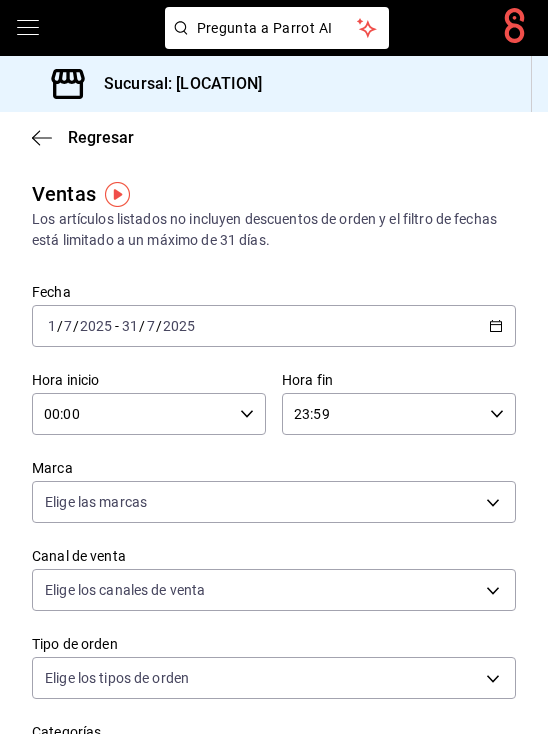 click on "[DATE] [DATE] - [DATE] [DATE]" at bounding box center [274, 326] 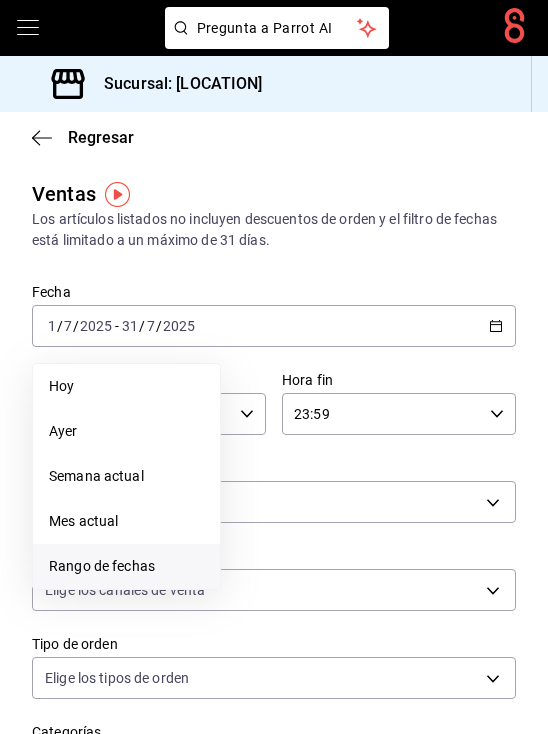 click on "Rango de fechas" at bounding box center (126, 566) 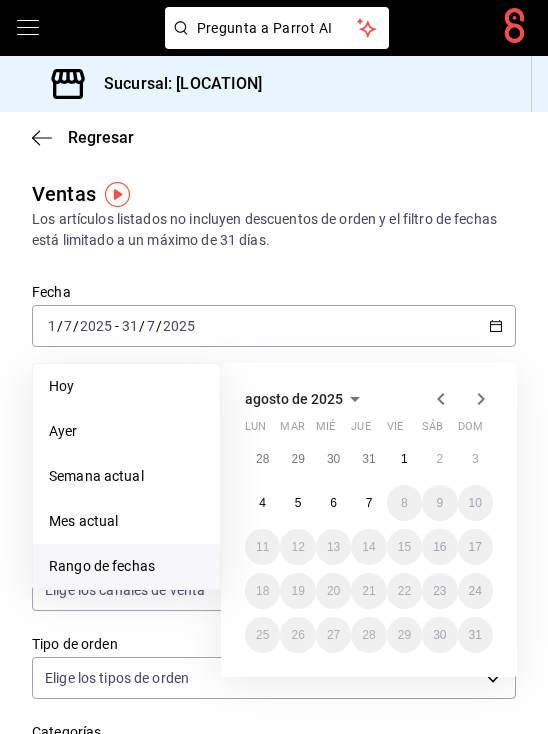 click 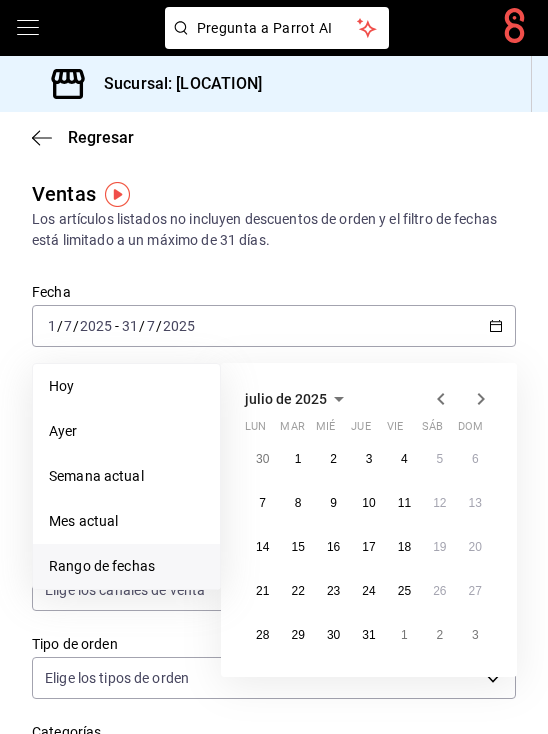 click 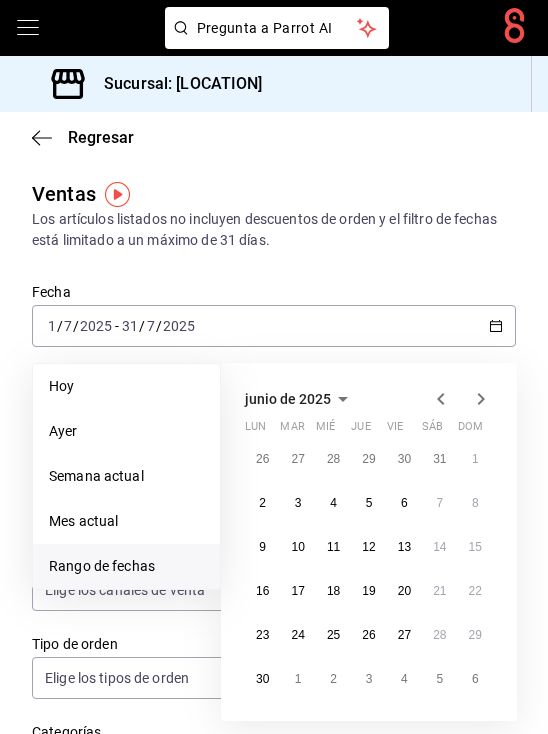 click 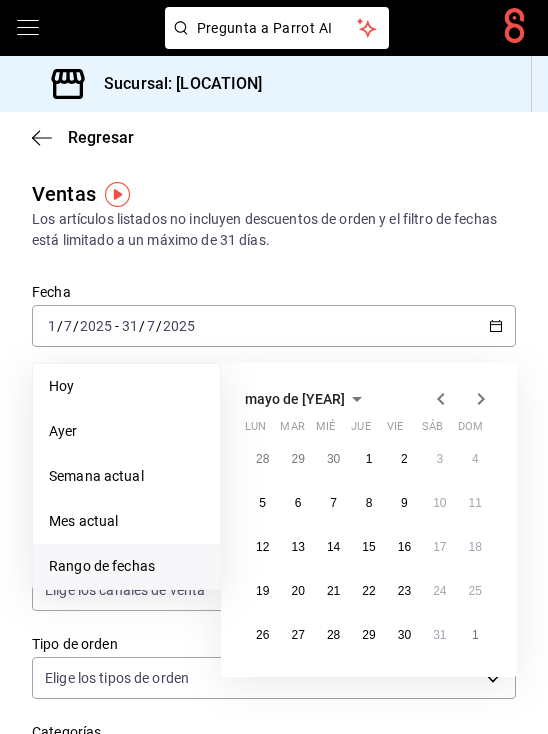 click on "mayo de [YEAR] lun mar mié jue vie sáb dom 28 29 30 1 2 3 4 5 6 7 8 9 10 11 12 13 14 15 16 17 18 19 20 21 22 23 24 25 26 27 28 29 30 31 1" at bounding box center [369, 520] 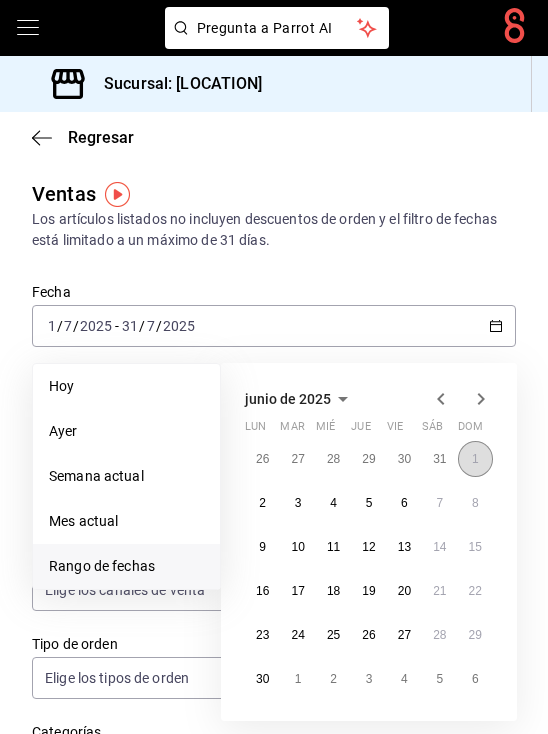 click on "1" at bounding box center (475, 459) 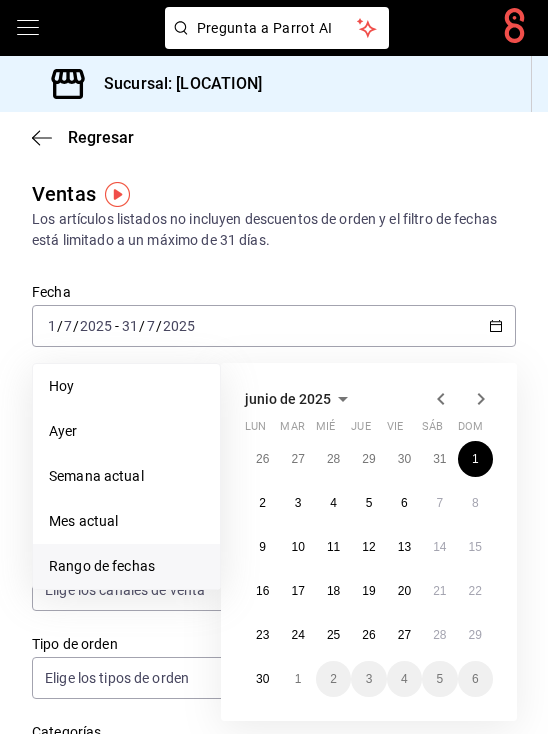 click 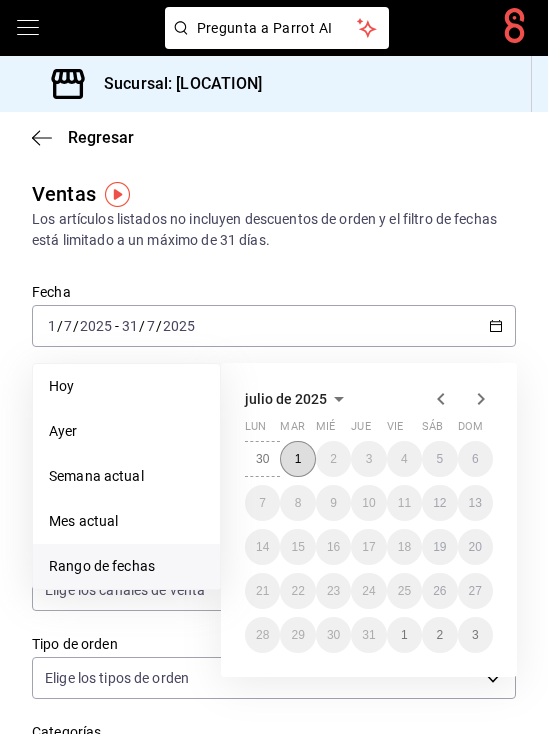 click on "1" at bounding box center [297, 459] 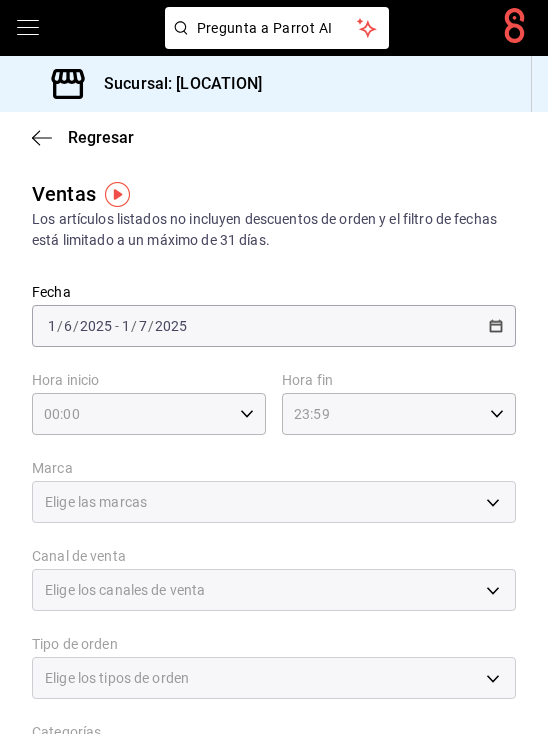 click on "2025-06-01 1 / 6 / 2025 - 2025-07-01 1 / 7 / 2025" at bounding box center (274, 326) 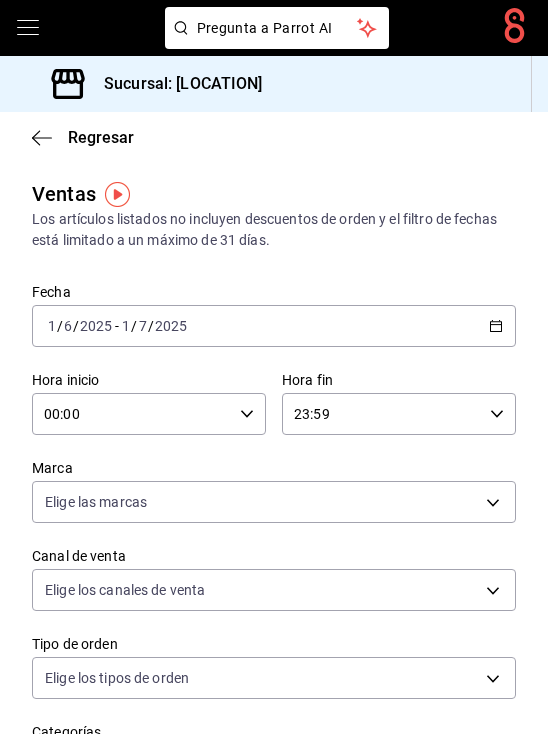 click on "2025-06-01 1 / 6 / 2025 - 2025-07-01 1 / 7 / 2025" at bounding box center [274, 326] 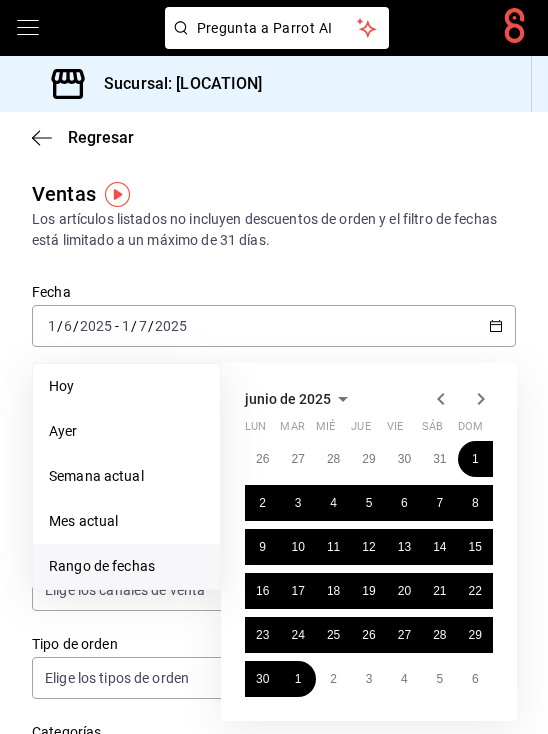 click 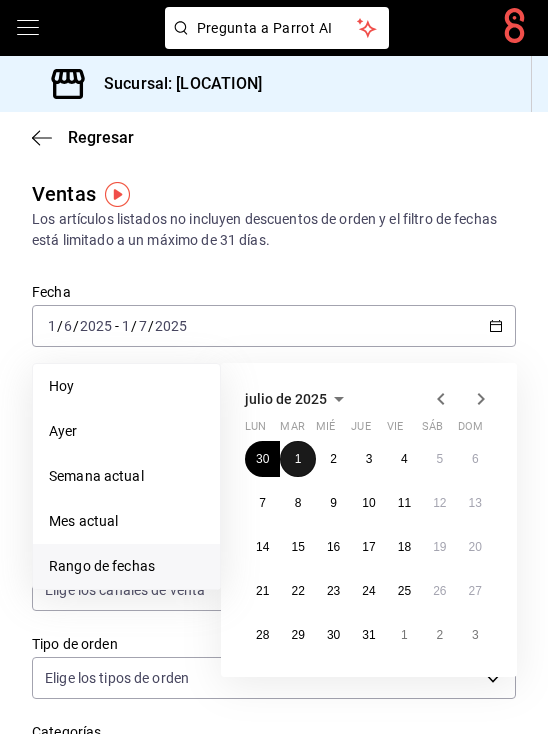 click on "1" at bounding box center (297, 459) 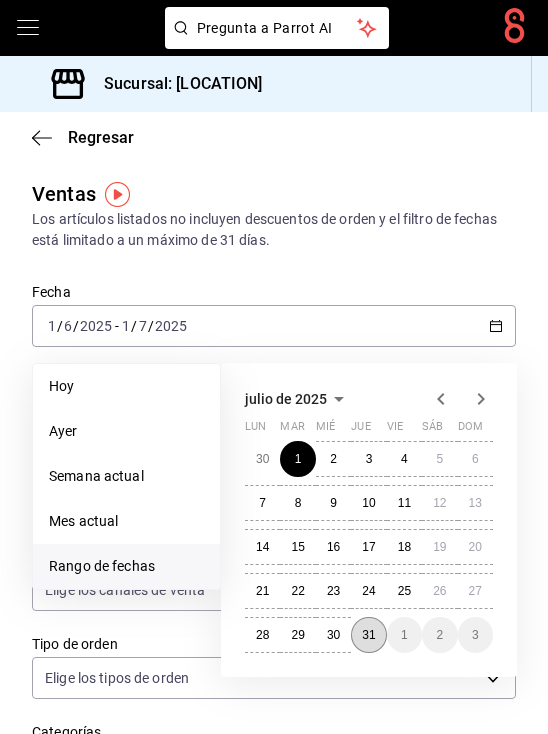 click on "31" at bounding box center [368, 635] 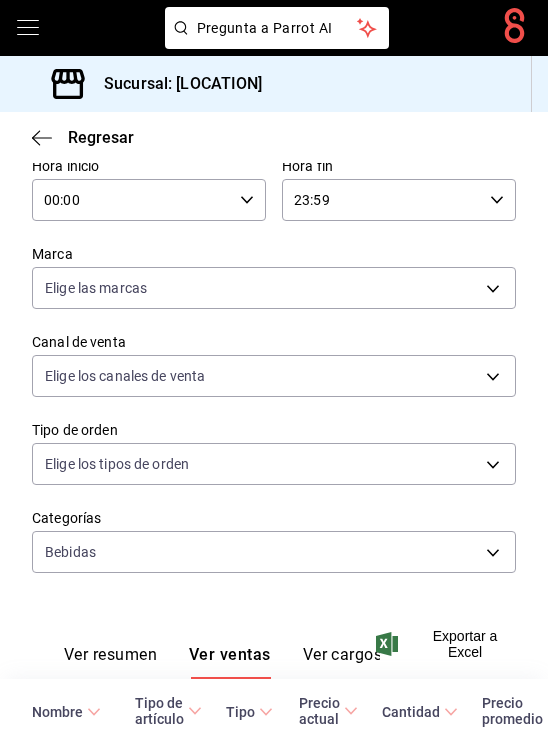 scroll, scrollTop: 113, scrollLeft: 0, axis: vertical 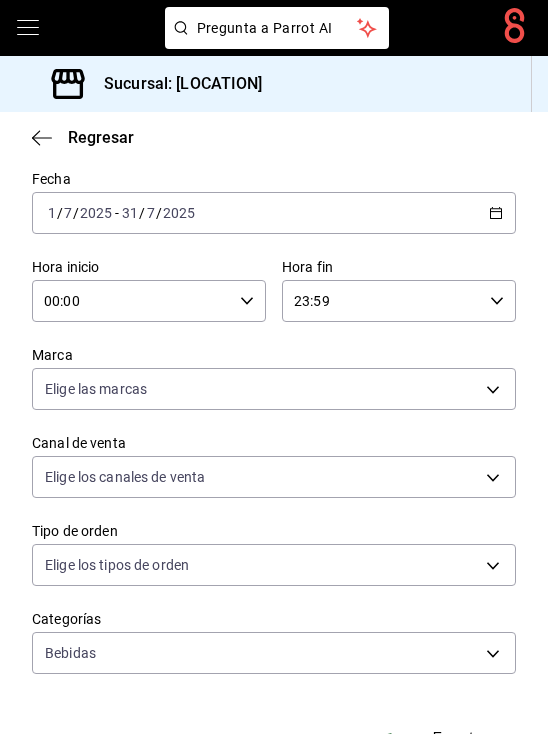 click on "7" at bounding box center [68, 213] 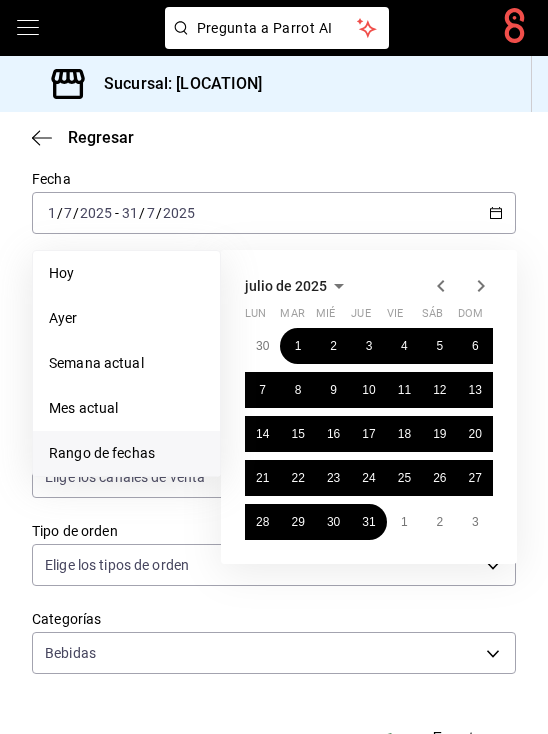 click 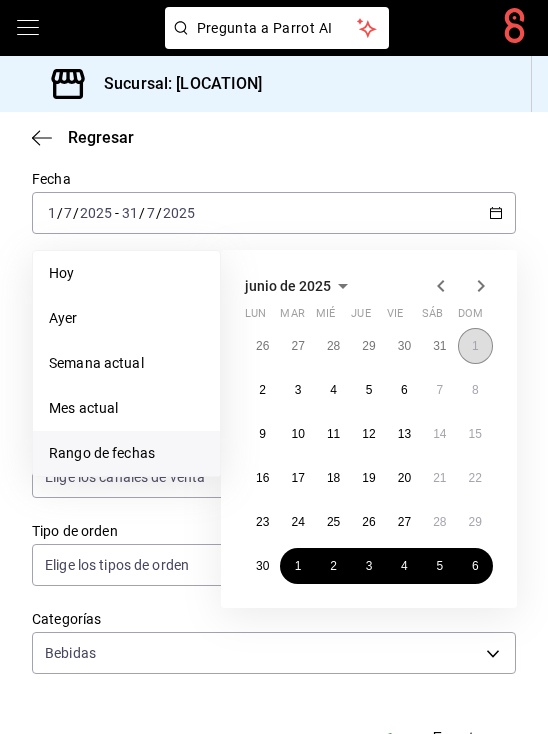 click on "1" at bounding box center (475, 346) 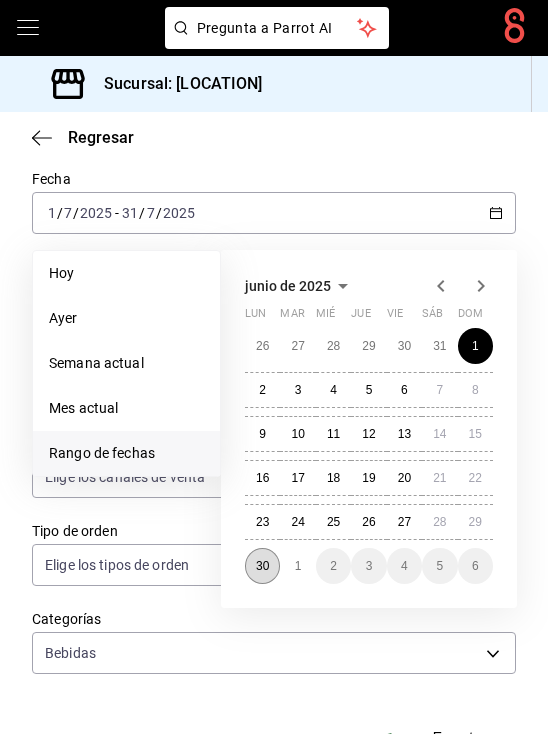 click on "30" at bounding box center [262, 566] 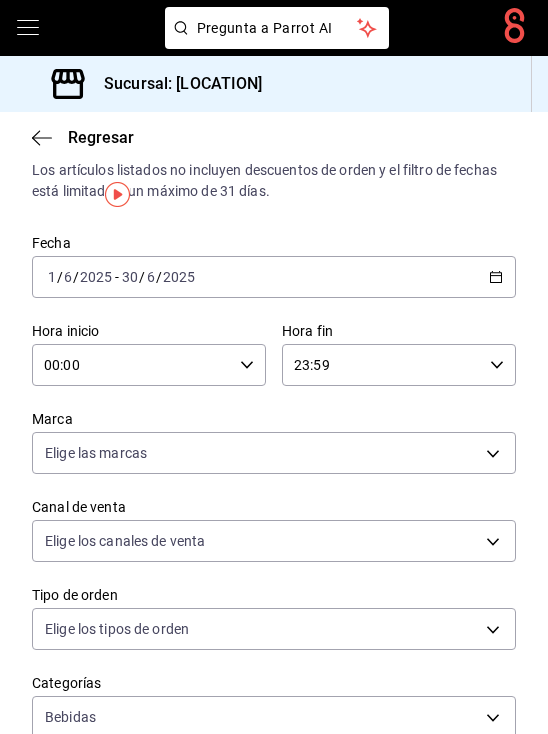 scroll, scrollTop: 0, scrollLeft: 0, axis: both 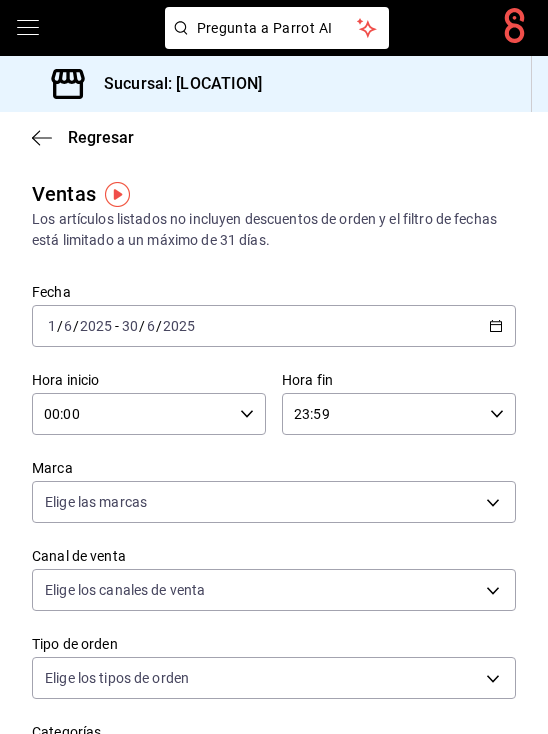 click on "[DATE] [DATE] / [DATE] [DATE] - [DATE] [DATE] [DATE] / [DATE] [DATE]" at bounding box center [274, 326] 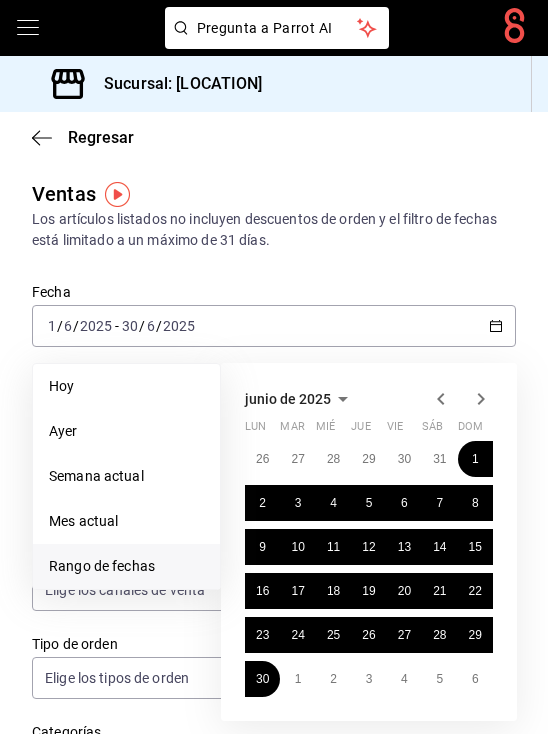click 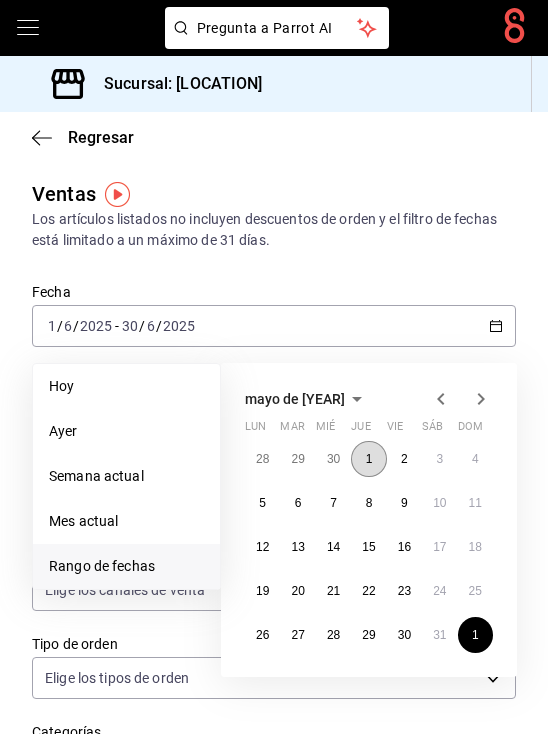 click on "1" at bounding box center [368, 459] 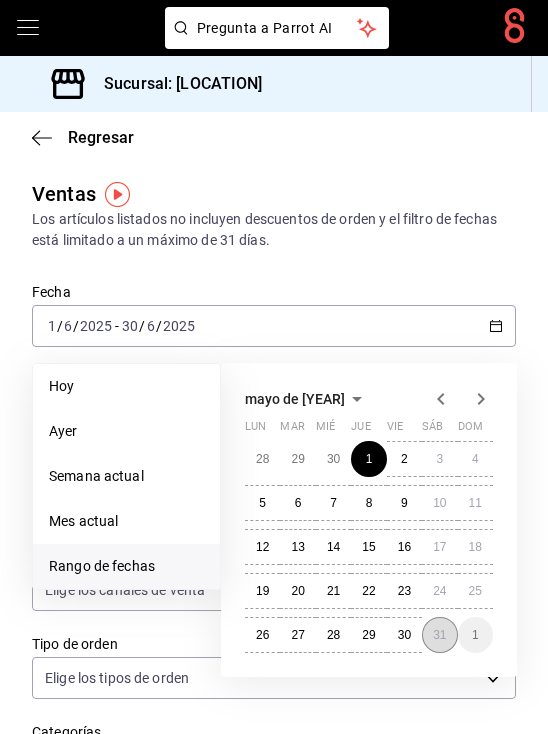 click on "31" at bounding box center (439, 635) 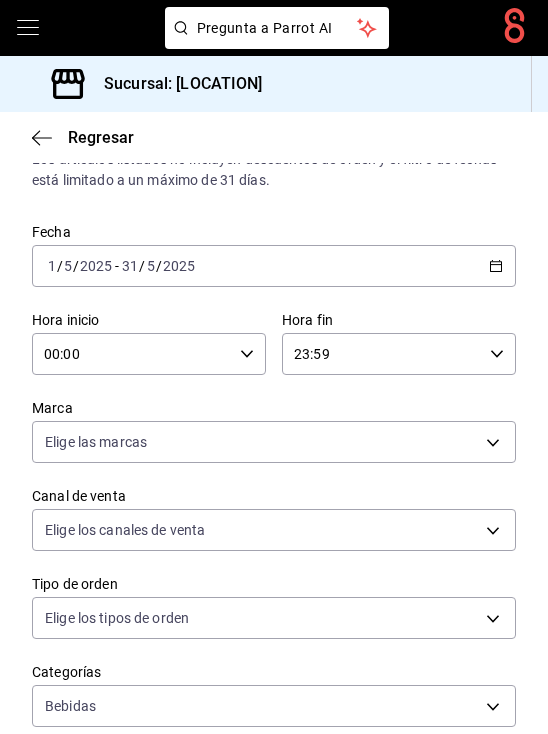 scroll, scrollTop: 115, scrollLeft: 0, axis: vertical 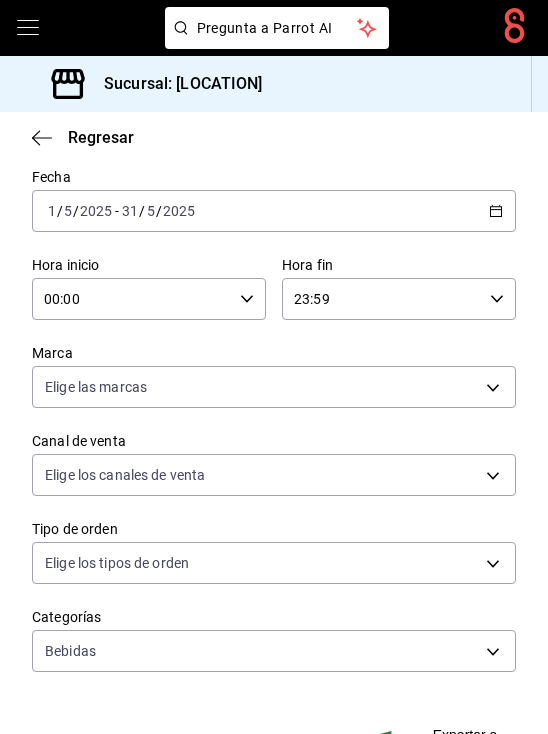 click on "[DATE] [DATE] - [DATE] [DATE]" at bounding box center (274, 211) 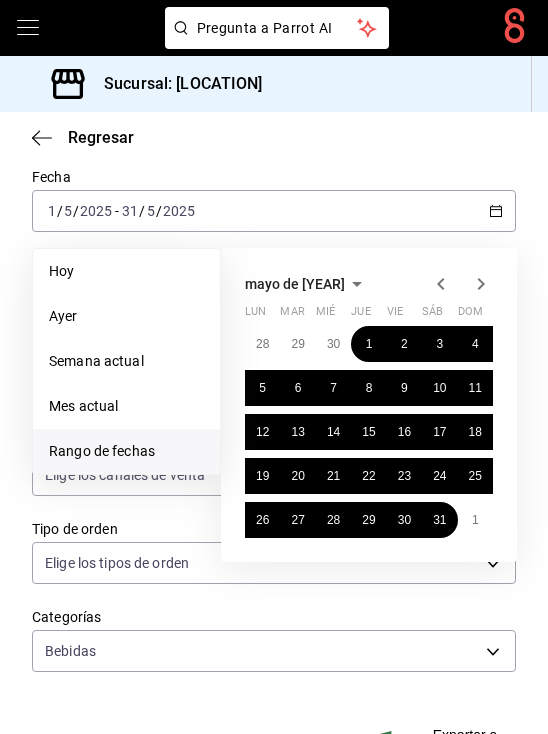 click 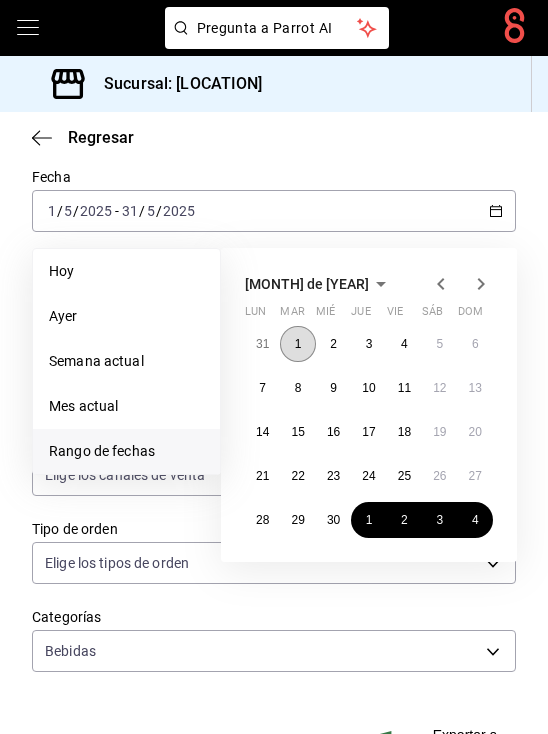 click on "1" at bounding box center [297, 344] 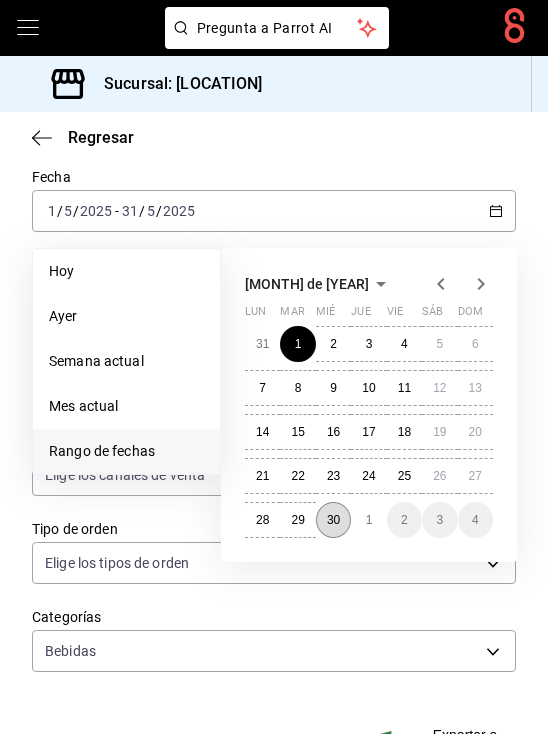 click on "30" at bounding box center [333, 520] 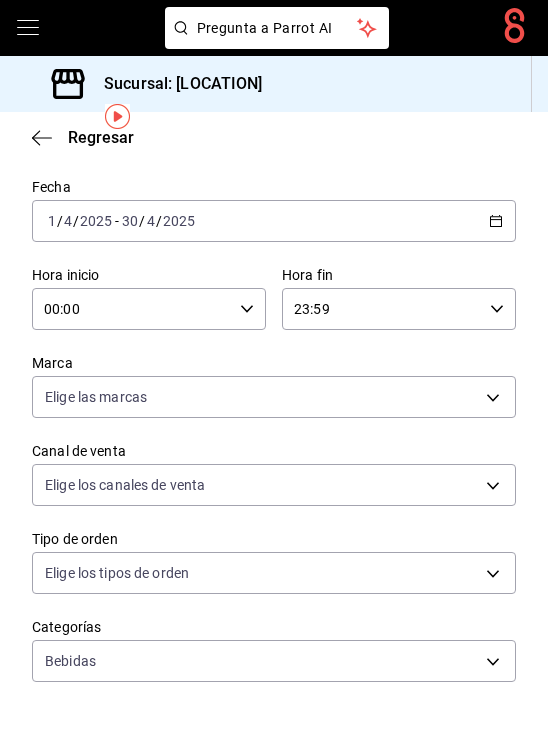 scroll, scrollTop: 73, scrollLeft: 0, axis: vertical 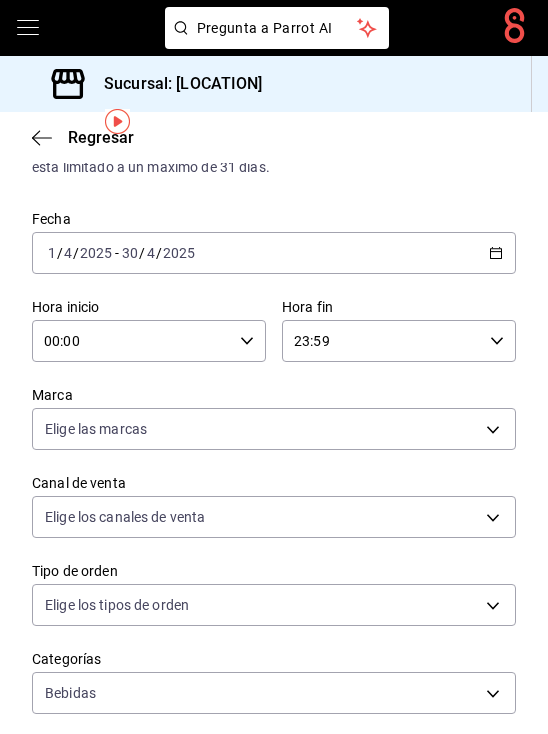 click on "[DATE] [DATE] - [DATE] [DATE]" at bounding box center [274, 253] 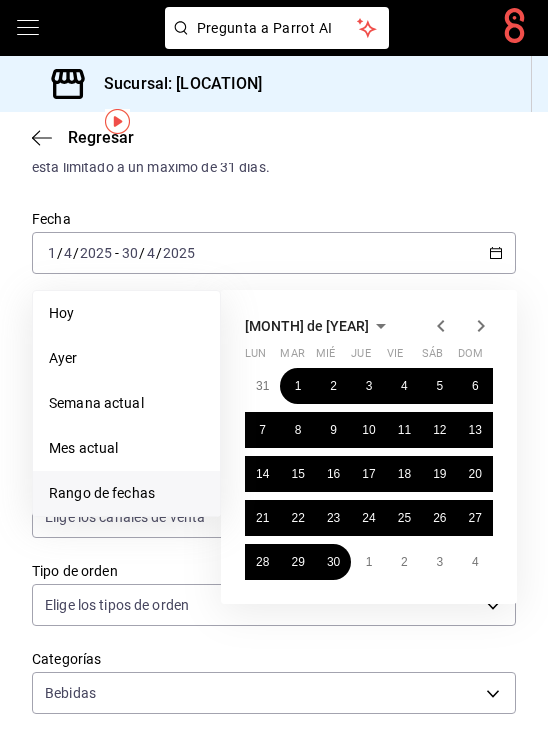 click 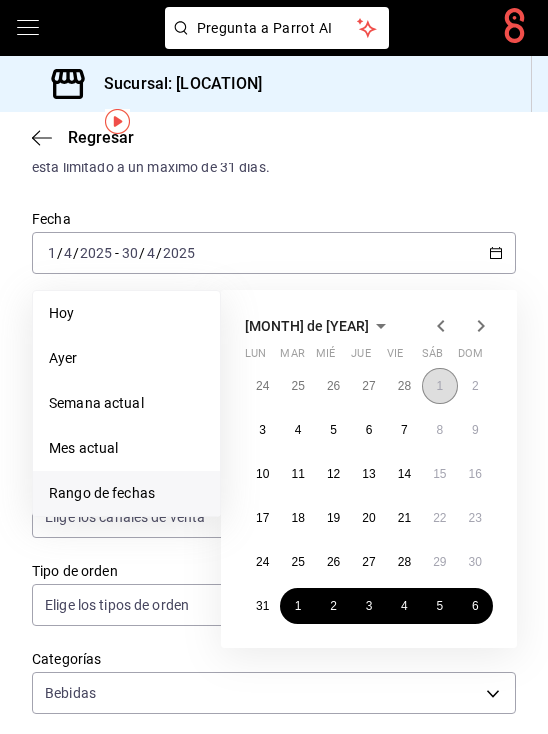 click on "1" at bounding box center (439, 386) 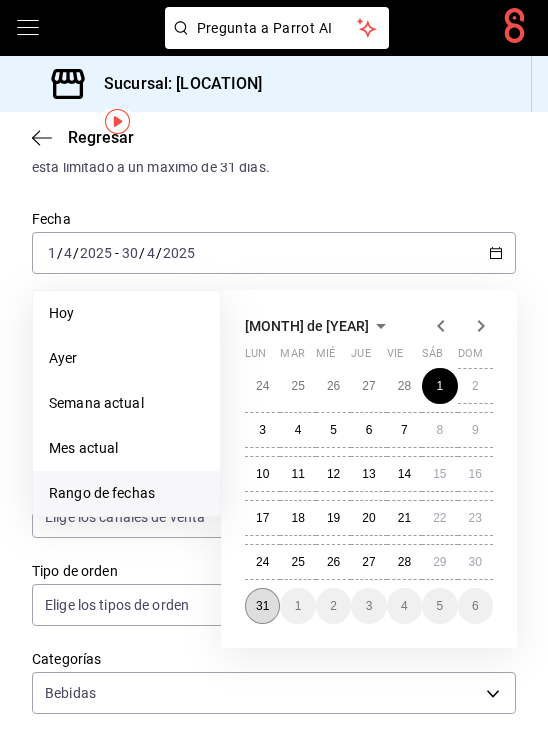 click on "31" at bounding box center (262, 606) 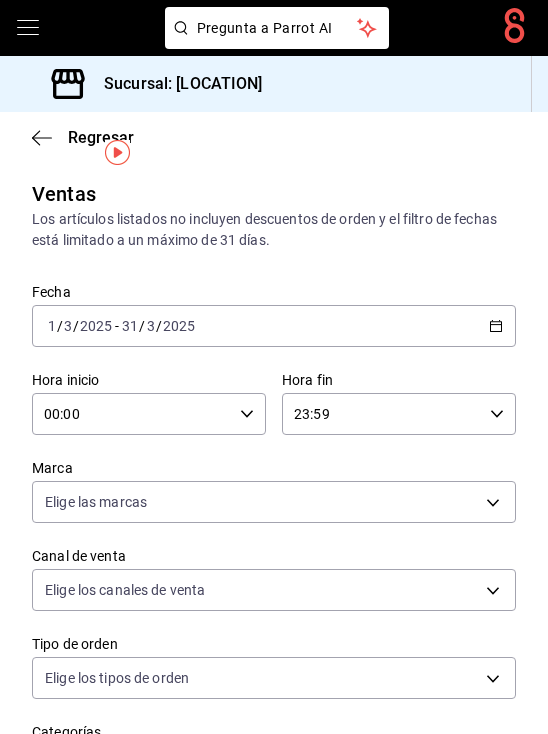 scroll, scrollTop: 117, scrollLeft: 0, axis: vertical 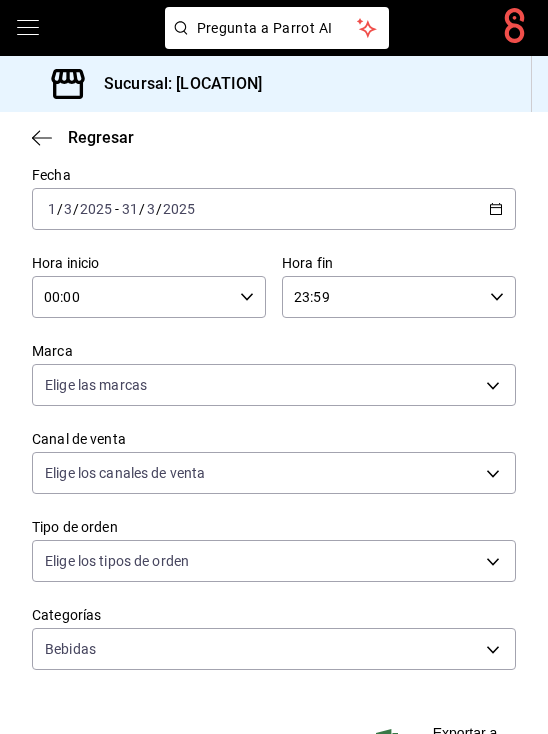 click on "[DATE] [DATE] - [DATE] [DATE]" at bounding box center [274, 209] 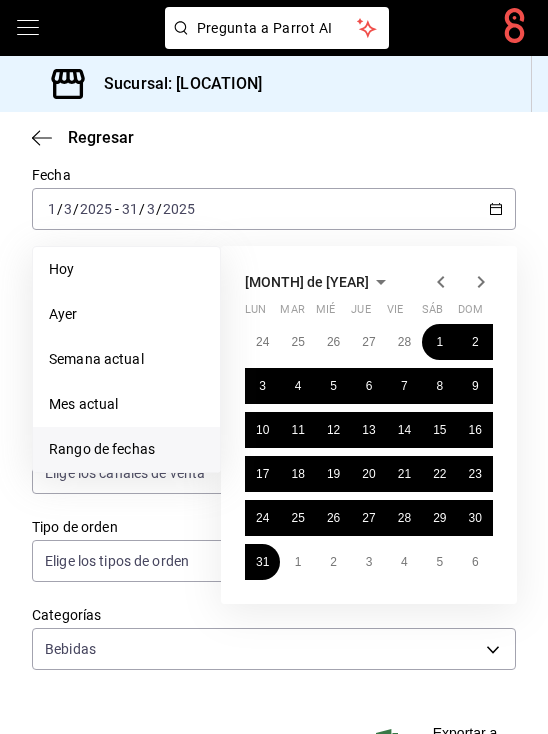 click 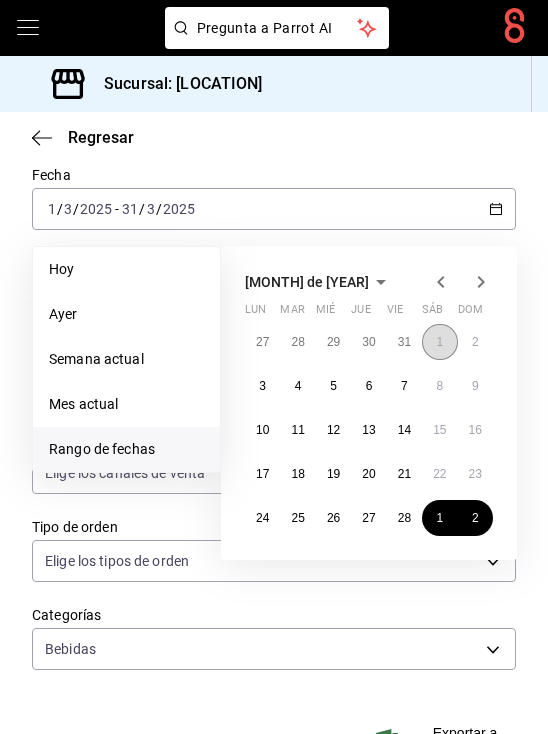 click on "1" at bounding box center (439, 342) 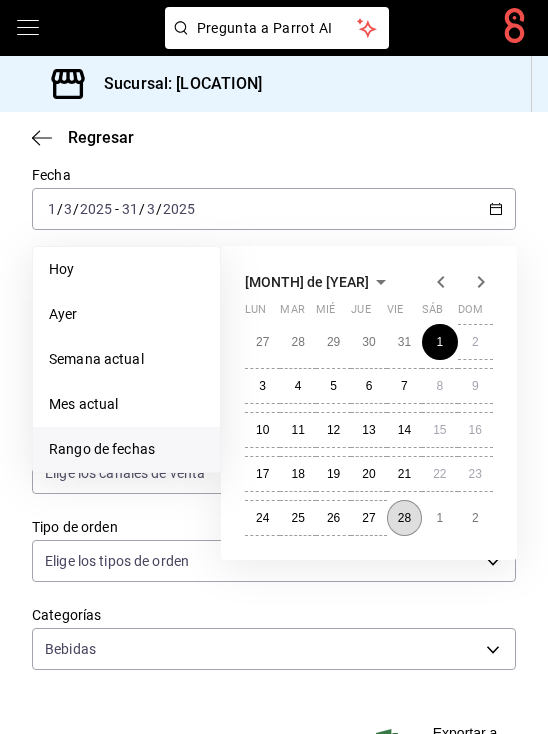 click on "28" at bounding box center (404, 518) 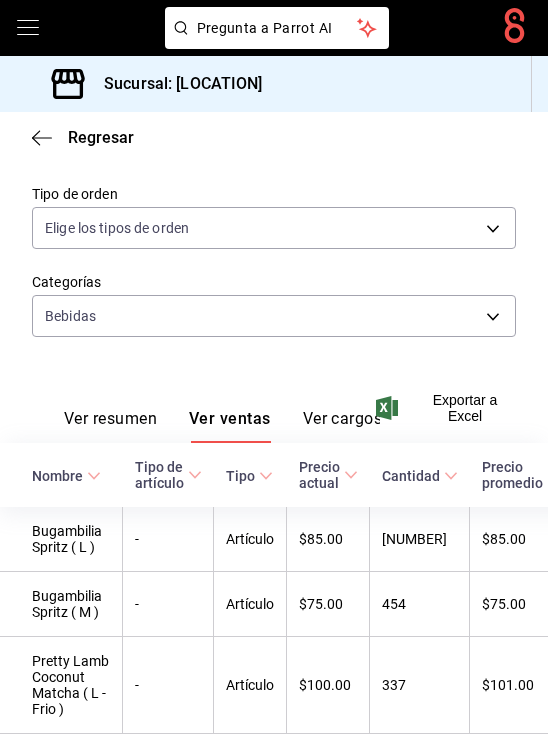 scroll, scrollTop: 477, scrollLeft: 0, axis: vertical 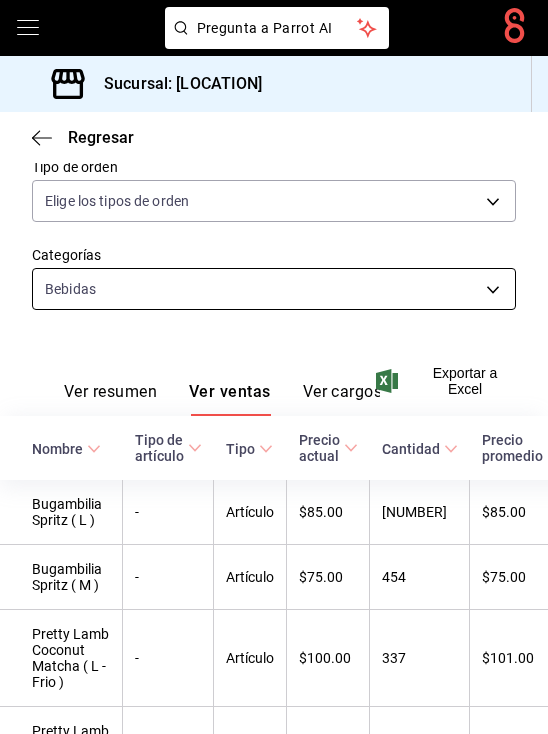 click on "Pregunta a Parrot AI Pregunta a Parrot AI Reportes   Menú   Configuración   Personal   Facturación   Inventarios   Suscripción   Ayuda Recomienda Parrot   [PERSON]   Sugerir nueva función   Sucursal: [LOCATION] Regresar Ventas Los artículos listados no incluyen descuentos de orden y el filtro de fechas está limitado a un máximo de 31 días. Fecha [DATE] [DATE] - [DATE] [DATE] Hora inicio 00:00 Hora inicio Hora fin 23:59 Hora fin Marca Elige las marcas Canal de venta Elige los canales de venta Tipo de orden Elige los tipos de orden Categorías Bebidas [UUID] Ver resumen Ver ventas Ver cargos Exportar a Excel Nombre Tipo de artículo Tipo Precio actual Cantidad Precio promedio   Total artículos   Descuentos de artículo Venta total Impuestos Venta neta Bugambilia Spritz ( L ) - Artículo $[PRICE] [QUANTITY] $[PRICE] $[AMOUNT] $[AMOUNT] $[AMOUNT] $[AMOUNT] $[AMOUNT] Bugambilia Spritz ( M ) - Artículo $[PRICE] [QUANTITY] $[PRICE] $[AMOUNT] $[AMOUNT] - [QUANTITY] -" at bounding box center (274, 367) 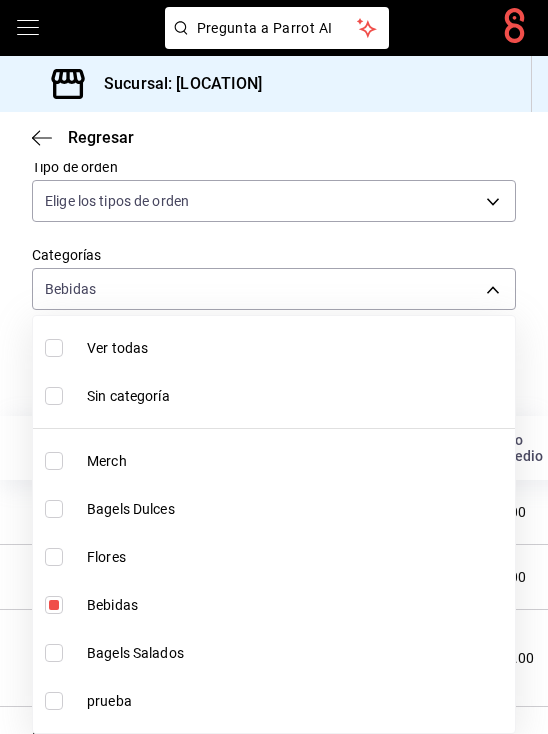 click on "Bebidas" at bounding box center [297, 605] 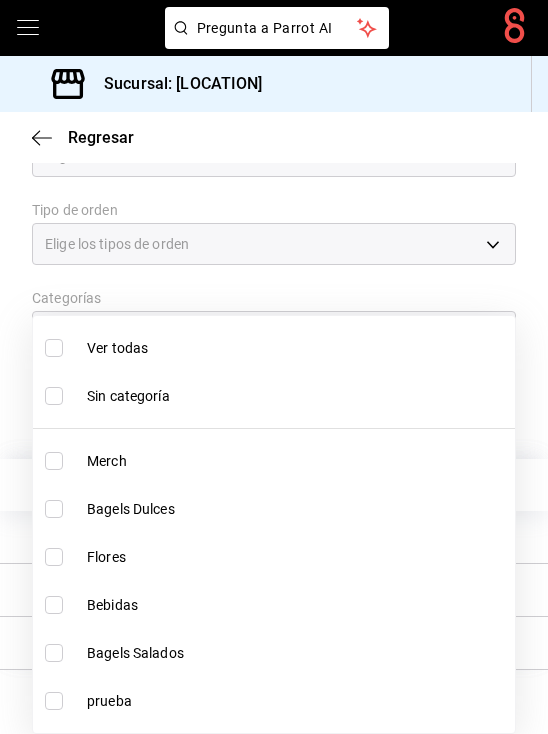 scroll, scrollTop: 434, scrollLeft: 0, axis: vertical 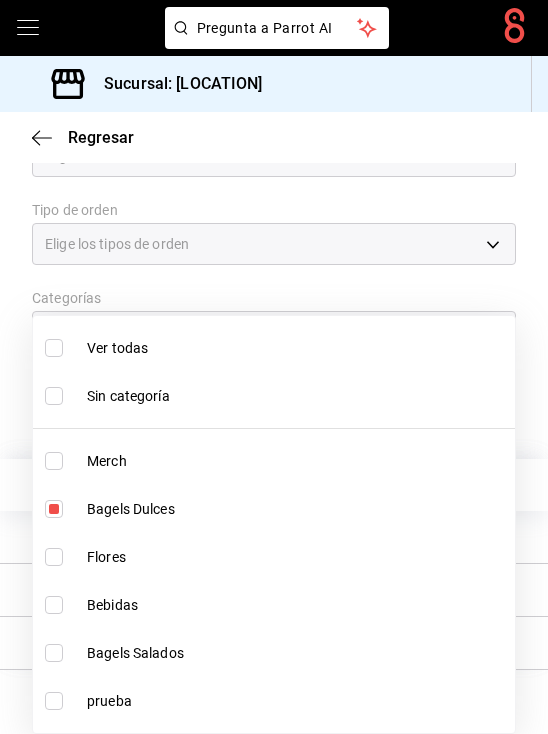 click at bounding box center [274, 367] 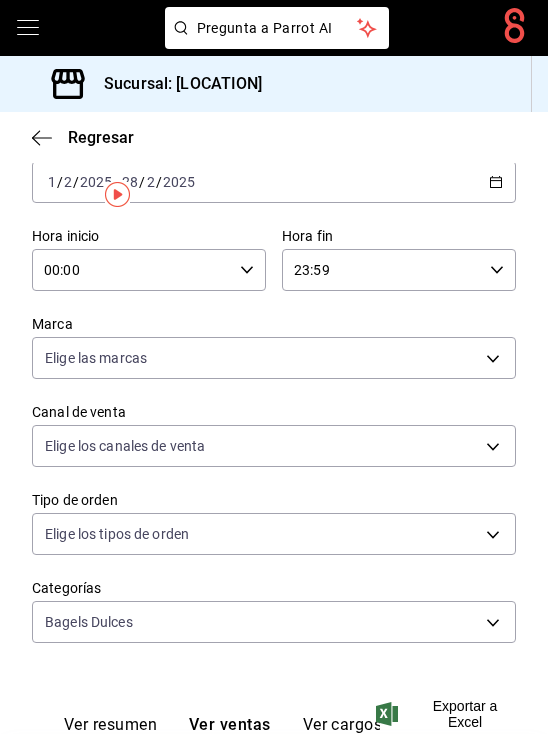 scroll, scrollTop: 0, scrollLeft: 0, axis: both 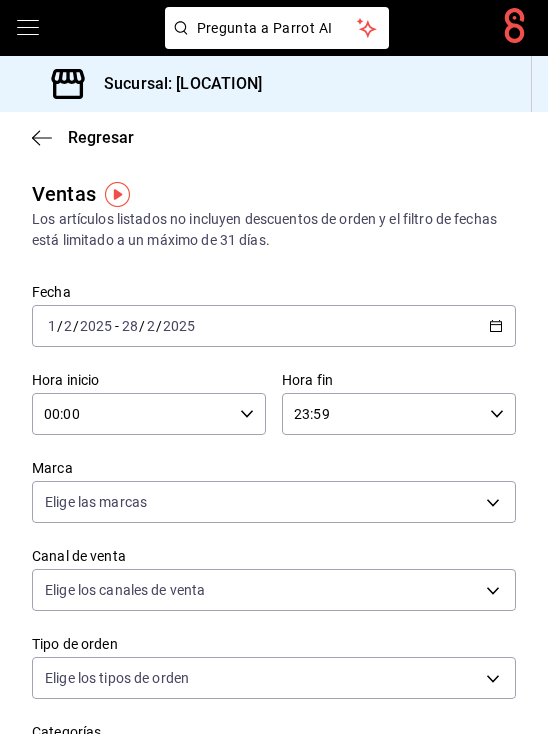click on "[DATE] [DATE] - [DATE] [DATE]" at bounding box center (274, 326) 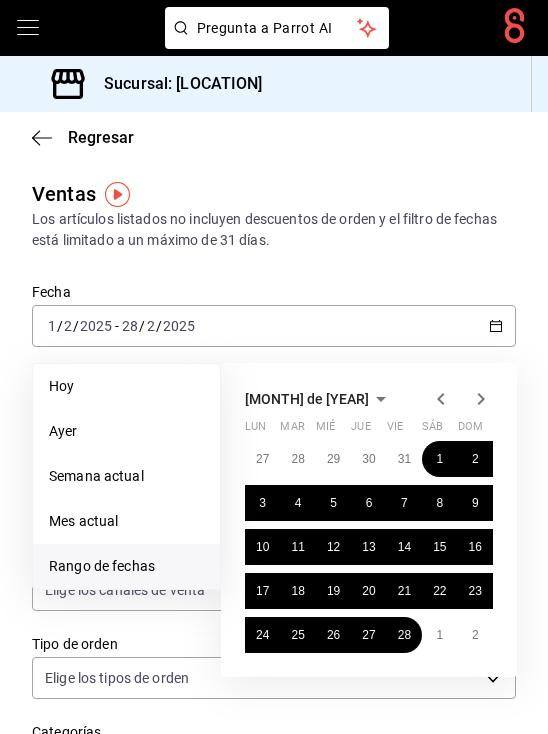 click 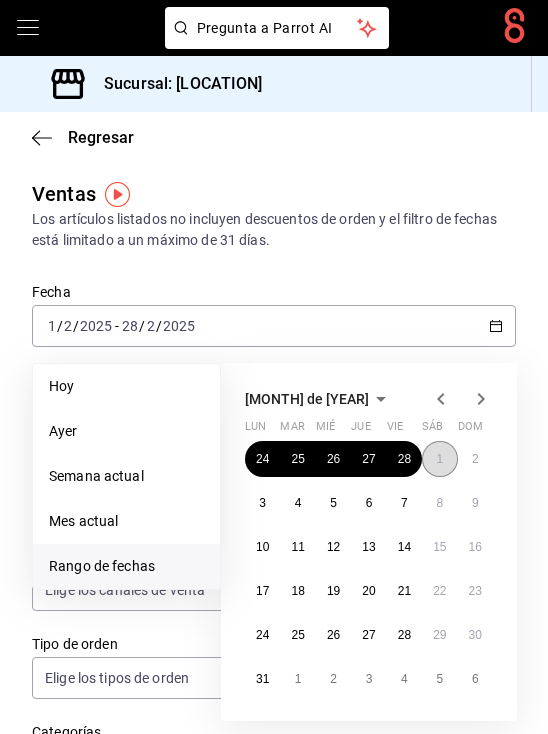 click on "1" at bounding box center [439, 459] 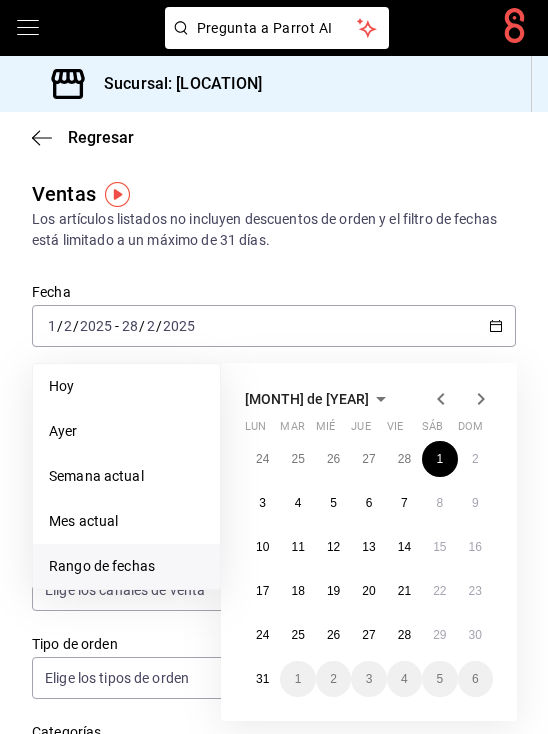 click 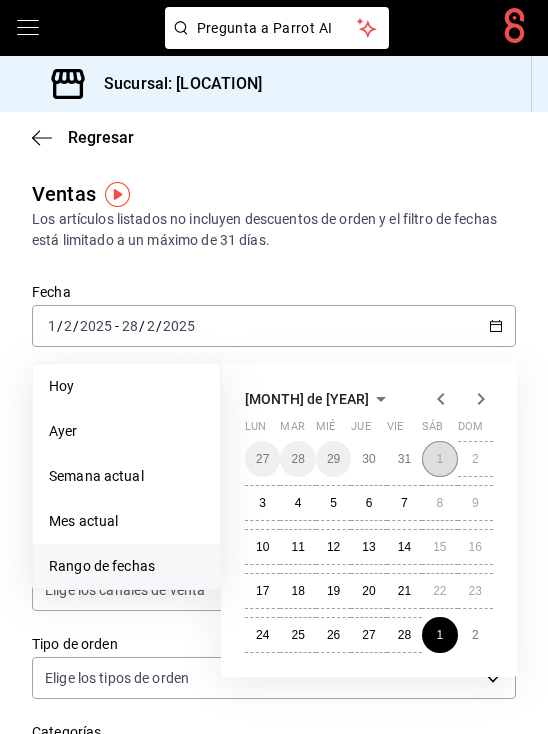 click on "1" at bounding box center (439, 459) 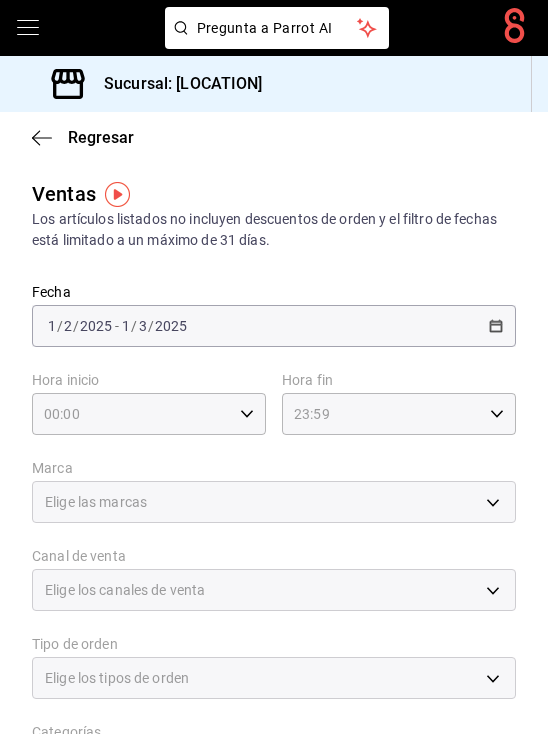 click on "[DATE] [DATE] - [DATE] [DATE]" at bounding box center [274, 326] 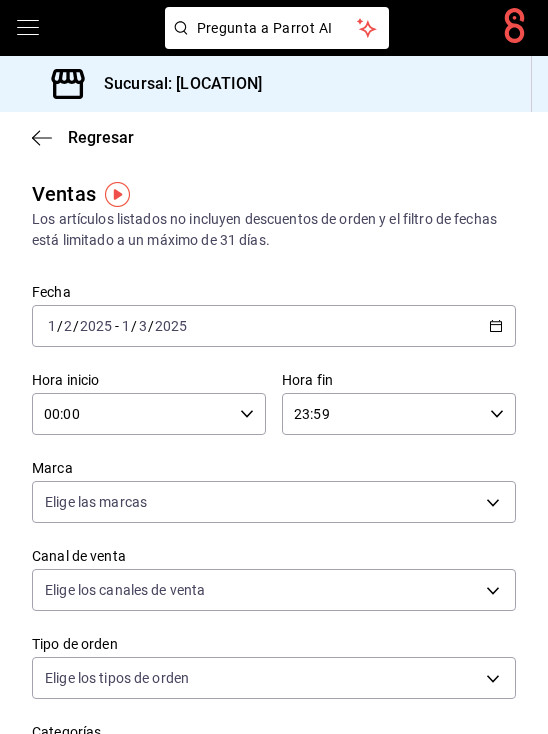 click 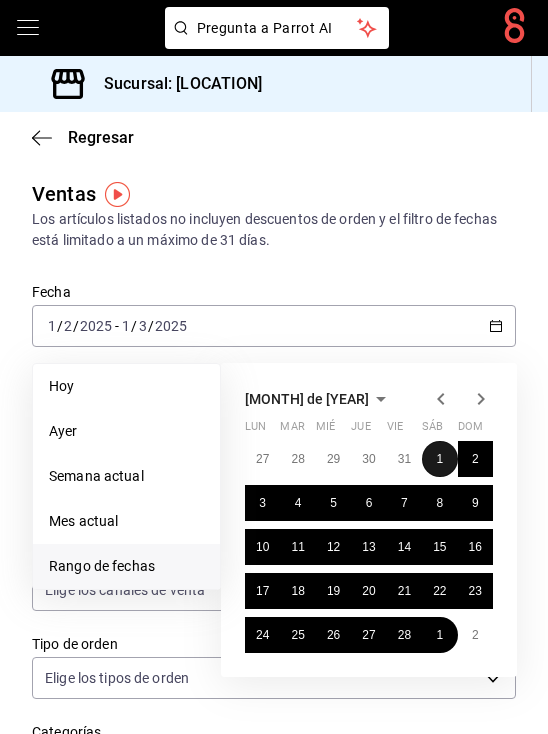 click on "1" at bounding box center (439, 459) 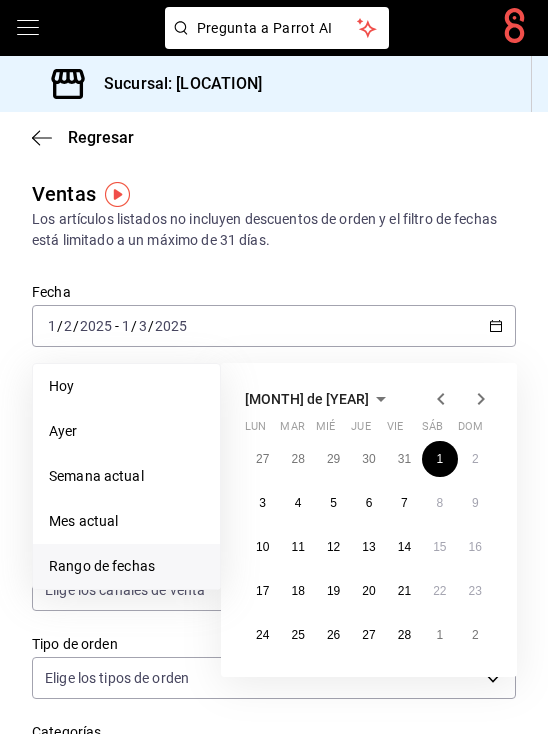 click on "[NUMBER] [NUMBER] [NUMBER] [NUMBER] [NUMBER] [NUMBER] [NUMBER] [NUMBER] [NUMBER] [NUMBER] [NUMBER] [NUMBER] [NUMBER] [NUMBER] [NUMBER] [NUMBER] [NUMBER] [NUMBER] [NUMBER] [NUMBER] [NUMBER] [NUMBER] [NUMBER] [NUMBER] [NUMBER] [NUMBER] [NUMBER] [NUMBER] [NUMBER] [NUMBER] [NUMBER] [NUMBER] [NUMBER] [NUMBER] [NUMBER]" at bounding box center [369, 547] 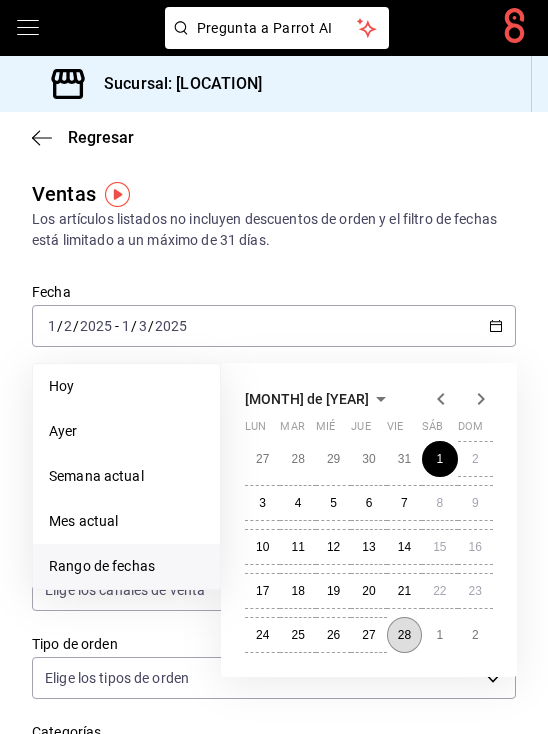click on "28" at bounding box center (404, 635) 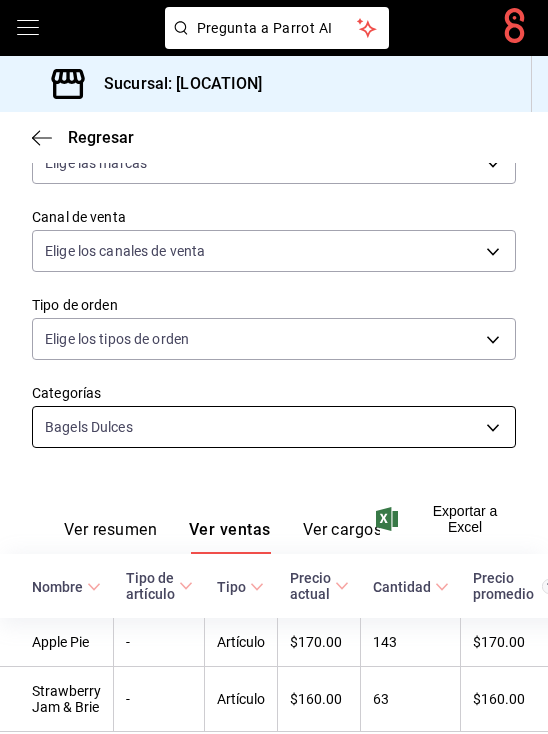 scroll, scrollTop: 381, scrollLeft: 0, axis: vertical 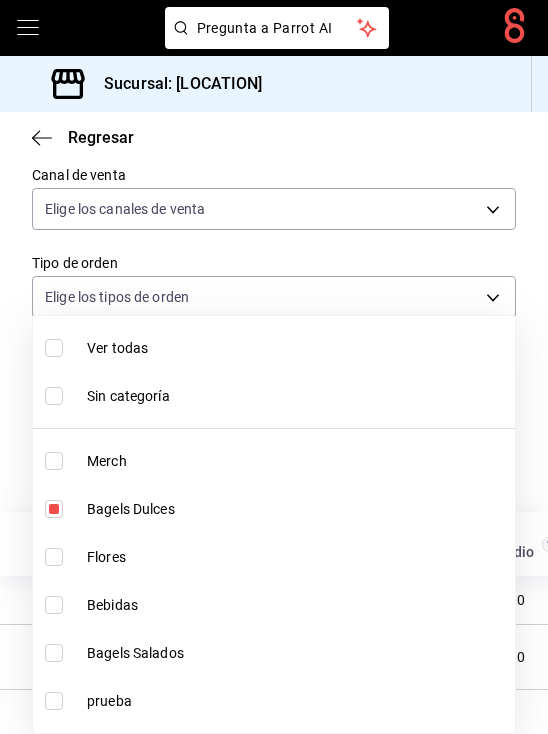 click on "Pregunta a Parrot AI Pregunta a Parrot AI Reportes   Menú   Configuración   Personal   Facturación   Inventarios   Suscripción   Ayuda Recomienda Parrot   [PERSON]   Sugerir nueva función   Sucursal: Pretty Lamb (Qro) Regresar Ventas Los artículos listados no incluyen descuentos de orden y el filtro de fechas está limitado a un máximo de 31 días. Fecha [DATE] [DATE] - [DATE] [DATE] Hora inicio 00:00 Hora inicio Hora fin 23:59 Hora fin Marca Elige las marcas Canal de venta Elige los canales de venta Tipo de orden Elige los tipos de orden Categorías Bagels Dulces [UUID] Ver resumen Ver ventas Ver cargos Exportar a Excel Nombre Tipo de artículo Tipo Precio actual Cantidad Precio promedio   Total artículos   Descuentos de artículo Venta total Impuestos Venta neta Apple Pie - Artículo [PRICE] [NUMBER] [PRICE] [PRICE] [PRICE] [PRICE] [PRICE] Strawberry Jam & Brie - Artículo [PRICE] [NUMBER] [PRICE] [PRICE] [PRICE] [PRICE] [PRICE]" at bounding box center [274, 367] 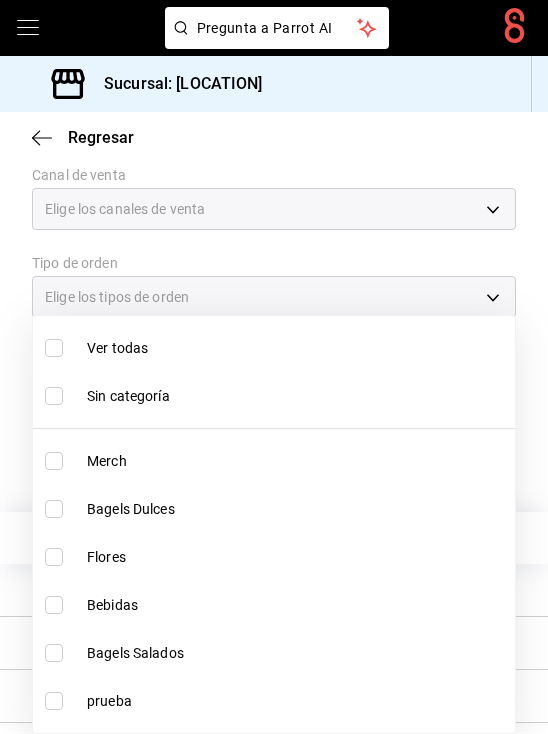 click on "Bagels Salados" at bounding box center [274, 653] 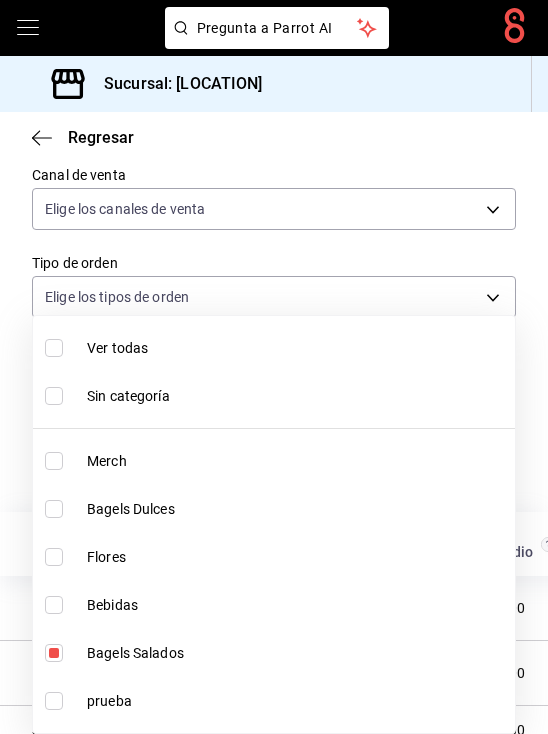 click at bounding box center (274, 367) 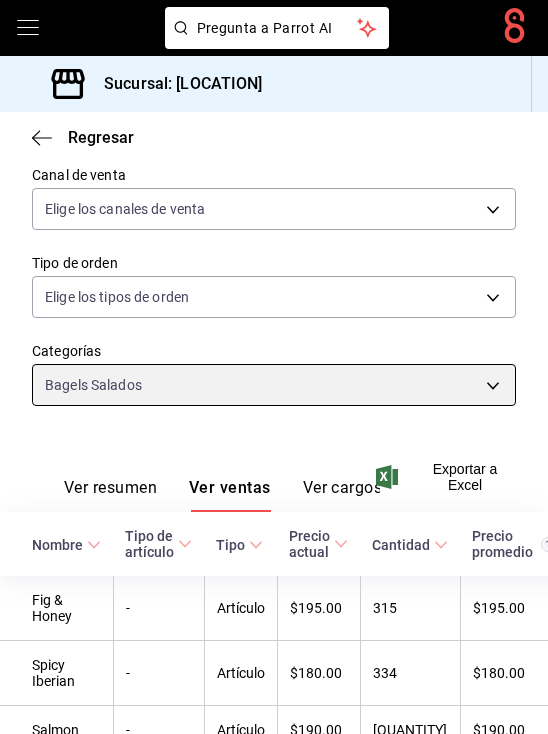 scroll, scrollTop: 474, scrollLeft: 0, axis: vertical 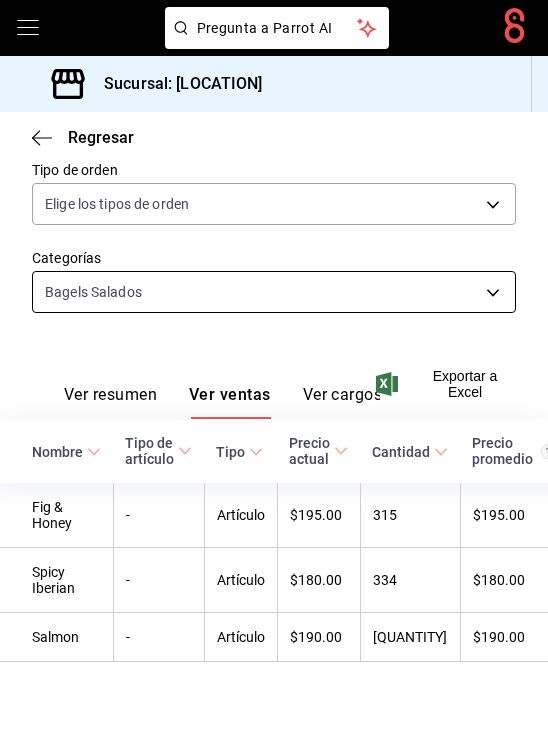 click on "Pregunta a Parrot AI Pregunta a Parrot AI Reportes   Menú   Configuración   Personal   Facturación   Inventarios   Suscripción   Ayuda Recomienda Parrot   [PERSON]   Sugerir nueva función   Sucursal: [CITY]   Regresar Ventas Los artículos listados no incluyen descuentos de orden y el filtro de fechas está limitado a un máximo de 31 días. Fecha [DATE] [DATE] - [DATE] [DATE] Hora inicio 00:00 Hora inicio Hora fin 23:59 Hora fin Marca Elige las marcas Canal de venta Elige los canales de venta Tipo de orden Elige los tipos de orden Categorías Bagels Salados 5a6c7b93-f4f9-48d7-8007-706185de1768 Ver resumen Ver ventas Ver cargos Exportar a Excel Nombre Tipo de artículo Tipo Precio actual Cantidad Precio promedio   Total artículos   Descuentos de artículo Venta total Impuestos Venta neta Fig & Honey - Artículo $195.00 315 $195.00 $61,425.00 $0.00 $61,425.00 $8,472.41 $52,952.59 Spicy Iberian - Artículo $180.00 334 $180.00 $60,120.00 $0.00 $60,120.00 $8,292.41 Salmon -" at bounding box center [274, 367] 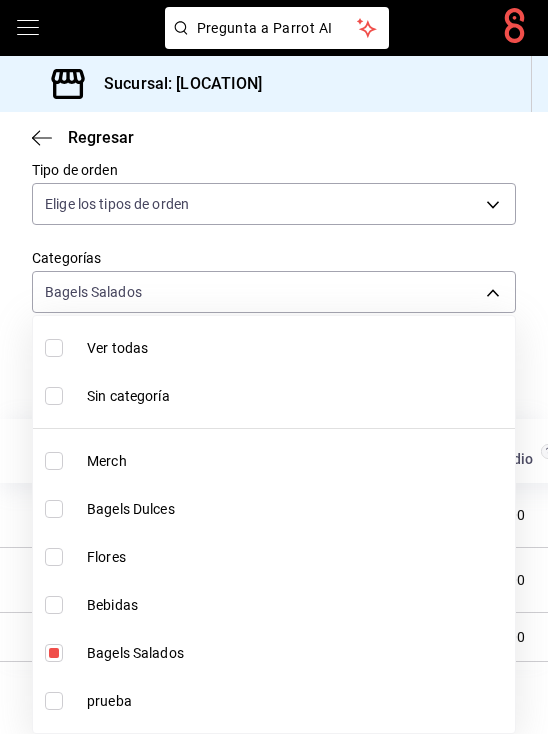 click at bounding box center (54, 653) 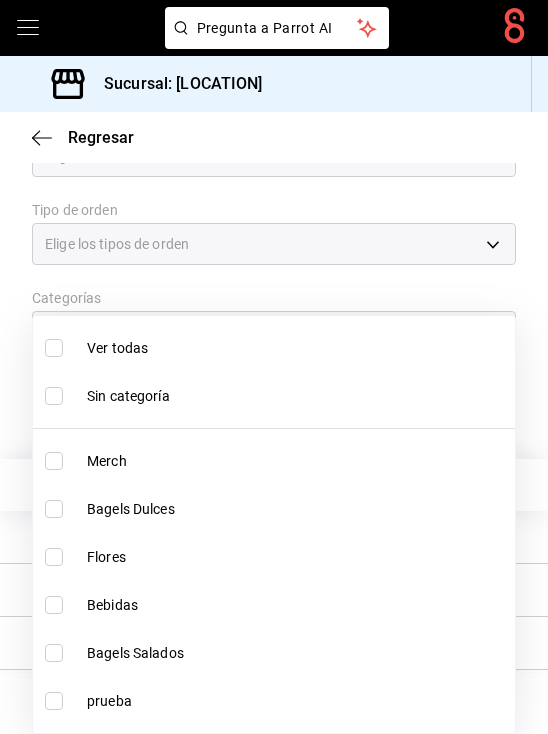 scroll, scrollTop: 434, scrollLeft: 0, axis: vertical 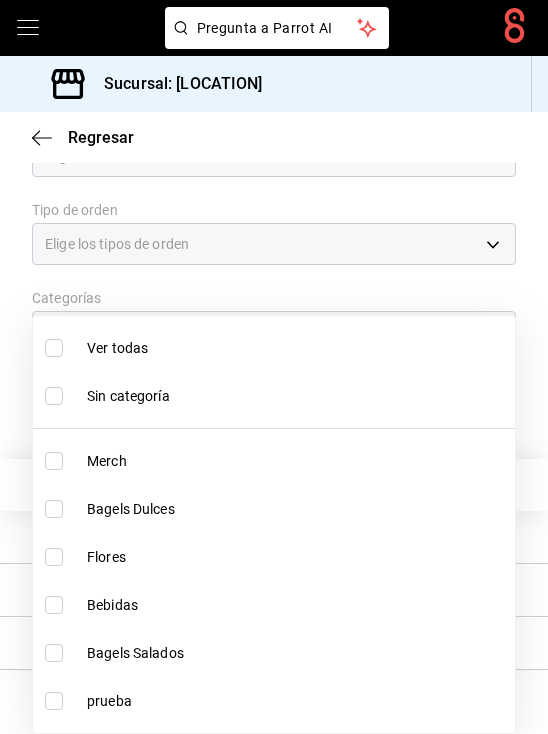 click on "Merch" at bounding box center [274, 461] 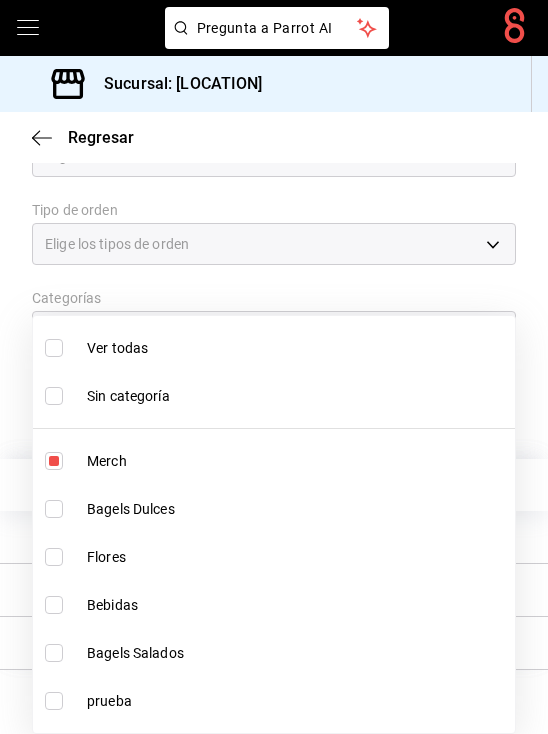 click at bounding box center [274, 367] 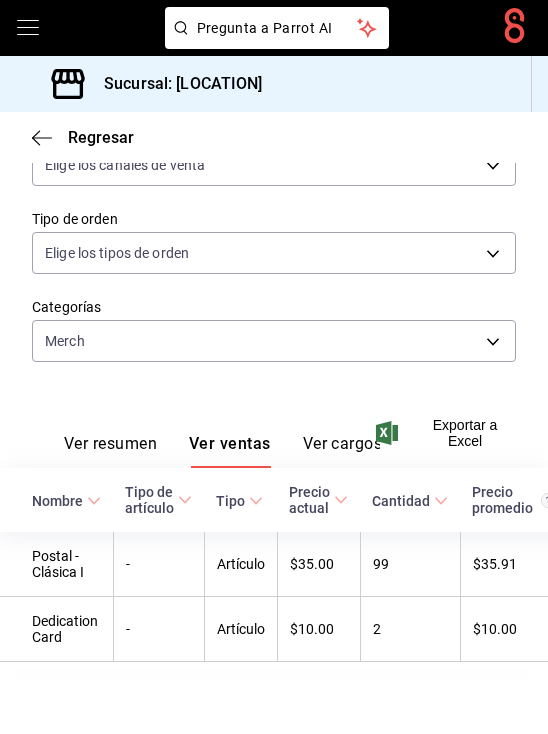 scroll, scrollTop: 0, scrollLeft: 0, axis: both 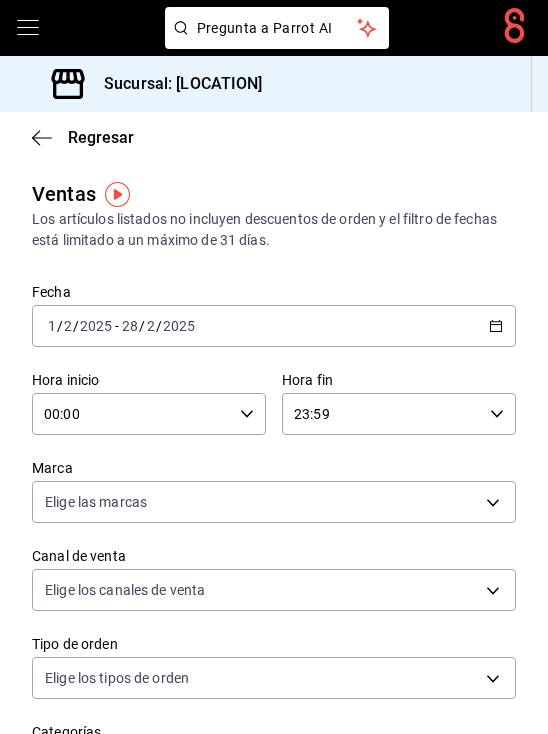 click on "[DATE] [DATE] - [DATE] [DATE]" at bounding box center [274, 326] 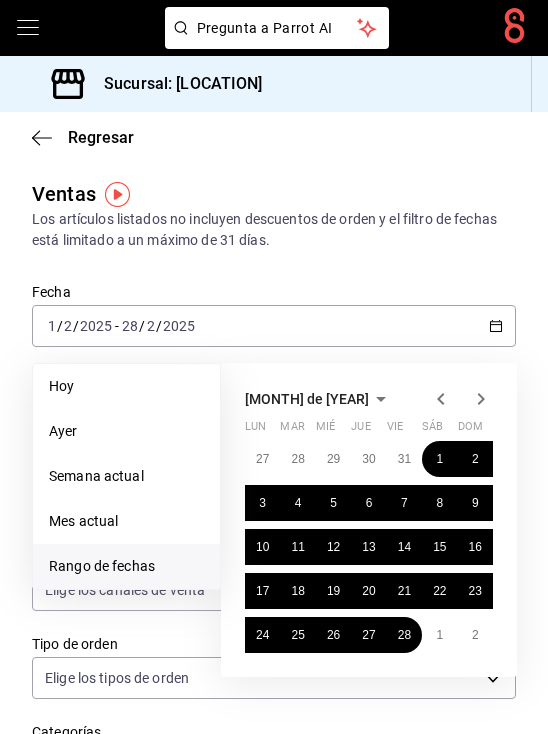 click on "febrero de [YEAR] lun mar mié jue vie sáb dom 27 28 29 30 31 1 2 3 4 5 6 7 8 9 10 11 12 13 14 15 16 17 18 19 20 21 22 23 24 25 26 27 28 1 2" at bounding box center [369, 520] 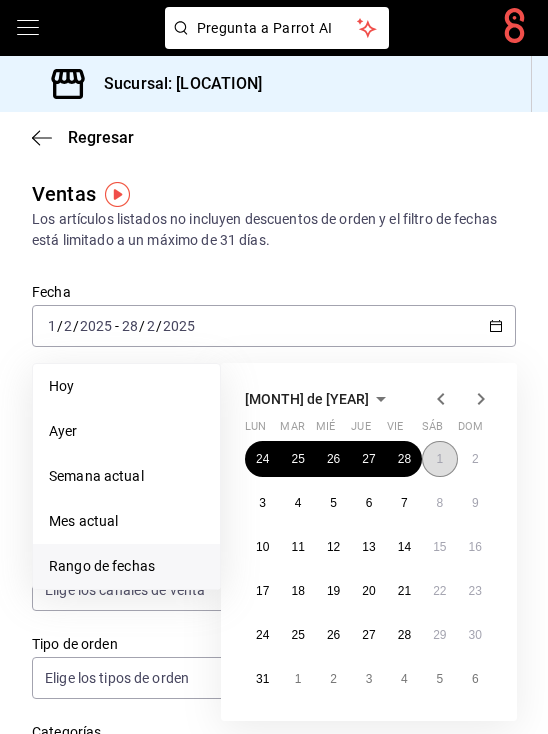 click on "1" at bounding box center [439, 459] 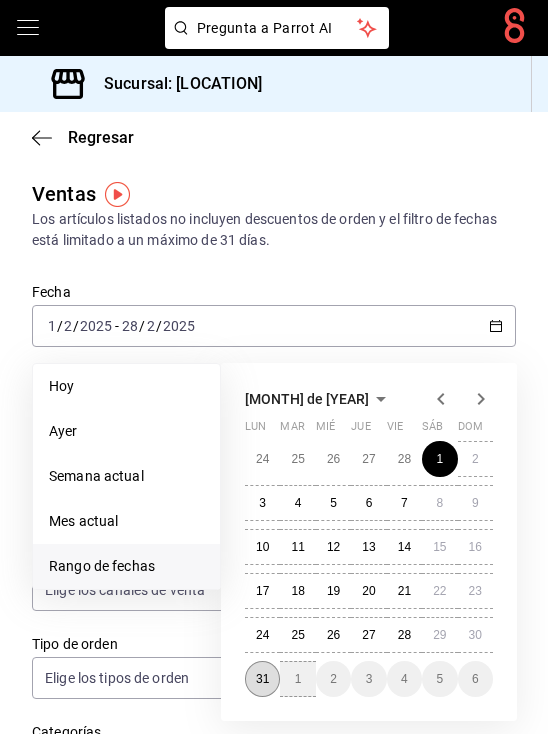 click on "31" at bounding box center (262, 679) 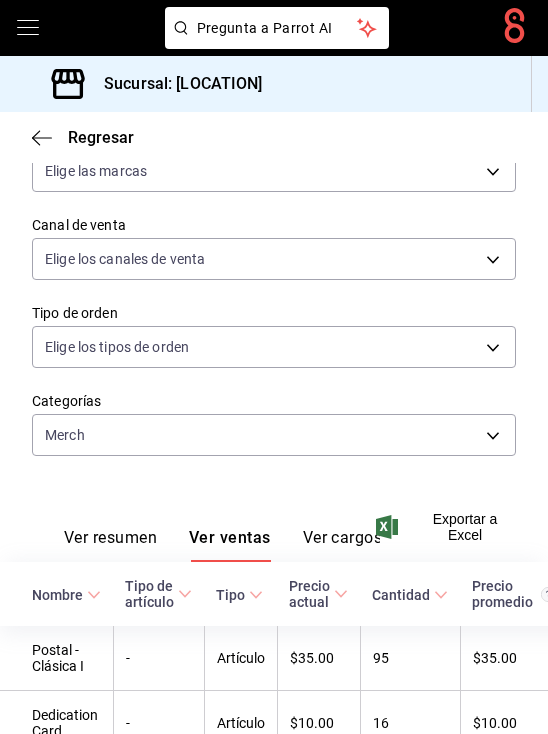 scroll, scrollTop: 428, scrollLeft: 0, axis: vertical 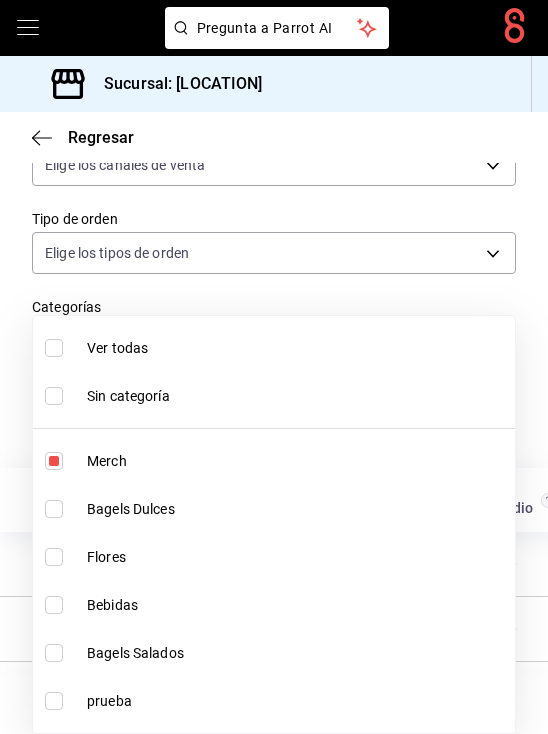 click on "Pregunta a Parrot AI Pregunta a Parrot AI Reportes   Menú   Configuración   Personal   Facturación   Inventarios   Suscripción   Ayuda Recomienda Parrot   [PERSON]   Sugerir nueva función   Sucursal: [LOCATION] Regresar Ventas Los artículos listados no incluyen descuentos de orden y el filtro de fechas está limitado a un máximo de 31 días. Fecha [DATE] [DATE] - [DATE] [DATE] Hora inicio 00:00 Hora inicio Hora fin 23:59 Hora fin Marca Elige las marcas Canal de venta Elige los canales de venta Tipo de orden Elige los tipos de orden Categorías Merch [UUID] Ver resumen Ver ventas Ver cargos Exportar a Excel Nombre Tipo de artículo Tipo Precio actual Cantidad Precio promedio   Total artículos   Descuentos de artículo Venta total Impuestos Venta neta Postal - Clásica I - Artículo $[PRICE] [QUANTITY] $[PRICE] $[AMOUNT] $[AMOUNT] $[AMOUNT] $[AMOUNT] $[AMOUNT] Dedication Card - Artículo $[PRICE] [QUANTITY] $[PRICE] $[AMOUNT] $[AMOUNT] $[AMOUNT] $[AMOUNT] $[AMOUNT] Pregunta a Parrot AI" at bounding box center (274, 367) 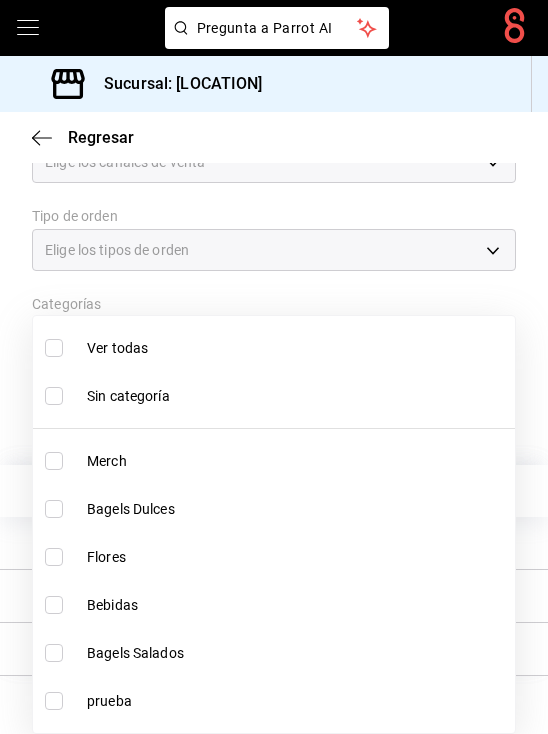 click on "Bagels Dulces" at bounding box center (297, 509) 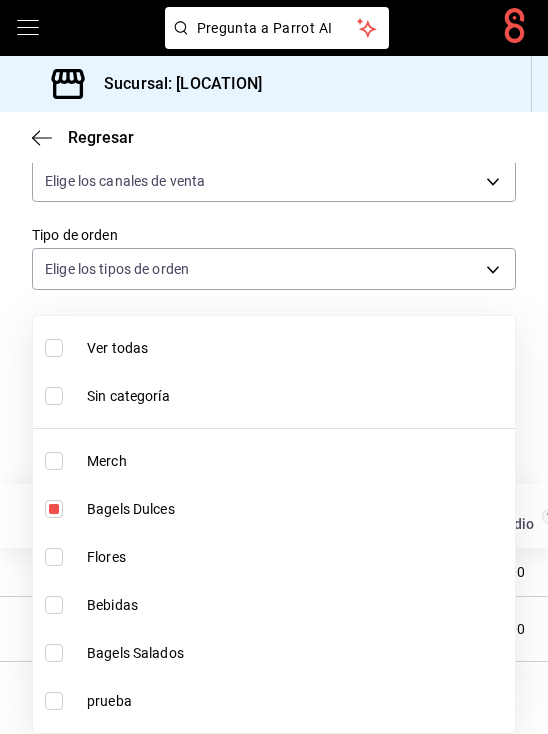 scroll, scrollTop: 411, scrollLeft: 0, axis: vertical 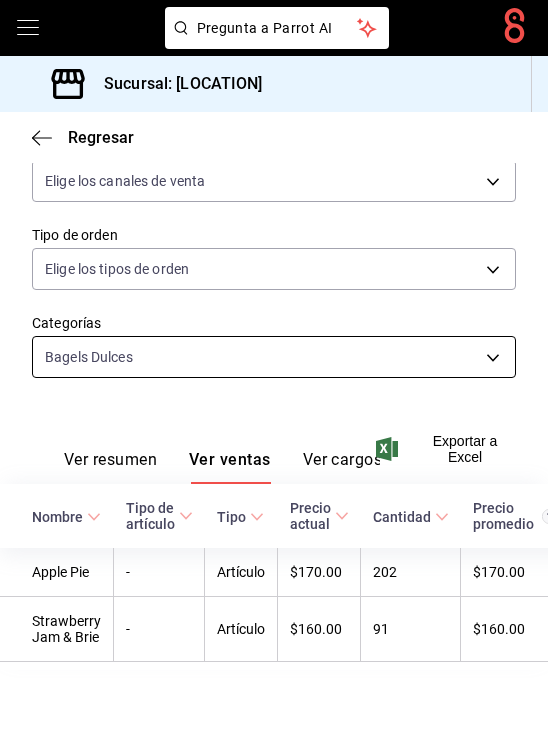 click on "Pregunta a Parrot AI Pregunta a Parrot AI Reportes   Menú   Configuración   Personal   Facturación   Inventarios   Suscripción   Ayuda Recomienda Parrot   [PERSON]   Sugerir nueva función   Sucursal: [CITY]   Regresar Ventas Los artículos listados no incluyen descuentos de orden y el filtro de fechas está limitado a un máximo de 31 días. Fecha [DATE] [DATE] - [DATE] [DATE] Hora inicio 00:00 Hora inicio Hora fin 23:59 Hora fin Marca Elige las marcas Canal de venta Elige los canales de venta Tipo de orden Elige los tipos de orden Categorías Bagels Dulces 4b1a1943-a012-42d9-8204-f736ff484863 Ver resumen Ver ventas Ver cargos Exportar a Excel Nombre Tipo de artículo Tipo Precio actual Cantidad Precio promedio   Total artículos   Descuentos de artículo Venta total Impuestos Venta neta Apple Pie - Artículo $170.00 202 $170.00 $34,340.00 $0.00 $34,340.00 $4,736.55 $29,603.45 Strawberry Jam & Brie - Artículo $160.00 91 $160.00 $14,560.00 $0.00 $14,560.00 $2,008.28" at bounding box center [274, 367] 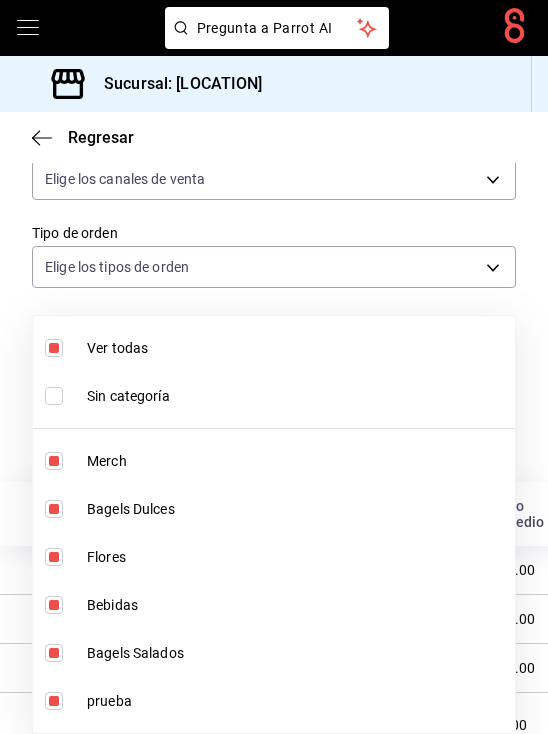 click on "Ver todas" at bounding box center (297, 348) 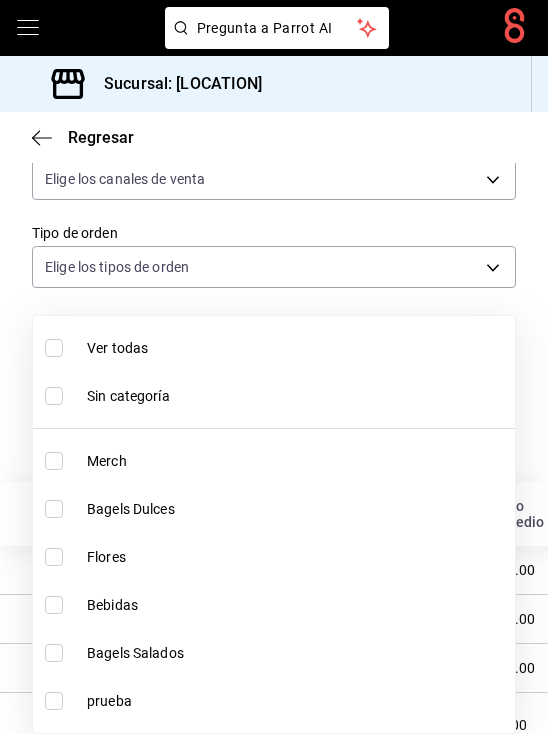 click on "Bagels Salados" at bounding box center (274, 653) 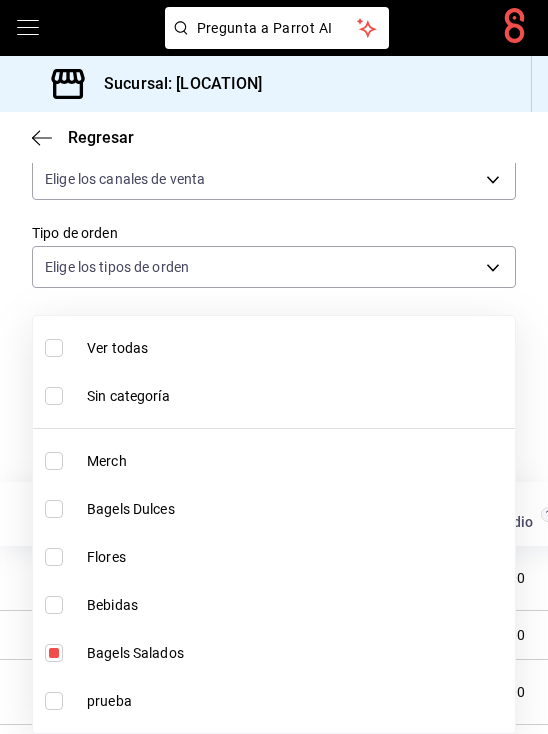 click at bounding box center (274, 367) 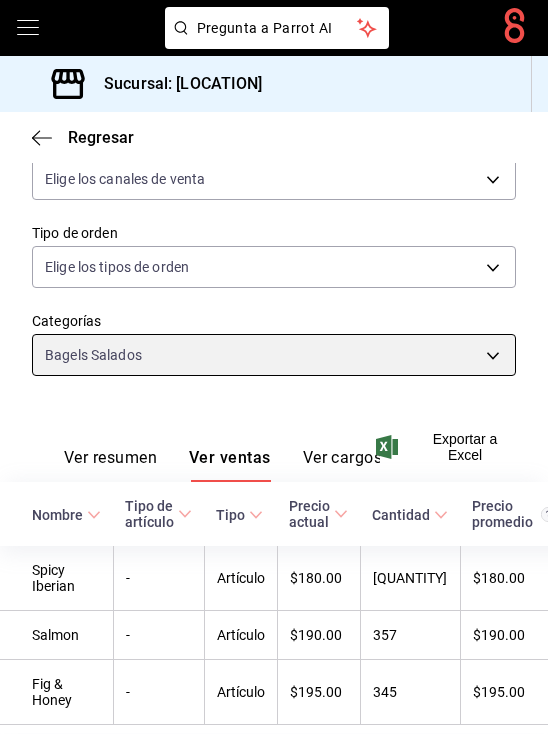 scroll, scrollTop: 477, scrollLeft: 0, axis: vertical 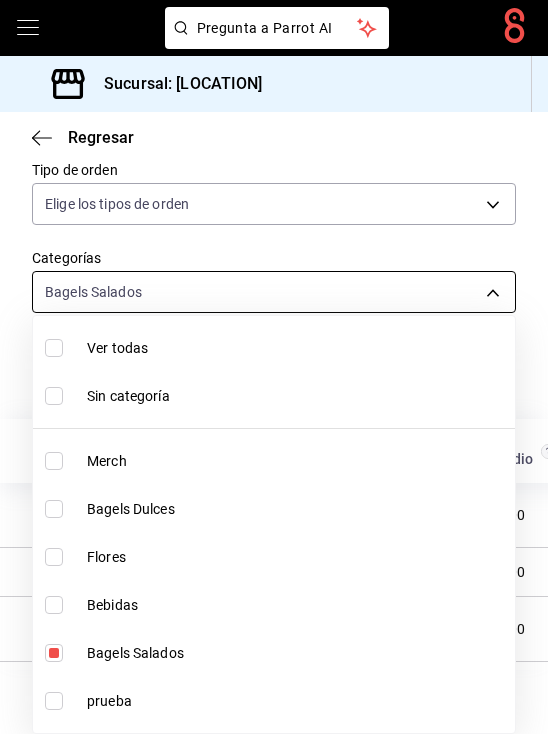 click on "Pregunta a Parrot AI Pregunta a Parrot AI Reportes   Menú   Configuración   Personal   Facturación   Inventarios   Suscripción   Ayuda Recomienda Parrot   [PERSON]   Sugerir nueva función   Sucursal: Pretty Lamb (Qro) Regresar Ventas Los artículos listados no incluyen descuentos de orden y el filtro de fechas está limitado a un máximo de 31 días. Fecha [DATE] [DATE] - [DATE] [DATE] Hora inicio 00:00 Hora inicio Hora fin 23:59 Hora fin Marca Elige las marcas Canal de venta Elige los canales de venta Tipo de orden Elige los tipos de orden Categorías Bagels Salados [UUID] Ver resumen Ver ventas Ver cargos Exportar a Excel Nombre Tipo de artículo Tipo Precio actual Cantidad Precio promedio   Total artículos   Descuentos de artículo Venta total Impuestos Venta neta Spicy Iberian - Artículo [PRICE] [NUMBER] [PRICE] [PRICE] [PRICE] [PRICE] [PRICE] Salmon - Artículo [PRICE] [NUMBER] [PRICE] [PRICE] [PRICE] [PRICE] [PRICE] -" at bounding box center (274, 367) 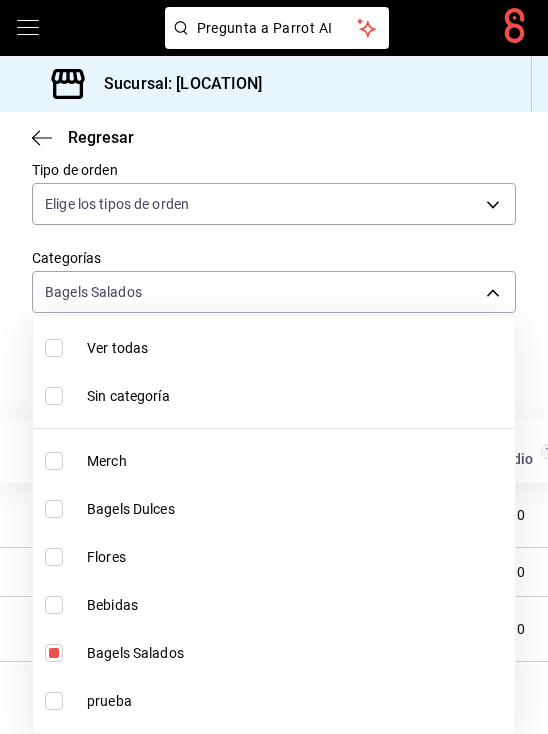 click at bounding box center (274, 367) 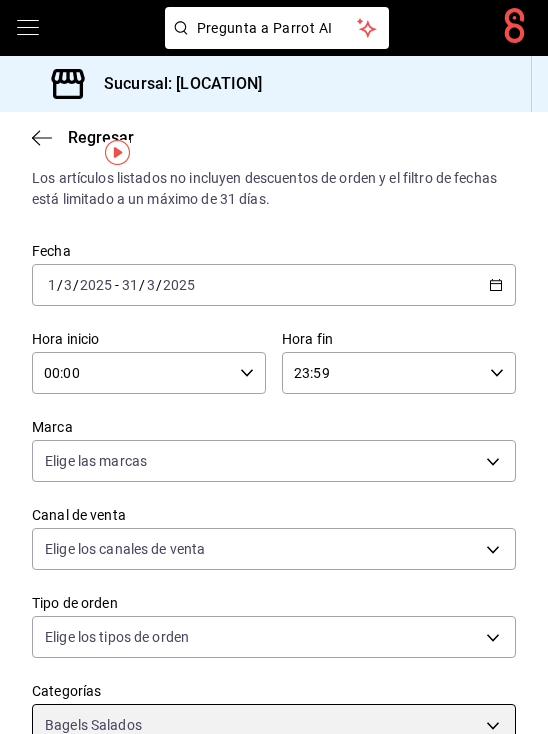 scroll, scrollTop: 33, scrollLeft: 0, axis: vertical 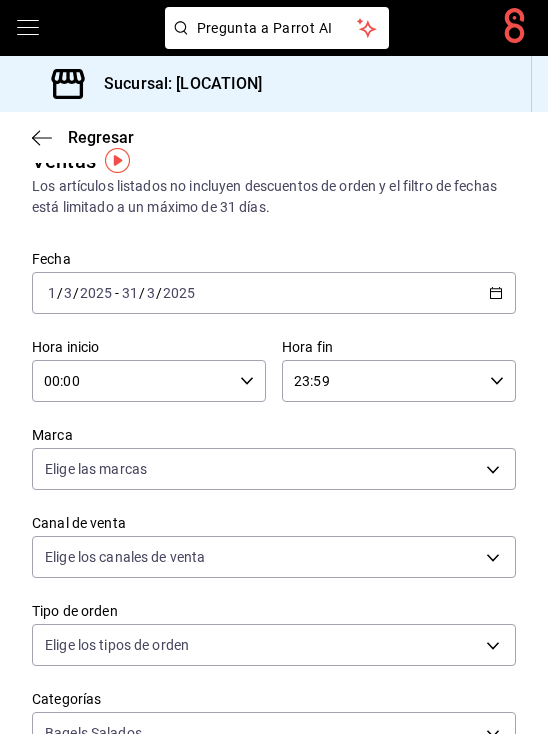 click on "[DATE] [DATE] - [DATE] [DATE]" at bounding box center (274, 293) 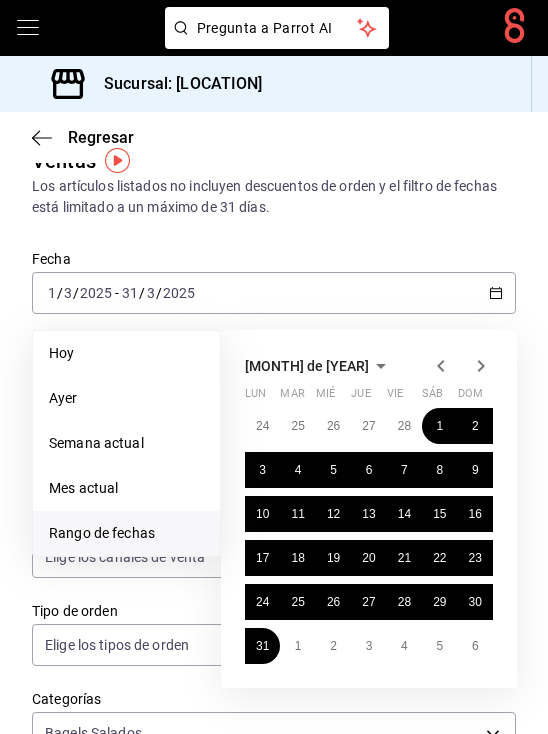 click 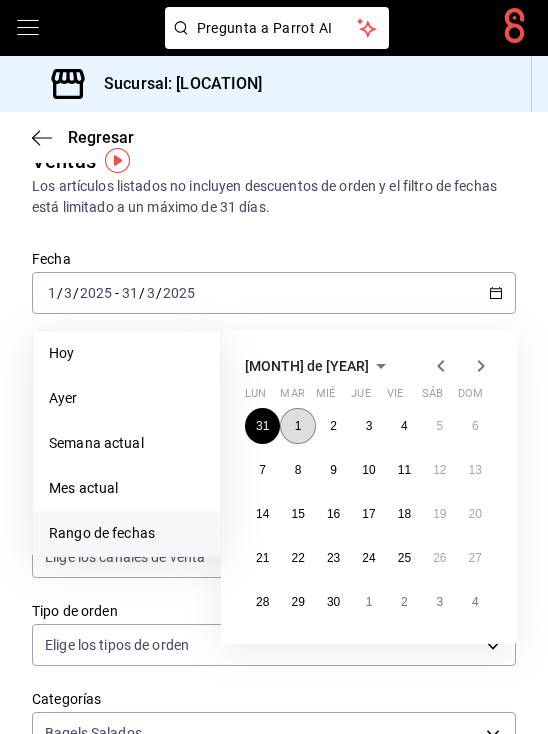 click on "1" at bounding box center (297, 426) 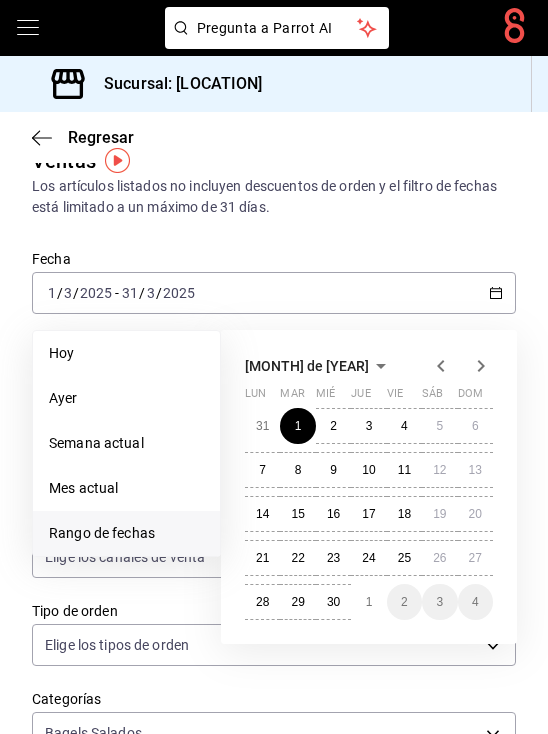 click on "31 1 2 3 4 5 6 7 8 9 10 11 12 13 14 15 16 17 18 19 20 21 22 23 24 25 26 27 28 29 30 1 2 3 4" at bounding box center [369, 514] 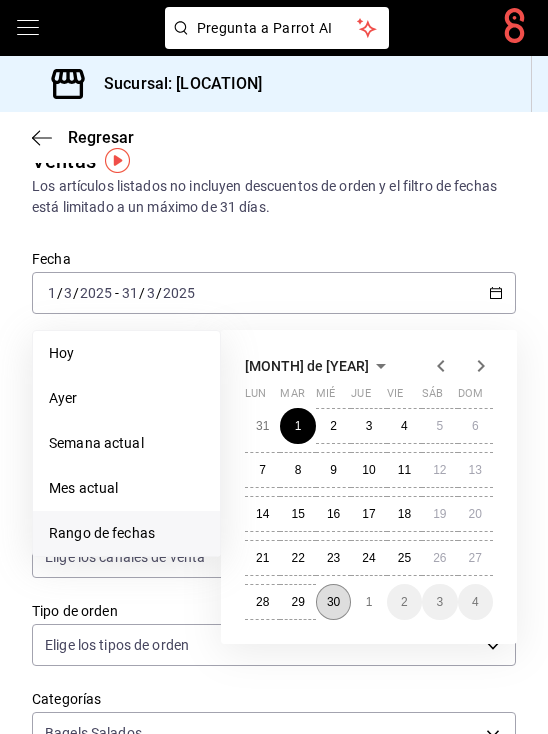 click on "30" at bounding box center [333, 602] 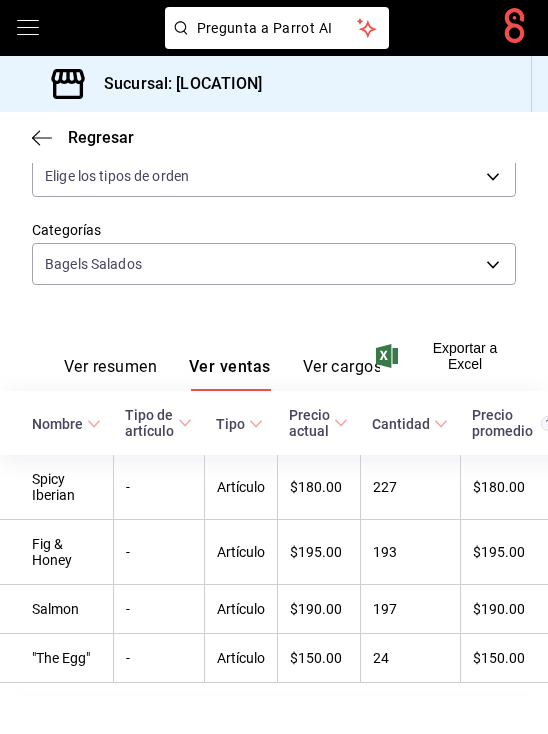 scroll, scrollTop: 527, scrollLeft: 0, axis: vertical 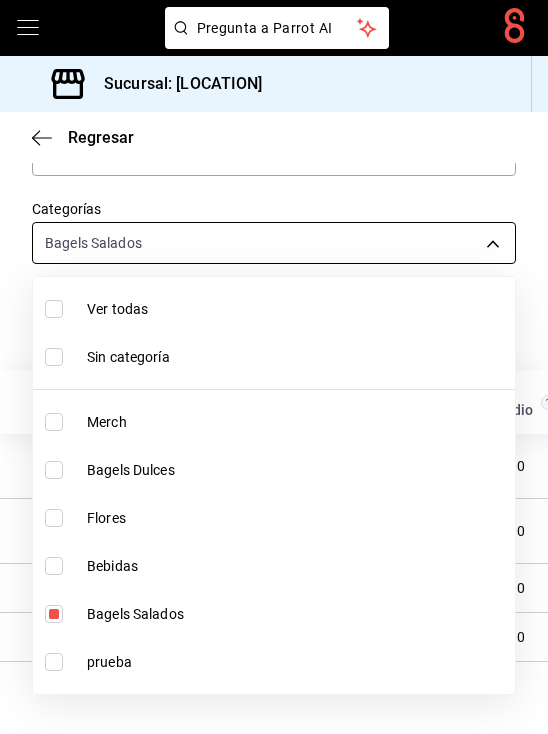 click on "Pregunta a Parrot AI Pregunta a Parrot AI Reportes   Menú   Configuración   Personal   Facturación   Inventarios   Suscripción   Ayuda Recomienda Parrot   [PERSON]   Sugerir nueva función   Sucursal: Pretty Lamb (Qro) Regresar Ventas Los artículos listados no incluyen descuentos de orden y el filtro de fechas está limitado a un máximo de 31 días. Fecha [DATE] [DATE] - [DATE] [DATE] Hora inicio 00:00 Hora inicio Hora fin 23:59 Hora fin Marca Elige las marcas Canal de venta Elige los canales de venta Tipo de orden Elige los tipos de orden Categorías Bagels Salados 5a6c7b93-f4f9-48d7-8007-706185de1768 Ver resumen Ver ventas Ver cargos Exportar a Excel Nombre Tipo de artículo Tipo Precio actual Cantidad Precio promedio   Total artículos   Descuentos de artículo Venta total Impuestos Venta neta Spicy Iberian - Artículo $[PRICE] [QUANTITY] $[PRICE] $[AMOUNT] $[AMOUNT] $[AMOUNT] $[AMOUNT] $[AMOUNT] Fig & Honey - Artículo $[PRICE] [QUANTITY] $[PRICE] $[AMOUNT] $[AMOUNT] $[AMOUNT] $[AMOUNT] $[AMOUNT] Salmon -" at bounding box center (274, 367) 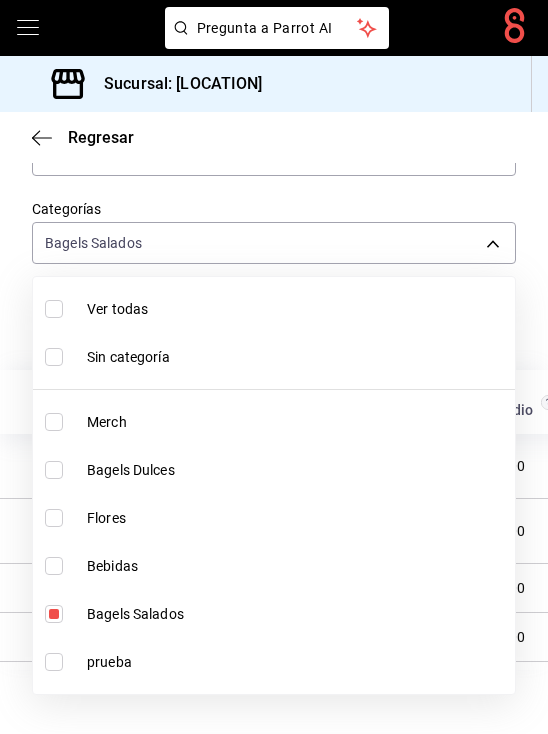 click on "Bagels Dulces" at bounding box center [297, 470] 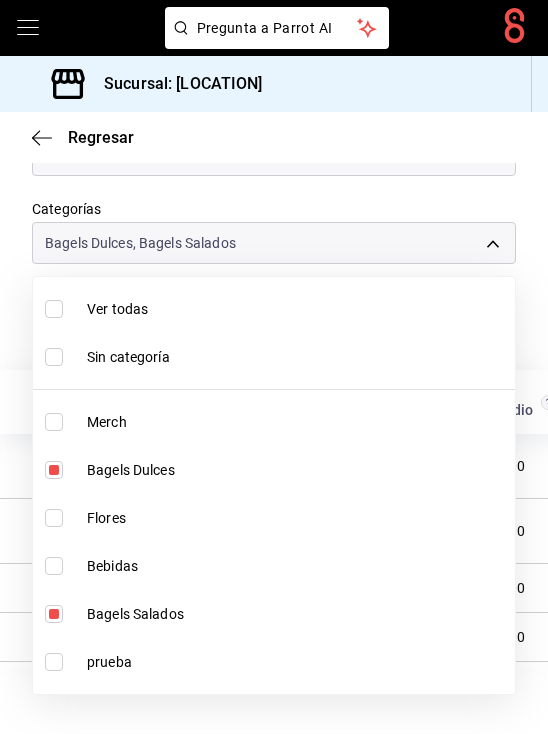 scroll, scrollTop: 434, scrollLeft: 0, axis: vertical 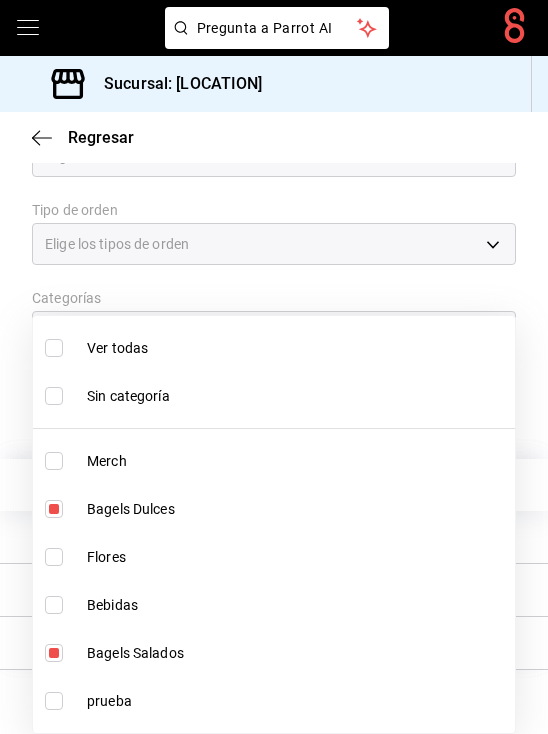 click on "Bagels Salados" at bounding box center [274, 653] 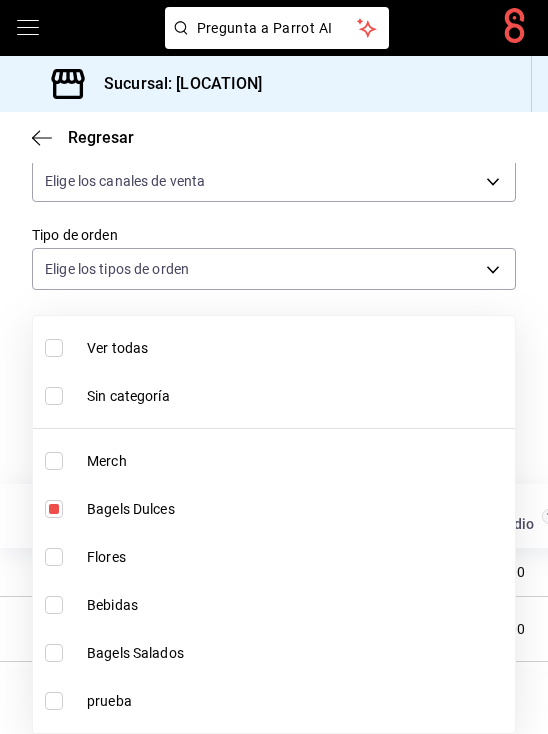 scroll, scrollTop: 411, scrollLeft: 0, axis: vertical 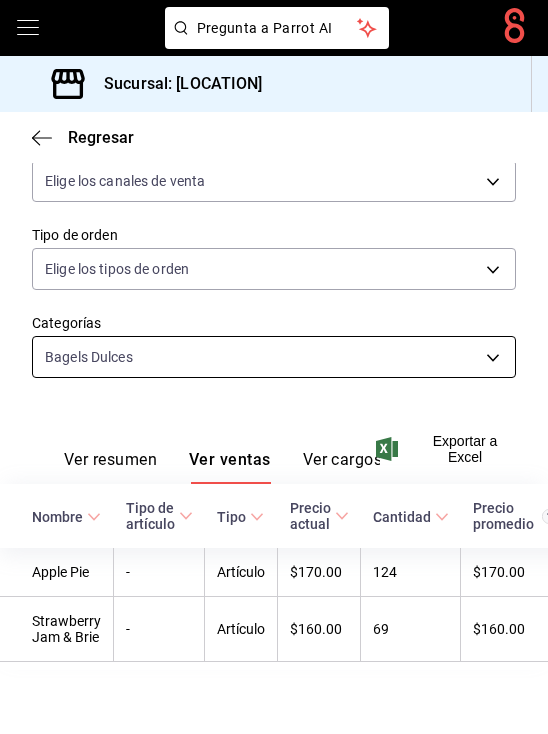 click on "Pregunta a Parrot AI Pregunta a Parrot AI Reportes   Menú   Configuración   Personal   Facturación   Inventarios   Suscripción   Ayuda Recomienda Parrot   [PERSON]   Sugerir nueva función   Sucursal: Pretty Lamb (Qro) Regresar Ventas Los artículos listados no incluyen descuentos de orden y el filtro de fechas está limitado a un máximo de 31 días. Fecha [DATE] [DATE] - [DATE] [DATE] Hora inicio 00:00 Hora inicio Hora fin 23:59 Hora fin Marca Elige las marcas Canal de venta Elige los canales de venta Tipo de orden Elige los tipos de orden Categorías Bagels Dulces 4b1a1943-a012-42d9-8204-f736ff484863 Ver resumen Ver ventas Ver cargos Exportar a Excel Nombre Tipo de artículo Tipo Precio actual Cantidad Precio promedio   Total artículos   Descuentos de artículo Venta total Impuestos Venta neta Apple Pie - Artículo $[PRICE] [QUANTITY] $[PRICE] $[AMOUNT] $[AMOUNT] $[AMOUNT] $[AMOUNT] $[AMOUNT] Strawberry Jam & Brie - Artículo $[PRICE] [QUANTITY] $[PRICE] $[AMOUNT] $[AMOUNT] $[AMOUNT] $[AMOUNT] $[AMOUNT]" at bounding box center (274, 367) 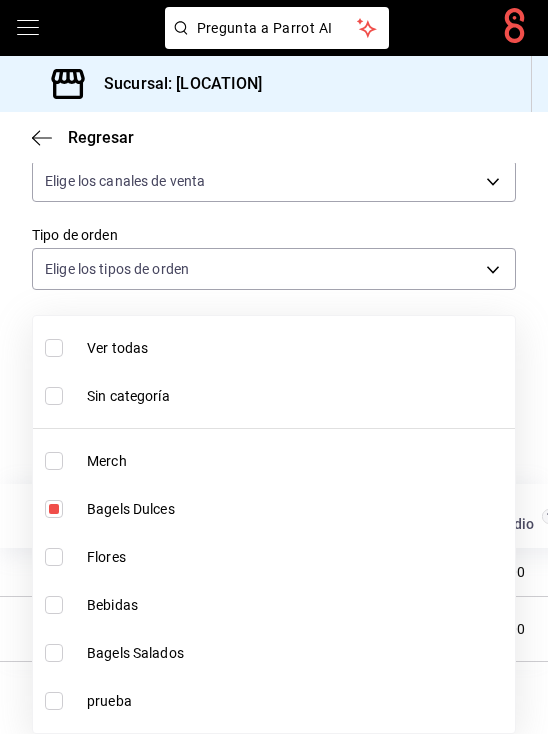 click on "Bagels Dulces" at bounding box center [274, 509] 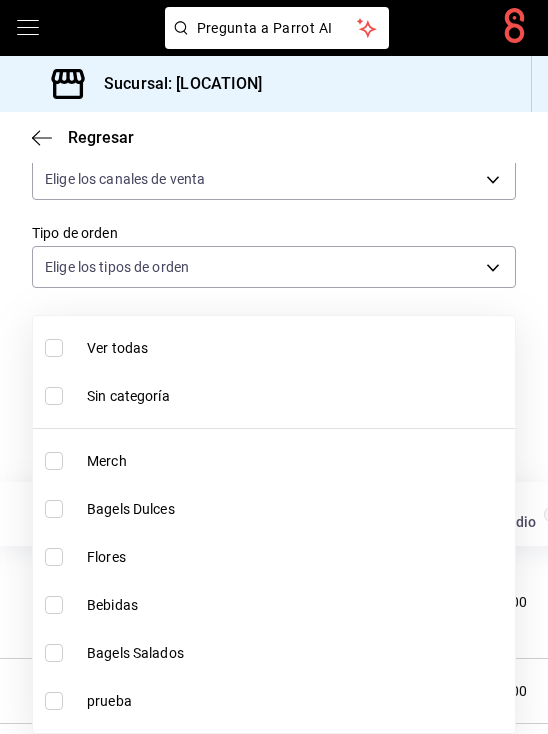 click on "Merch" at bounding box center (274, 461) 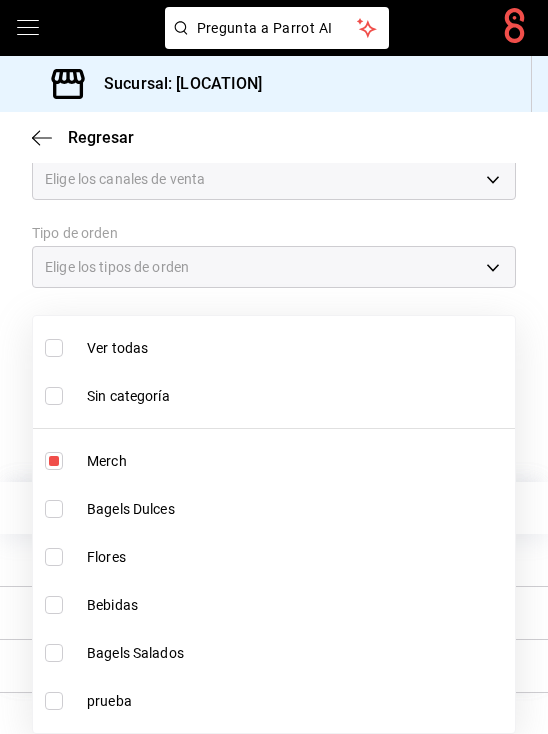 click at bounding box center [274, 367] 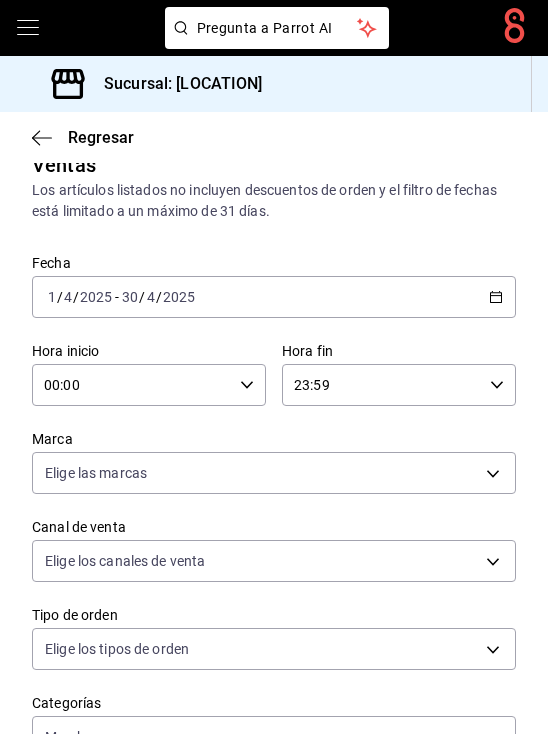 scroll, scrollTop: 17, scrollLeft: 0, axis: vertical 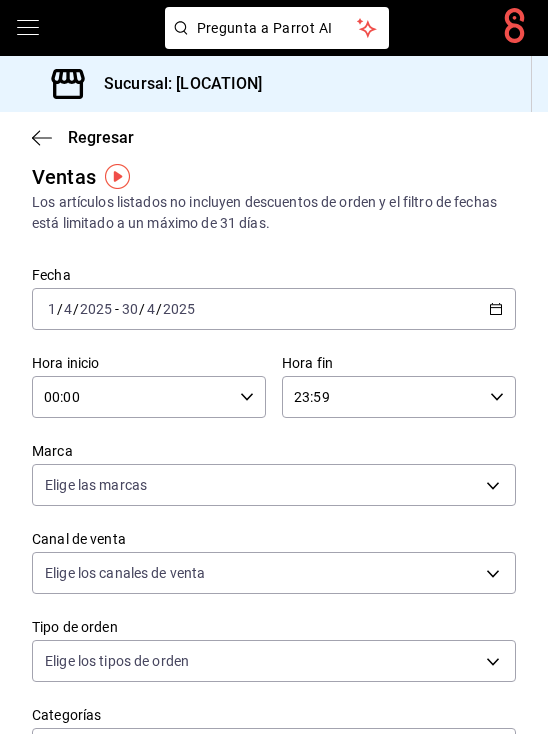 click on "[DATE] [DATE] - [DATE] [DATE]" at bounding box center [274, 309] 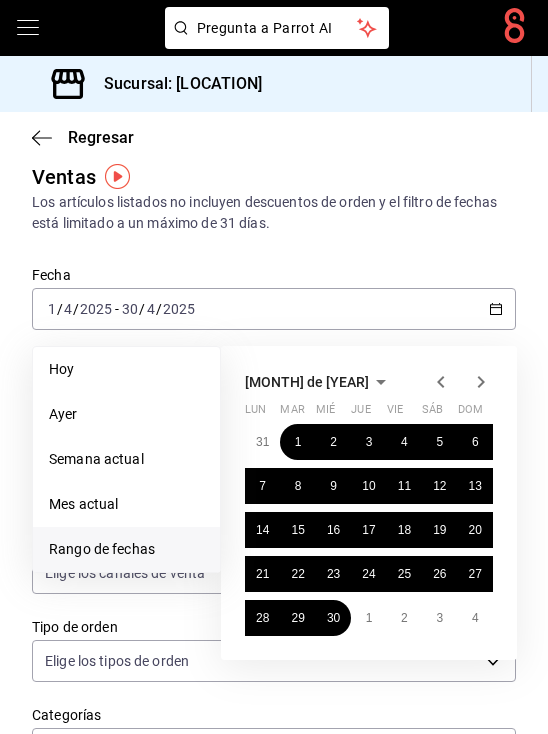 click 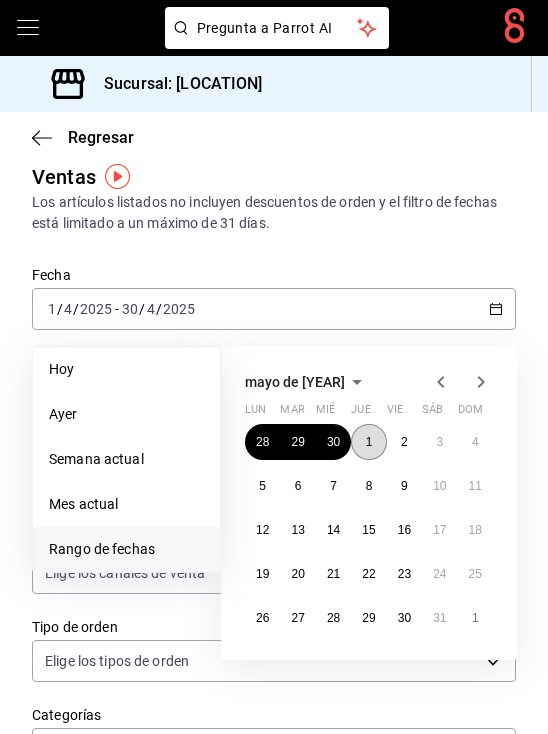 click on "1" at bounding box center (368, 442) 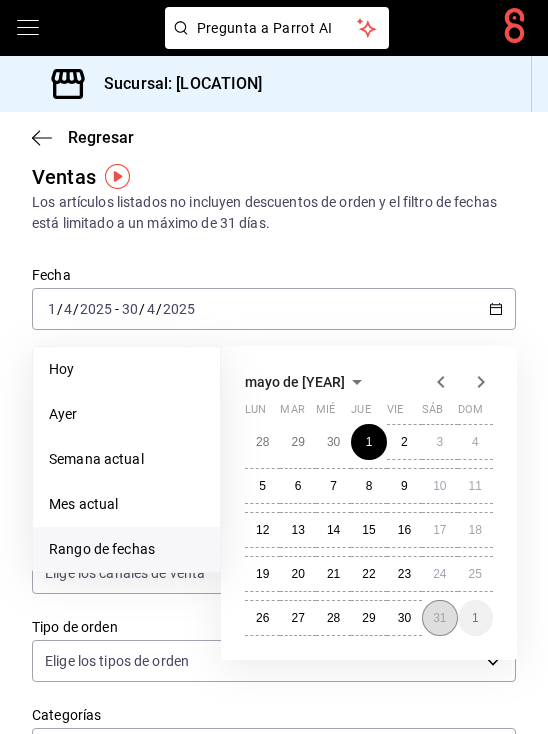 click on "31" at bounding box center [439, 618] 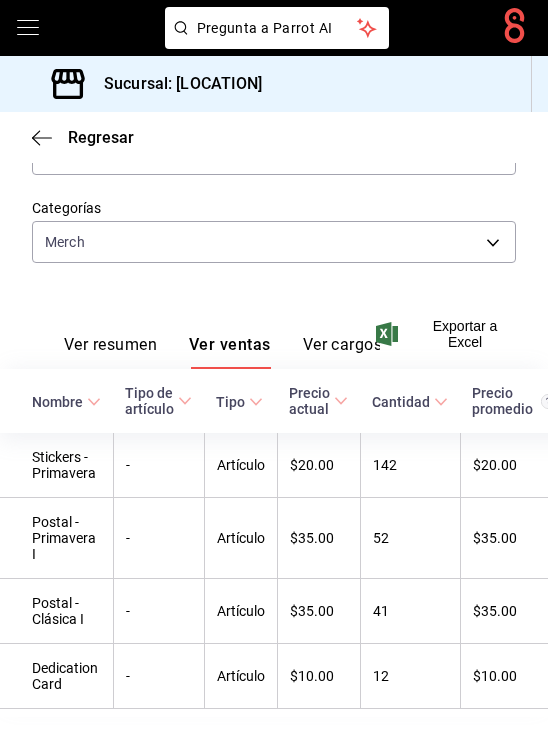 scroll, scrollTop: 514, scrollLeft: 0, axis: vertical 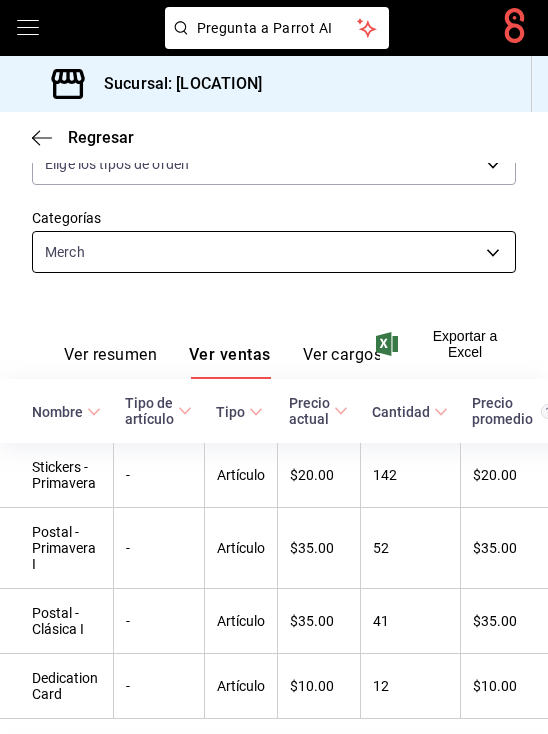 click on "Pregunta a Parrot AI Pregunta a Parrot AI Reportes   Menú   Configuración   Personal   Facturación   Inventarios   Suscripción   Ayuda Recomienda Parrot   [PERSON]   Sugerir nueva función   Sucursal: Pretty Lamb (Qro) Regresar Ventas Los artículos listados no incluyen descuentos de orden y el filtro de fechas está limitado a un máximo de 31 días. Fecha [DATE] [DATE] - [DATE] [DATE] Hora inicio 00:00 Hora inicio Hora fin 23:59 Hora fin Marca Elige las marcas Canal de venta Elige los canales de venta Tipo de orden Elige los tipos de orden Categorías Merch [UUID] Ver resumen Ver ventas Ver cargos Exportar a Excel Nombre Tipo de artículo Tipo Precio actual Cantidad Precio promedio   Total artículos   Descuentos de artículo Venta total Impuestos Venta neta Stickers - Primavera - Artículo [PRICE] [NUMBER] [PRICE] [PRICE] [PRICE] [PRICE] [PRICE] Postal - Primavera I - Artículo [PRICE] [NUMBER] [PRICE] [PRICE] [PRICE] [PRICE] [PRICE] - [NUMBER] -" at bounding box center (274, 367) 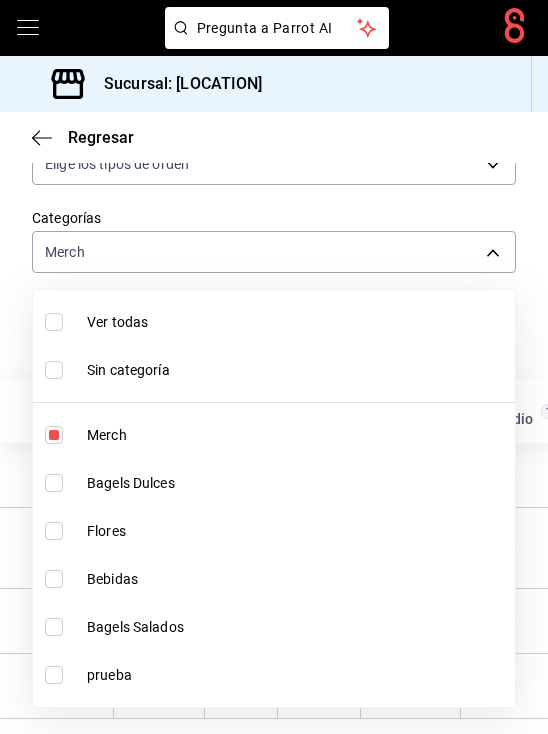 click on "Merch" at bounding box center [274, 435] 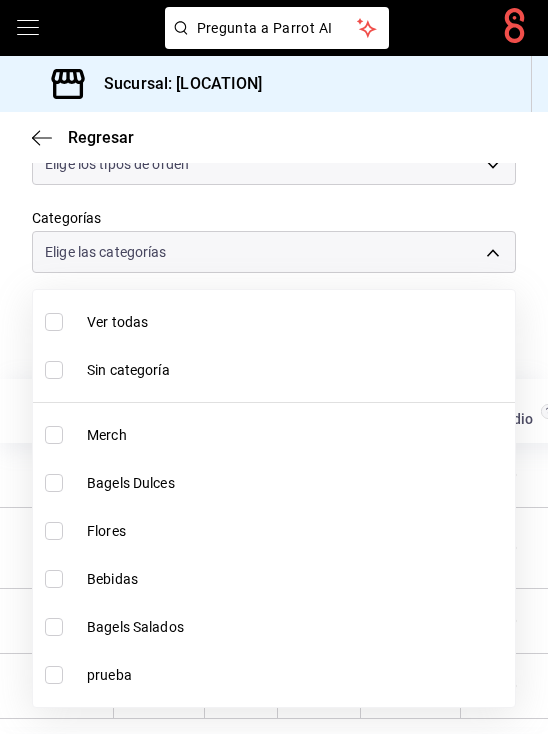 scroll, scrollTop: 434, scrollLeft: 0, axis: vertical 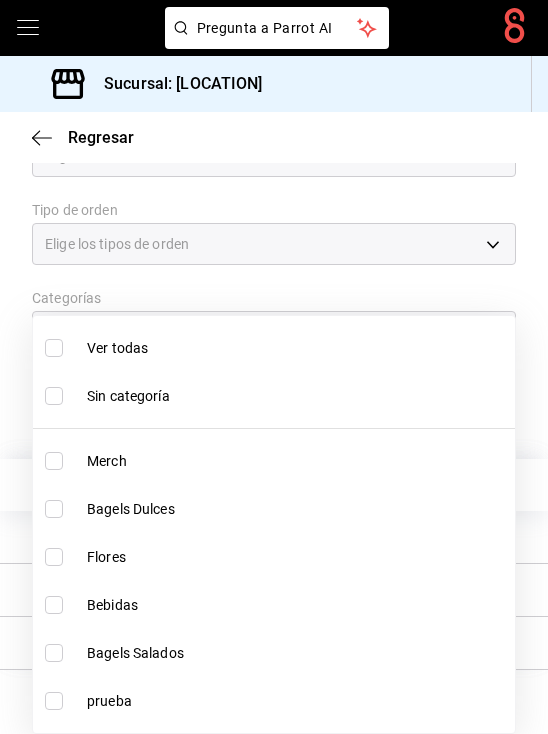 click on "Merch" at bounding box center (274, 461) 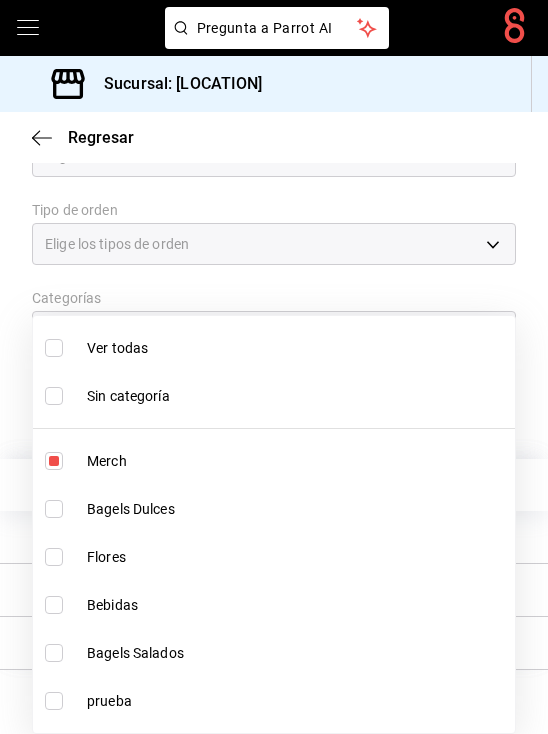click on "Bagels Dulces" at bounding box center [297, 509] 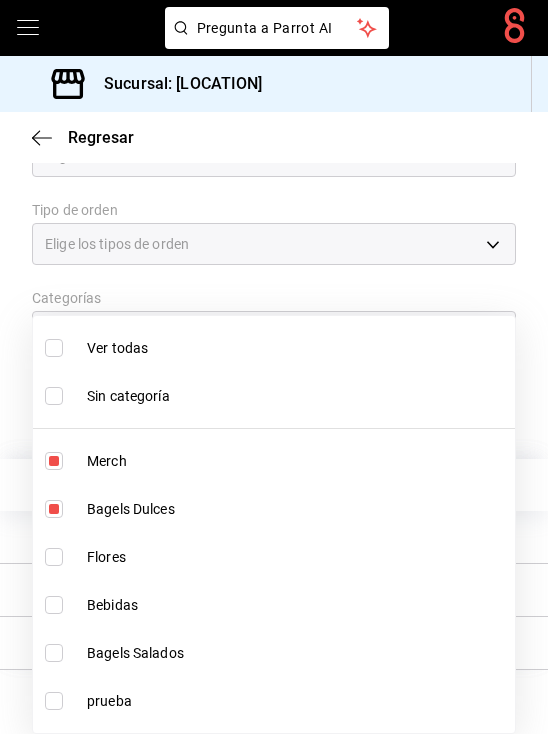 click on "Merch" at bounding box center (297, 461) 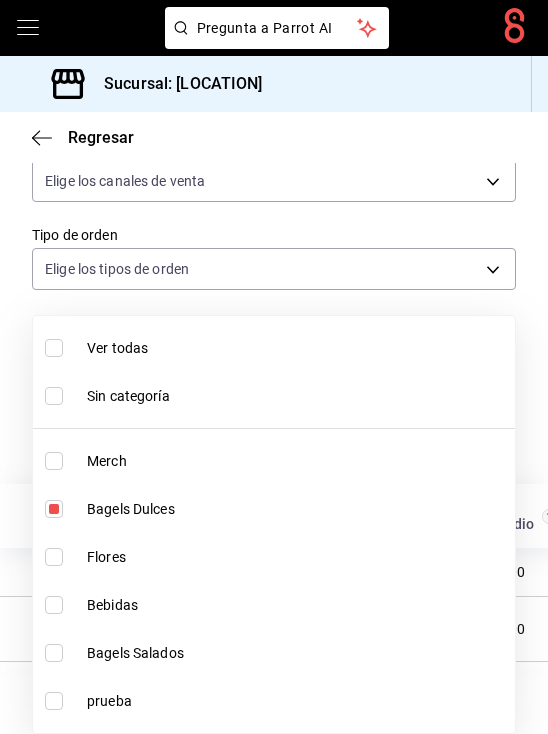 click on "Bagels Dulces" at bounding box center (274, 509) 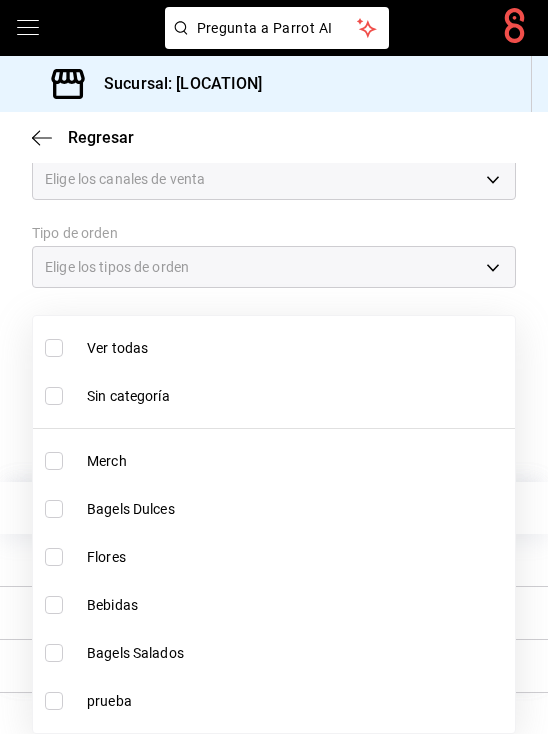 scroll, scrollTop: 434, scrollLeft: 0, axis: vertical 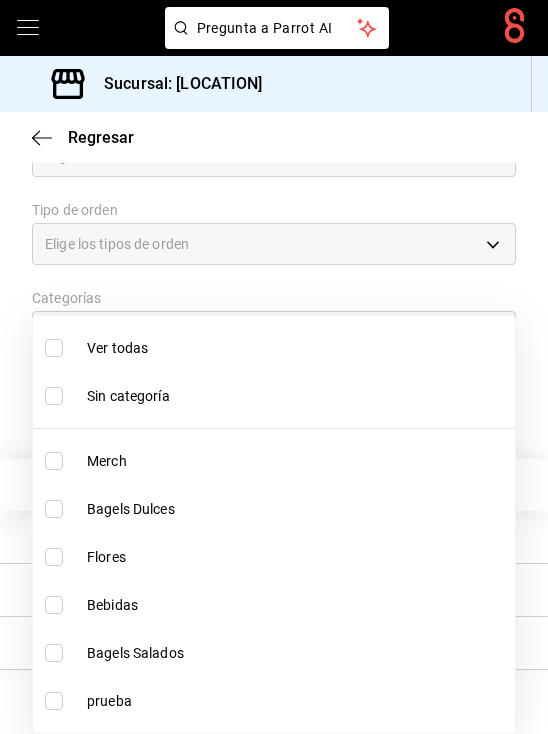 click on "Bagels Dulces" at bounding box center [274, 509] 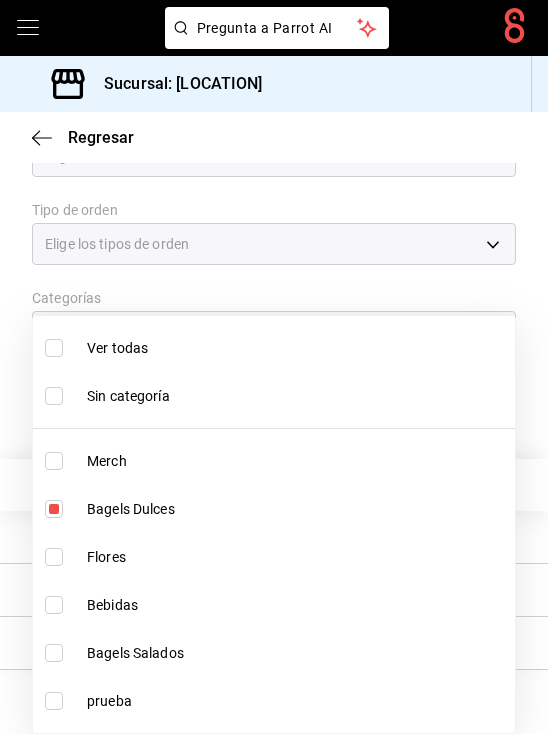 click at bounding box center (274, 367) 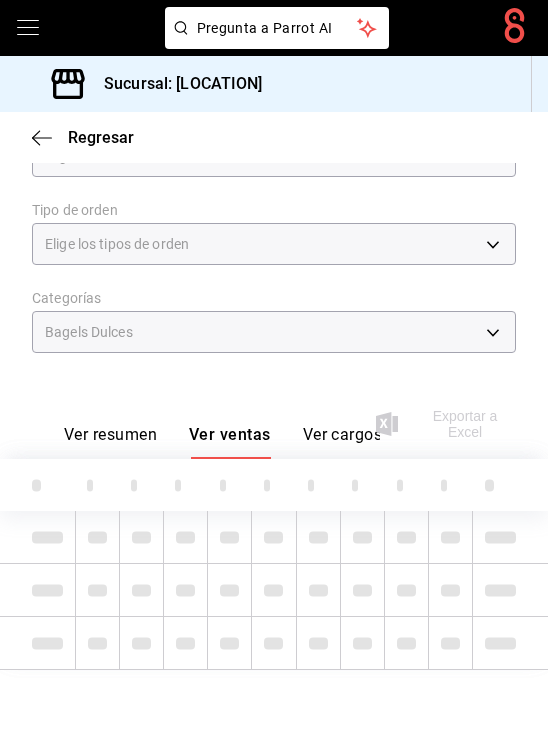 scroll, scrollTop: 411, scrollLeft: 0, axis: vertical 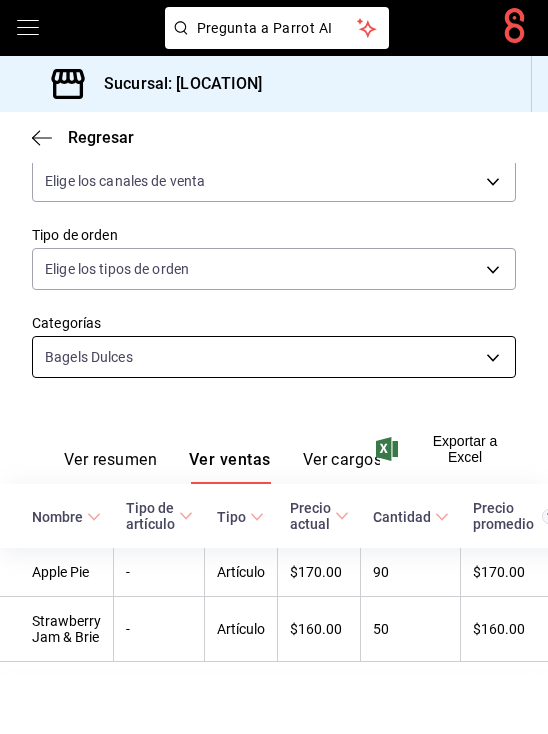 click on "Pregunta a Parrot AI Pregunta a Parrot AI Reportes   Menú   Configuración   Personal   Facturación   Inventarios   Suscripción   Ayuda Recomienda Parrot   [PERSON]   Sugerir nueva función   Sucursal: Pretty Lamb ([CITY]) Regresar Ventas Los artículos listados no incluyen descuentos de orden y el filtro de fechas está limitado a un máximo de 31 días. Fecha [DATE] [DATE] - [DATE] [DATE] Hora inicio 00:00 Hora inicio Hora fin 23:59 Hora fin Marca Elige las marcas Canal de venta Elige los canales de venta Tipo de orden Elige los tipos de orden Categorías Bagels Dulces [UUID] Ver resumen Ver ventas Ver cargos Exportar a Excel Nombre Tipo de artículo Tipo Precio actual Cantidad Precio promedio   Total artículos   Descuentos de artículo Venta total Impuestos Venta neta Apple Pie - Artículo $170.00 90 $170.00 $15,300.00 $0.00 $15,300.00 $2,110.34 $13,189.66 Strawberry Jam & Brie - Artículo $160.00 50 $160.00 $8,000.00 $0.00 $8,000.00 $1,103.45 Reportes" at bounding box center [274, 367] 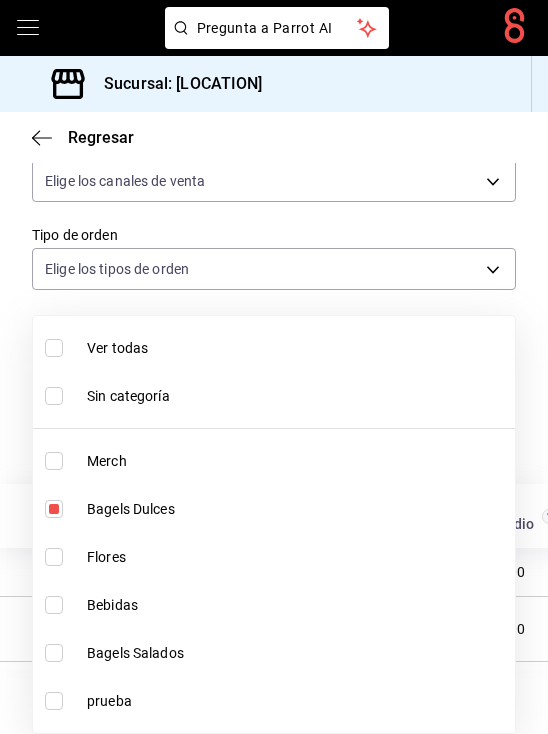 click on "Bagels Dulces" at bounding box center [297, 509] 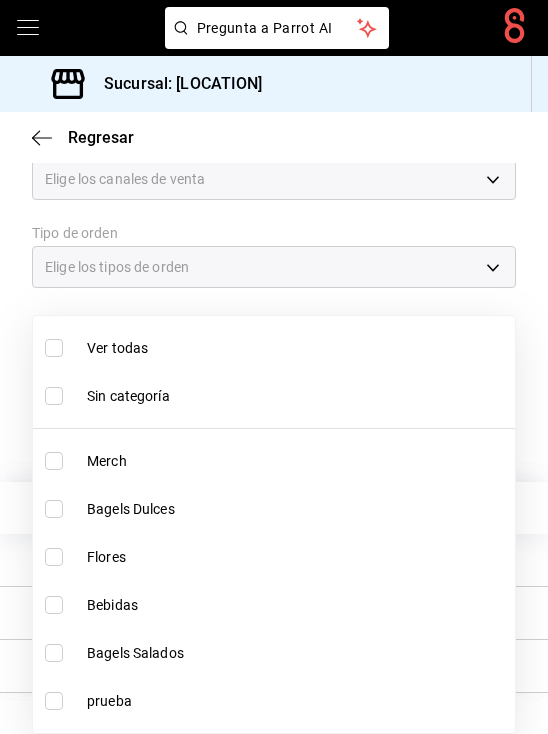 click on "Bagels Salados" at bounding box center [297, 653] 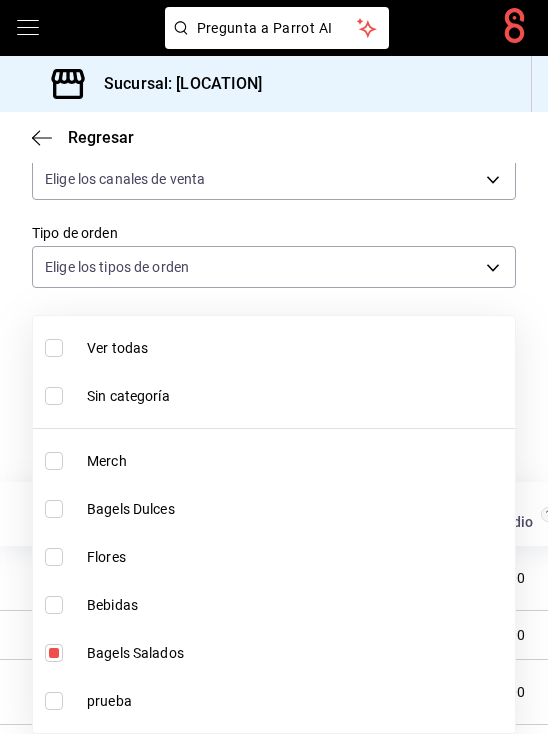 click at bounding box center [274, 367] 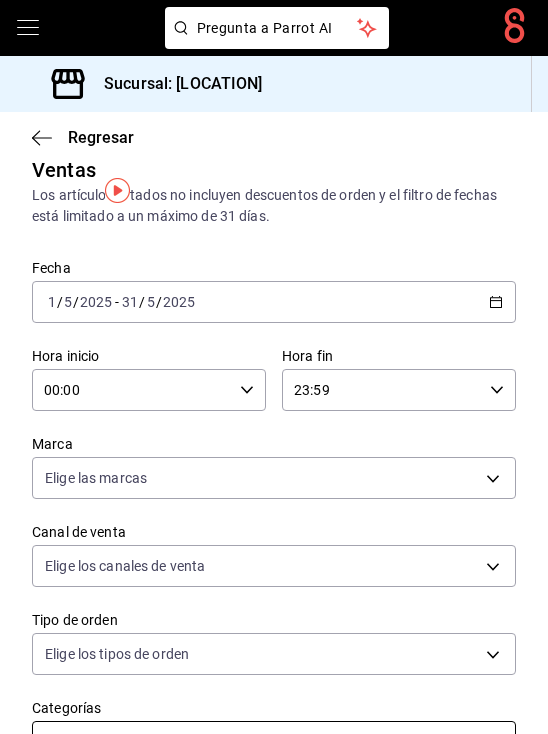 scroll, scrollTop: 0, scrollLeft: 0, axis: both 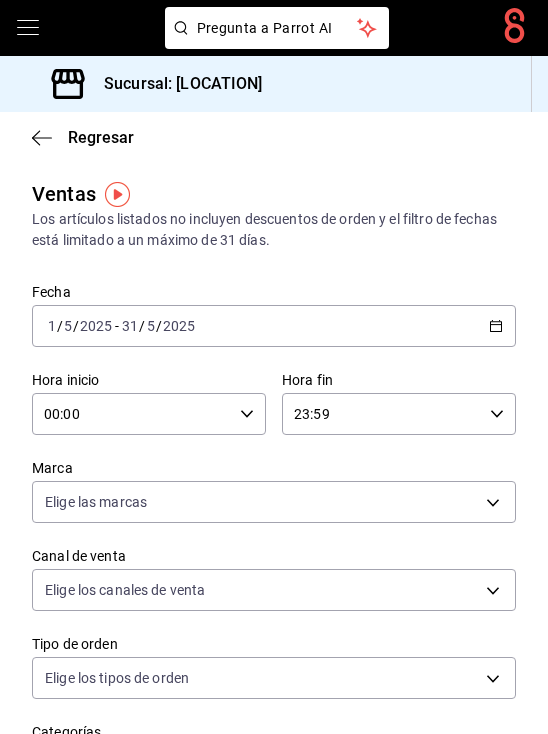 click on "[DATE] [DATE] - [DATE] [DATE]" at bounding box center [274, 326] 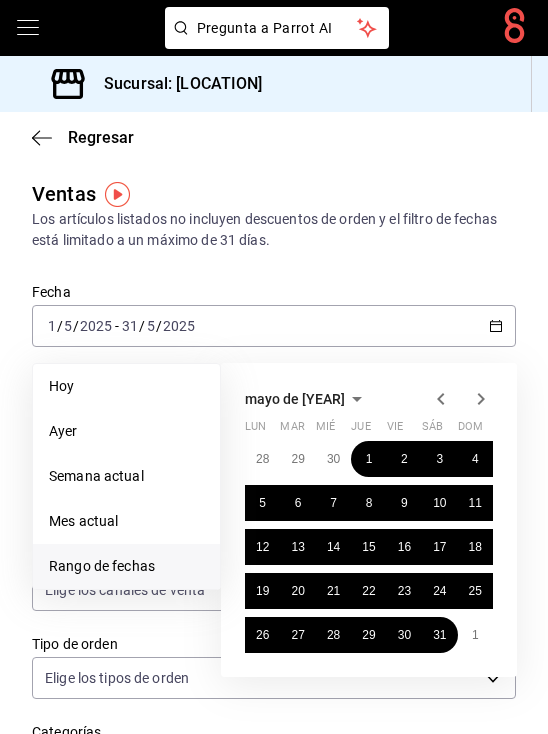 click 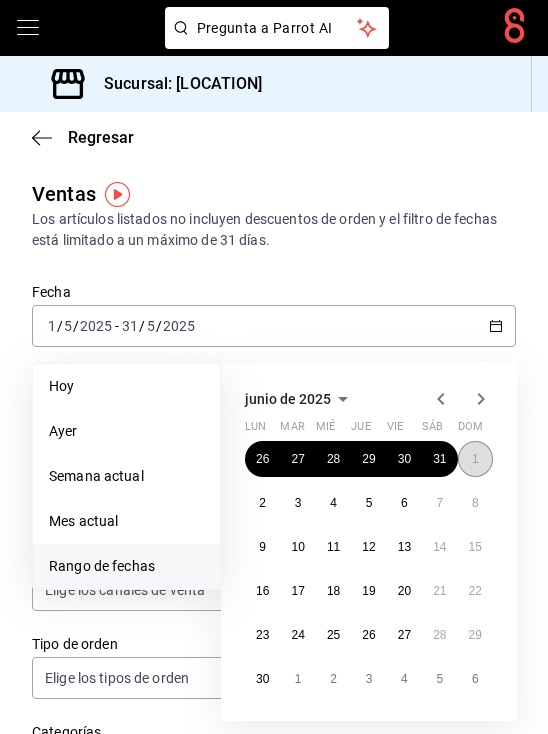 click on "1" at bounding box center [475, 459] 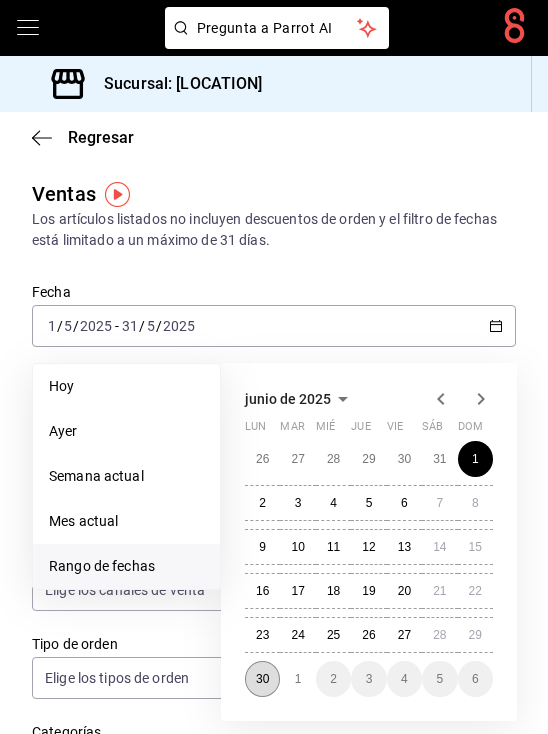 click on "30" at bounding box center (262, 679) 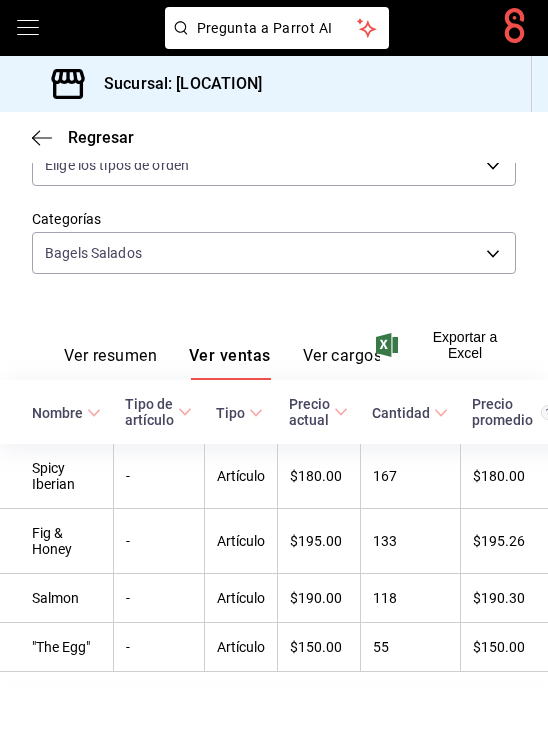 scroll, scrollTop: 527, scrollLeft: 0, axis: vertical 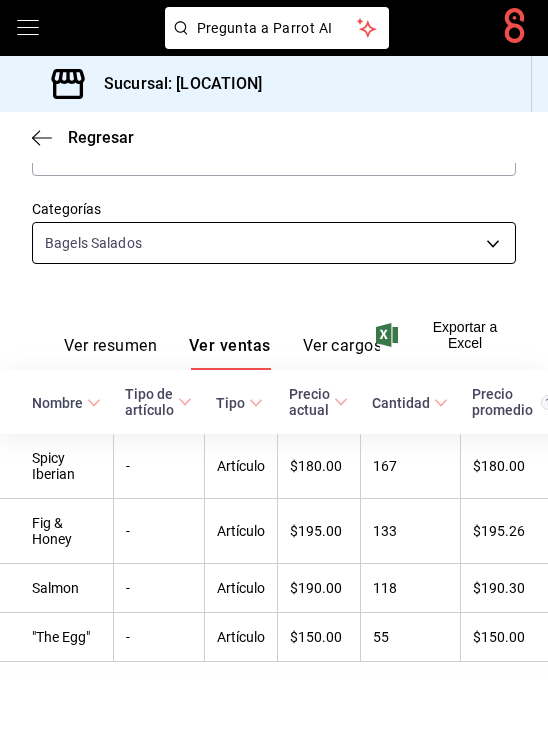 click on "Pregunta a Parrot AI Pregunta a Parrot AI Reportes   Menú   Configuración   Personal   Facturación   Inventarios   Suscripción   Ayuda Recomienda Parrot   Pilar Reyna   Sugerir nueva función   Sucursal: Pretty Lamb (Qro) Regresar Ventas Los artículos listados no incluyen descuentos de orden y el filtro de fechas está limitado a un máximo de 31 días. Fecha [DATE] [DATE] - [DATE] [DATE] Hora inicio 00:00 Hora inicio Hora fin 23:59 Hora fin Marca Elige las marcas Canal de venta Elige los canales de venta Tipo de orden Elige los tipos de orden Categorías Bagels Salados [UUID] Ver resumen Ver ventas Ver cargos Exportar a Excel Nombre Tipo de artículo Tipo Precio actual Cantidad Precio promedio   Total artículos   Descuentos de artículo Venta total Impuestos Venta neta Spicy Iberian - Artículo $[MONEY] [NUMBER] $[MONEY] $[MONEY] $[MONEY] $[MONEY] $[MONEY] $[MONEY] Fig & Honey - Artículo $[MONEY] [NUMBER] $[MONEY] $[MONEY] $[MONEY] $[MONEY] $[MONEY] Salmon -" at bounding box center [274, 367] 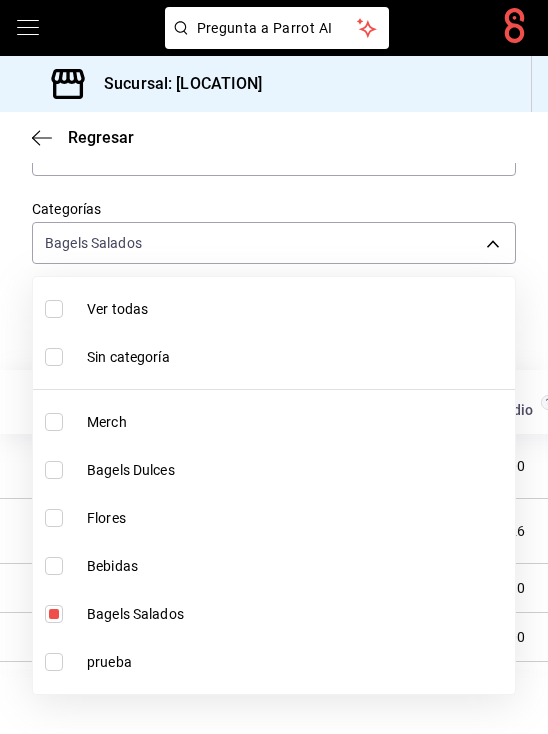 click on "Bagels Salados" at bounding box center (297, 614) 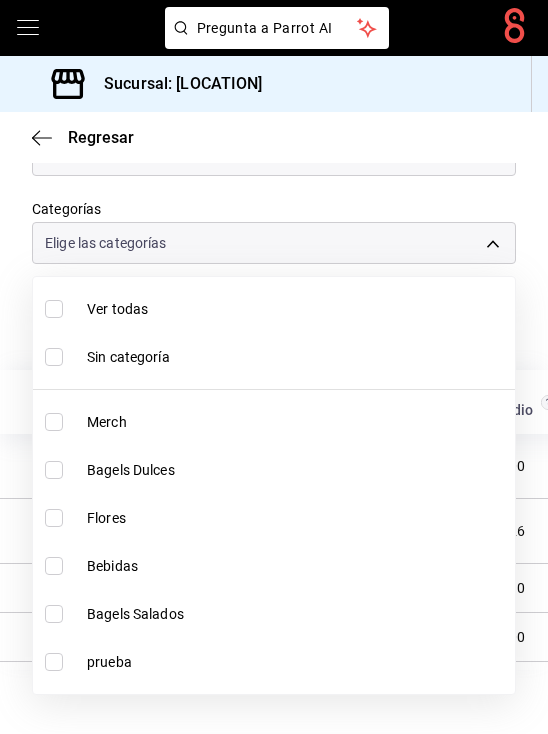 scroll, scrollTop: 434, scrollLeft: 0, axis: vertical 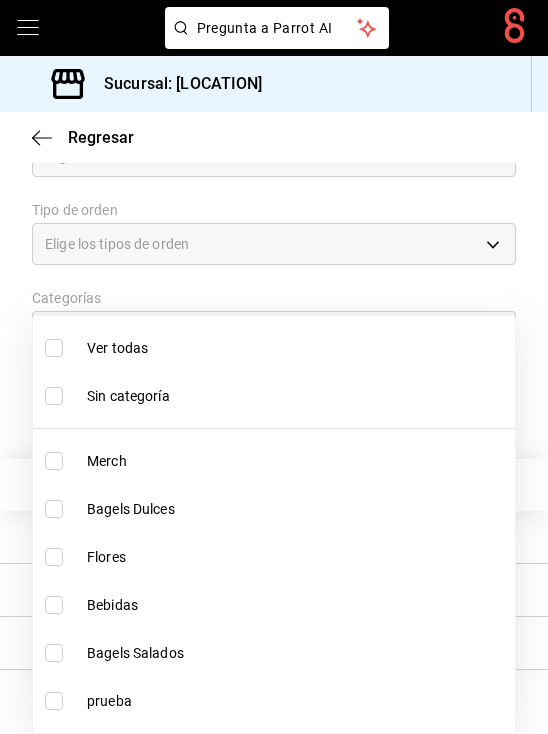 click on "Ver todas Sin categoría Merch Bagels Dulces Flores Bebidas Bagels Salados prueba" at bounding box center (274, 524) 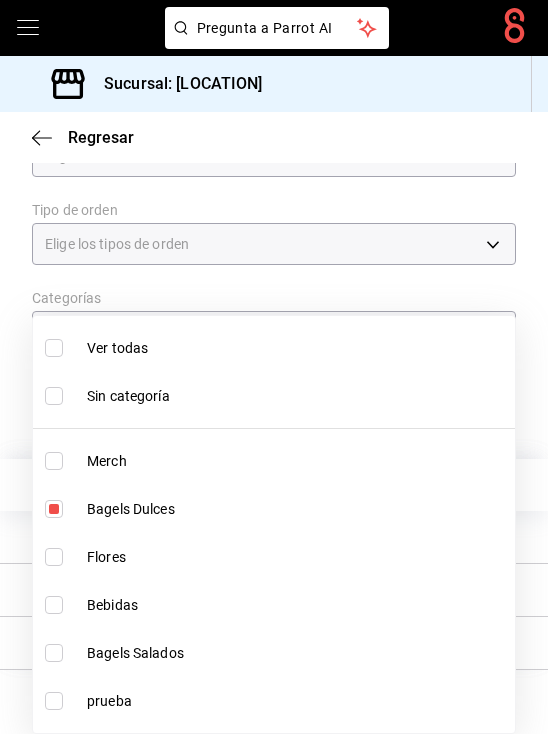 scroll, scrollTop: 411, scrollLeft: 0, axis: vertical 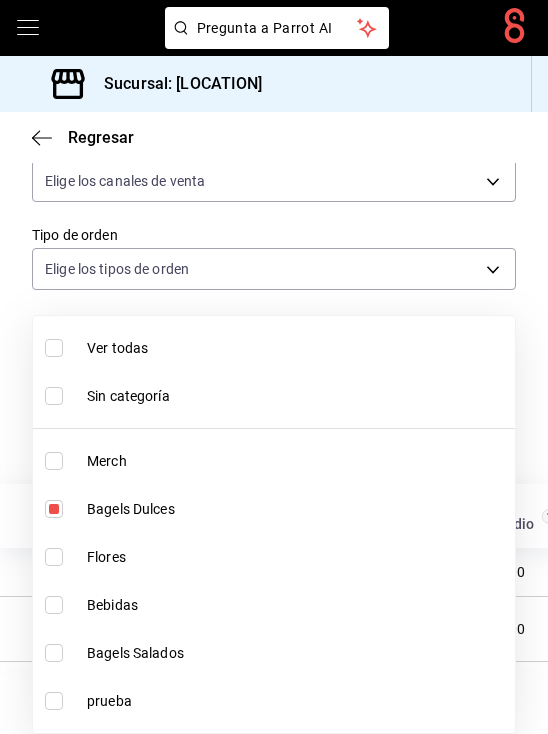 click at bounding box center [274, 367] 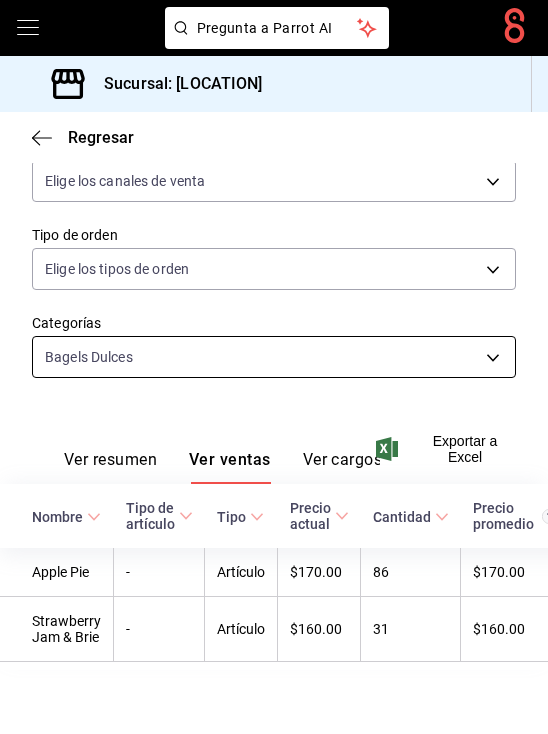 click on "Pregunta a Parrot AI Pregunta a Parrot AI Reportes   Menú   Configuración   Personal   Facturación   Inventarios   Suscripción   Ayuda Recomienda Parrot   [PERSON]   Sugerir nueva función   Sucursal: Pretty Lamb (Qro) Regresar Ventas Los artículos listados no incluyen descuentos de orden y el filtro de fechas está limitado a un máximo de 31 días. Fecha [DATE] [DATE] - [DATE] [DATE] Hora inicio 00:00 Hora inicio Hora fin 23:59 Hora fin Marca Elige las marcas Canal de venta Elige los canales de venta Tipo de orden Elige los tipos de orden Categorías Bagels Dulces [UUID] Ver resumen Ver ventas Ver cargos Exportar a Excel Nombre Tipo de artículo Tipo Precio actual Cantidad Precio promedio   Total artículos   Descuentos de artículo Venta total Impuestos Venta neta Apple Pie - Artículo $[MONEY] [NUMBER] $[MONEY] $[MONEY] $[MONEY] $[MONEY] $[MONEY] $[MONEY] Strawberry Jam & Brie - Artículo $[MONEY] [NUMBER] $[MONEY] $[MONEY] $[MONEY] $[MONEY] $[MONEY] $[MONEY]" at bounding box center (274, 367) 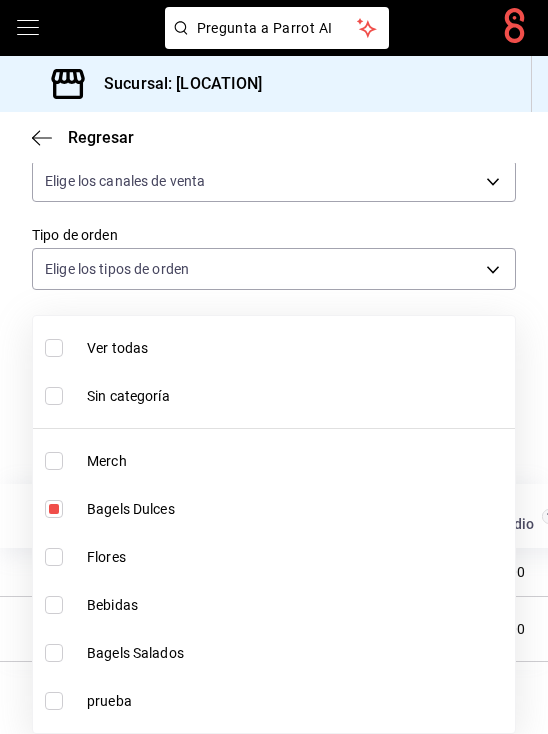 click on "Bagels Dulces" at bounding box center (297, 509) 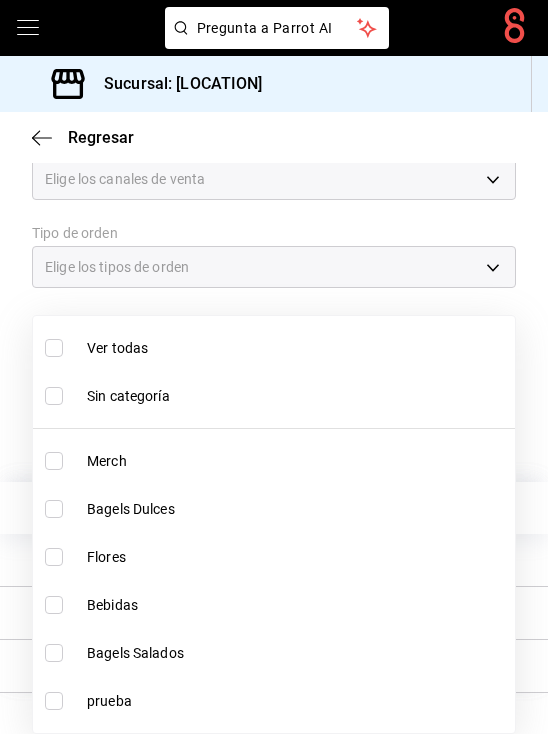 click on "Merch" at bounding box center (297, 461) 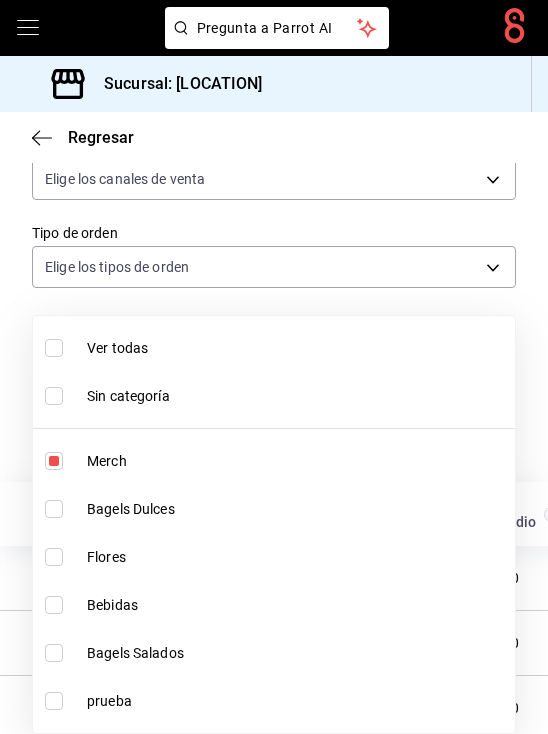 click at bounding box center [274, 367] 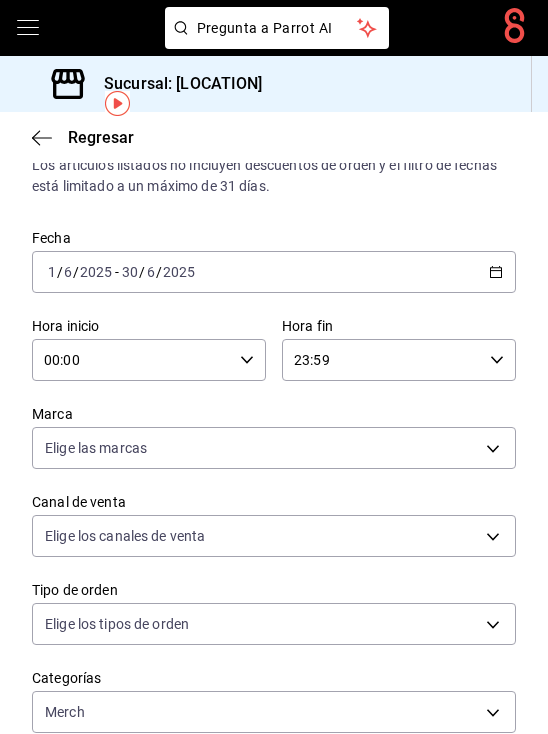 scroll, scrollTop: 0, scrollLeft: 0, axis: both 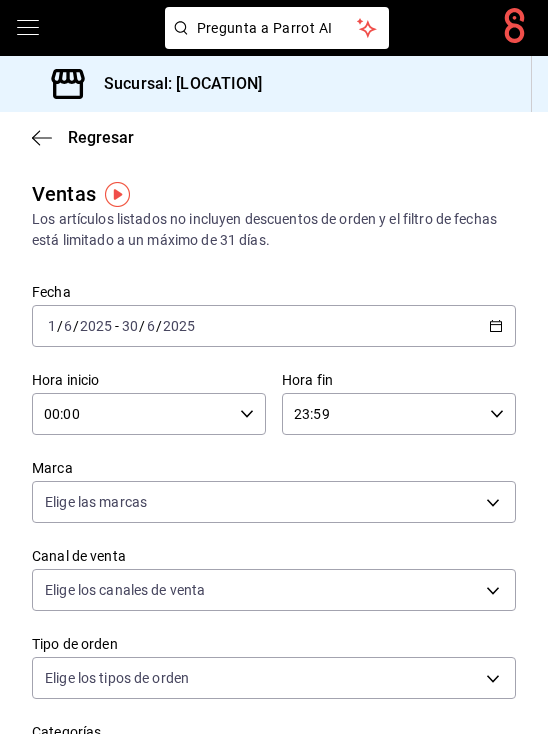 click on "[DATE] [DATE] / [DATE] [DATE] - [DATE] [DATE] [DATE] / [DATE] [DATE]" at bounding box center (274, 326) 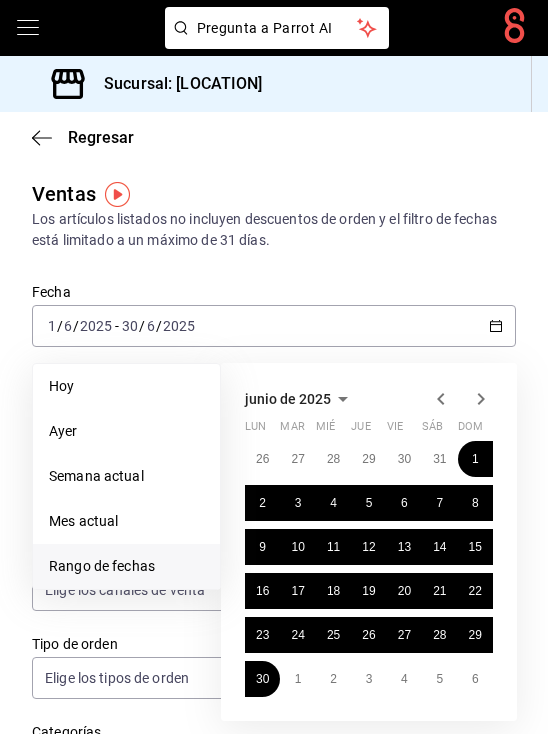 click 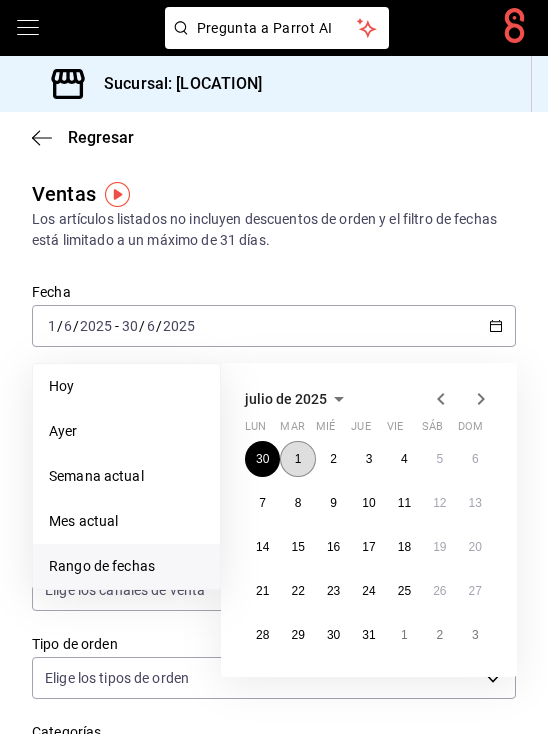 click on "1" at bounding box center [298, 459] 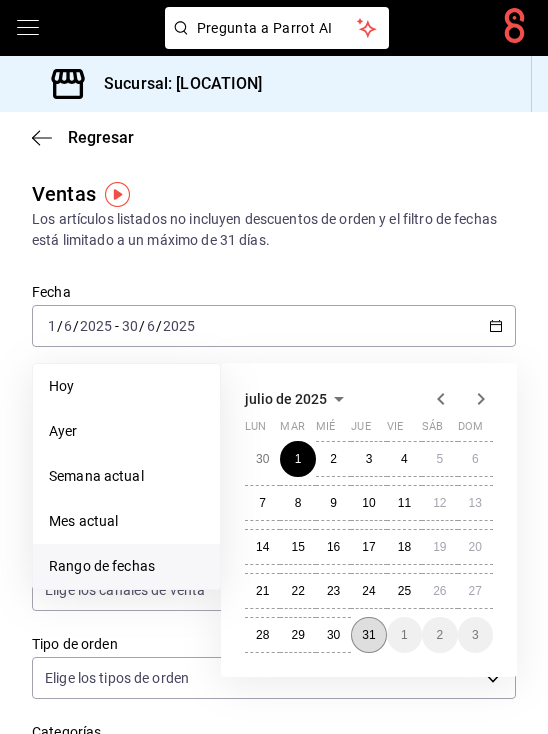 click on "31" at bounding box center (368, 635) 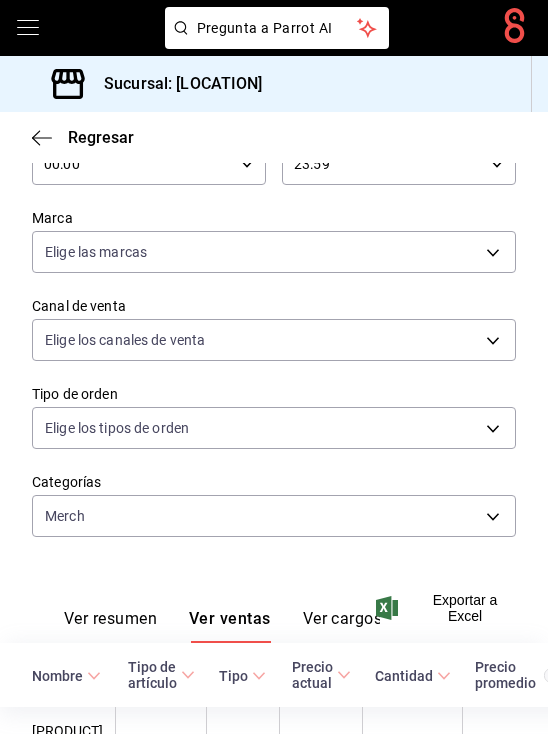 scroll, scrollTop: 94, scrollLeft: 0, axis: vertical 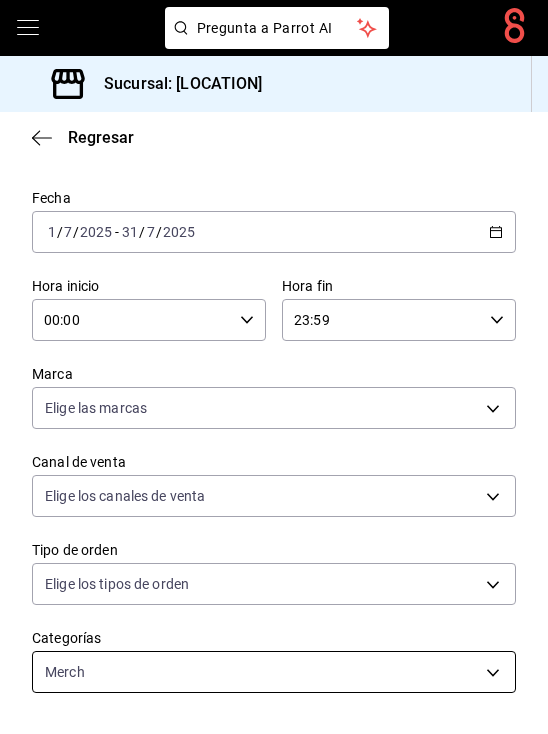 click on "Pregunta a Parrot AI Pregunta a Parrot AI Reportes   Menú   Configuración   Personal   Facturación   Inventarios   Suscripción   Ayuda Recomienda Parrot   [PERSON]   Sugerir nueva función   Sucursal: [LOCATION] Regresar Ventas Los artículos listados no incluyen descuentos de orden y el filtro de fechas está limitado a un máximo de 31 días. Fecha [DATE] [DATE] - [DATE] [DATE] Hora inicio 00:00 Hora inicio Hora fin 23:59 Hora fin Marca Elige las marcas Canal de venta Elige los canales de venta Tipo de orden Elige los tipos de orden Categorías Merch [UUID] Ver resumen Ver ventas Ver cargos Exportar a Excel Nombre Tipo de artículo Tipo Precio actual Cantidad Precio promedio   Total artículos   Descuentos de artículo Venta total Impuestos Venta neta Postal - Verano (Zapatillas) - Artículo $[PRICE] [QUANTITY] $[PRICE] $[AMOUNT] $[AMOUNT] $[AMOUNT] $[AMOUNT] $[AMOUNT] Stickers - Primavera - Artículo $[PRICE] [QUANTITY] $[PRICE] $[AMOUNT] $[AMOUNT] $[AMOUNT] $[AMOUNT] - $[AMOUNT]" at bounding box center (274, 367) 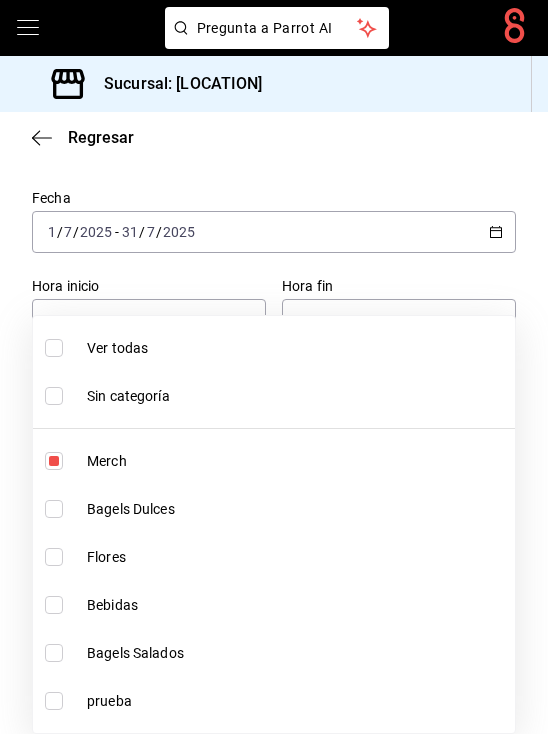 click on "Bagels Salados" at bounding box center [274, 653] 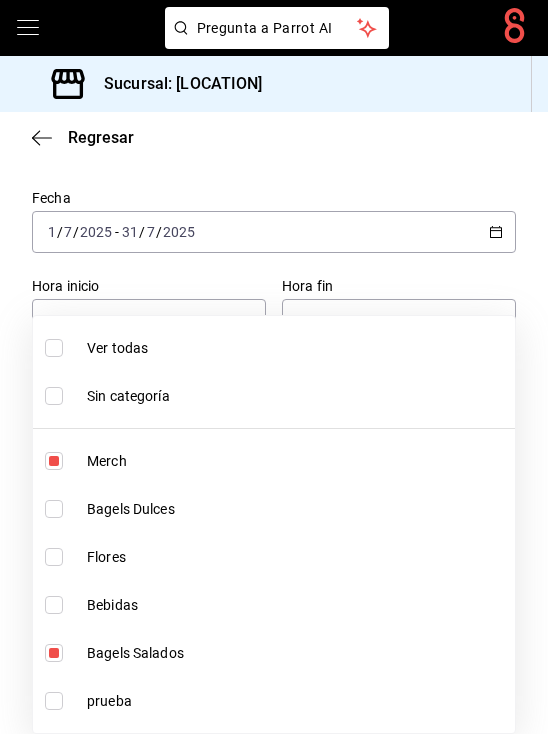 click on "Merch" at bounding box center [274, 461] 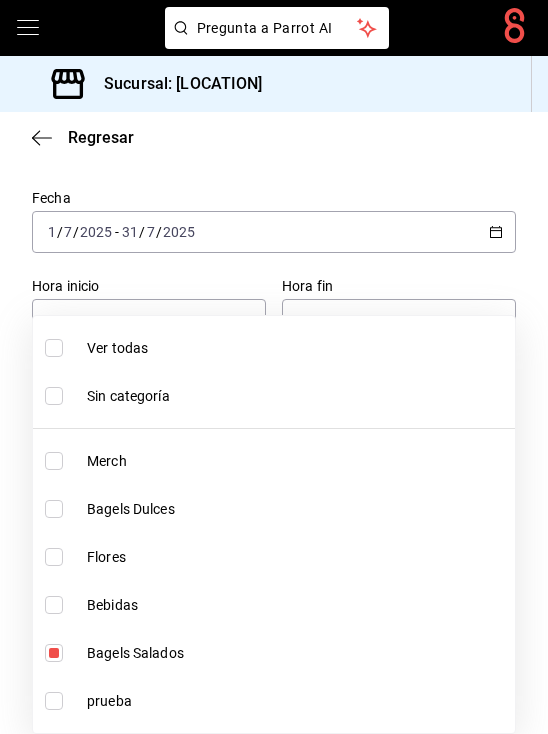 click on "Bagels Salados" at bounding box center (274, 653) 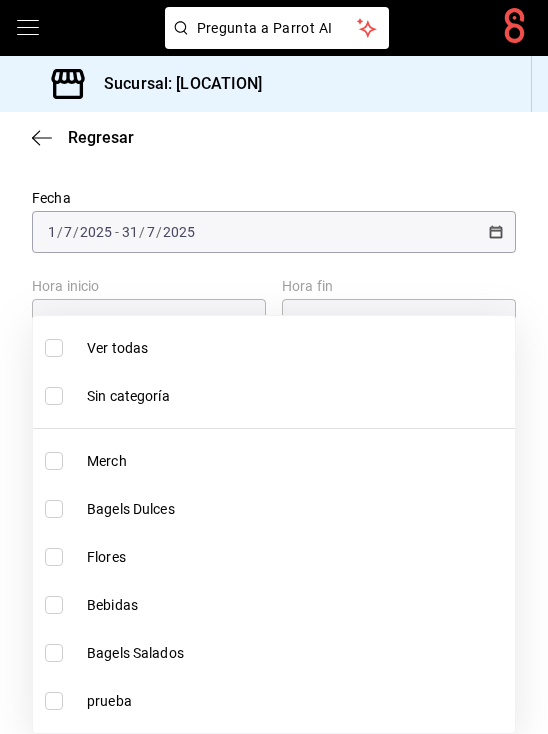 click on "Bagels Salados" at bounding box center (274, 653) 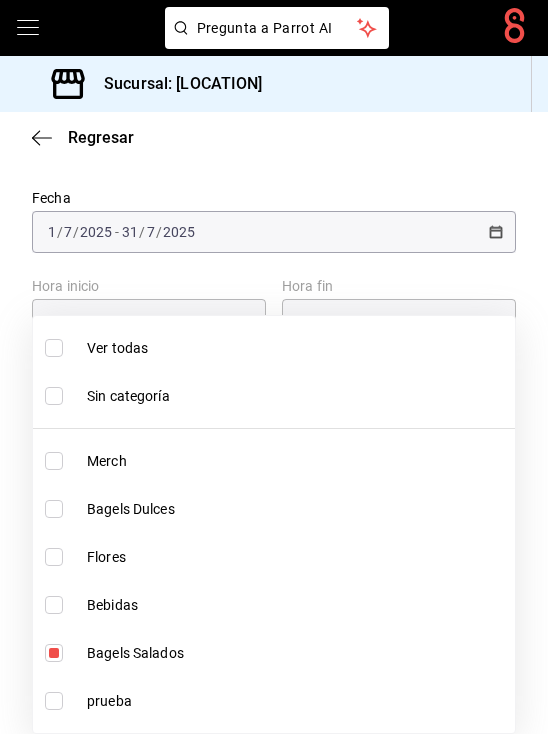 click at bounding box center (274, 367) 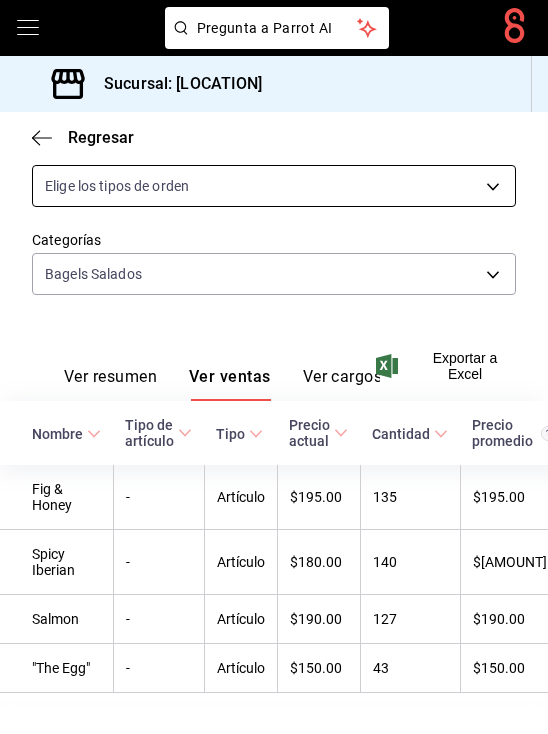 scroll, scrollTop: 527, scrollLeft: 0, axis: vertical 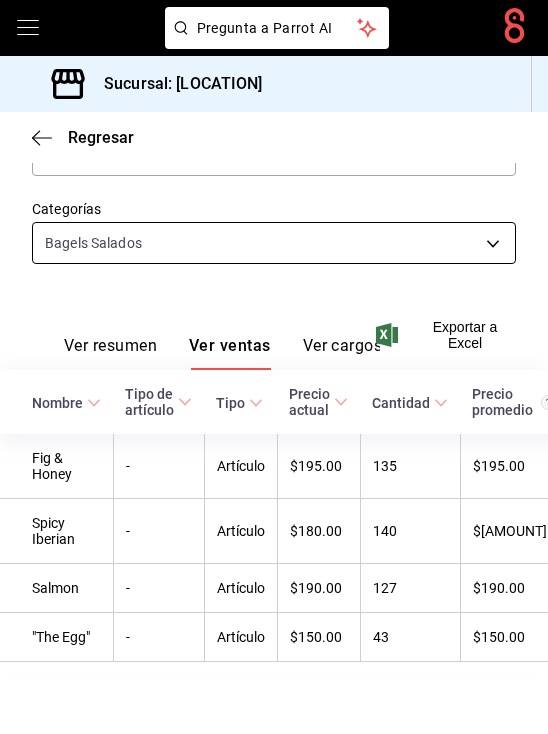 click on "Pregunta a Parrot AI Pregunta a Parrot AI Reportes   Menú   Configuración   Personal   Facturación   Inventarios   Suscripción   Ayuda Recomienda Parrot   [PERSON]   Sugerir nueva función   Sucursal: Pretty Lamb (Qro) Regresar Ventas Los artículos listados no incluyen descuentos de orden y el filtro de fechas está limitado a un máximo de 31 días. Fecha [DATE] [DATE] - [DATE] [DATE] Hora inicio 00:00 Hora inicio Hora fin 23:59 Hora fin Marca Elige las marcas Canal de venta Elige los canales de venta Tipo de orden Elige los tipos de orden Categorías Bagels Salados 5a6c7b93-f4f9-48d7-8007-706185de1768 Ver resumen Ver ventas Ver cargos Exportar a Excel Nombre Tipo de artículo Tipo Precio actual Cantidad Precio promedio   Total artículos   Descuentos de artículo Venta total Impuestos Venta neta Fig & Honey - Artículo $[PRICE] [QUANTITY] $[PRICE] $[AMOUNT] $[AMOUNT] $[AMOUNT] $[AMOUNT] $[AMOUNT] Spicy Iberian - Artículo $[PRICE] [QUANTITY] $[PRICE] $[AMOUNT] $[AMOUNT] $[AMOUNT] $[AMOUNT] Salmon -" at bounding box center (274, 367) 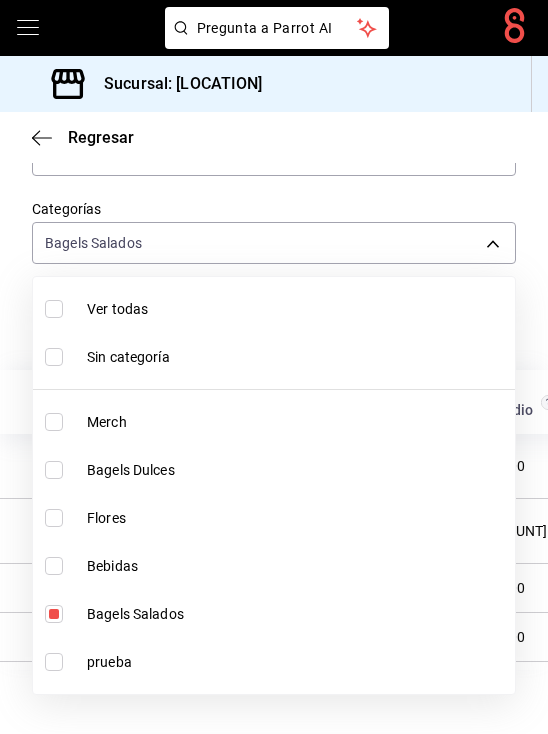 click on "Bagels Salados" at bounding box center (297, 614) 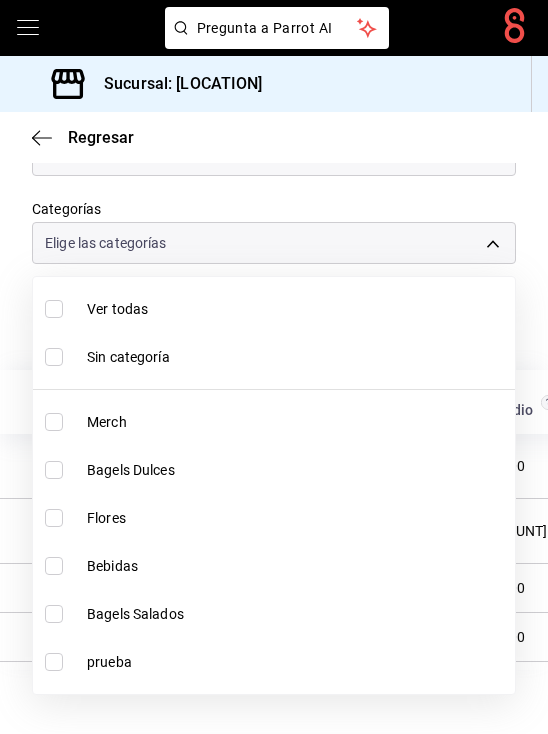 scroll, scrollTop: 434, scrollLeft: 0, axis: vertical 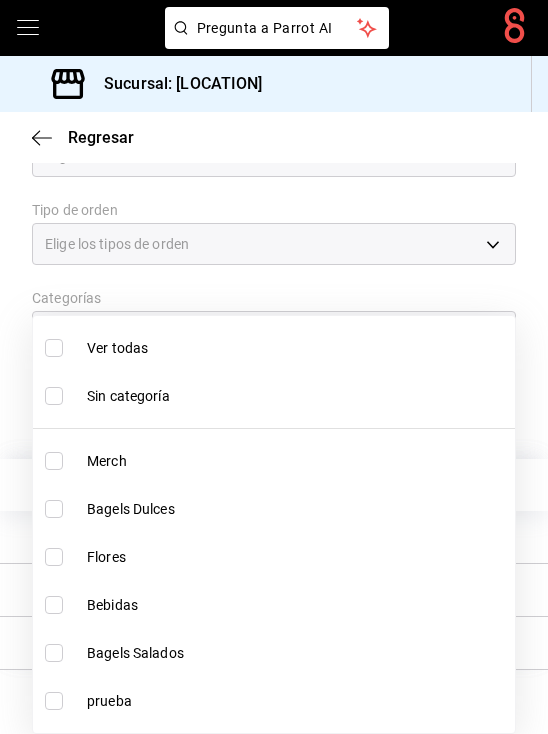 click on "Merch" at bounding box center (274, 461) 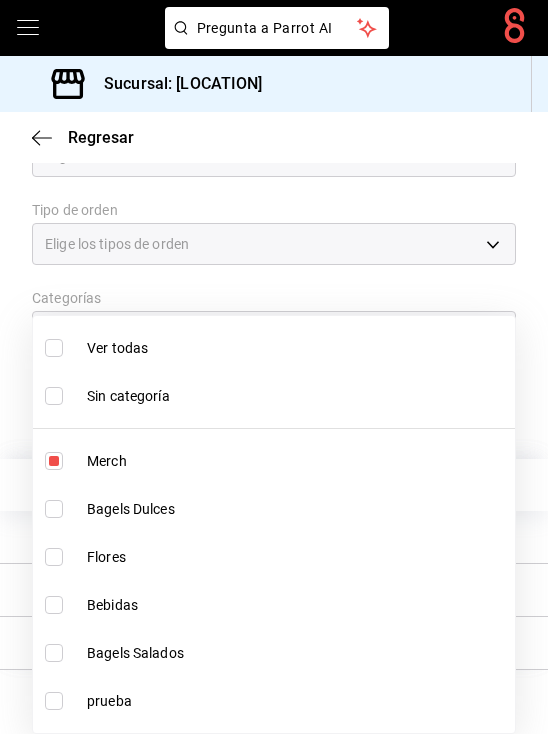 click on "Bagels Dulces" at bounding box center (297, 509) 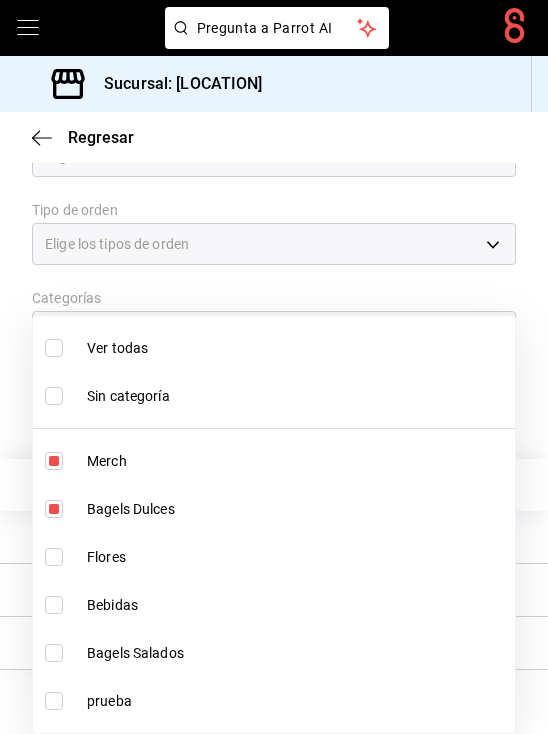 click on "Merch" at bounding box center [297, 461] 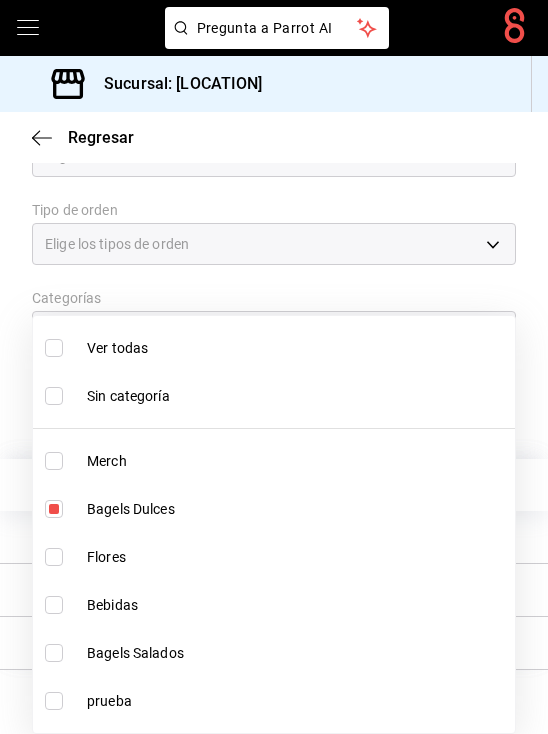 click at bounding box center [274, 367] 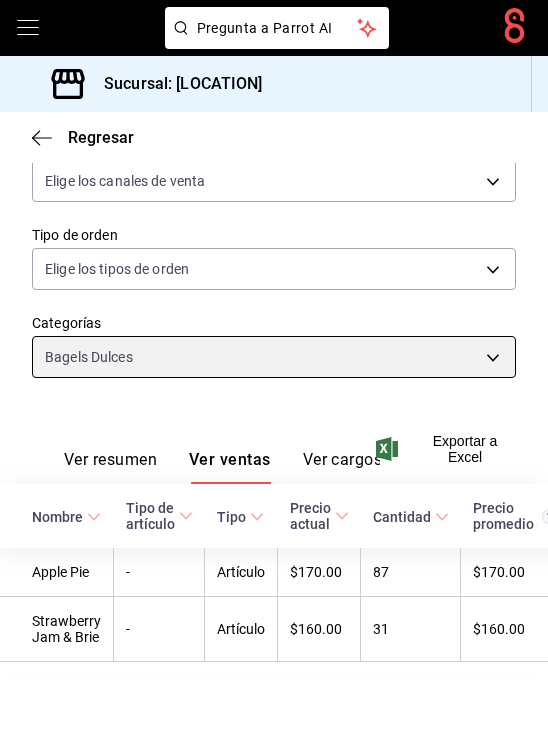 scroll, scrollTop: 411, scrollLeft: 0, axis: vertical 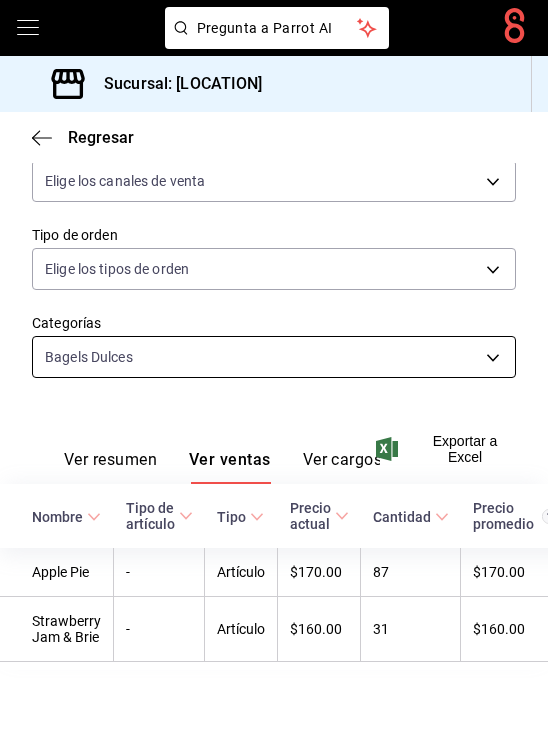 click on "Pregunta a Parrot AI Pregunta a Parrot AI Reportes   Menú   Configuración   Personal   Facturación   Inventarios   Suscripción   Ayuda Recomienda Parrot   Pilar Reyna   Sugerir nueva función   Sucursal: Pretty Lamb (Qro) Regresar Ventas Los artículos listados no incluyen descuentos de orden y el filtro de fechas está limitado a un máximo de 31 días. Fecha [DATE] [DATE] - [DATE] [DATE] Hora inicio 00:00 Hora inicio Hora fin 23:59 Hora fin Marca Elige las marcas Canal de venta Elige los canales de venta Tipo de orden Elige los tipos de orden Categorías Bagels Dulces [UUID] Ver resumen Ver ventas Ver cargos Exportar a Excel Nombre Tipo de artículo Tipo Precio actual Cantidad Precio promedio   Total artículos   Descuentos de artículo Venta total Impuestos Venta neta Apple Pie - Artículo $[MONEY] [NUMBER] $[MONEY] $[MONEY] $[MONEY] $[MONEY] $[MONEY] $[MONEY] Strawberry Jam & Brie - Artículo $[MONEY] [NUMBER] $[MONEY] $[MONEY] $[MONEY] $[MONEY] $[MONEY] $[MONEY]" at bounding box center (274, 367) 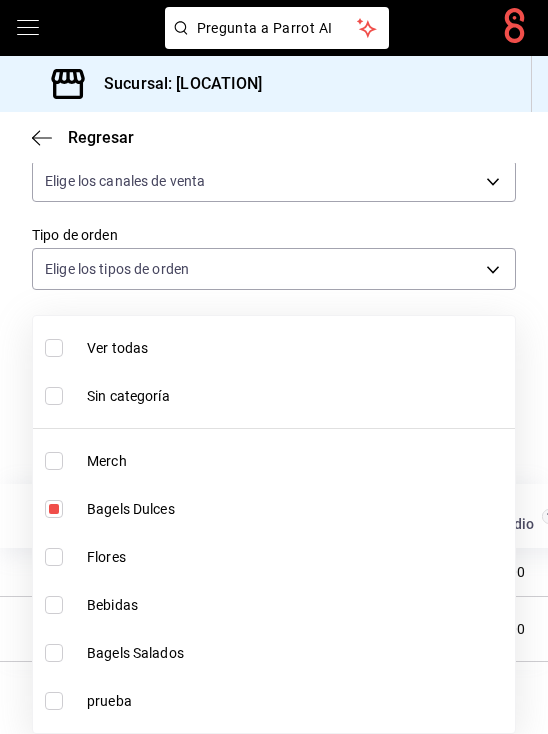 click on "Bagels Dulces" at bounding box center (297, 509) 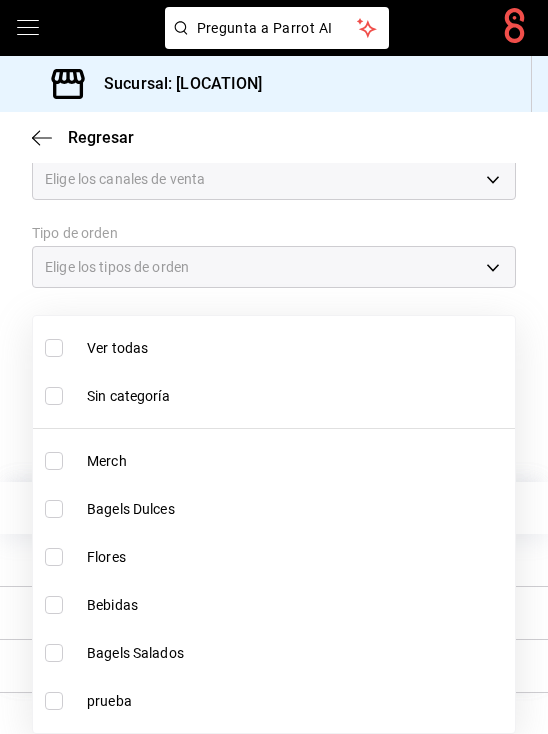 click on "Flores" at bounding box center [297, 557] 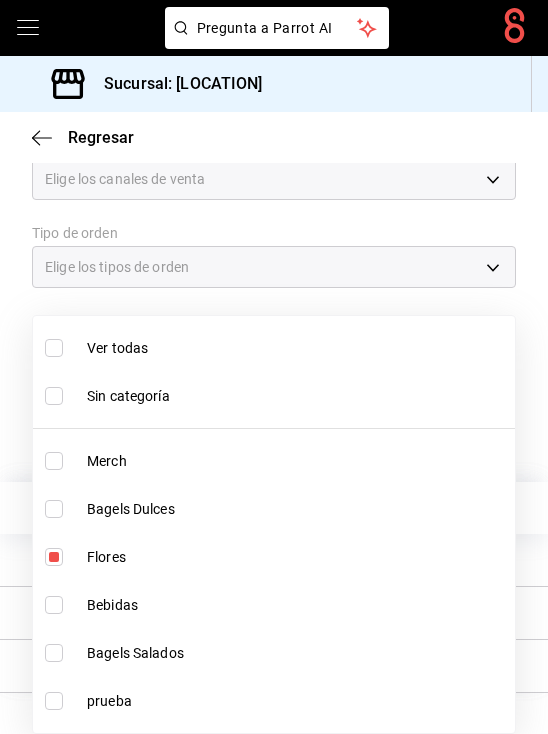 click at bounding box center [274, 367] 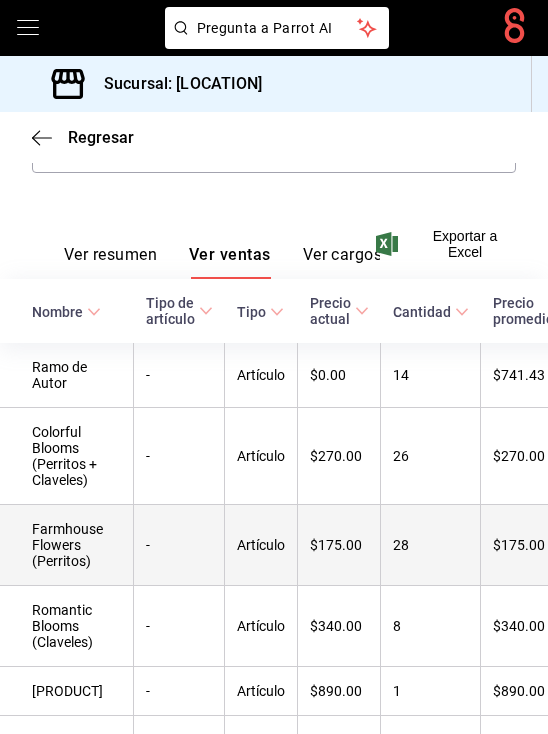 scroll, scrollTop: 619, scrollLeft: 0, axis: vertical 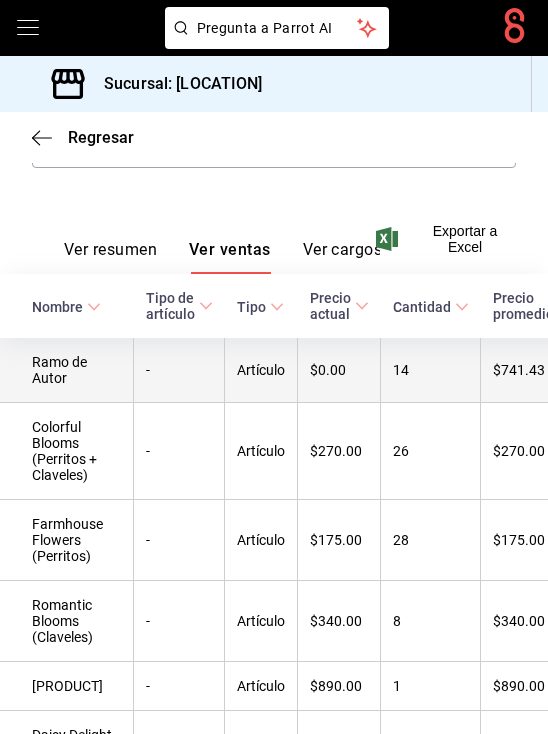click on "Ramo de Autor" at bounding box center [67, 370] 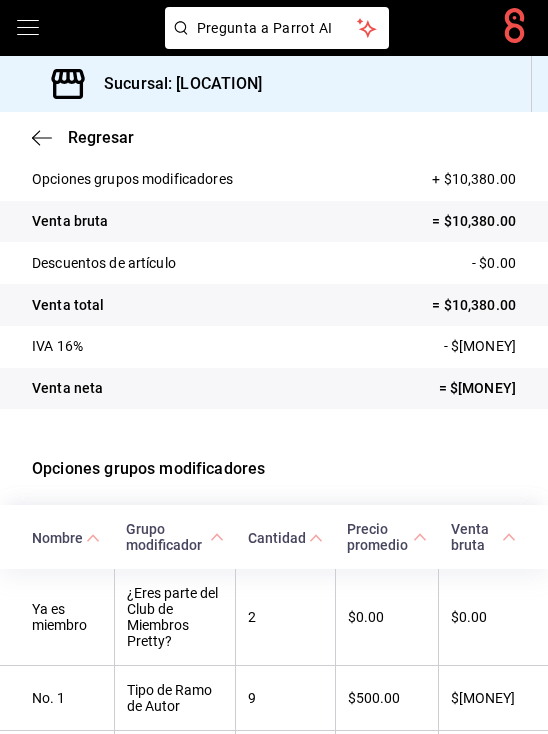 scroll, scrollTop: 93, scrollLeft: 0, axis: vertical 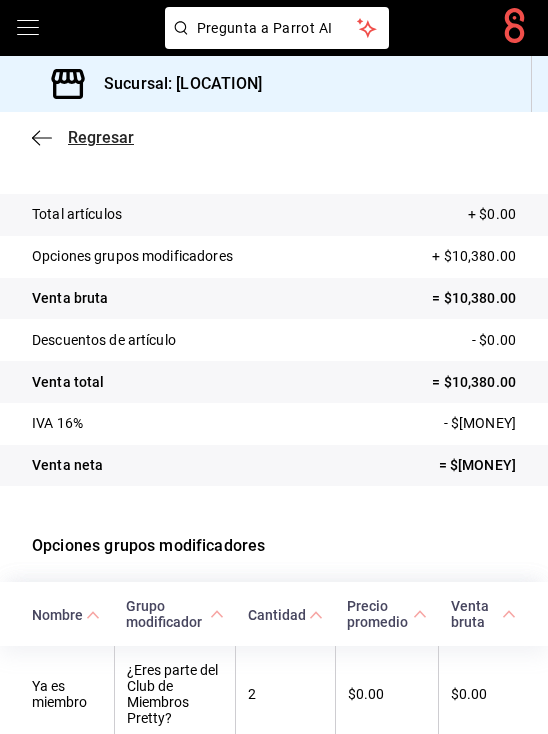 click 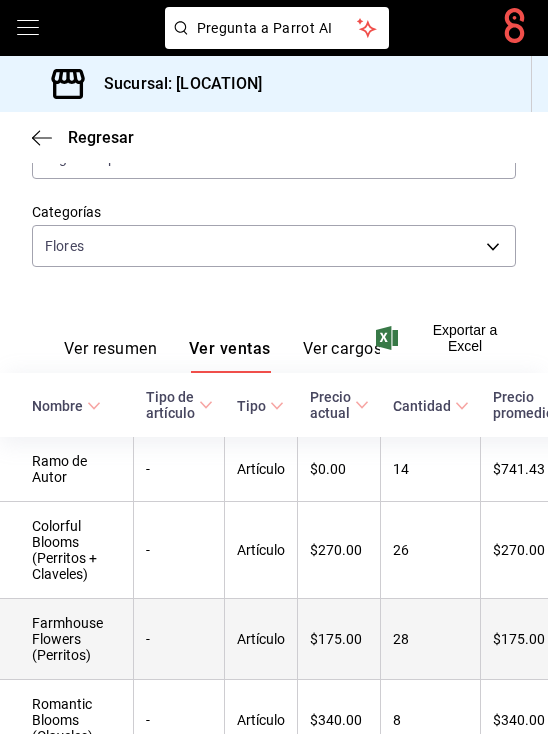 scroll, scrollTop: 470, scrollLeft: 0, axis: vertical 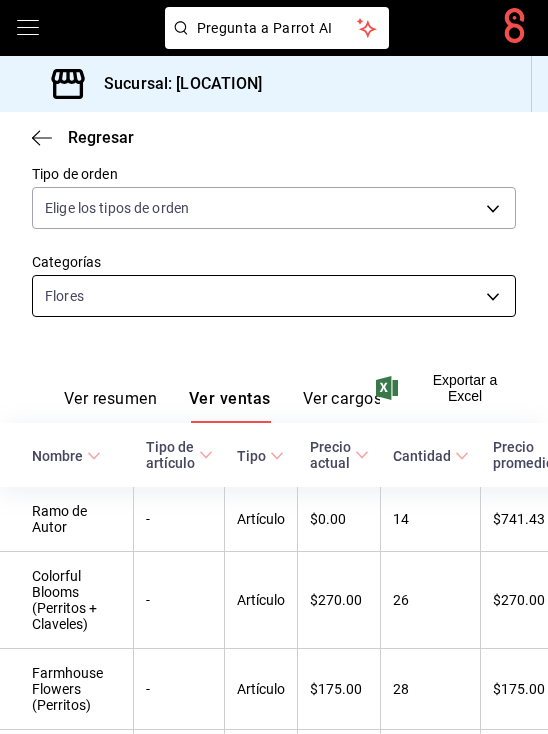 click on "Pregunta a Parrot AI Pregunta a Parrot AI Reportes   Menú   Configuración   Personal   Facturación   Inventarios   Suscripción   Ayuda Recomienda Parrot   [PERSON]   Sugerir nueva función   Sucursal: [CITY]   Regresar Ventas Los artículos listados no incluyen descuentos de orden y el filtro de fechas está limitado a un máximo de 31 días. Fecha [DATE] [DATE] - [DATE] [DATE] Hora inicio 00:00 Hora inicio Hora fin 23:59 Hora fin Marca Elige las marcas Canal de venta Elige los canales de venta Tipo de orden Elige los tipos de orden Categorías Flores 28eda12f-b6a9-4a85-a2d9-4925b888b383 Ver resumen Ver ventas Ver cargos Exportar a Excel Nombre Tipo de artículo Tipo Precio actual Cantidad Precio promedio   Total artículos   Descuentos de artículo Venta total Impuestos Venta neta Ramo de Autor - Artículo $0.00 14 $741.43 $10,380.00 $0.00 $10,380.00 $1,431.72 $8,948.28 Colorful Blooms (Perritos + Claveles) - Artículo $270.00 26 $270.00 $7,020.00 $0.00 $7,020.00 $968.28" at bounding box center (274, 367) 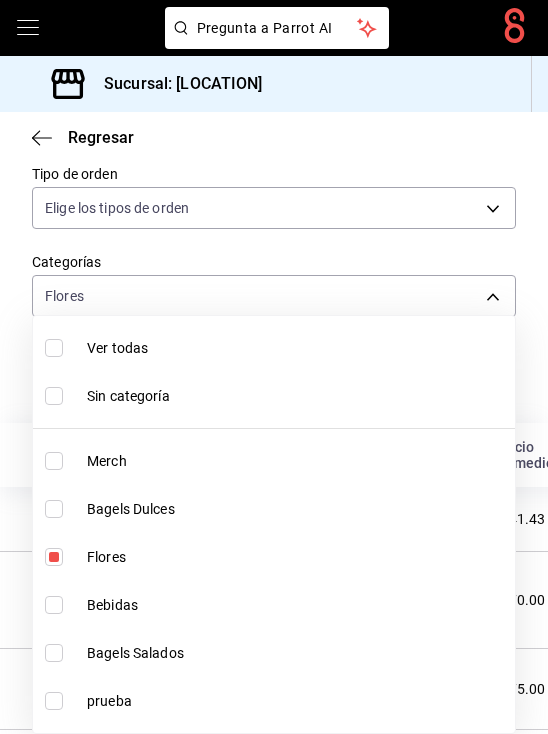 click at bounding box center [274, 367] 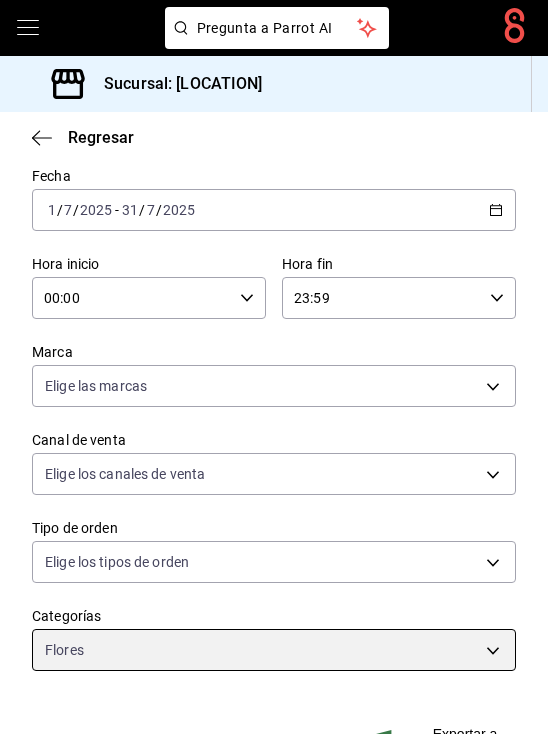 scroll, scrollTop: 40, scrollLeft: 0, axis: vertical 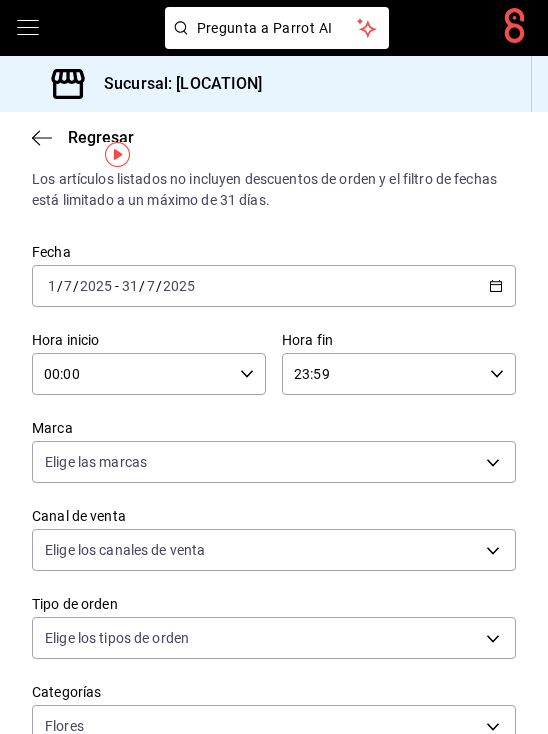 click on "[DATE] [DATE] - [DATE] [DATE]" at bounding box center [274, 286] 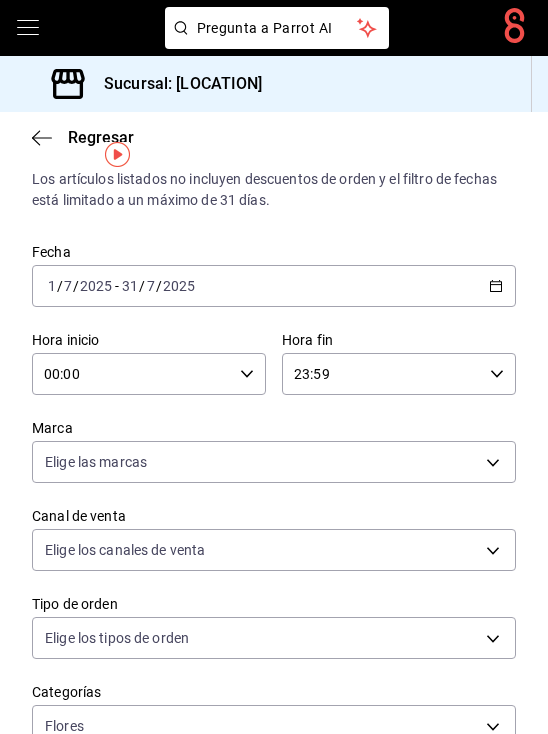 click 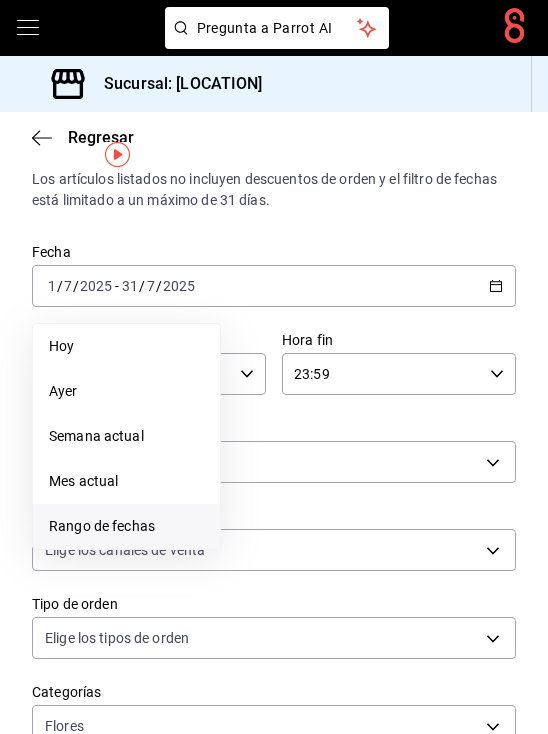 click on "Rango de fechas" at bounding box center [126, 526] 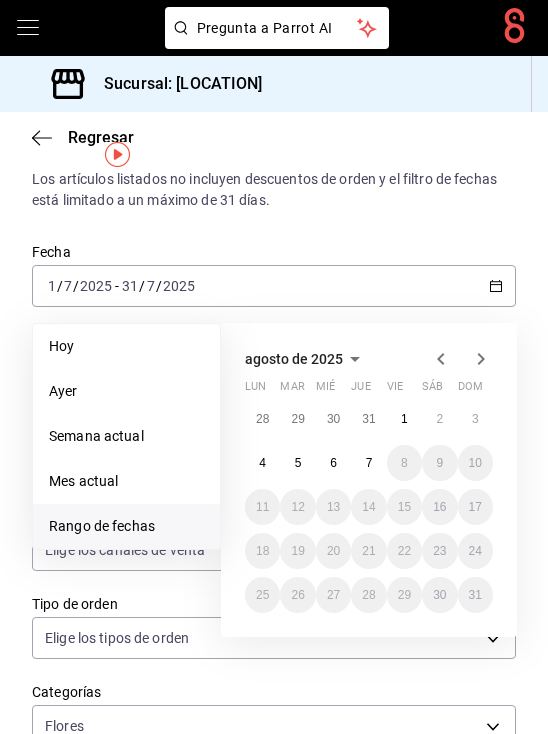 click 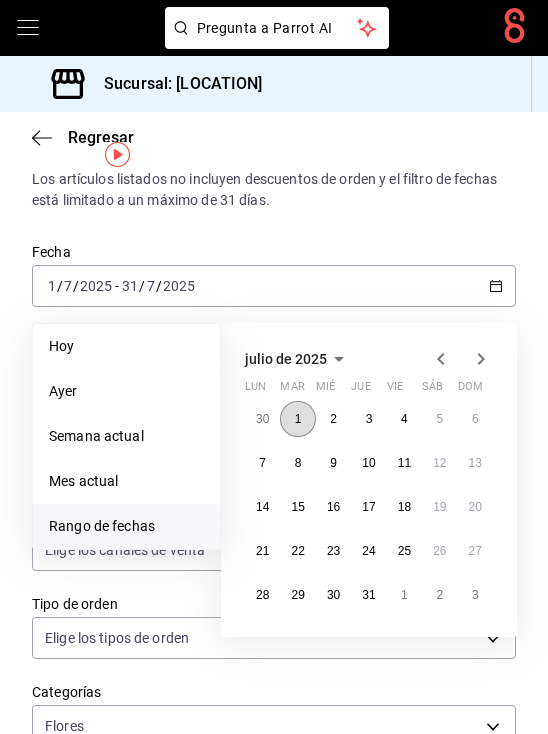 click on "1" at bounding box center [298, 419] 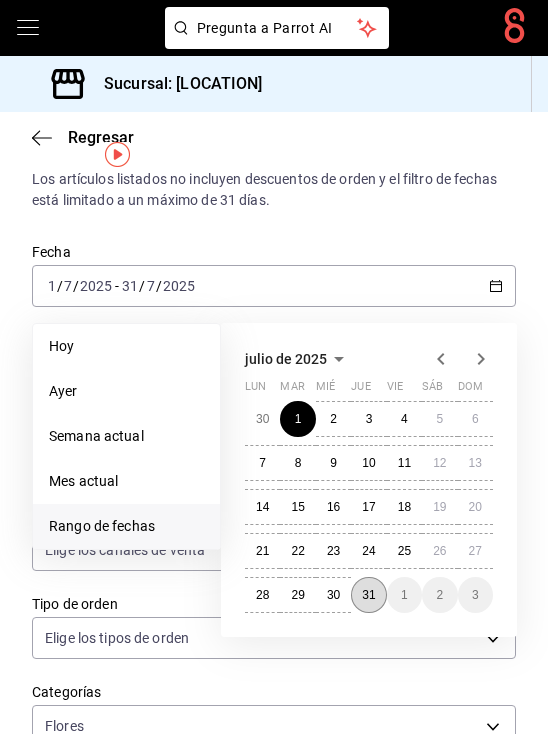 click on "31" at bounding box center [368, 595] 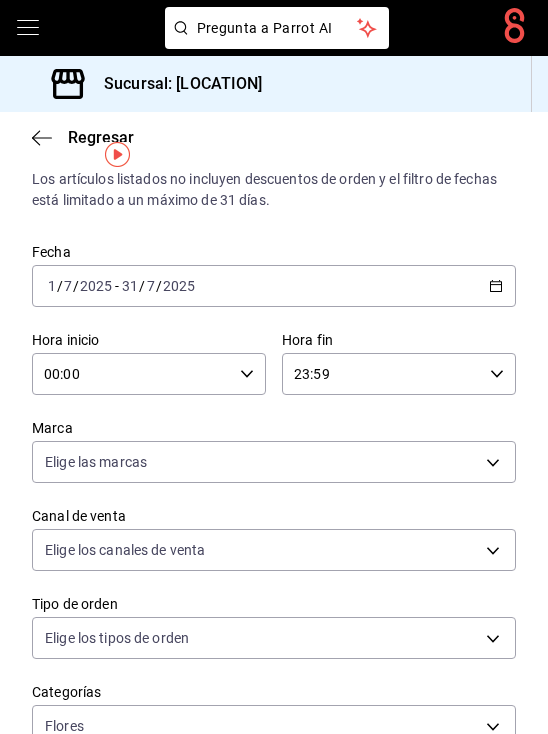 click 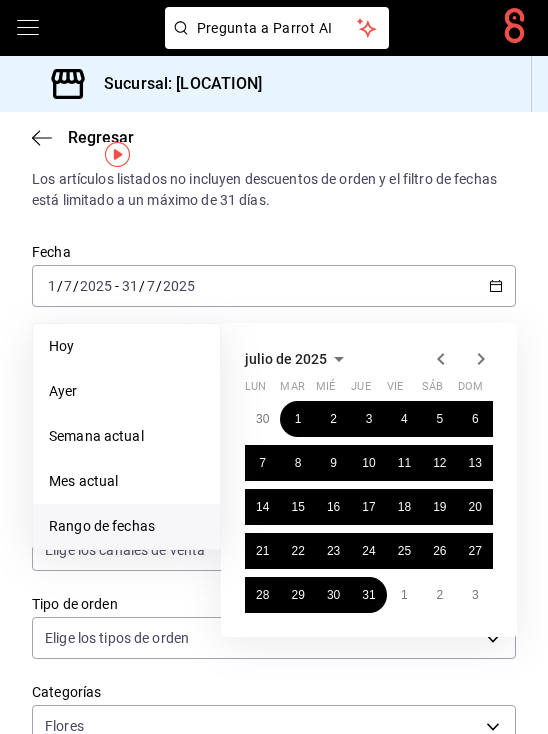 click 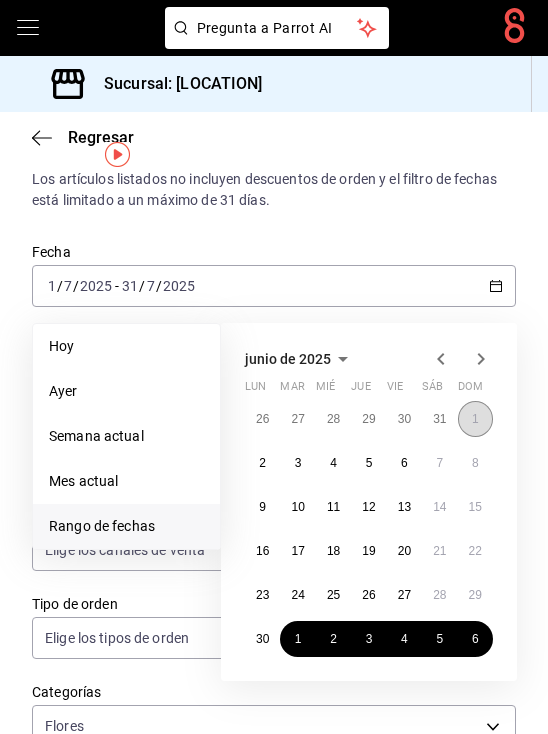 click on "1" at bounding box center [475, 419] 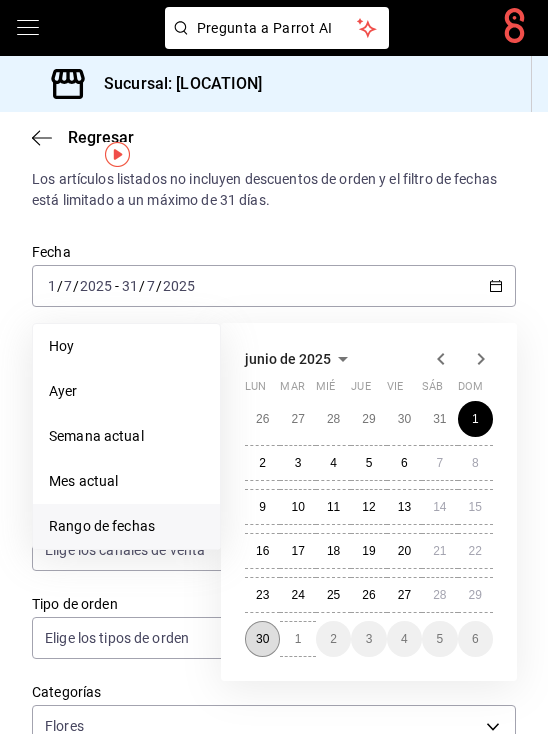click on "30" at bounding box center (262, 639) 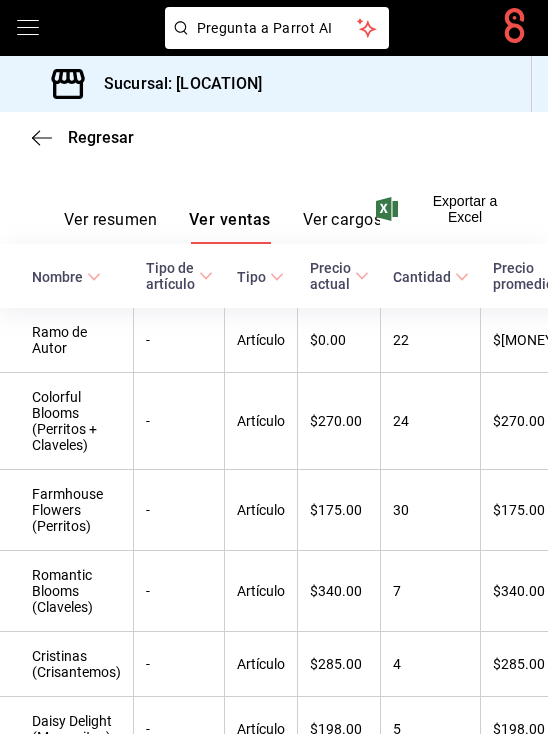 scroll, scrollTop: 656, scrollLeft: 0, axis: vertical 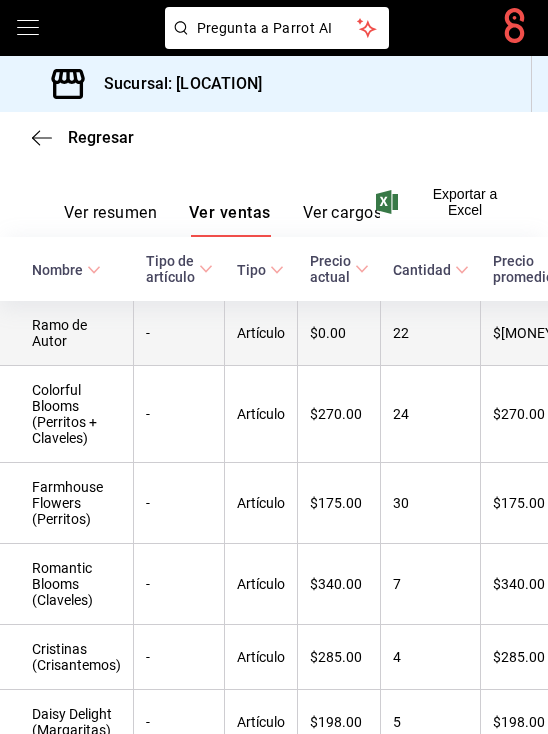 click on "Ramo de Autor" at bounding box center [67, 333] 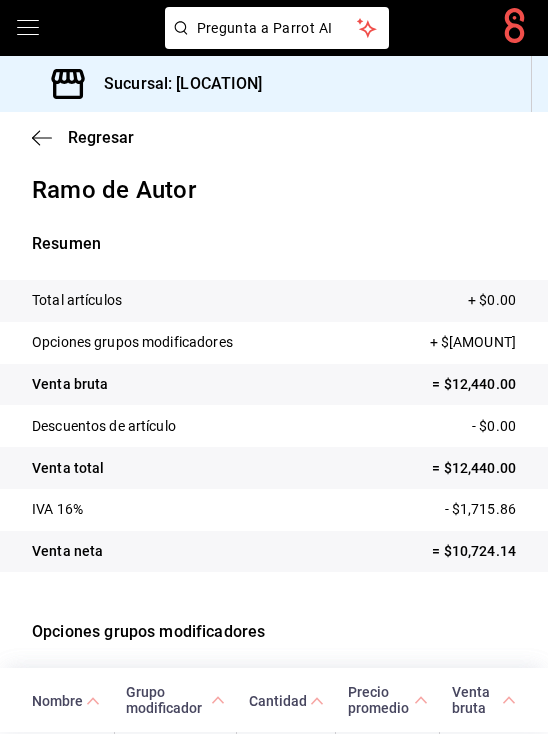 scroll, scrollTop: 0, scrollLeft: 0, axis: both 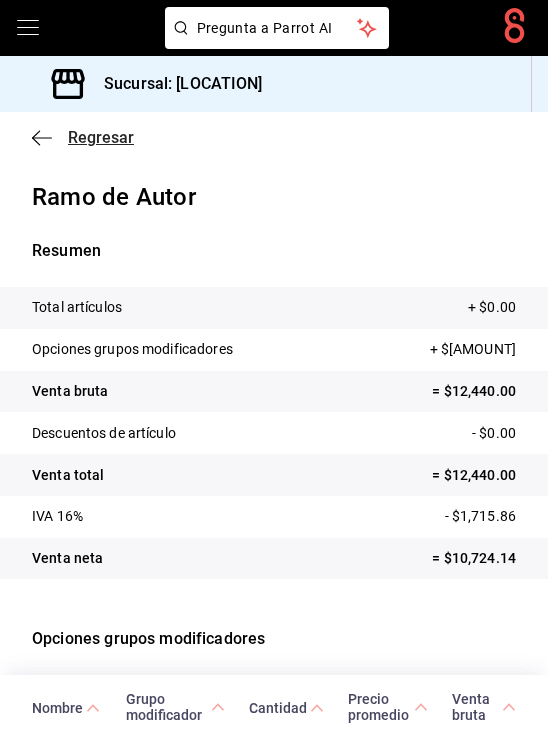 click 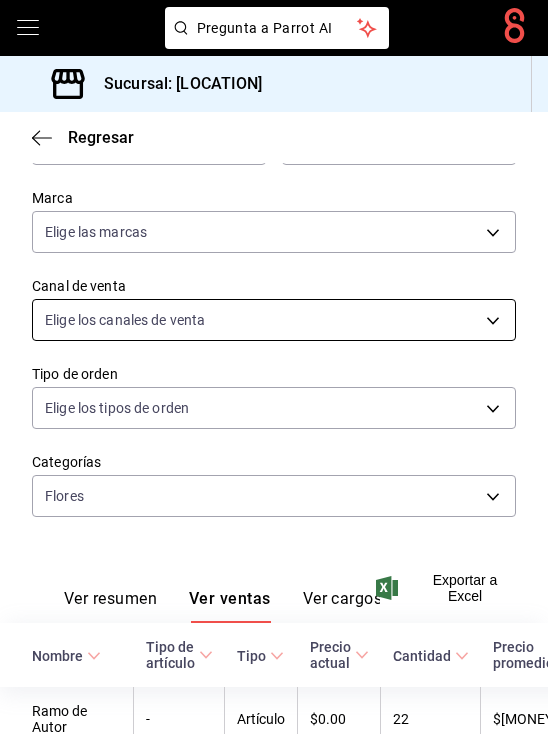 scroll, scrollTop: 55, scrollLeft: 0, axis: vertical 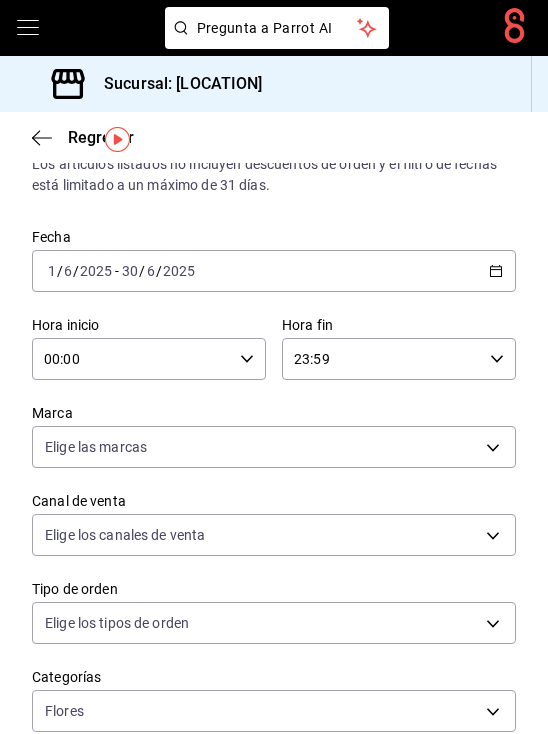 click on "[DATE] [DATE] / [DATE] [DATE] - [DATE] [DATE] [DATE] / [DATE] [DATE]" at bounding box center [274, 271] 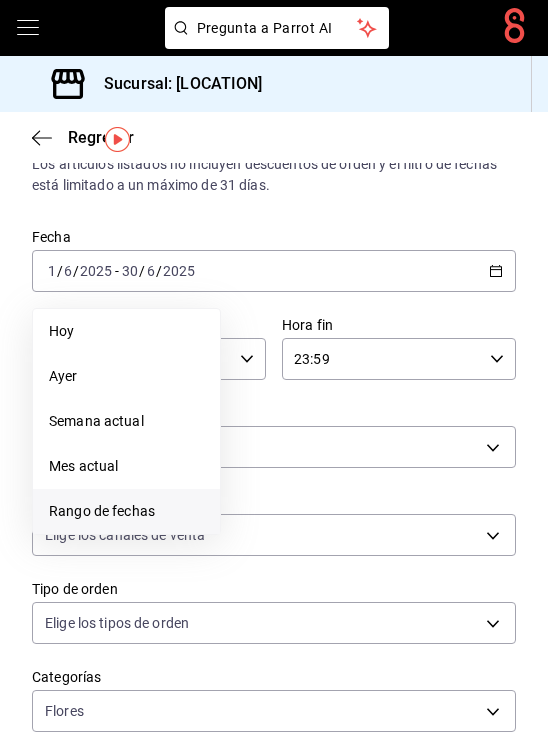 click on "Rango de fechas" at bounding box center [126, 511] 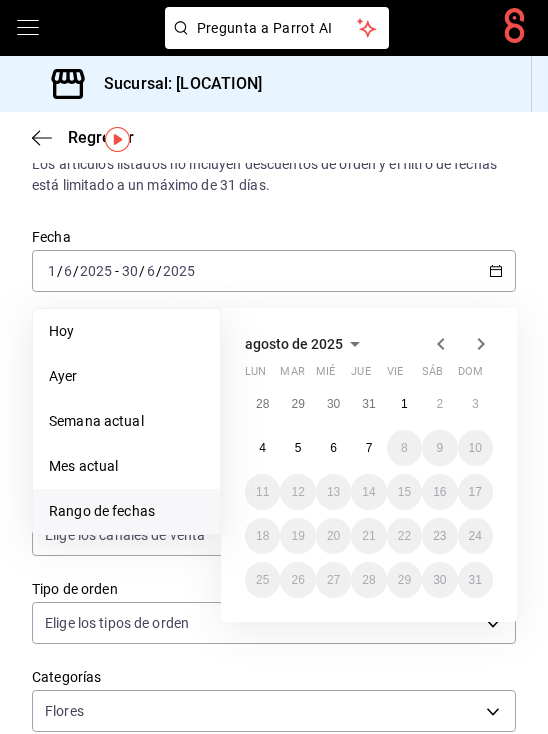 click 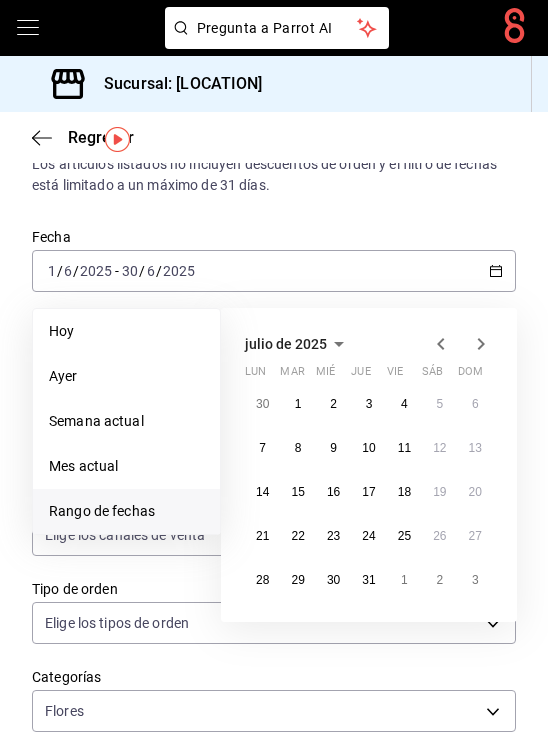 click 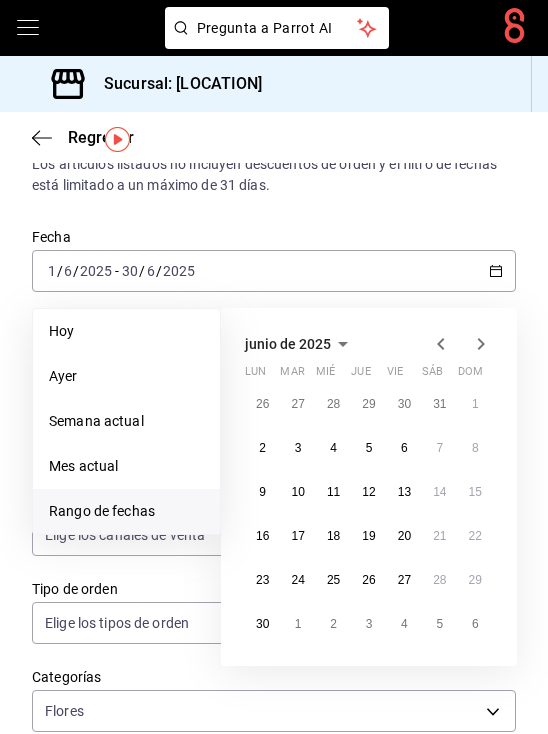 click 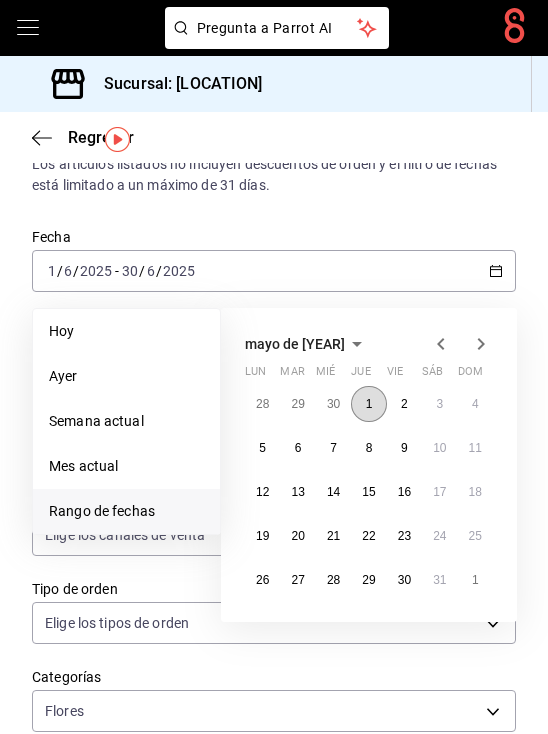 click on "1" at bounding box center (369, 404) 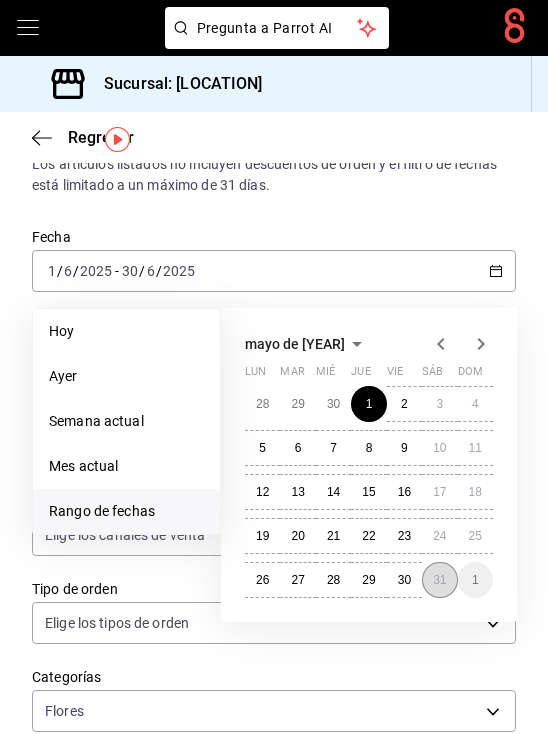 click on "31" at bounding box center (439, 580) 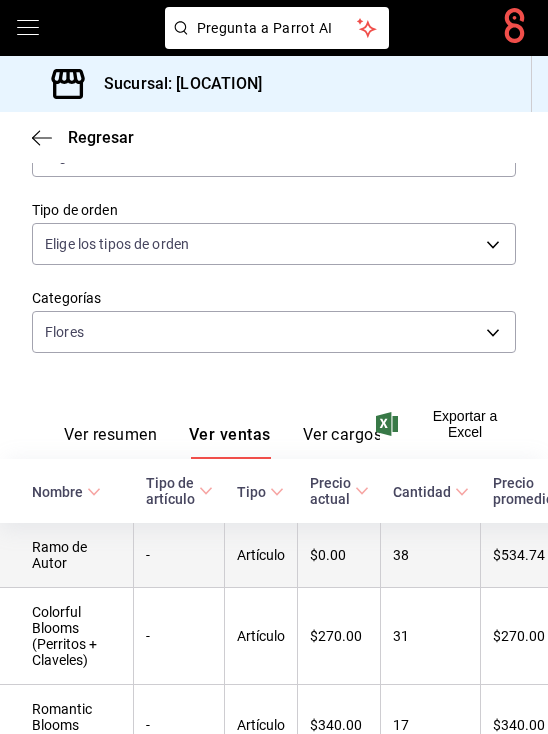 scroll, scrollTop: 466, scrollLeft: 0, axis: vertical 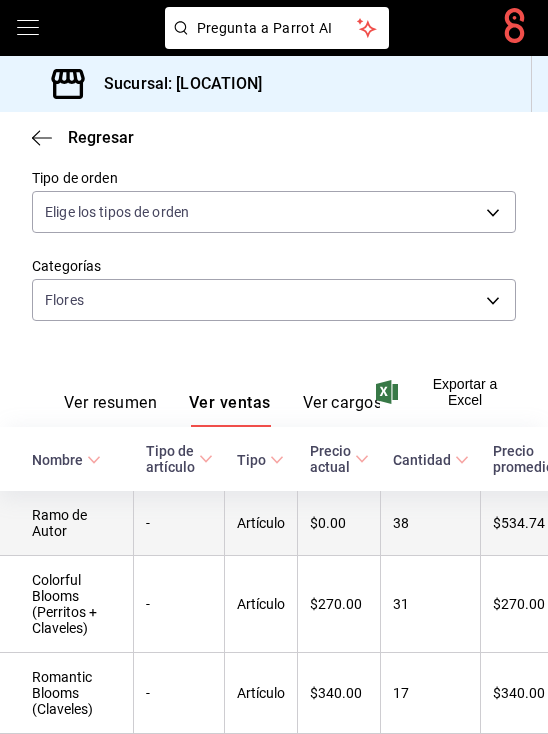click on "Ramo de Autor" at bounding box center [67, 523] 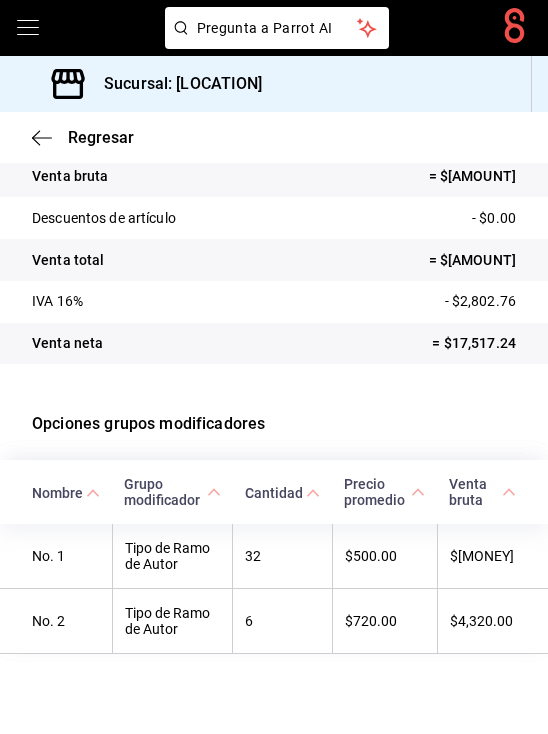 scroll, scrollTop: 0, scrollLeft: 0, axis: both 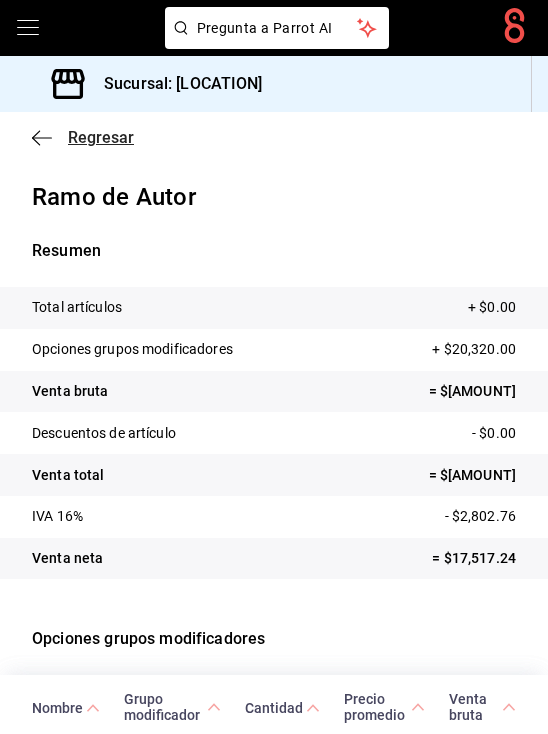 click 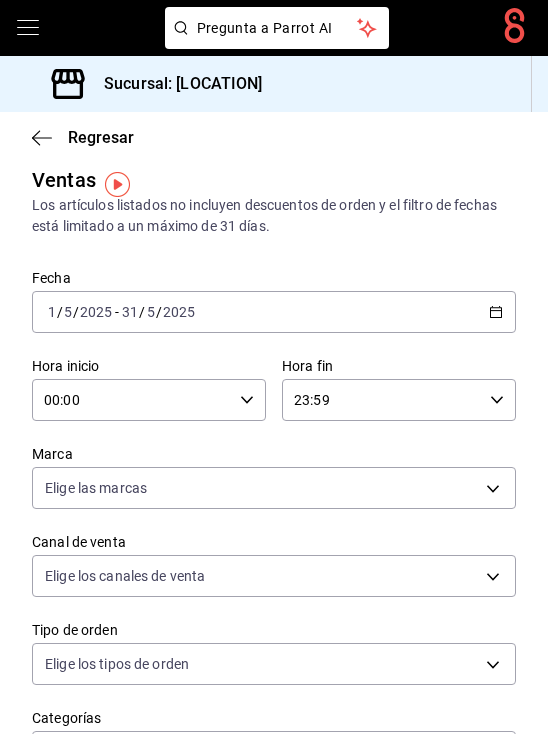 scroll, scrollTop: 0, scrollLeft: 0, axis: both 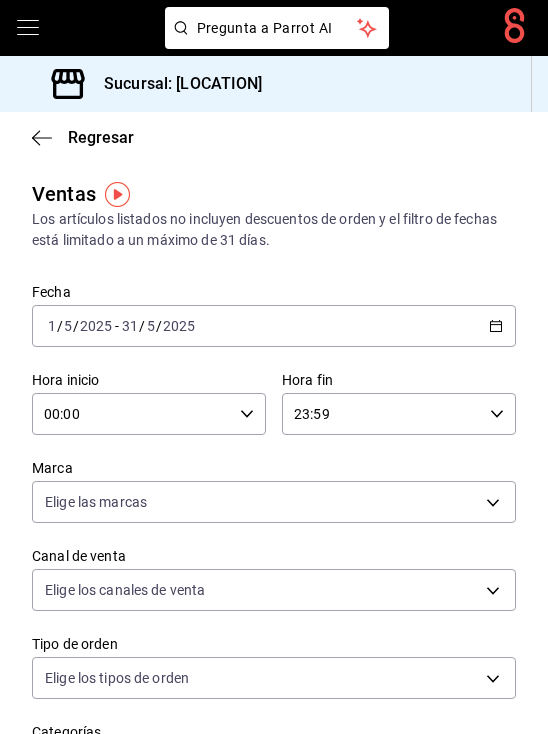 click on "[DATE] [DATE] - [DATE] [DATE]" at bounding box center [274, 326] 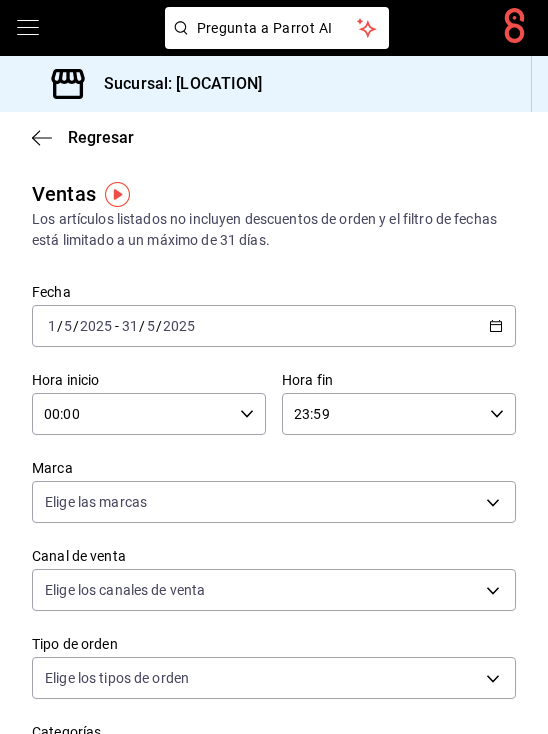 click 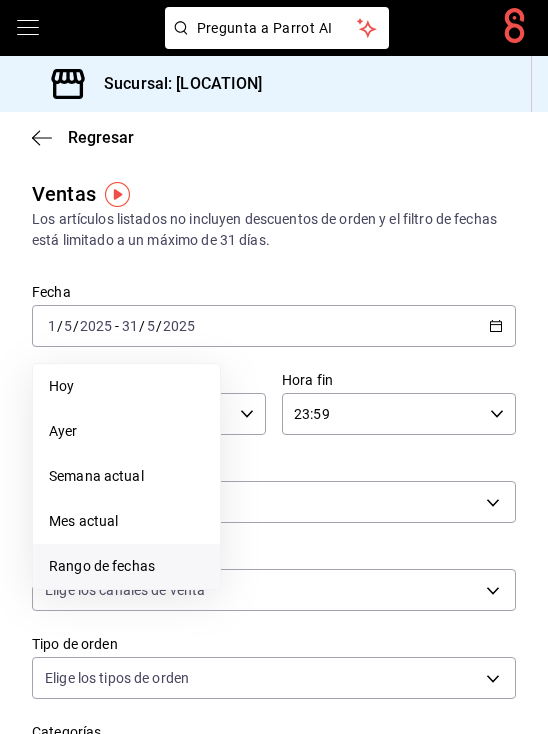 click on "Rango de fechas" at bounding box center [126, 566] 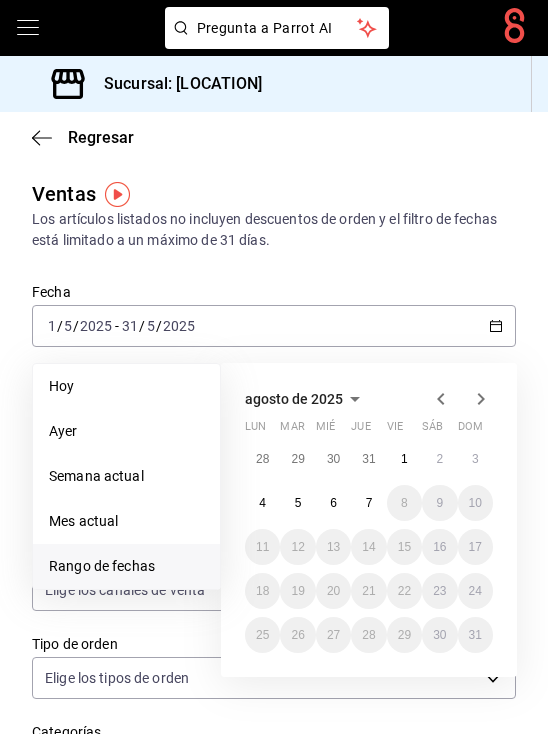 click 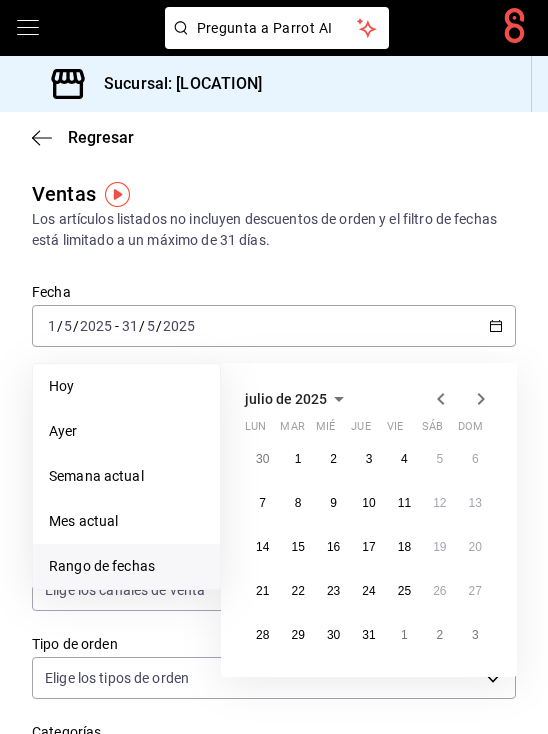 click 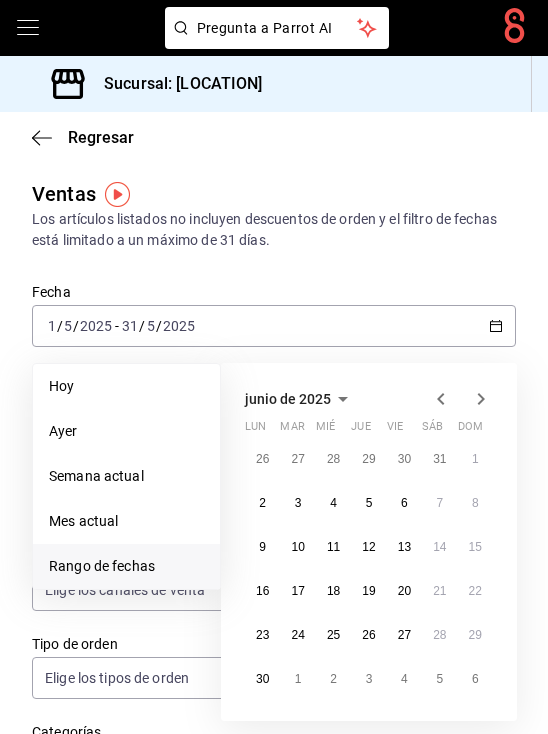 click 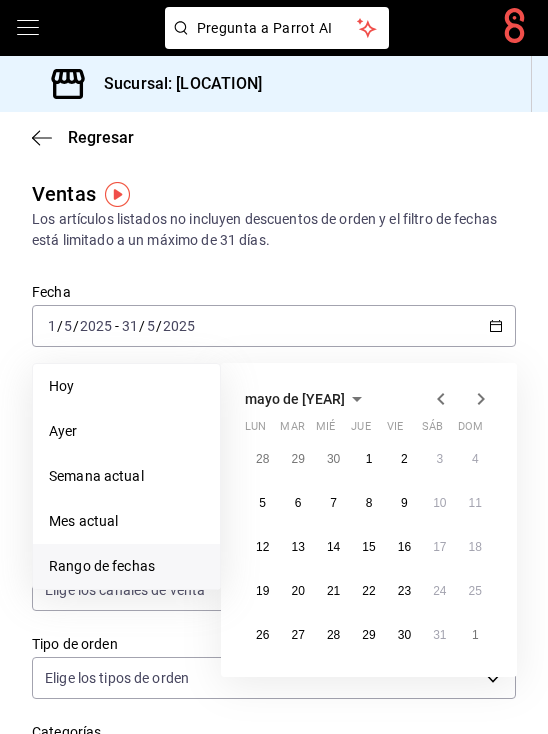 click 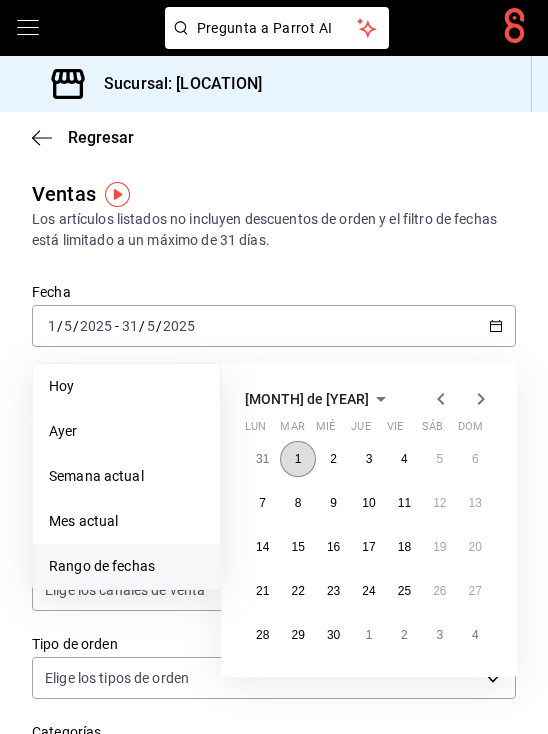 click on "1" at bounding box center [298, 459] 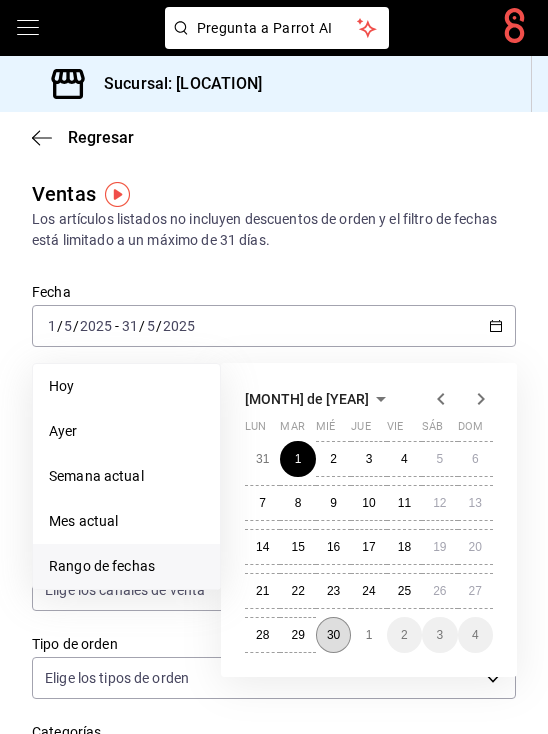 click on "30" at bounding box center (333, 635) 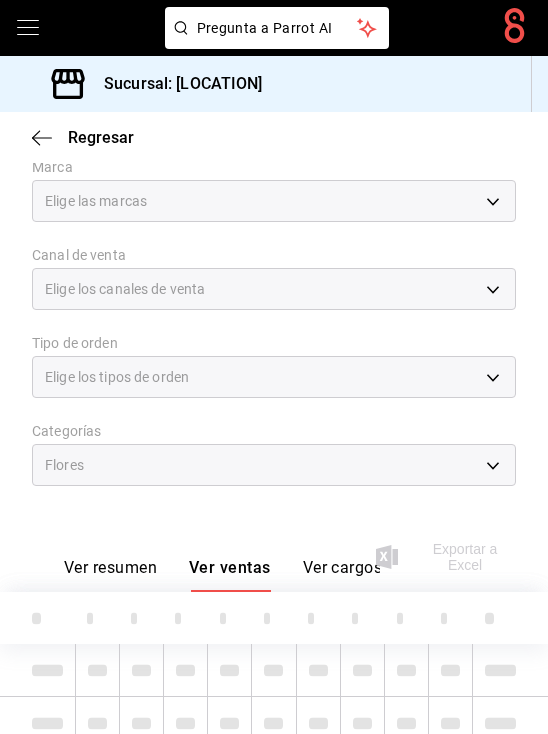scroll, scrollTop: 434, scrollLeft: 0, axis: vertical 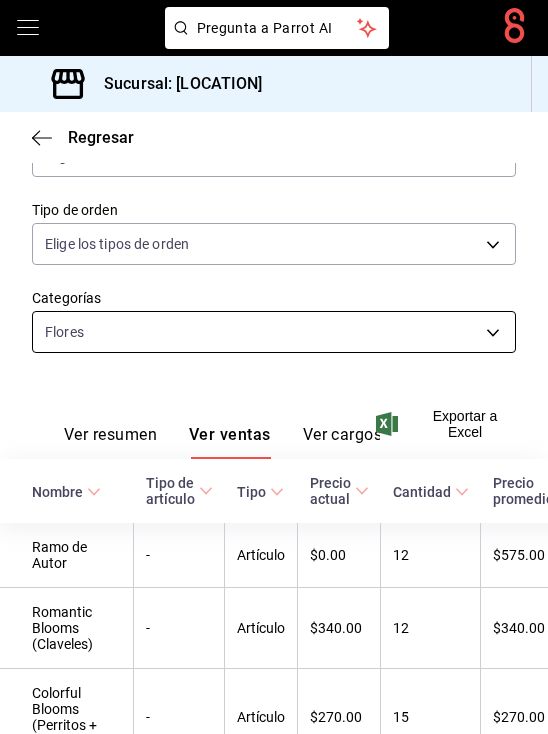 click on "Pregunta a Parrot AI Pregunta a Parrot AI Reportes   Menú   Configuración   Personal   Facturación   Inventarios   Suscripción   Ayuda Recomienda Parrot   [PERSON]   Sugerir nueva función   Sucursal: [CITY]   Regresar Ventas Los artículos listados no incluyen descuentos de orden y el filtro de fechas está limitado a un máximo de 31 días. Fecha [DATE] [DATE] - [DATE] [DATE] Hora inicio 00:00 Hora inicio Hora fin 23:59 Hora fin Marca Elige las marcas Canal de venta Elige los canales de venta Tipo de orden Elige los tipos de orden Categorías Flores 28eda12f-b6a9-4a85-a2d9-4925b888b383 Ver resumen Ver ventas Ver cargos Exportar a Excel Nombre Tipo de artículo Tipo Precio actual Cantidad Precio promedio   Total artículos   Descuentos de artículo Venta total Impuestos Venta neta Ramo de Autor - Artículo $0.00 12 $575.00 $6,900.00 $0.00 $6,900.00 $951.72 $5,948.28 Romantic Blooms (Claveles) - Artículo $340.00 12 $340.00 $4,080.00 $0.00 $4,080.00 $562.76 $3,517.24 - 15" at bounding box center [274, 367] 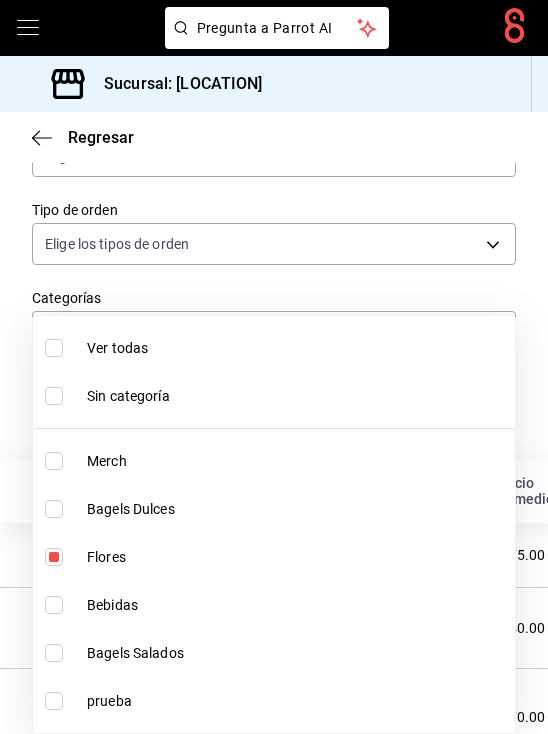 click on "prueba" at bounding box center [297, 701] 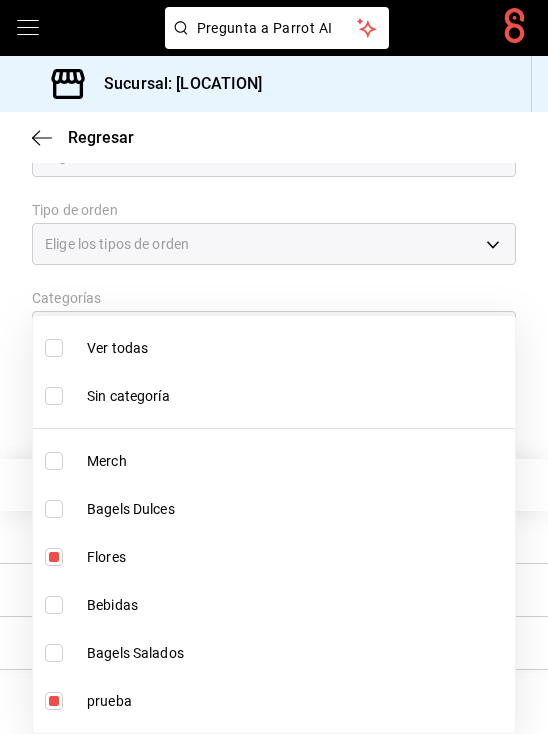click on "Flores" at bounding box center [274, 557] 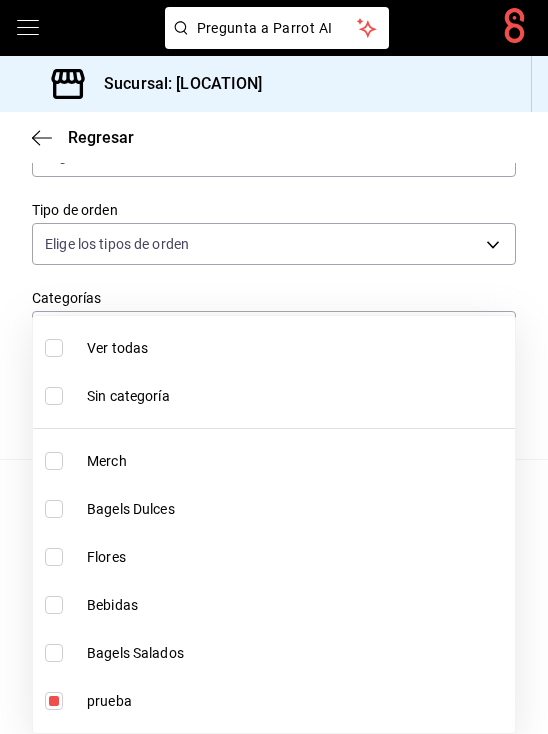 click at bounding box center [274, 367] 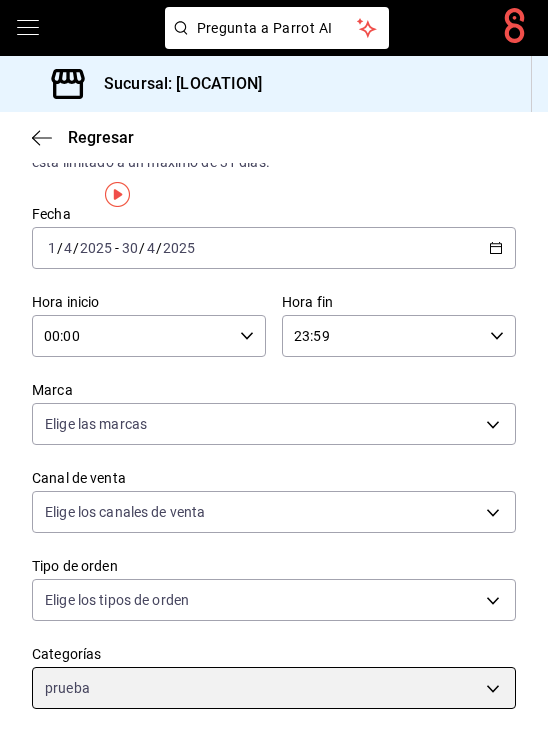 scroll, scrollTop: 0, scrollLeft: 0, axis: both 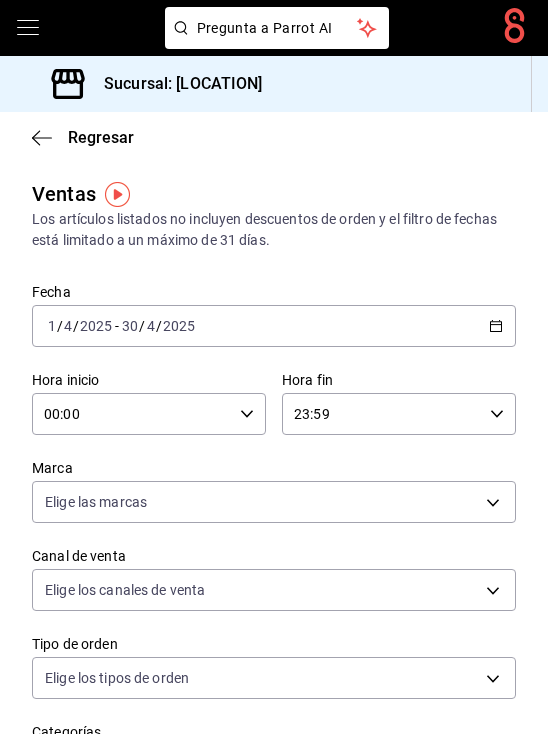 click on "[DATE] [DATE] - [DATE] [DATE]" at bounding box center [274, 326] 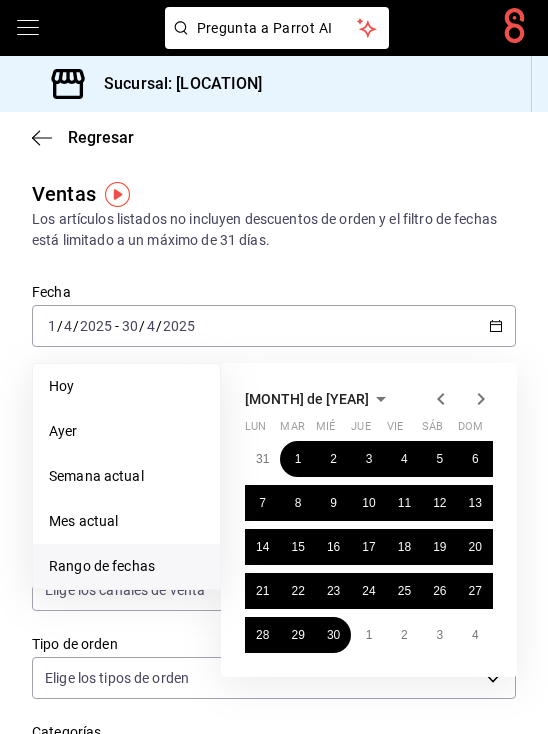 click 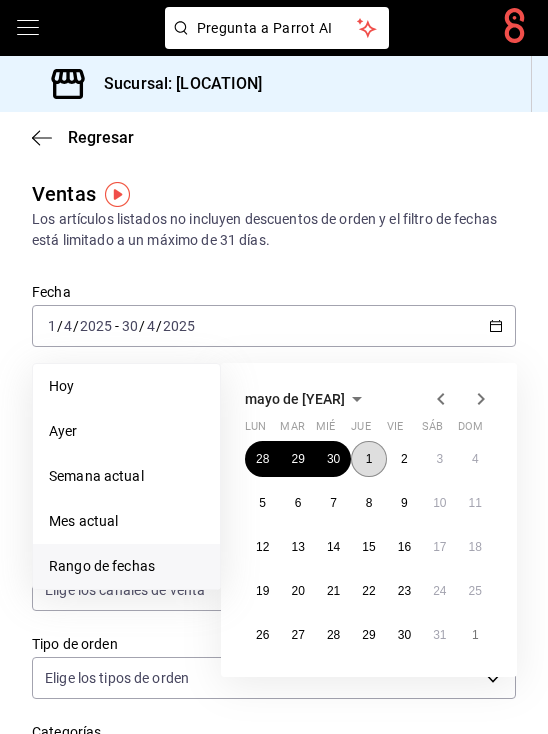 click on "1" at bounding box center [369, 459] 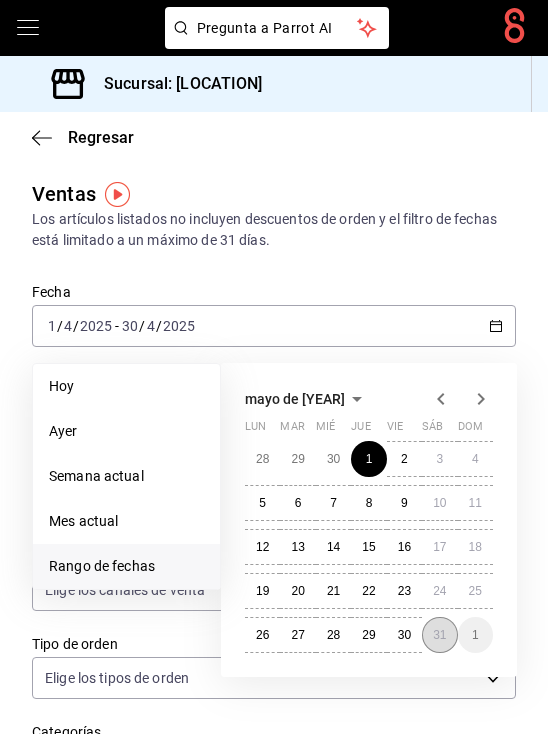 click on "31" at bounding box center [439, 635] 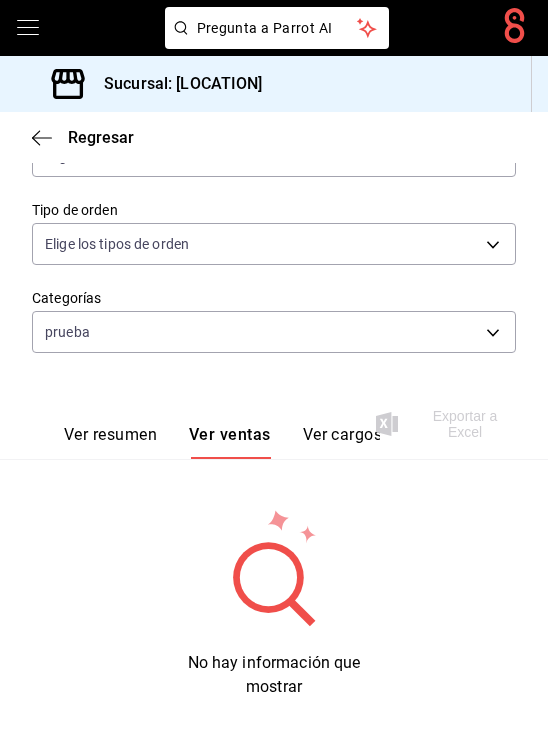 scroll, scrollTop: 0, scrollLeft: 0, axis: both 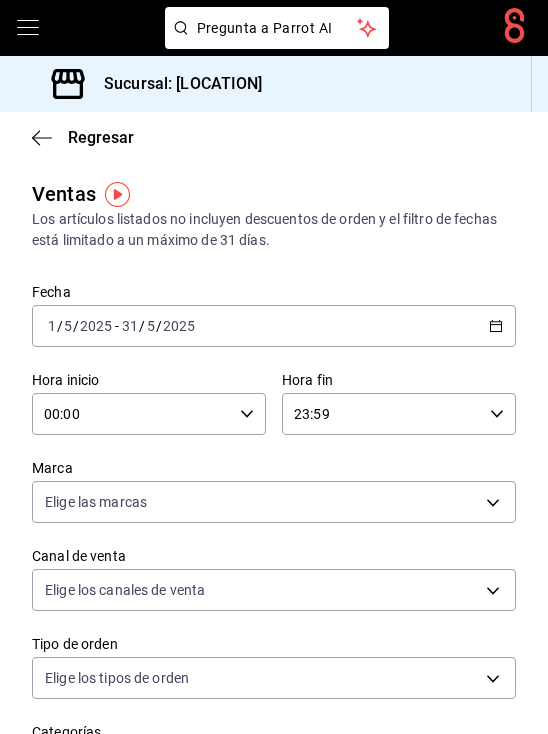 click on "[DATE] [DATE] - [DATE] [DATE]" at bounding box center (274, 326) 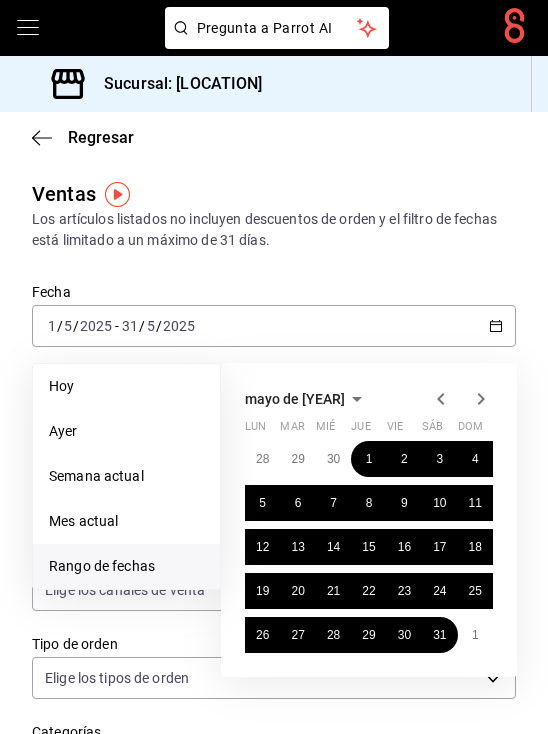 click on "mayo de [YEAR] lun mar mié jue vie sáb dom 28 29 30 1 2 3 4 5 6 7 8 9 10 11 12 13 14 15 16 17 18 19 20 21 22 23 24 25 26 27 28 29 30 31 1" at bounding box center (369, 520) 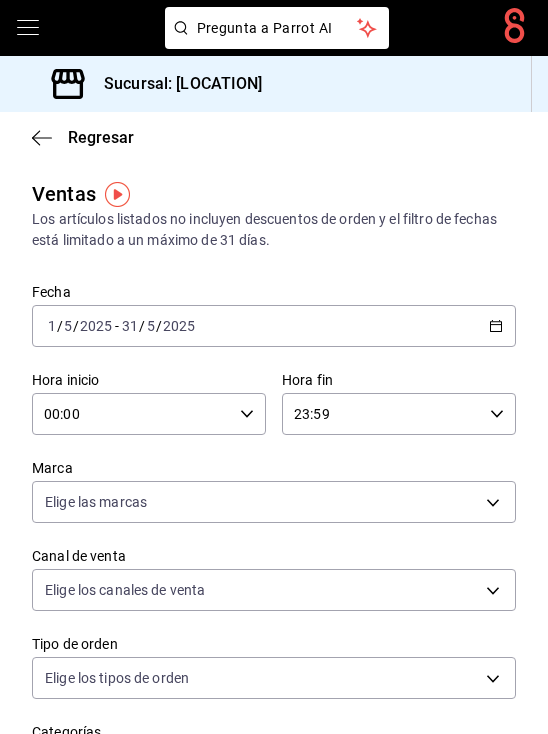 scroll, scrollTop: 233, scrollLeft: 0, axis: vertical 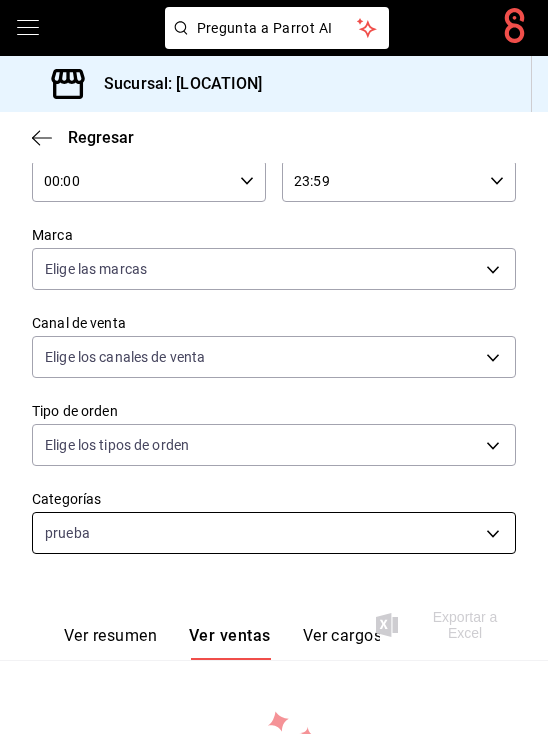 click on "Pregunta a Parrot AI Pregunta a Parrot AI Reportes   Menú   Configuración   Personal   Facturación   Inventarios   Suscripción   Ayuda Recomienda Parrot   [PERSON]   Sugerir nueva función   Sucursal: Pretty Lamb (Qro) Regresar Ventas Los artículos listados no incluyen descuentos de orden y el filtro de fechas está limitado a un máximo de 31 días. Fecha [DATE] [DATE] - [DATE] [DATE] Hora inicio 00:00 Hora inicio Hora fin 23:59 Hora fin Marca Elige las marcas Canal de venta Elige los canales de venta Tipo de orden Elige los tipos de orden Categorías prueba 29a66429-dae6-43d5-9dfd-d03544eb29ff Ver resumen Ver ventas Ver cargos Exportar a Excel No hay información que mostrar Pregunta a Parrot AI Reportes   Menú   Configuración   Personal   Facturación   Inventarios   Suscripción   Ayuda Recomienda Parrot   [PERSON]   Sugerir nueva función   GANA 1 MES GRATIS EN TU SUSCRIPCIÓN AQUÍ Ver video tutorial Ir a video Visitar centro de ayuda ([PHONE]) ([PHONE])" at bounding box center [274, 367] 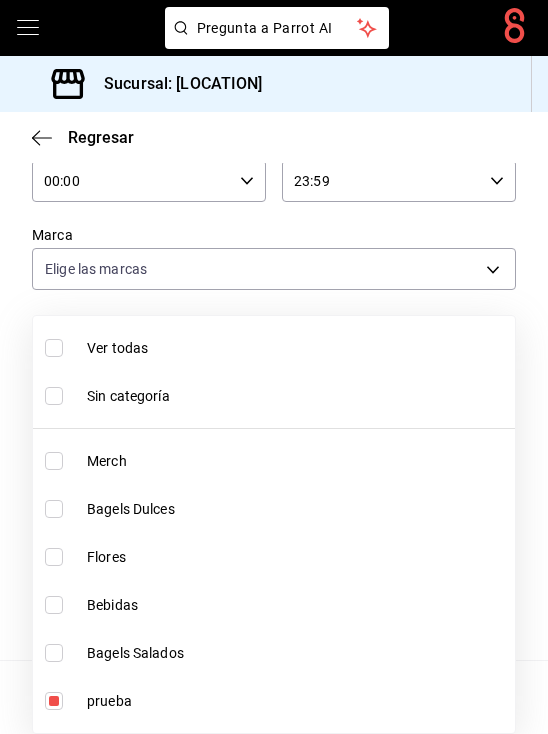 click at bounding box center [274, 367] 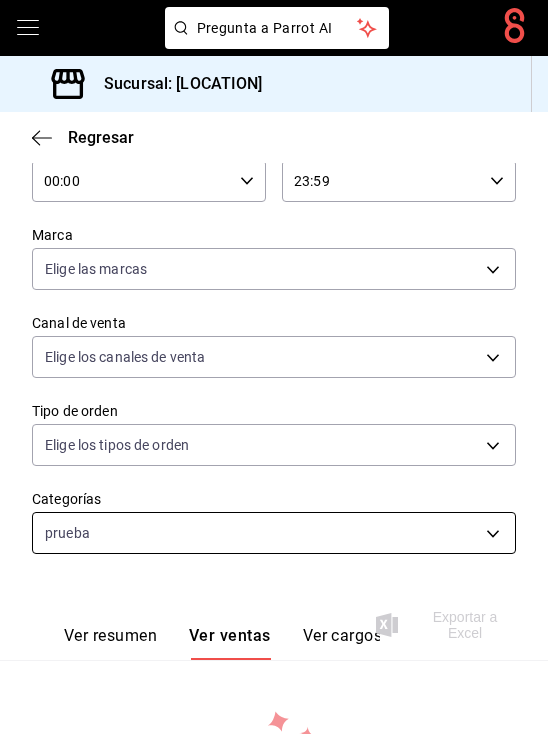 click on "Pregunta a Parrot AI Pregunta a Parrot AI Reportes   Menú   Configuración   Personal   Facturación   Inventarios   Suscripción   Ayuda Recomienda Parrot   [PERSON]   Sugerir nueva función   Sucursal: Pretty Lamb (Qro) Regresar Ventas Los artículos listados no incluyen descuentos de orden y el filtro de fechas está limitado a un máximo de 31 días. Fecha [DATE] [DATE] - [DATE] [DATE] Hora inicio 00:00 Hora inicio Hora fin 23:59 Hora fin Marca Elige las marcas Canal de venta Elige los canales de venta Tipo de orden Elige los tipos de orden Categorías prueba 29a66429-dae6-43d5-9dfd-d03544eb29ff Ver resumen Ver ventas Ver cargos Exportar a Excel No hay información que mostrar Pregunta a Parrot AI Reportes   Menú   Configuración   Personal   Facturación   Inventarios   Suscripción   Ayuda Recomienda Parrot   [PERSON]   Sugerir nueva función   GANA 1 MES GRATIS EN TU SUSCRIPCIÓN AQUÍ Ver video tutorial Ir a video Visitar centro de ayuda ([PHONE]) ([PHONE])" at bounding box center [274, 367] 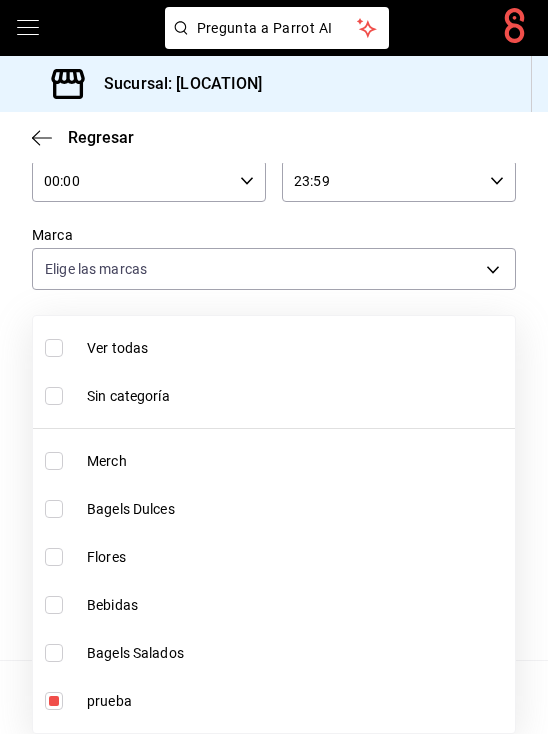 click on "Sin categoría" at bounding box center (274, 396) 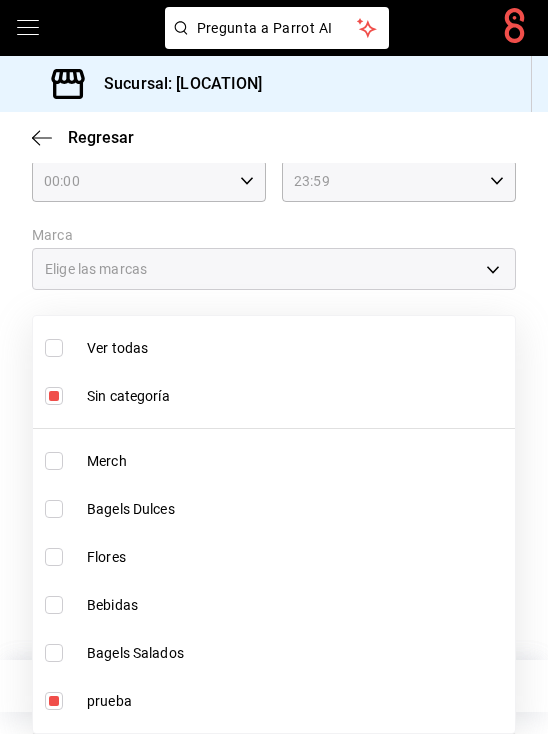 click on "prueba" at bounding box center [274, 701] 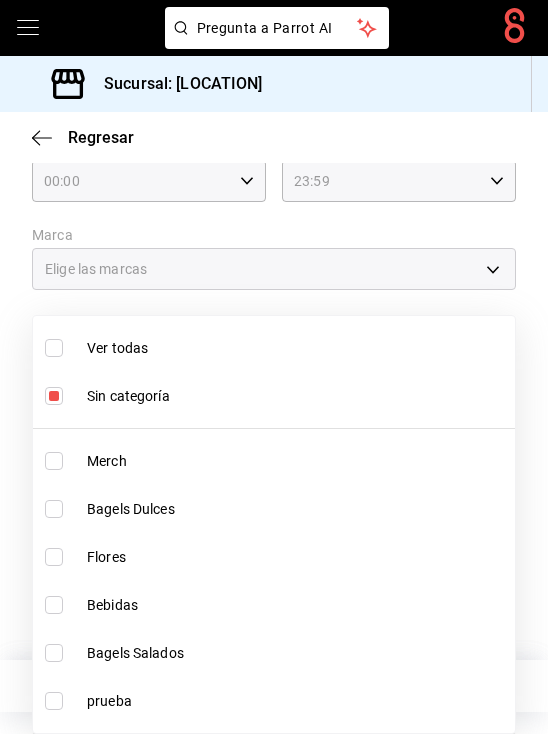 click at bounding box center (274, 367) 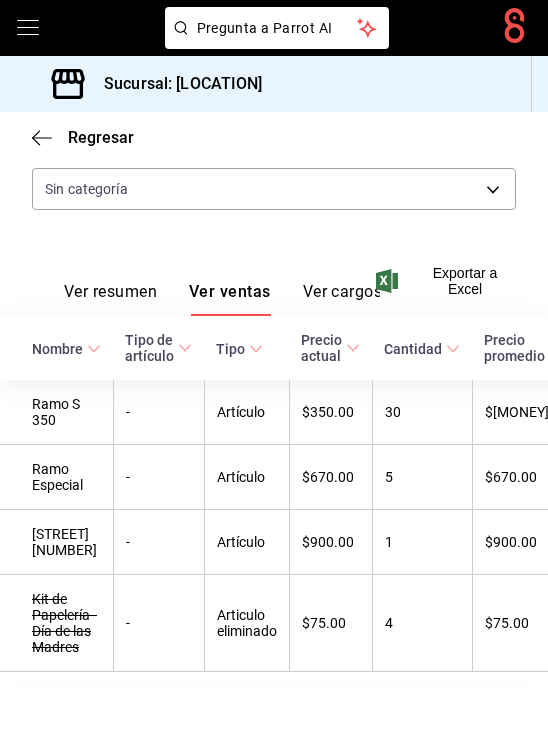 scroll, scrollTop: 593, scrollLeft: 0, axis: vertical 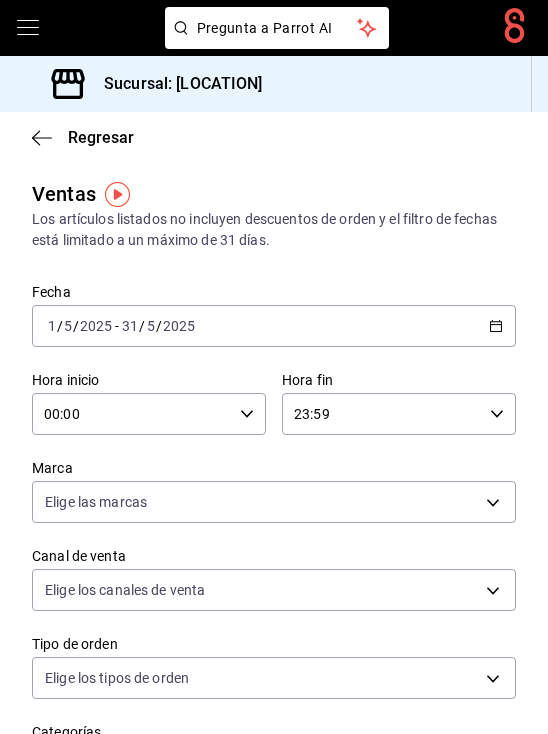 click on "[DATE] [DATE] - [DATE] [DATE]" at bounding box center (274, 326) 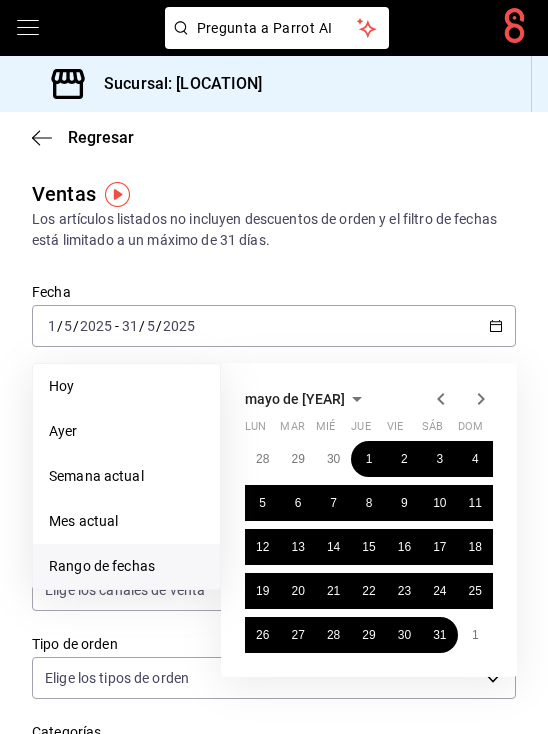 click 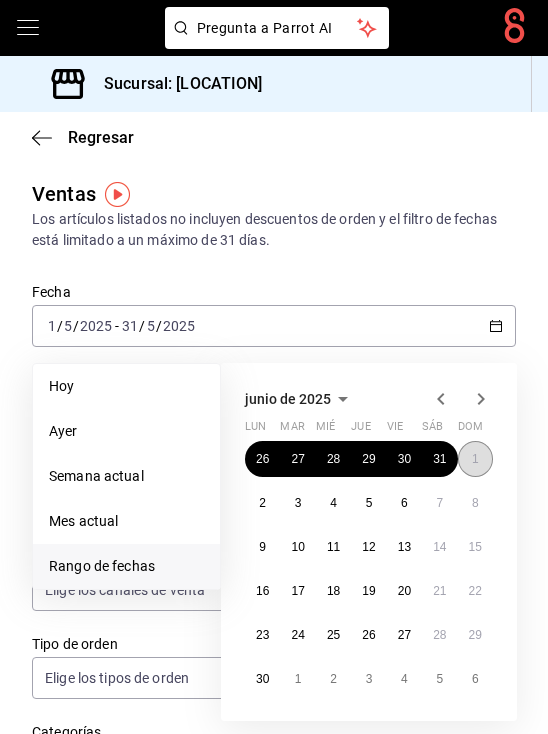 click on "1" at bounding box center (475, 459) 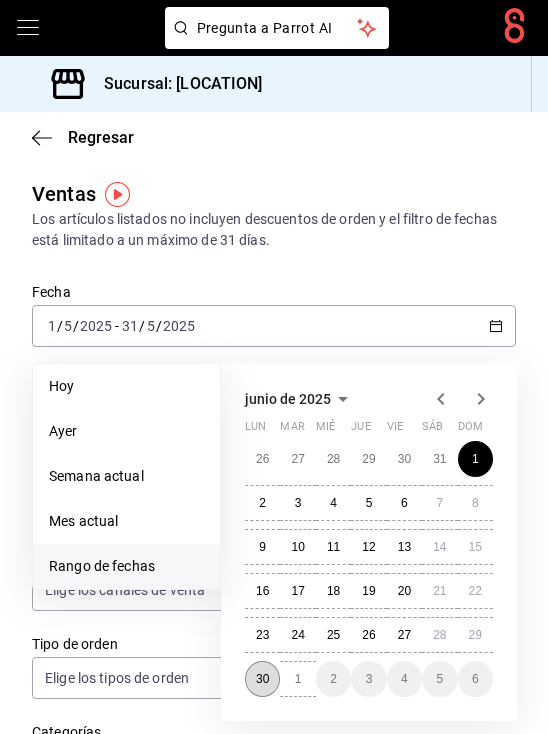 click on "30" at bounding box center [262, 679] 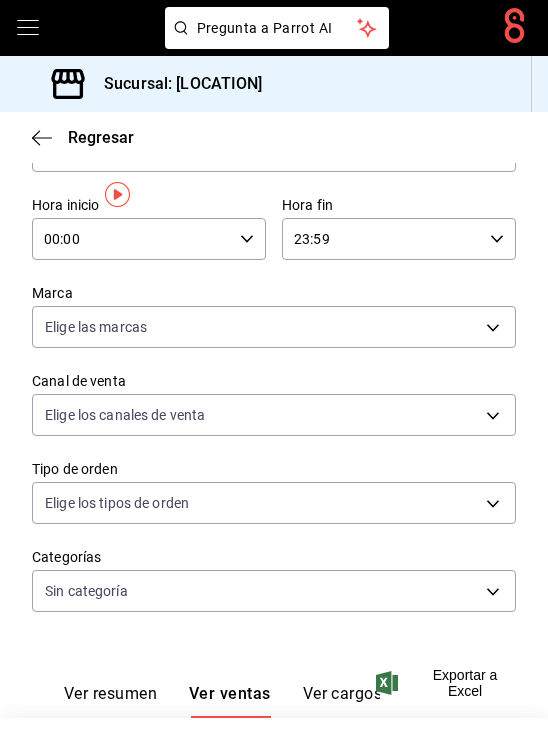 scroll, scrollTop: 0, scrollLeft: 0, axis: both 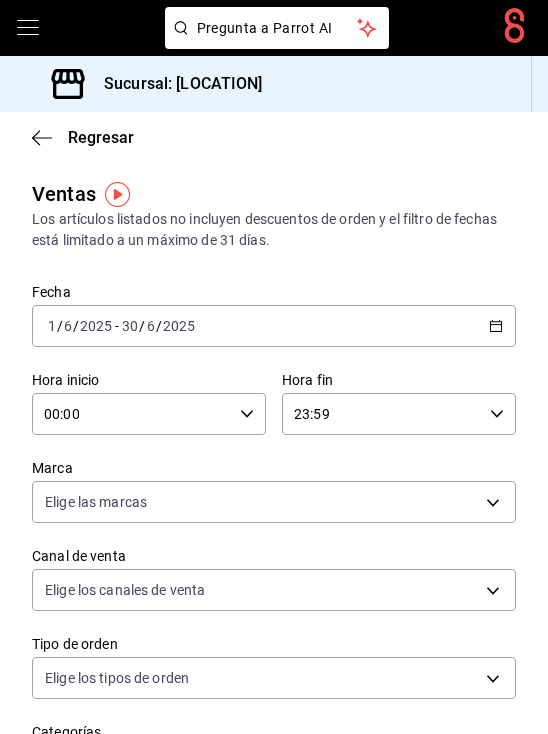 click on "[DATE] [DATE] / [DATE] [DATE] - [DATE] [DATE] [DATE] / [DATE] [DATE]" at bounding box center (274, 326) 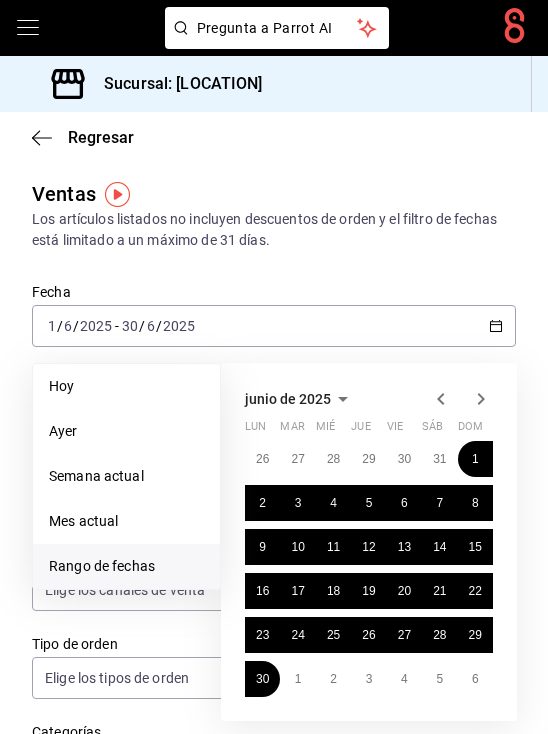 click 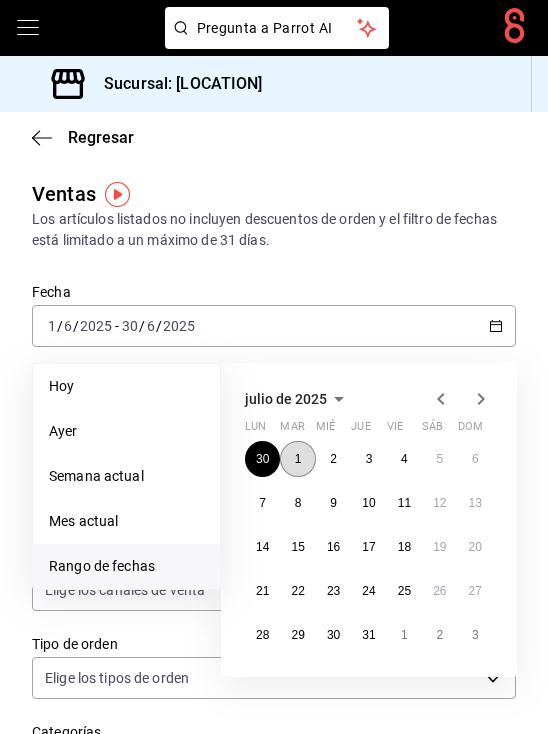 click on "1" at bounding box center (298, 459) 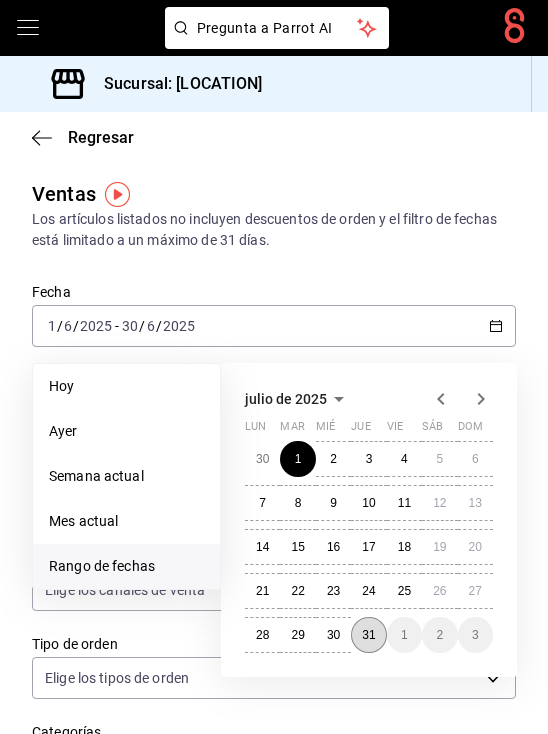 click on "31" at bounding box center [368, 635] 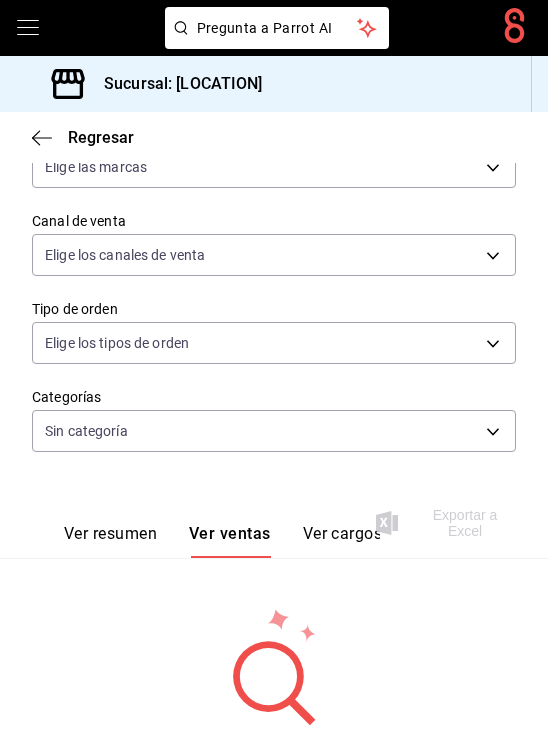 scroll, scrollTop: 71, scrollLeft: 0, axis: vertical 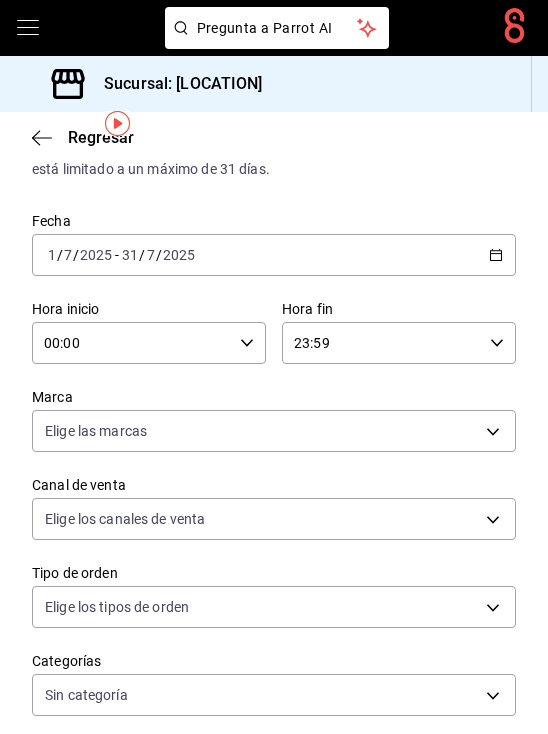 click on "[DATE] [DATE] - [DATE] [DATE]" at bounding box center (274, 255) 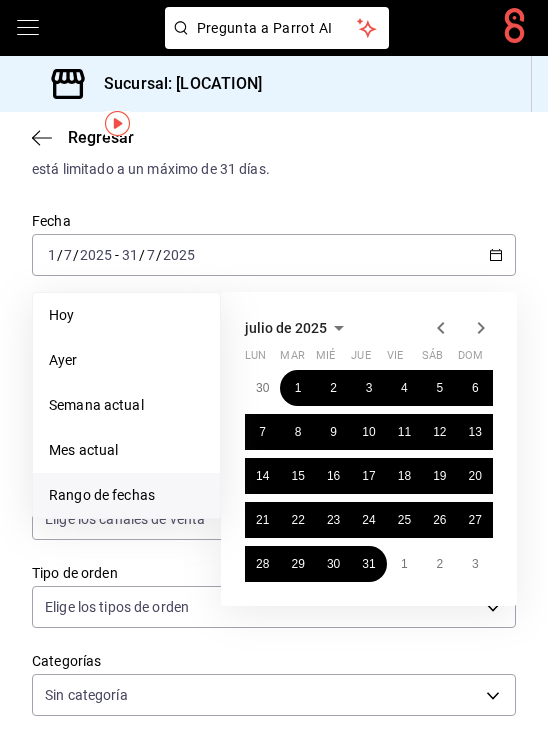 click 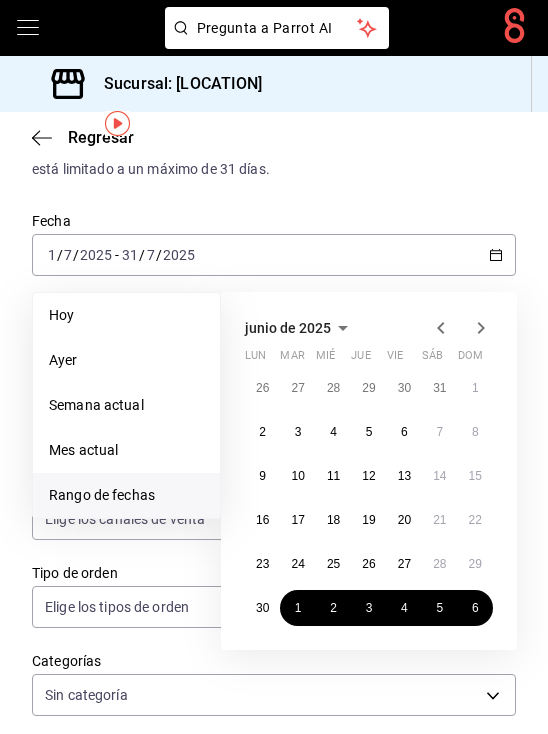 click 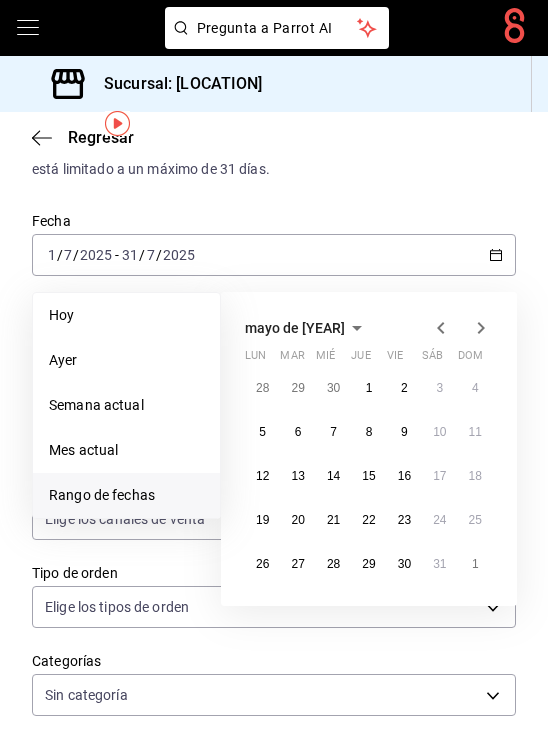 click 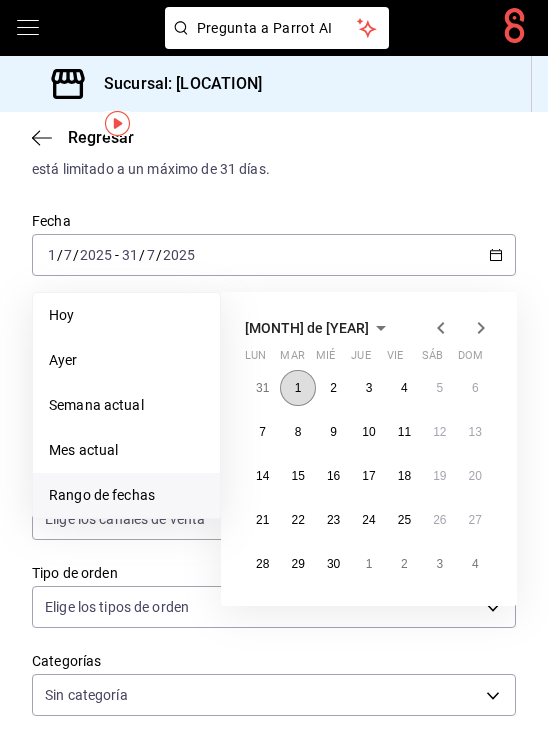 click on "1" at bounding box center [297, 388] 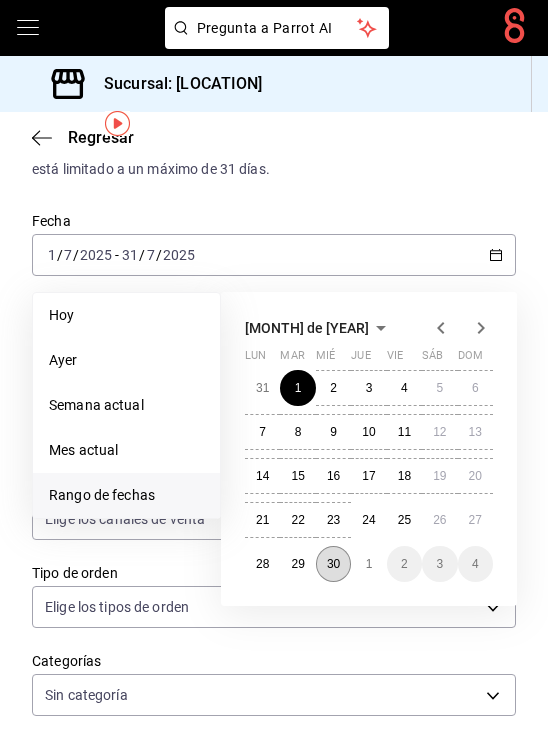 click on "30" at bounding box center [333, 564] 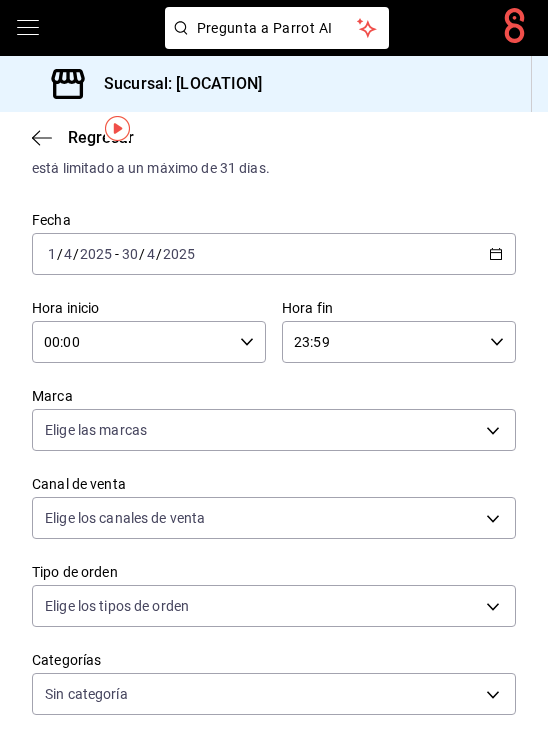 scroll, scrollTop: 47, scrollLeft: 0, axis: vertical 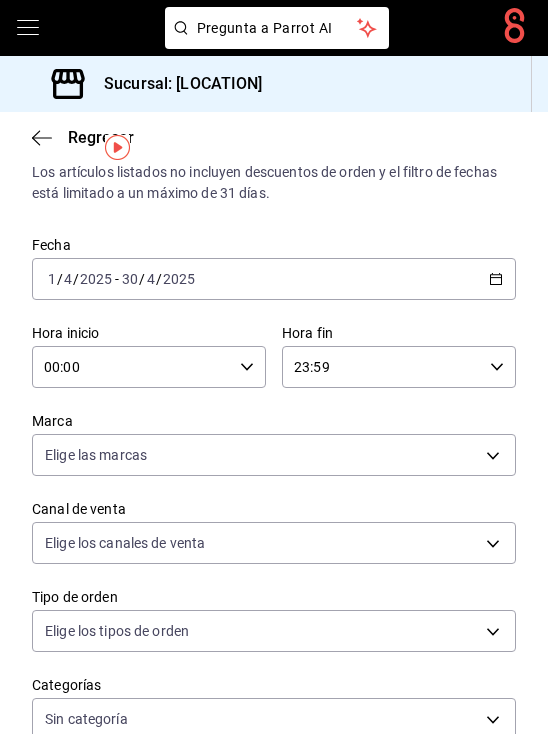 click on "[DATE] [DATE] - [DATE] [DATE]" at bounding box center (274, 279) 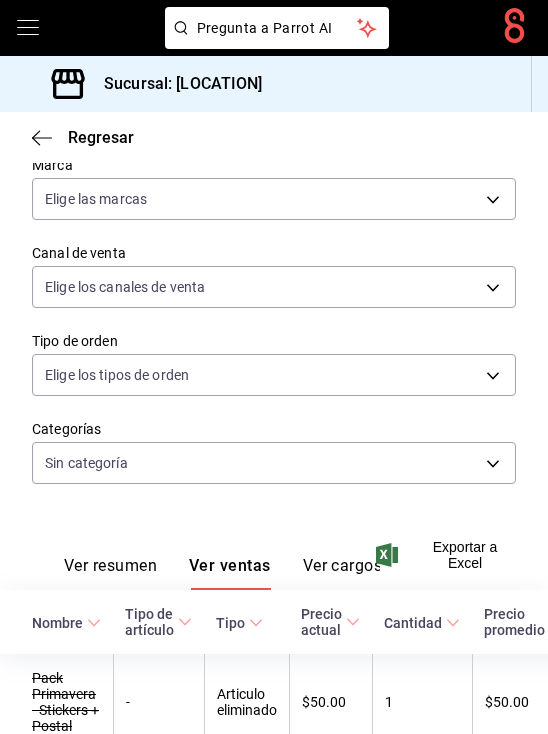 scroll, scrollTop: 317, scrollLeft: 0, axis: vertical 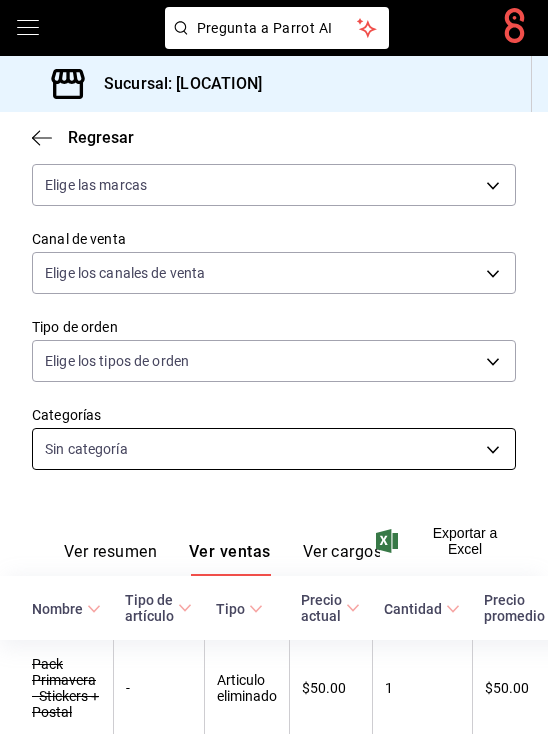 click on "Pregunta a Parrot AI Pregunta a Parrot AI Reportes   Menú   Configuración   Personal   Facturación   Inventarios   Suscripción   Ayuda Recomienda Parrot   [PERSON]   Sugerir nueva función   Sucursal: Pretty Lamb (Qro) Regresar Ventas Los artículos listados no incluyen descuentos de orden y el filtro de fechas está limitado a un máximo de 31 días. Fecha [DATE] [DATE] - [DATE] [DATE] Hora inicio 00:00 Hora inicio Hora fin 23:59 Hora fin Marca Elige las marcas Canal de venta Elige los canales de venta Tipo de orden Elige los tipos de orden Categorías Sin categoría Ver resumen Ver ventas Ver cargos Exportar a Excel Nombre Tipo de artículo Tipo Precio actual Cantidad Precio promedio   Total artículos   Descuentos de artículo Venta total Impuestos Venta neta Pack Primavera - Stickers + Postal - Articulo eliminado [PRICE] [NUMBER] [PRICE] [PRICE] [PRICE] [PRICE] [PRICE] Pregunta a Parrot AI Reportes   Menú   Configuración   Personal   Facturación   Inventarios   Suscripción   Ayuda" at bounding box center [274, 367] 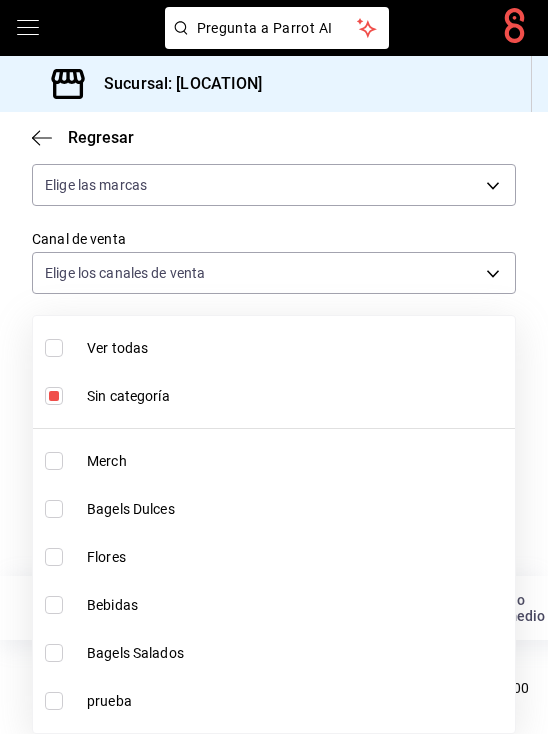 click on "Flores" at bounding box center (274, 557) 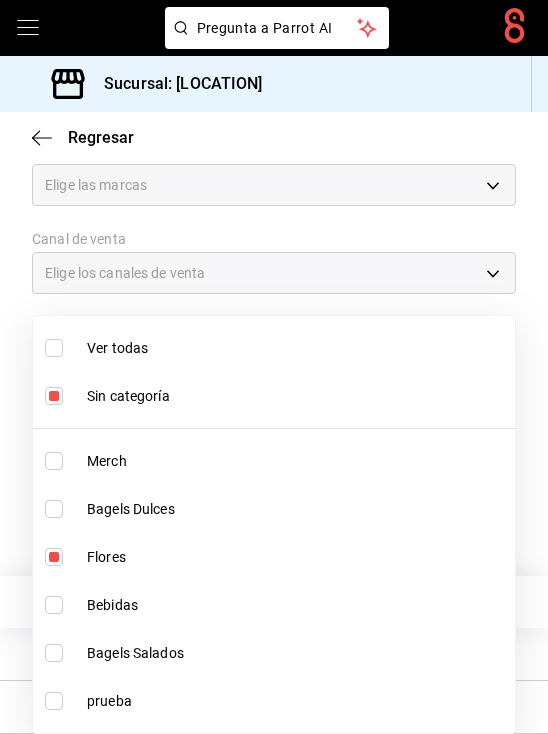click on "Sin categoría" at bounding box center [274, 396] 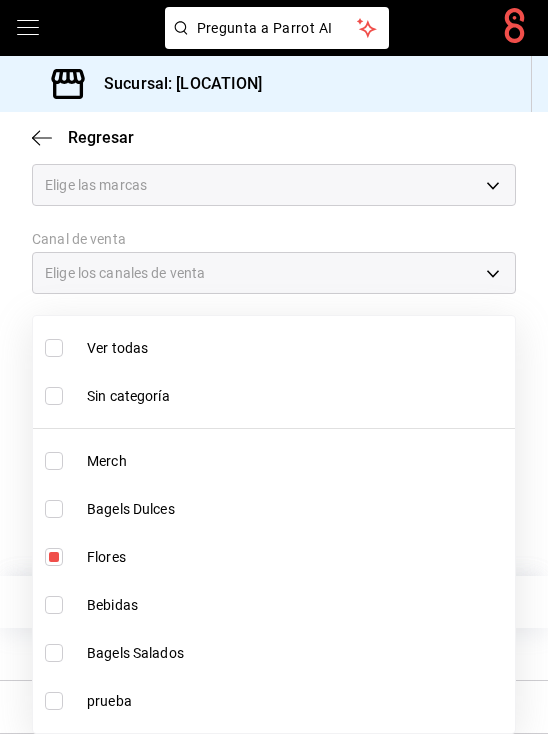 click at bounding box center [274, 367] 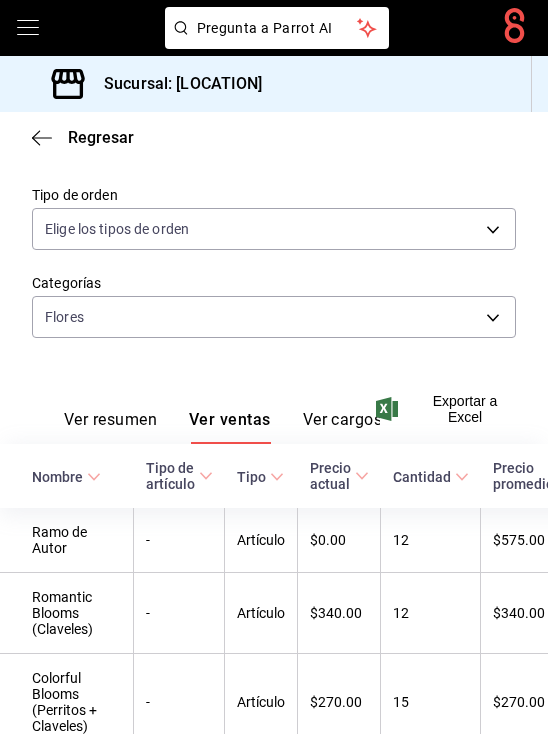 scroll, scrollTop: 510, scrollLeft: 0, axis: vertical 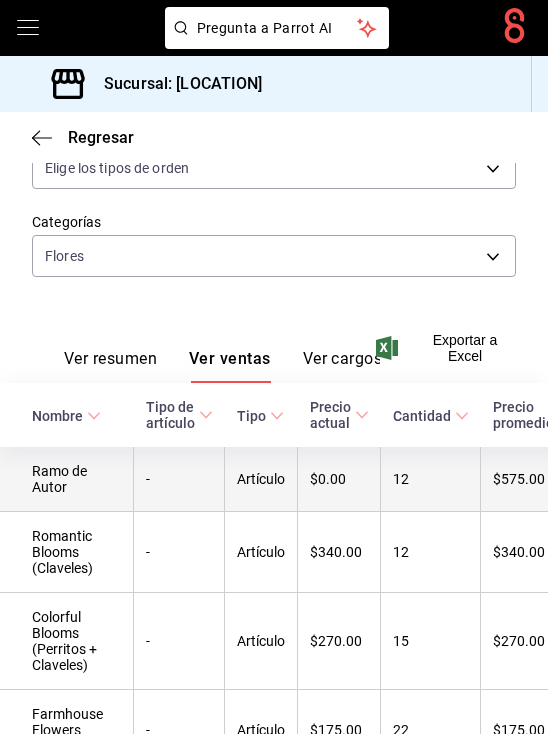 click on "Artículo" at bounding box center (261, 479) 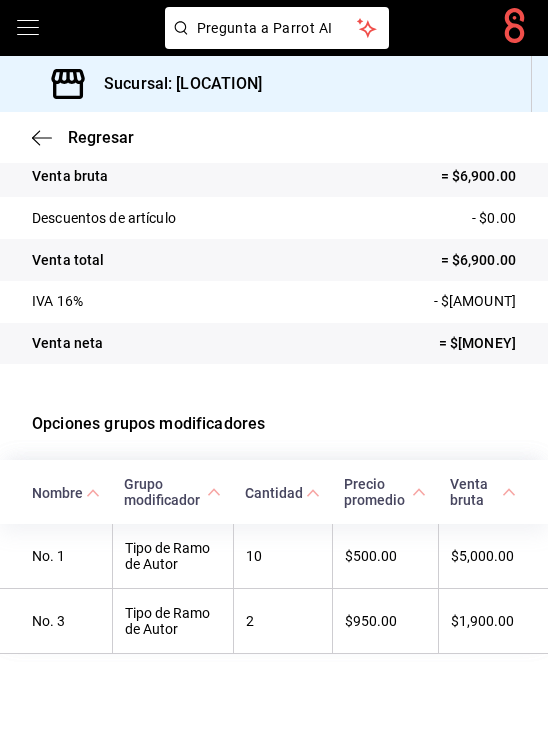 scroll, scrollTop: 0, scrollLeft: 0, axis: both 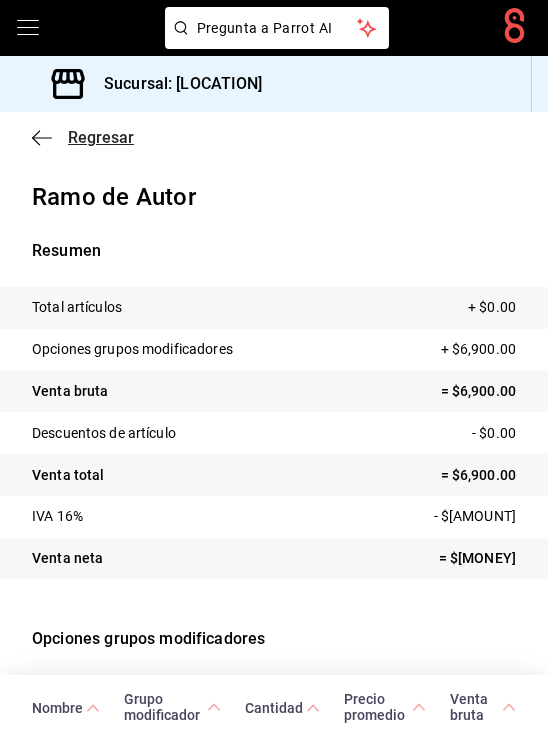 click 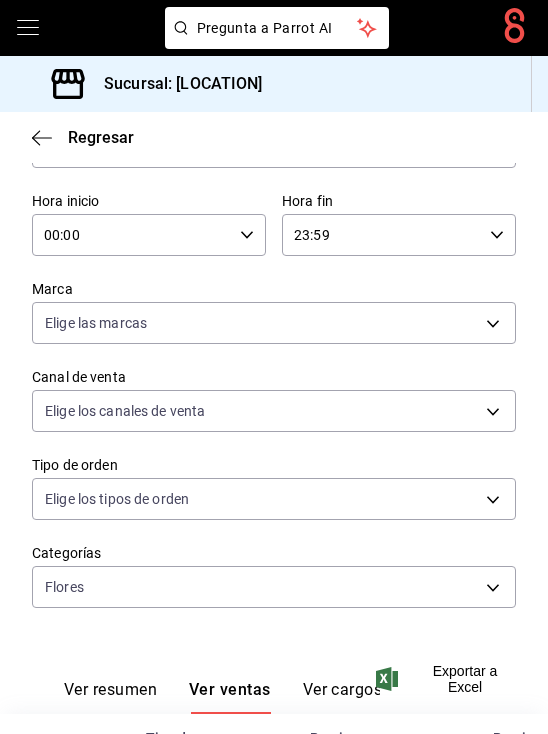 scroll, scrollTop: 0, scrollLeft: 0, axis: both 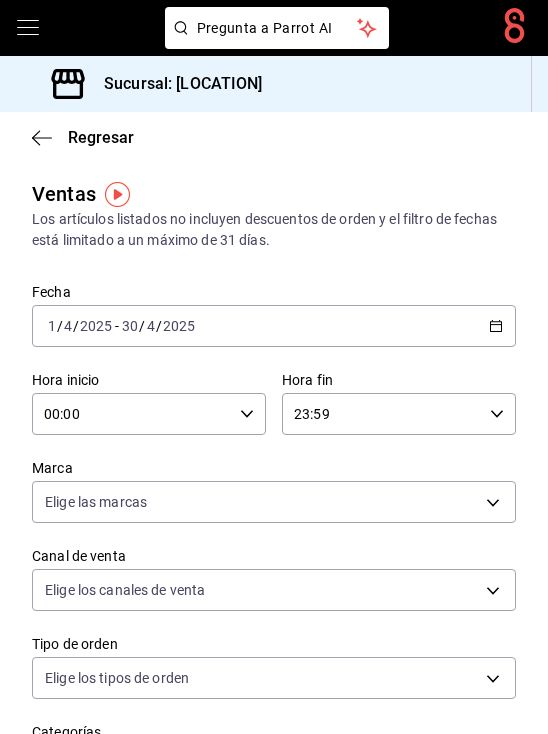 click on "[DATE] [DATE] - [DATE] [DATE]" at bounding box center (274, 326) 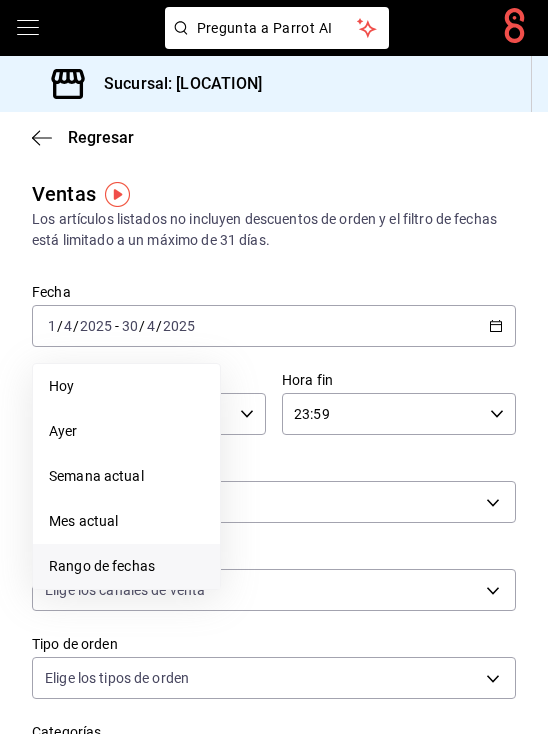 click on "Rango de fechas" at bounding box center [126, 566] 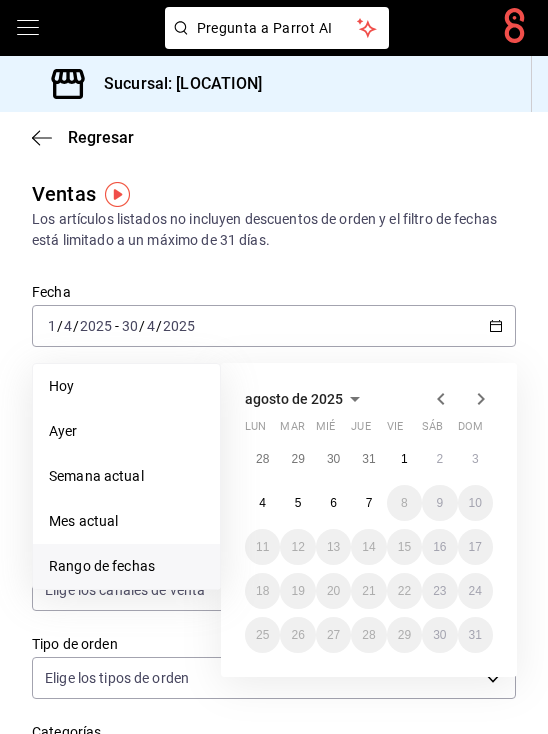 click 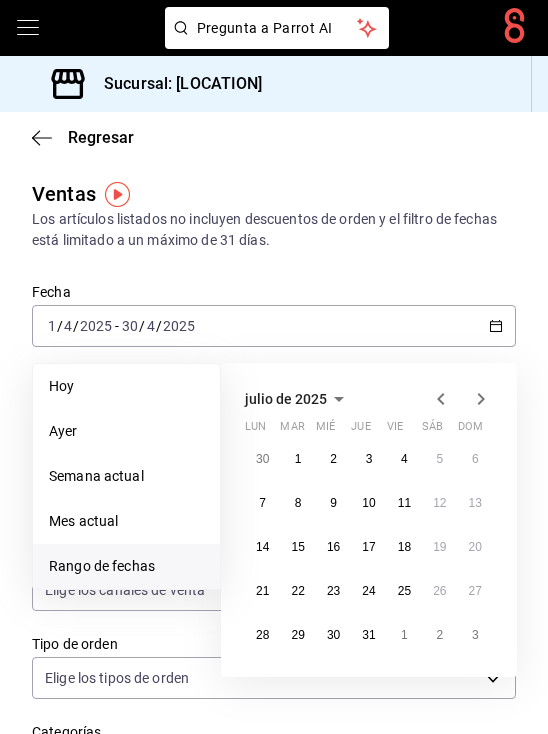 click 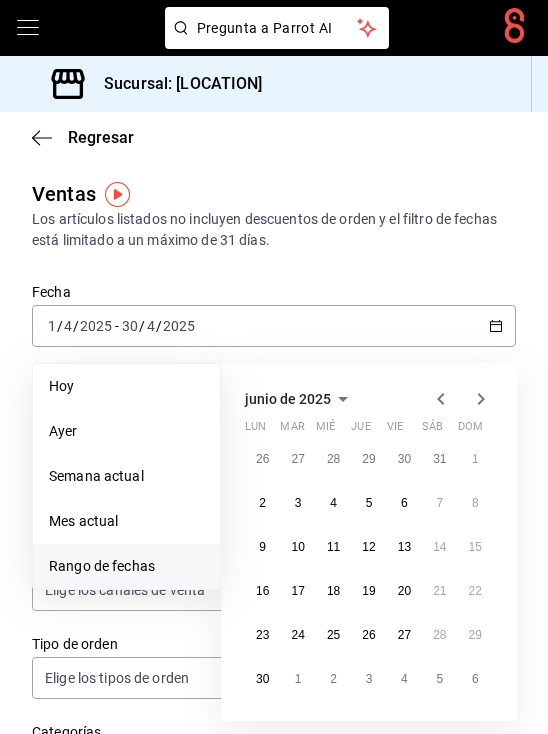 click 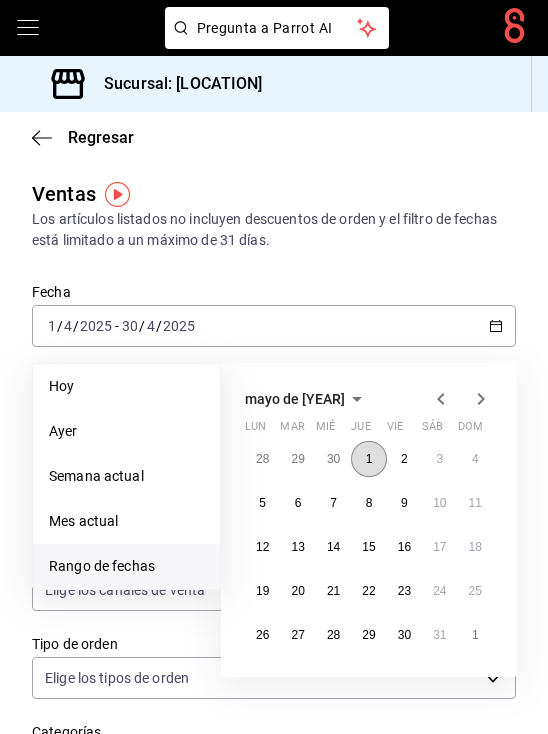 click on "1" at bounding box center [369, 459] 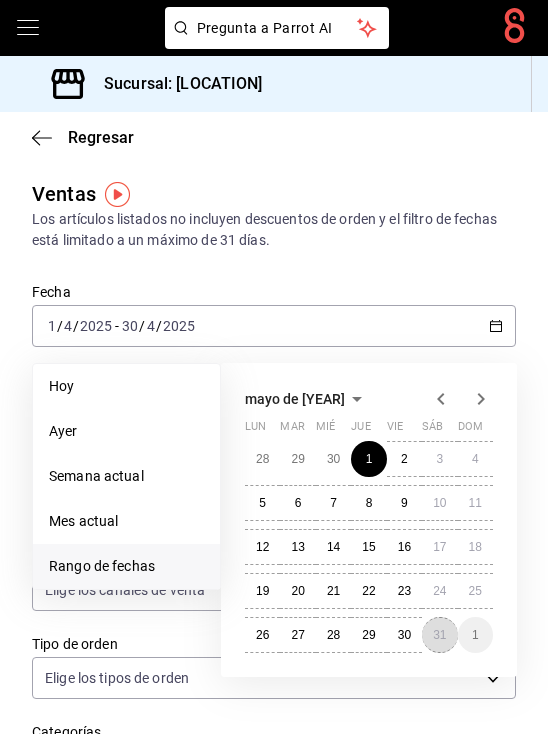 click on "31" at bounding box center (439, 635) 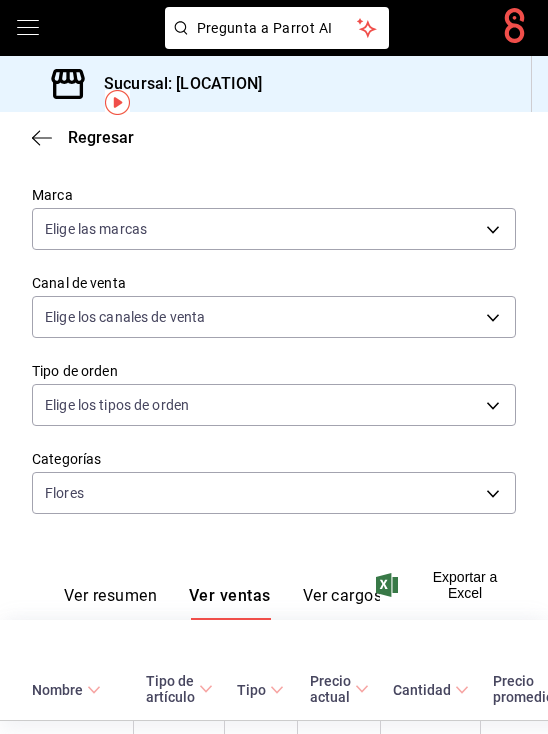 scroll, scrollTop: 92, scrollLeft: 0, axis: vertical 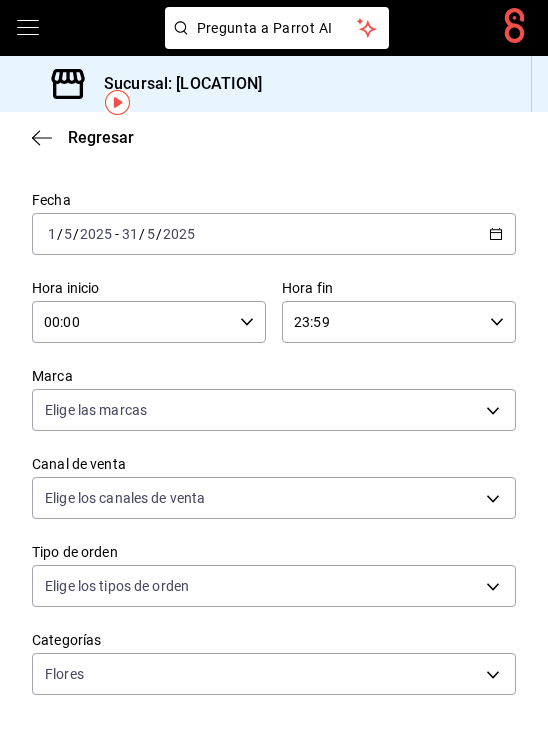 click on "2025" at bounding box center [179, 234] 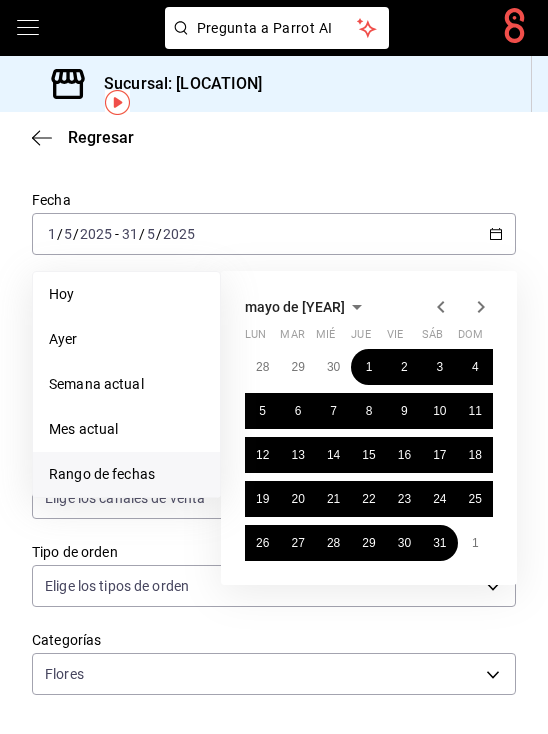 click 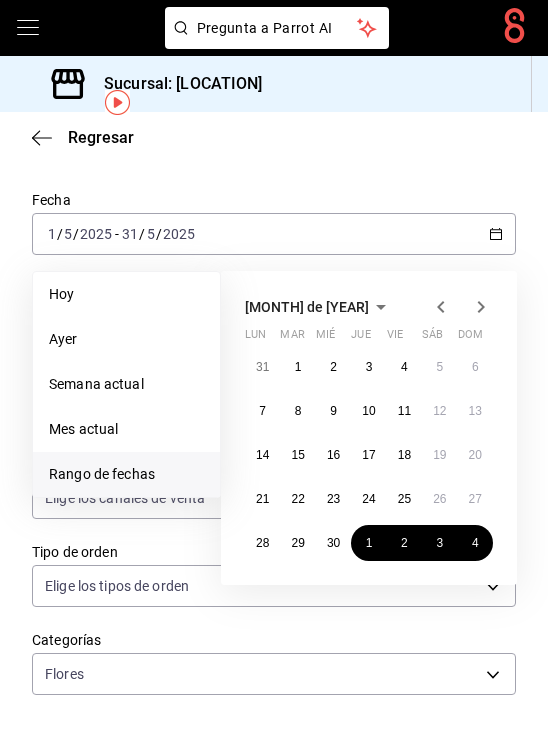click 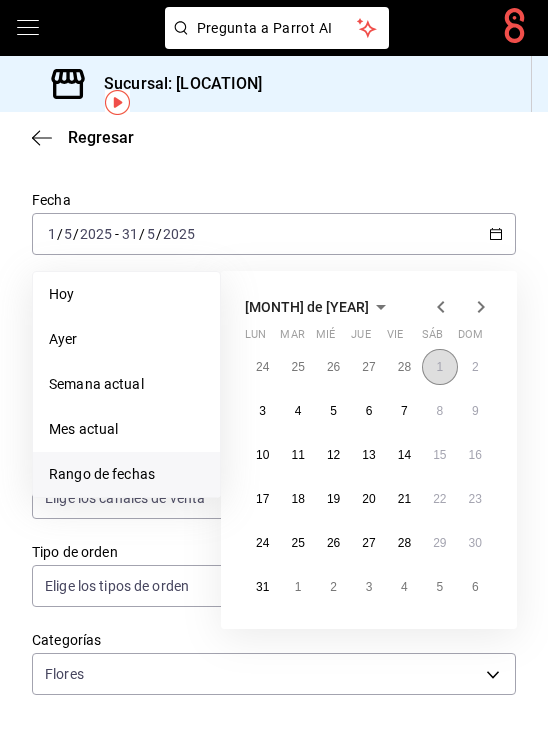 click on "1" at bounding box center (439, 367) 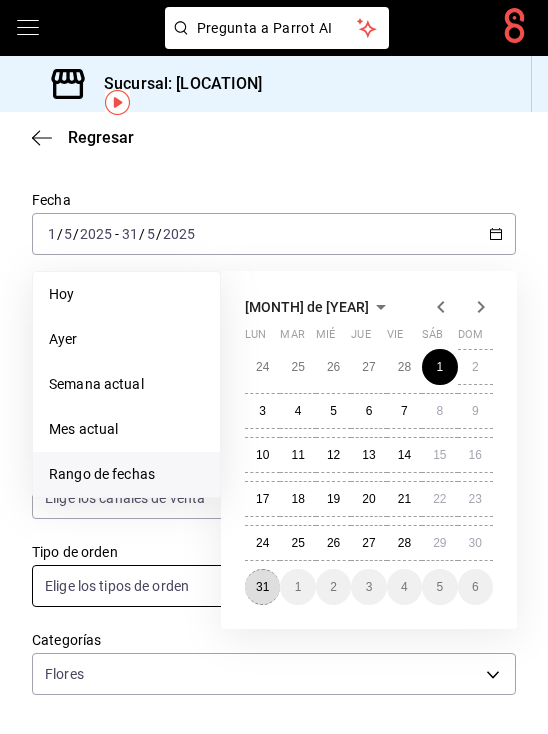 click on "31" at bounding box center (262, 587) 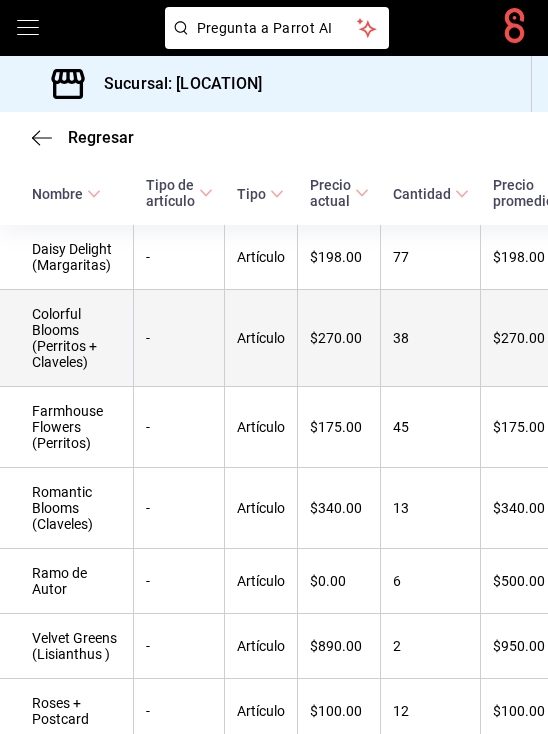 scroll, scrollTop: 751, scrollLeft: 0, axis: vertical 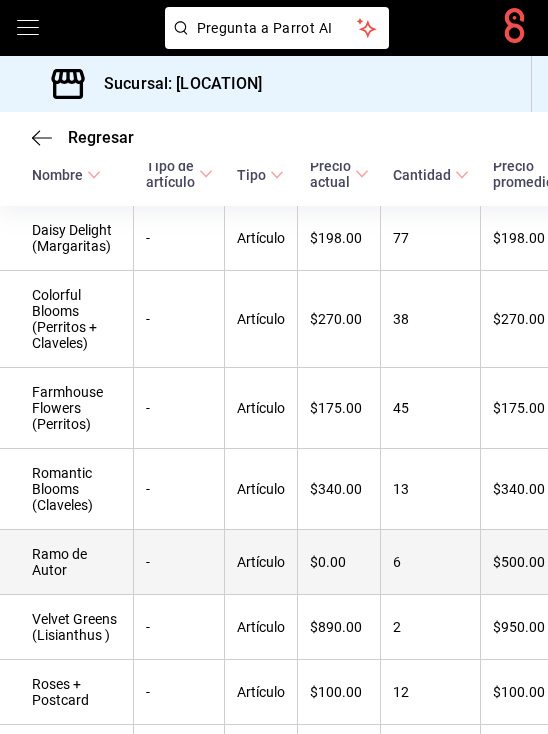 click on "Ramo de Autor" at bounding box center (67, 562) 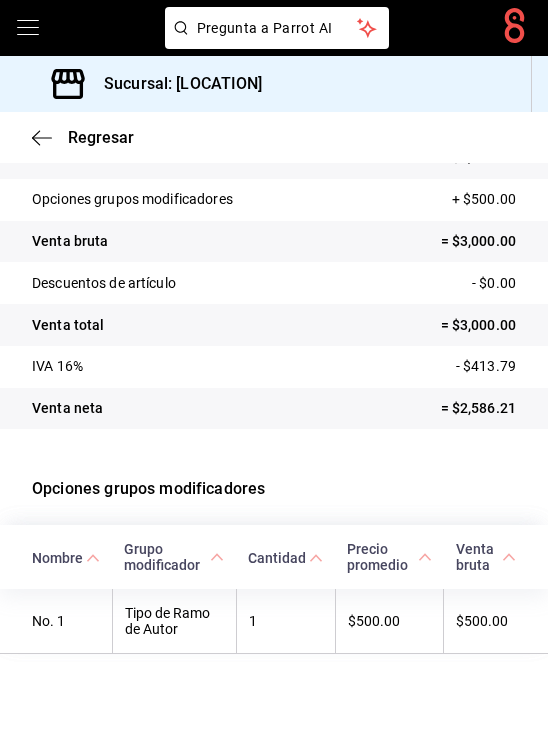 scroll, scrollTop: 0, scrollLeft: 0, axis: both 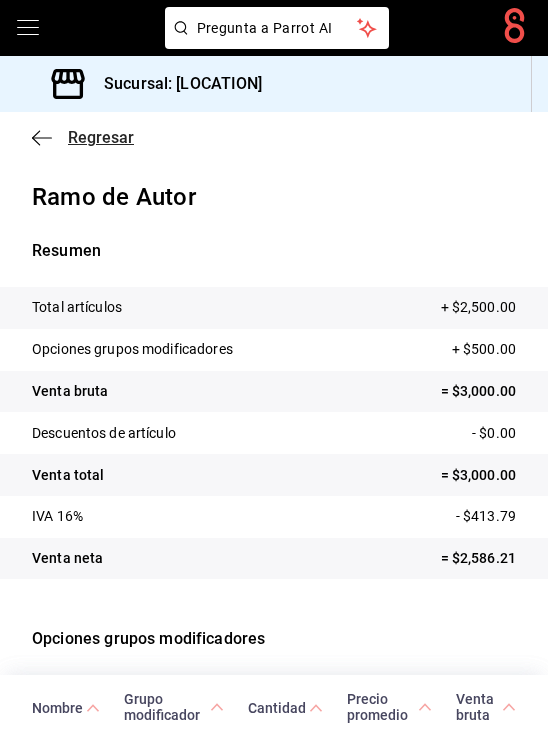 click 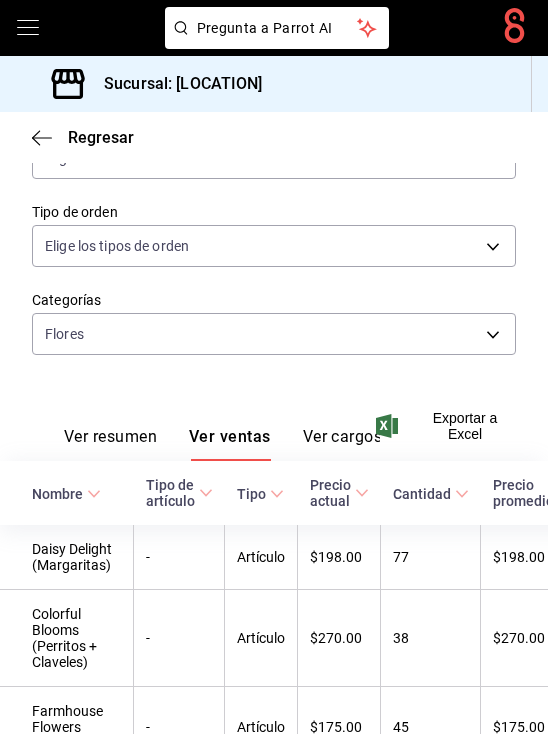 scroll, scrollTop: 492, scrollLeft: 0, axis: vertical 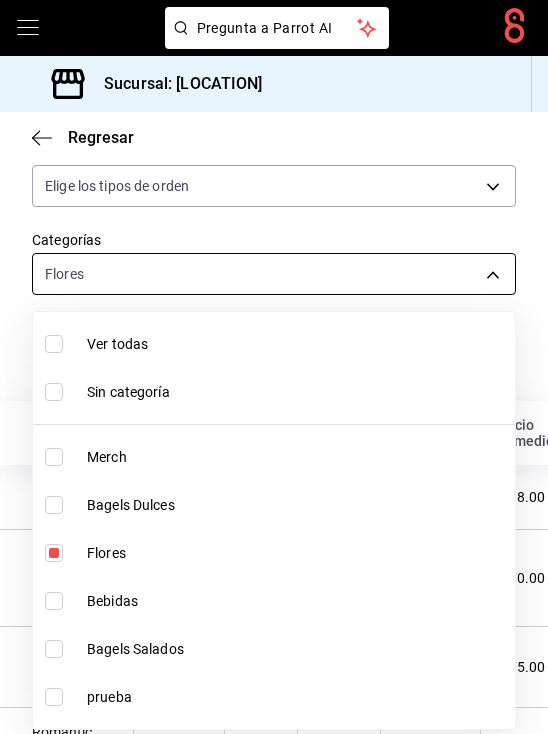 click on "Pregunta a Parrot AI Pregunta a Parrot AI Reportes   Menú   Configuración   Personal   Facturación   Inventarios   Suscripción   Ayuda Recomienda Parrot   [PERSON]   Sugerir nueva función   Sucursal: Pretty Lamb (Qro) Regresar Ventas Los artículos listados no incluyen descuentos de orden y el filtro de fechas está limitado a un máximo de 31 días. Fecha [DATE] [DATE] - [DATE] [DATE] Hora inicio 00:00 Hora inicio Hora fin 23:59 Hora fin Marca Elige las marcas Canal de venta Elige los canales de venta Tipo de orden Elige los tipos de orden Categorías Flores [UUID] Ver resumen Ver ventas Ver cargos Exportar a Excel Nombre Tipo de artículo Tipo Precio actual Cantidad Precio promedio   Total artículos   Descuentos de artículo Venta total Impuestos Venta neta Daisy Delight (Margaritas) - Artículo $[MONEY] [NUMBER] $[MONEY] $[MONEY] $[MONEY] $[MONEY] $[MONEY] $[MONEY] Colorful Blooms (Perritos + Claveles) - Artículo $[MONEY] [NUMBER] $[MONEY] $[MONEY] $[MONEY] $[MONEY] -" at bounding box center (274, 367) 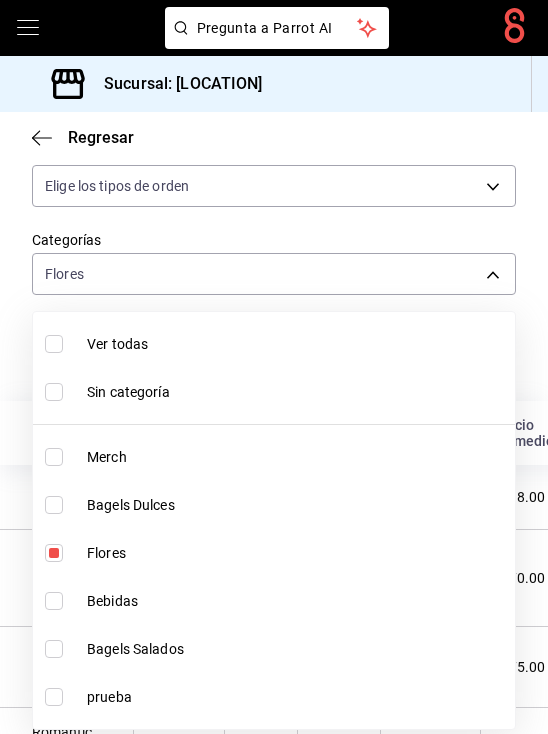 click on "Sin categoría" at bounding box center (297, 392) 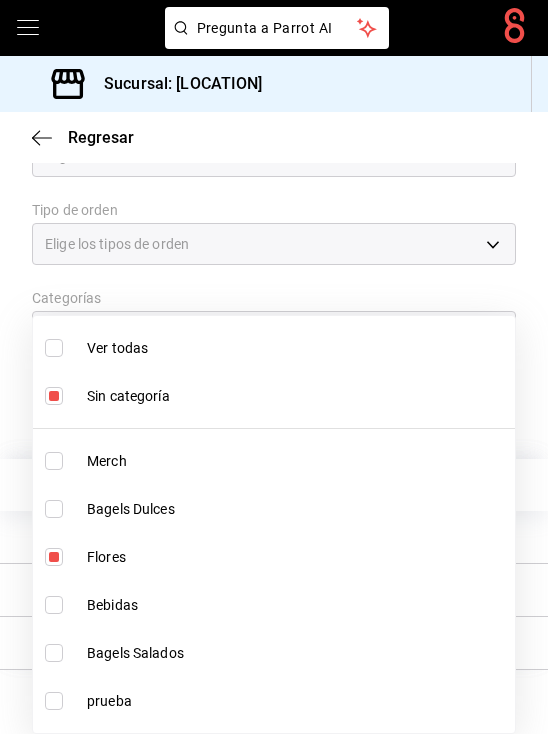 scroll, scrollTop: 434, scrollLeft: 0, axis: vertical 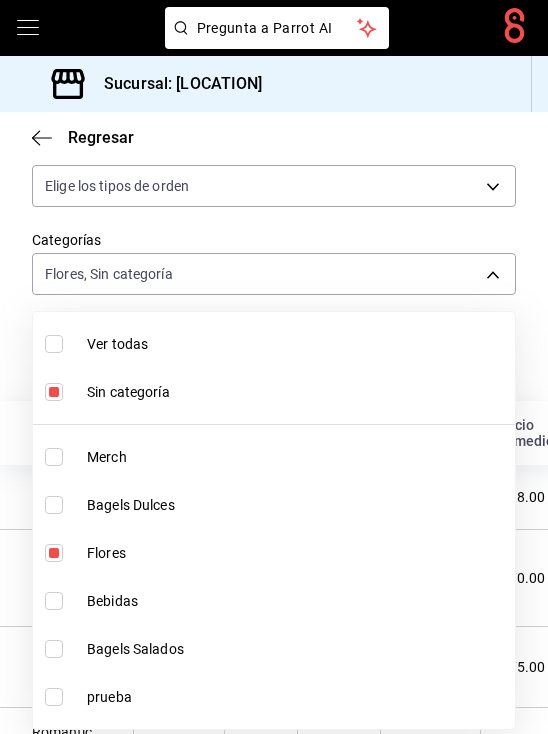 click at bounding box center [58, 553] 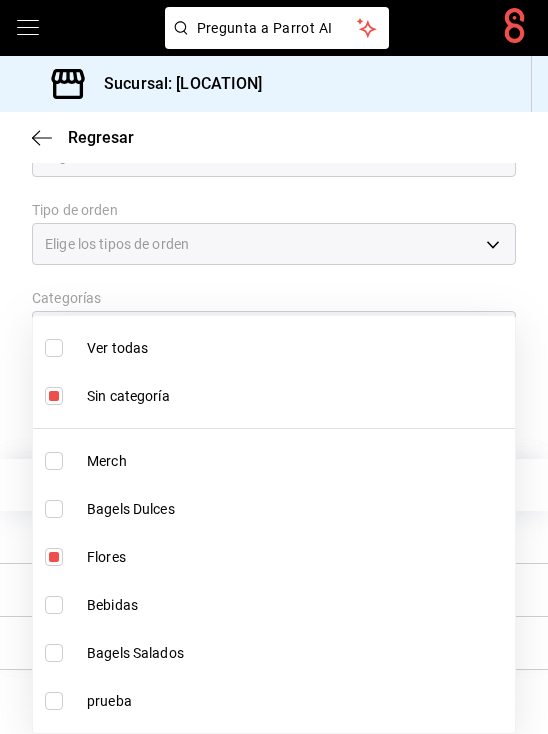 scroll, scrollTop: 434, scrollLeft: 0, axis: vertical 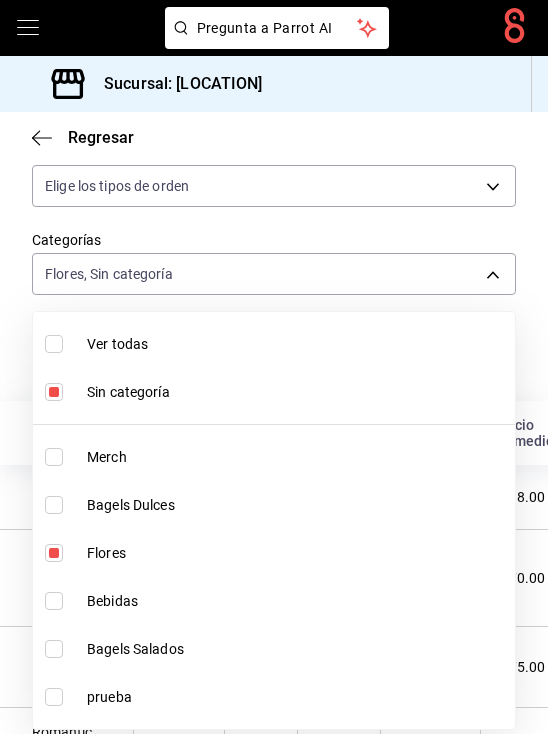 click at bounding box center [54, 553] 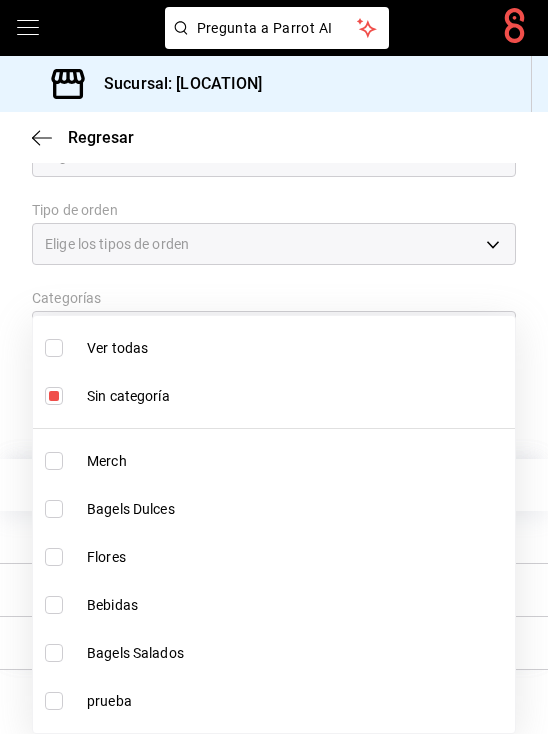 click at bounding box center (274, 367) 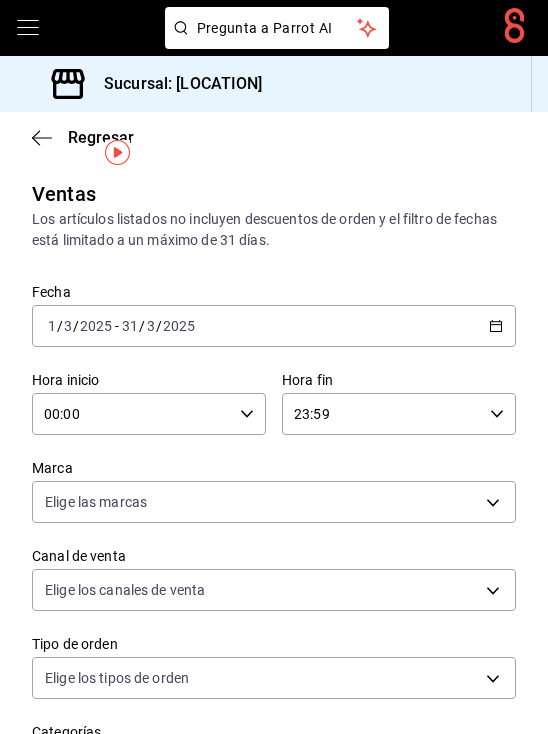 scroll, scrollTop: 194, scrollLeft: 0, axis: vertical 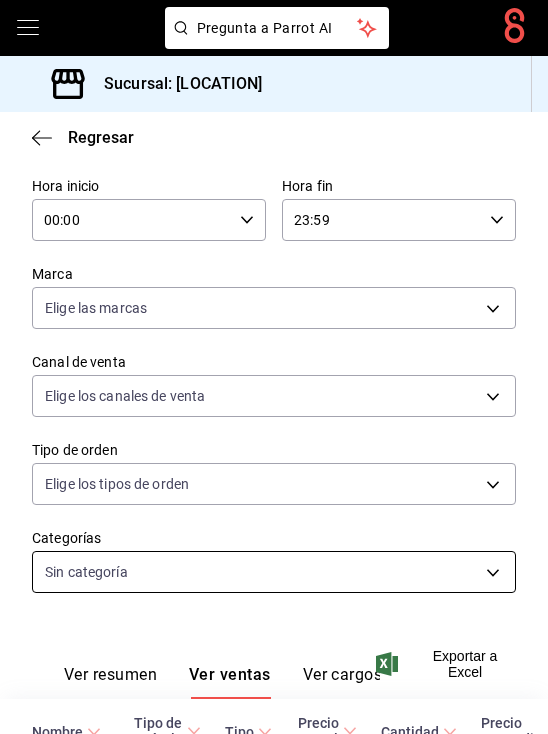 click on "Pregunta a Parrot AI Pregunta a Parrot AI Reportes   Menú   Configuración   Personal   Facturación   Inventarios   Suscripción   Ayuda Recomienda Parrot   Pilar Reyna   Sugerir nueva función   Sucursal: Pretty Lamb (Qro) Regresar Ventas Los artículos listados no incluyen descuentos de orden y el filtro de fechas está limitado a un máximo de 31 días. Fecha [DATE] [DATE] - [DATE] [DATE] Hora inicio 00:00 Hora inicio Hora fin 23:59 Hora fin Marca Elige las marcas Canal de venta Elige los canales de venta Tipo de orden Elige los tipos de orden Categorías Sin categoría Ver resumen Ver ventas Ver cargos Exportar a Excel Nombre Tipo de artículo Tipo Precio actual Cantidad Precio promedio   Total artículos   Descuentos de artículo Venta total Impuestos Venta neta Prueba - Artículo $[MONEY] [NUMBER] $[MONEY] $[MONEY] $[MONEY] $[MONEY] $[MONEY] $[MONEY] $[MONEY] Daisy Blooms (3 Margaritas+ 4 Claveles) - Artículo $[MONEY] [NUMBER] $[MONEY] $[MONEY] $[MONEY] $[MONEY] $[MONEY] $[MONEY] Tulips - Artículo $[MONEY]" at bounding box center (274, 367) 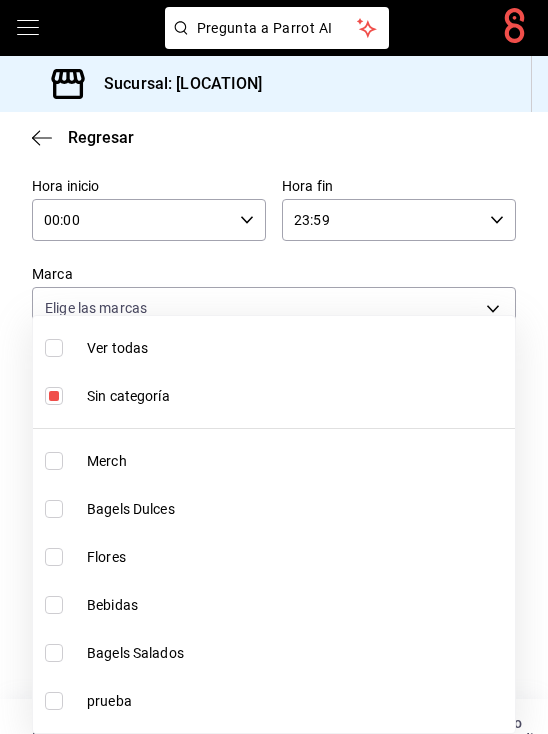 click on "Flores" at bounding box center [297, 557] 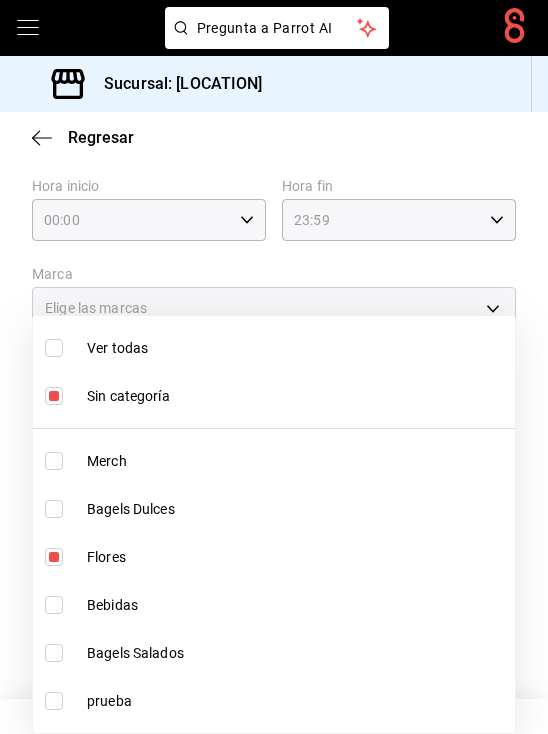 click on "Flores" at bounding box center [297, 557] 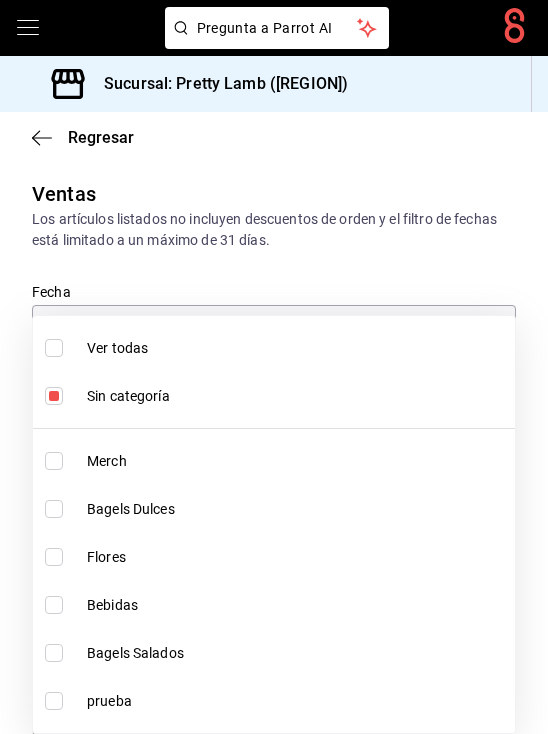 scroll, scrollTop: 0, scrollLeft: 0, axis: both 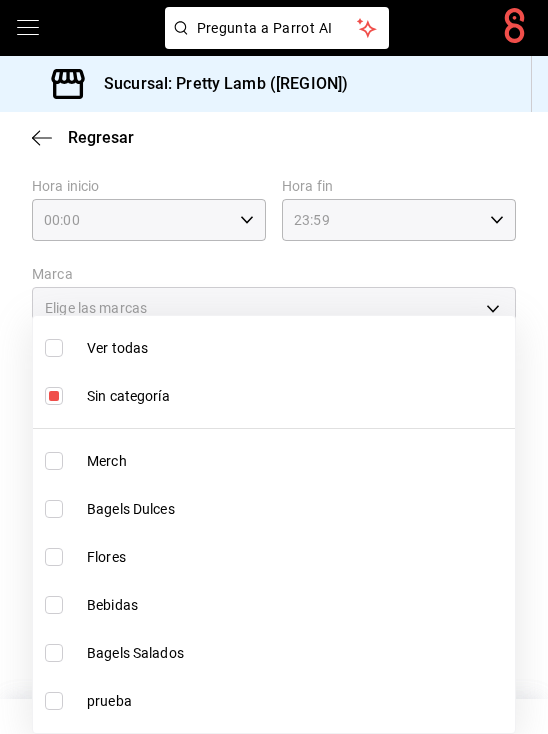 click on "Sin categoría" at bounding box center (297, 396) 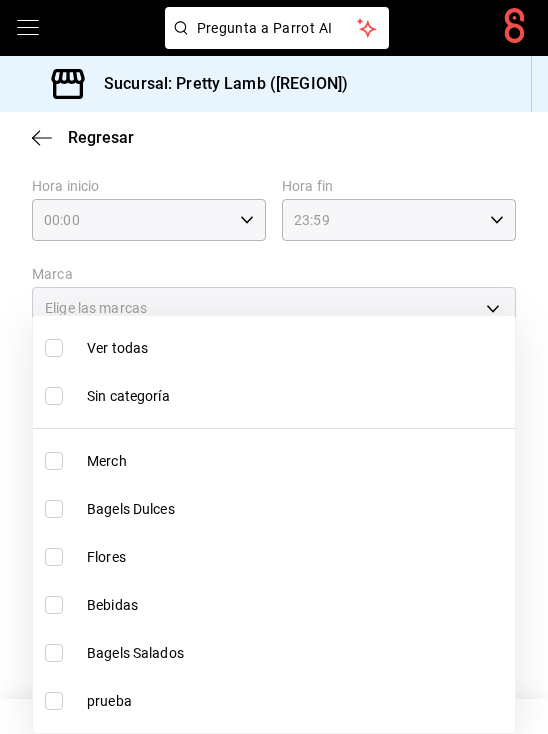 click on "Flores" at bounding box center (274, 557) 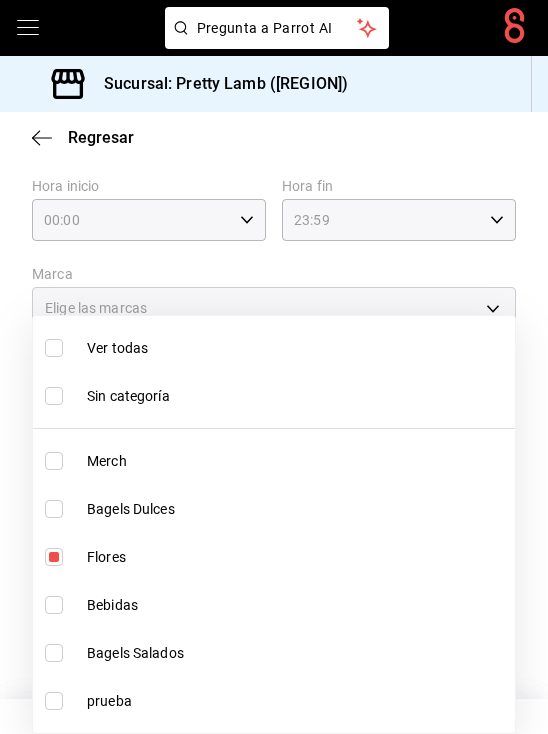 click at bounding box center (274, 367) 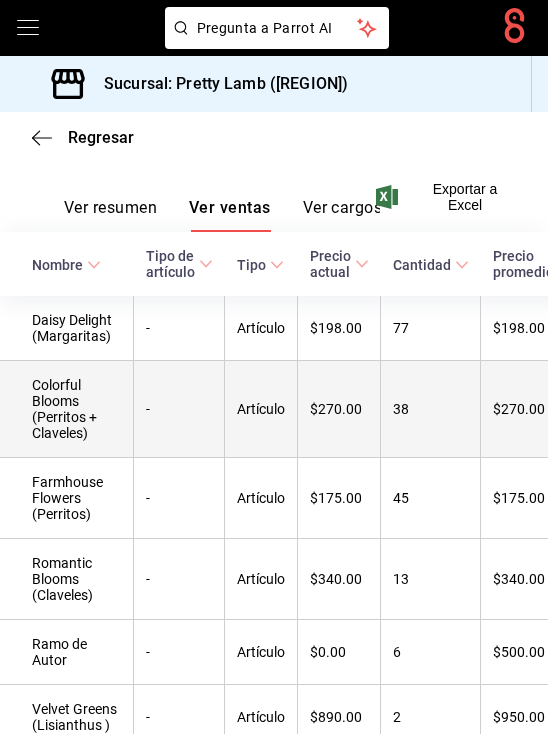 scroll, scrollTop: 665, scrollLeft: 0, axis: vertical 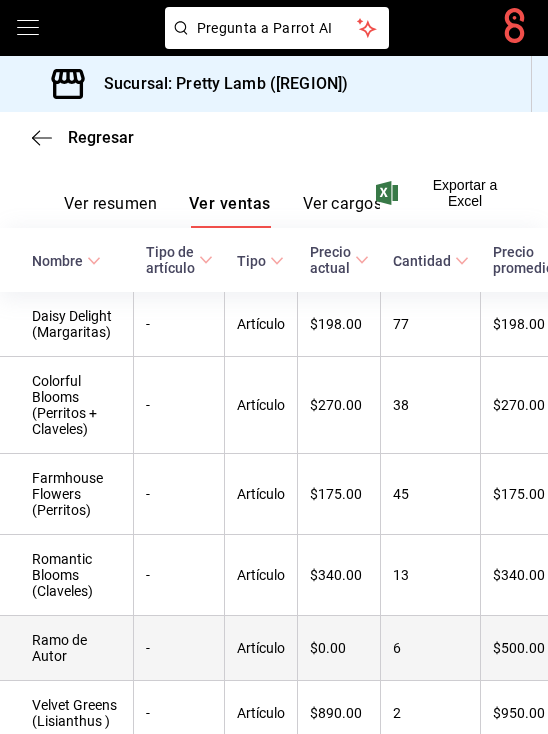 click on "Ramo de Autor" at bounding box center (67, 648) 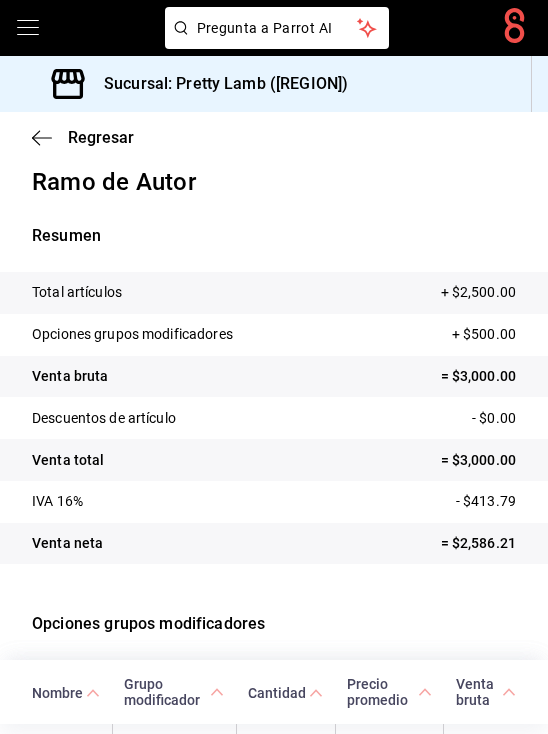 scroll, scrollTop: 152, scrollLeft: 0, axis: vertical 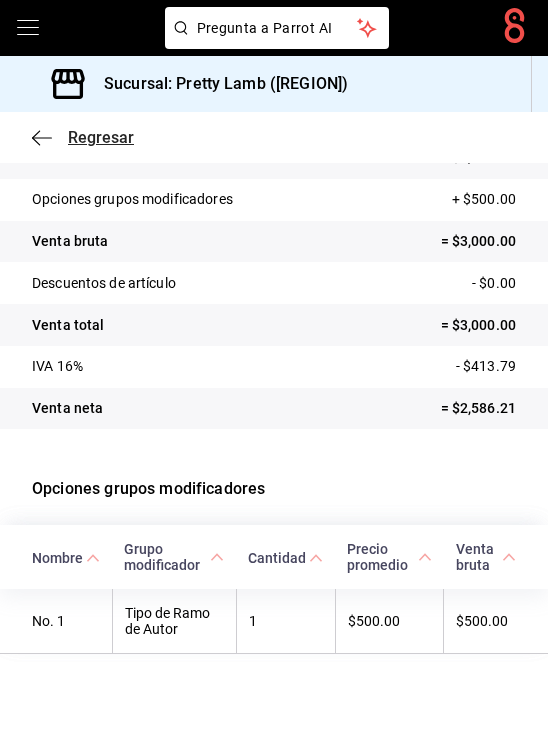 click on "Regresar" at bounding box center [83, 137] 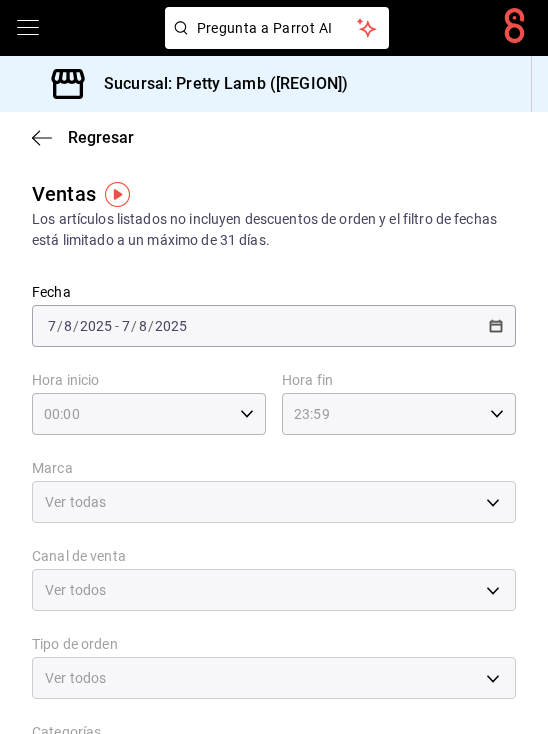 type on "28eda12f-b6a9-4a85-a2d9-4925b888b383" 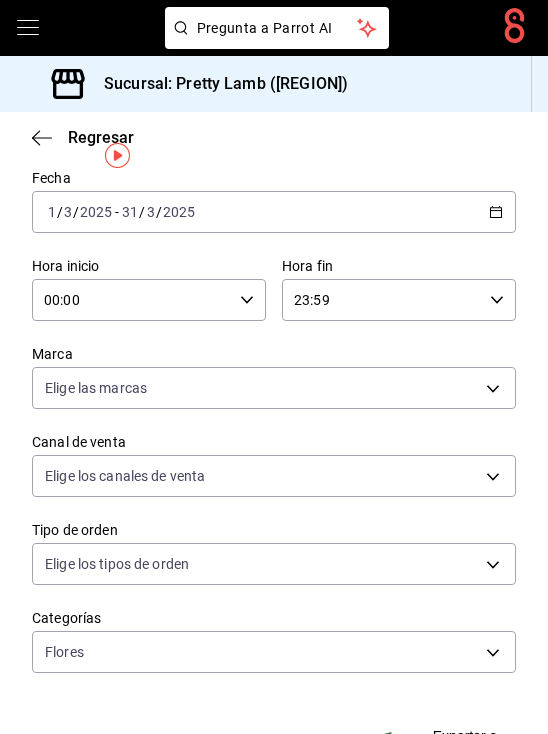 scroll, scrollTop: 0, scrollLeft: 0, axis: both 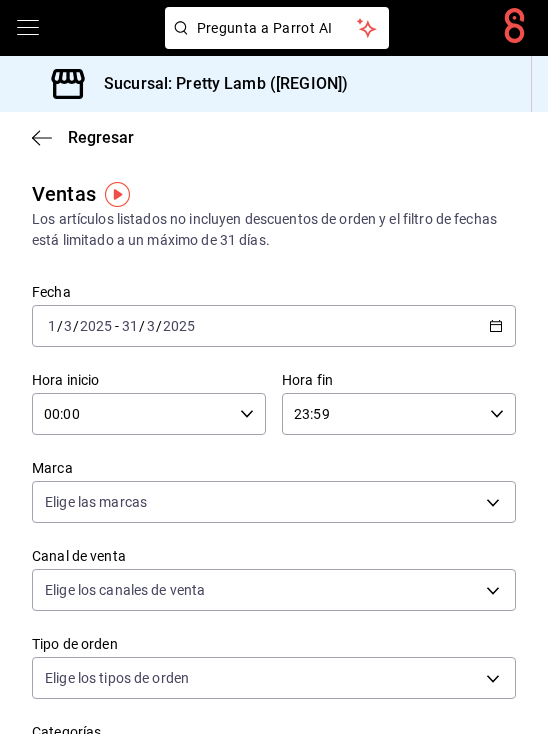 click on "[DATE] [DATE] - [DATE] [DATE]" at bounding box center (274, 326) 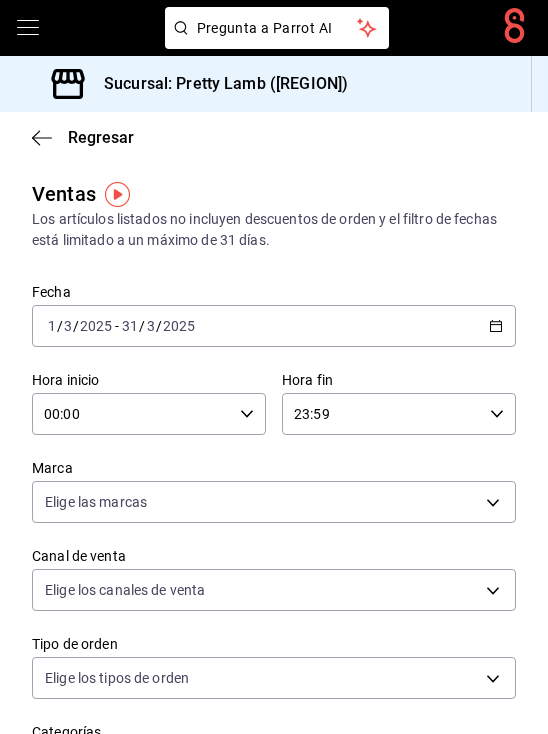 click on "[DATE] [DATE] - [DATE] [DATE]" at bounding box center (274, 326) 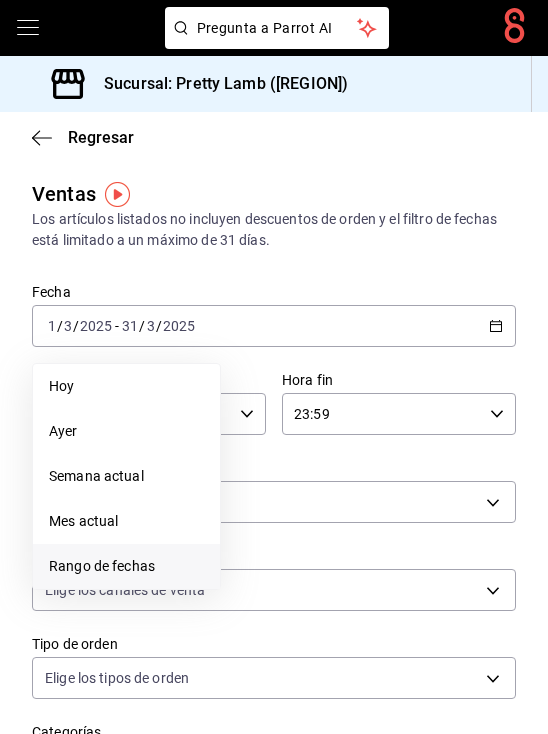click on "Rango de fechas" at bounding box center [126, 566] 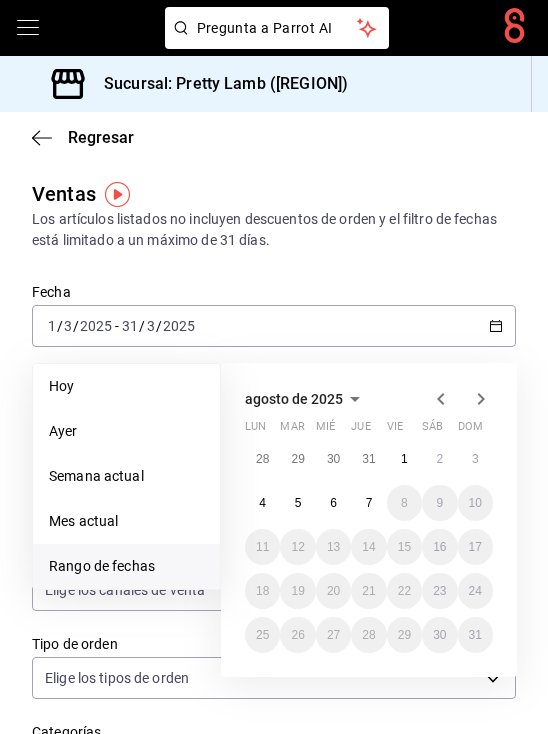 click 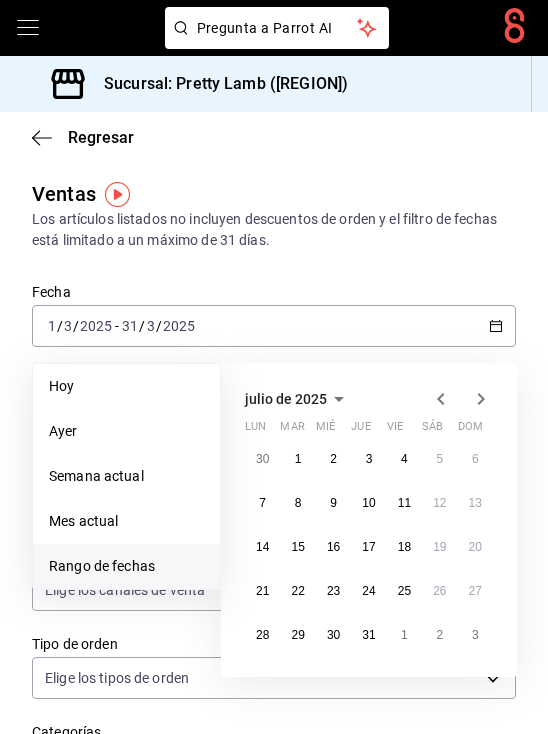 click 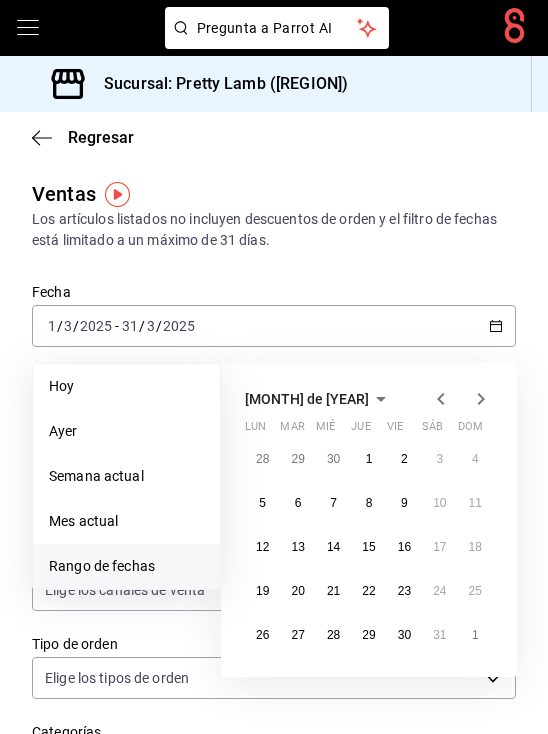 click 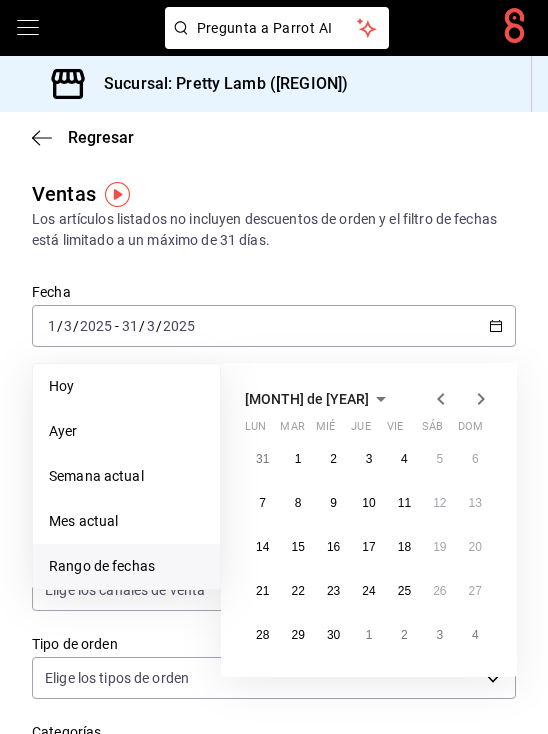 click 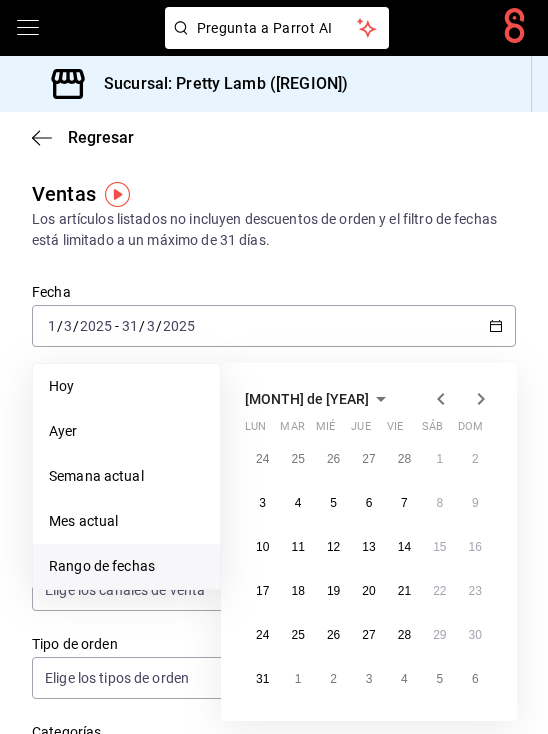 click 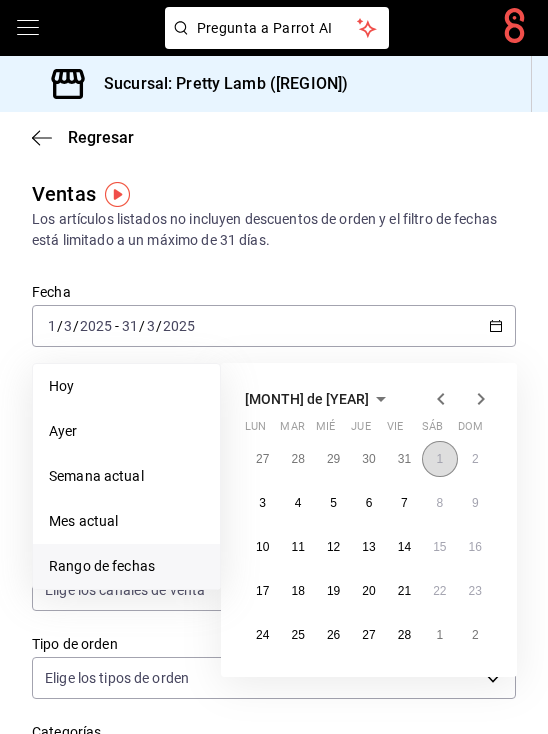 click on "1" at bounding box center [439, 459] 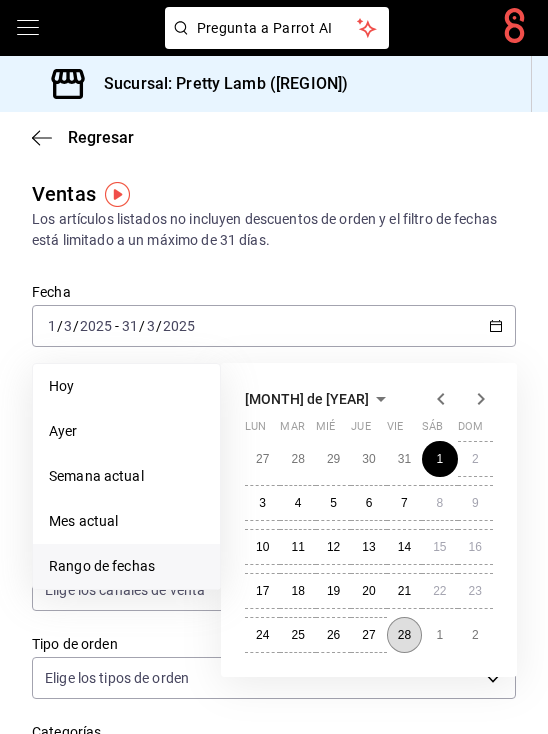 click on "28" at bounding box center (404, 635) 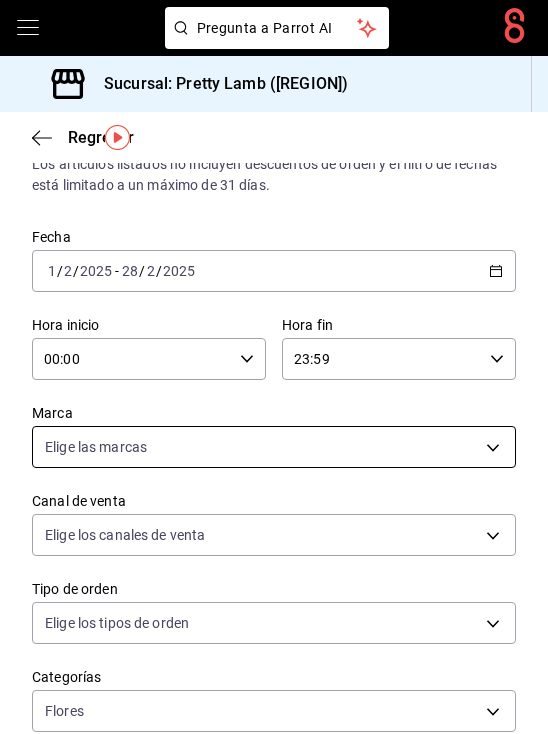 scroll, scrollTop: 57, scrollLeft: 0, axis: vertical 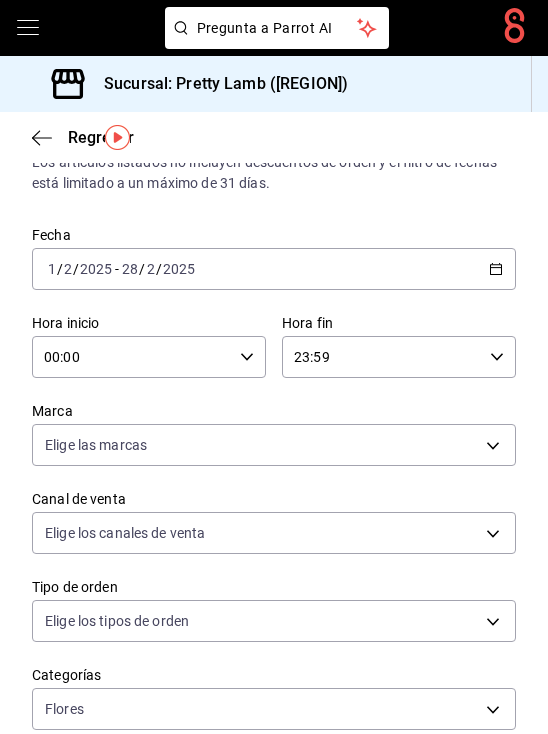 click on "[DATE] [DATE] - [DATE] [DATE]" at bounding box center (274, 269) 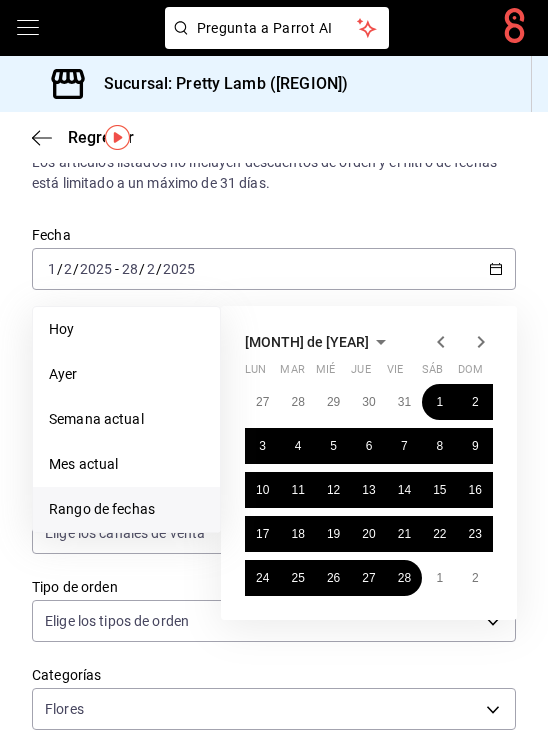 click 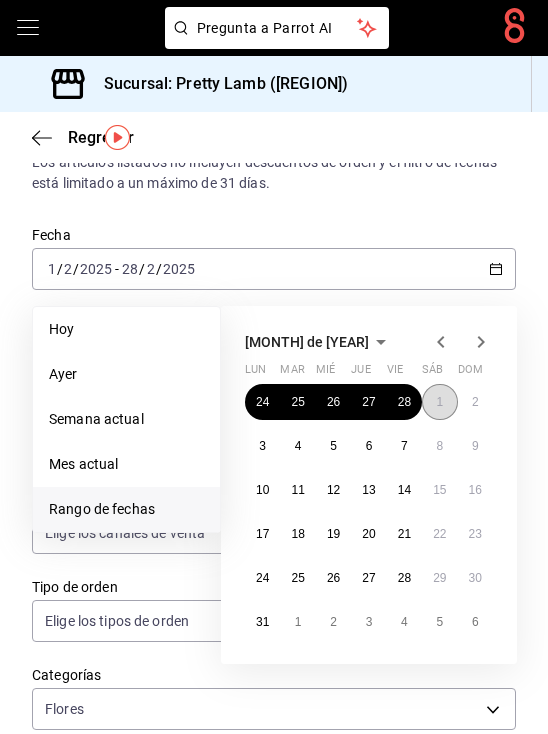 click on "1" at bounding box center [439, 402] 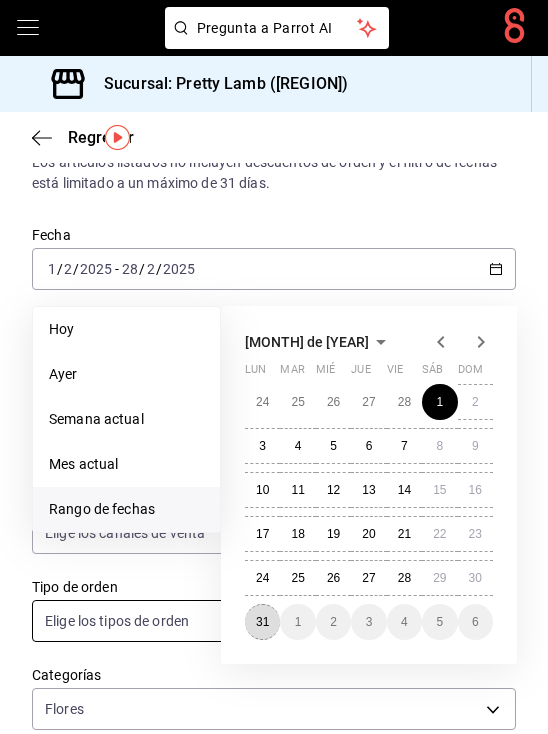 click on "31" at bounding box center [262, 622] 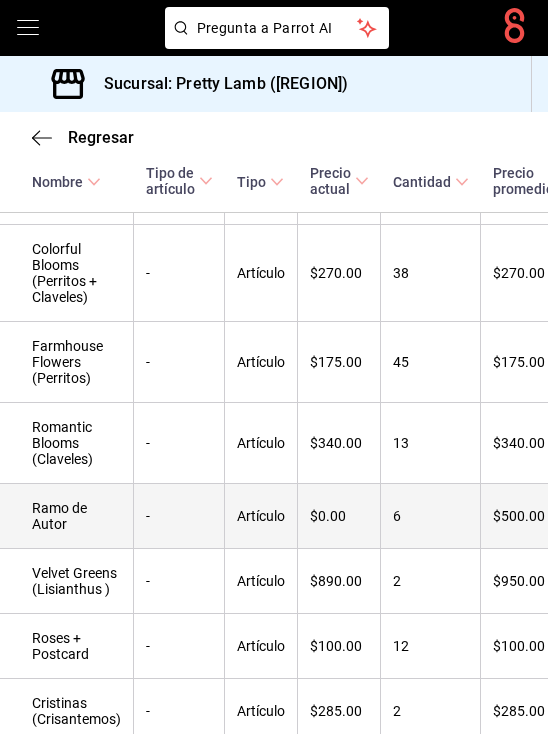 scroll, scrollTop: 855, scrollLeft: 0, axis: vertical 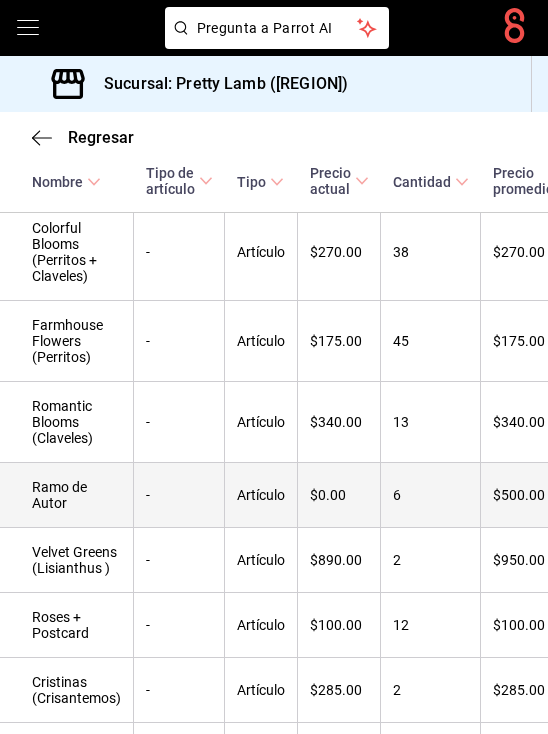 click on "Ramo de Autor" at bounding box center [67, 495] 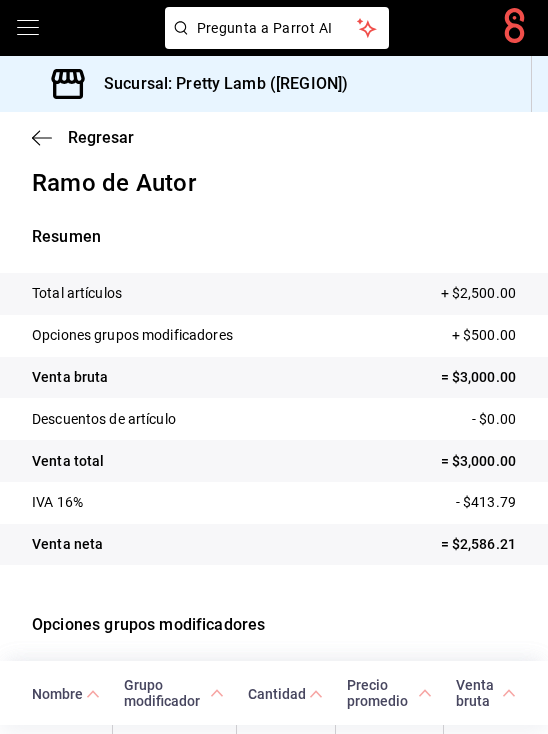 scroll, scrollTop: 0, scrollLeft: 0, axis: both 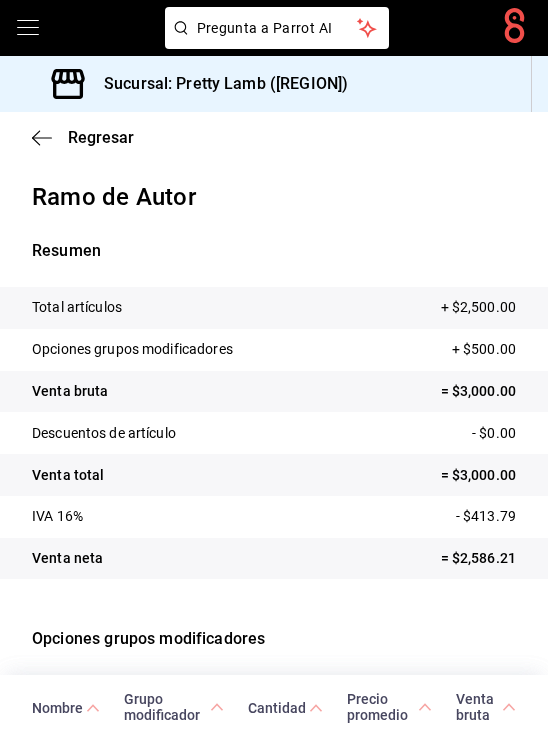 click on "Venta total = $3,000.00" at bounding box center (274, 475) 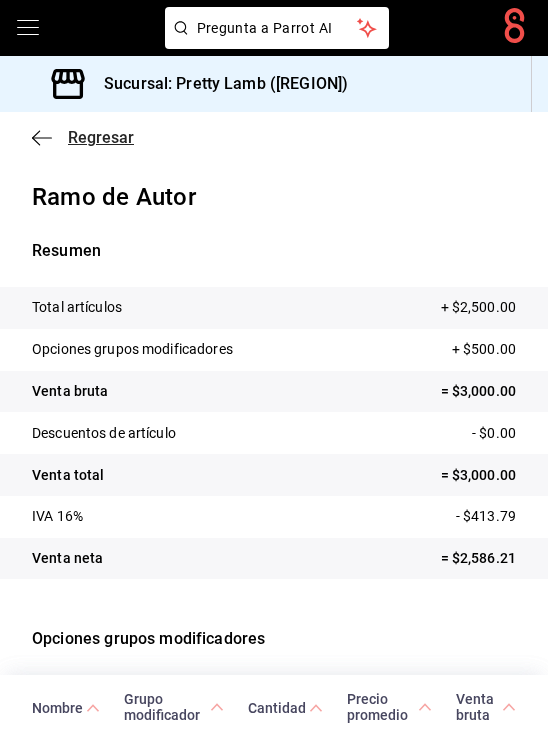 click 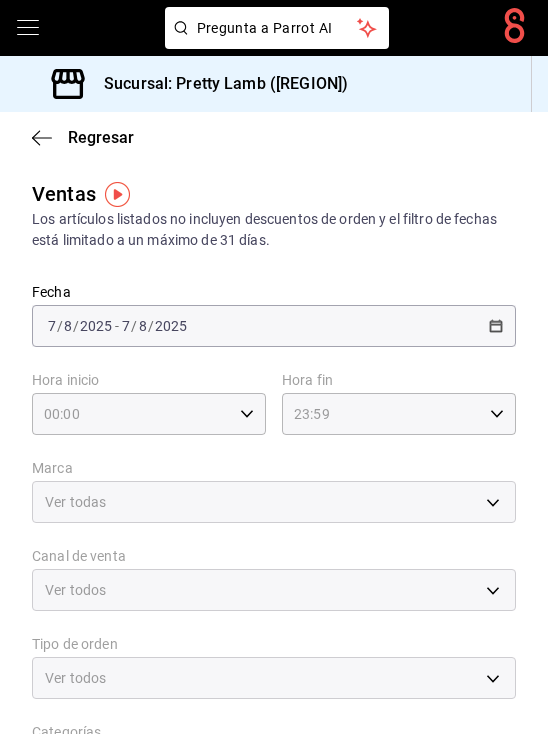 type on "28eda12f-b6a9-4a85-a2d9-4925b888b383" 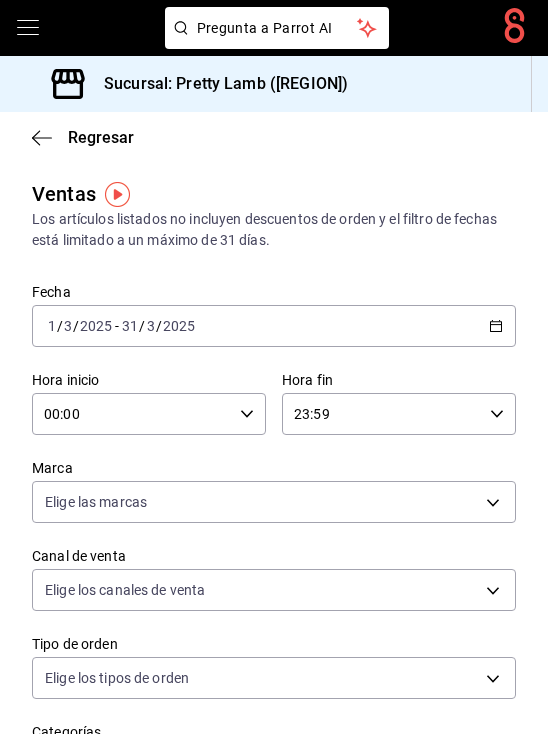 click on "[DATE] [DATE] - [DATE] [DATE]" at bounding box center [274, 326] 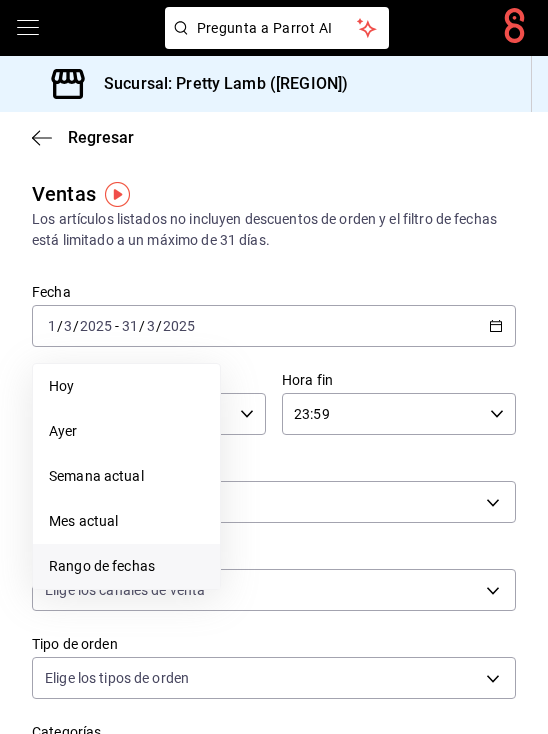 click on "Rango de fechas" at bounding box center [126, 566] 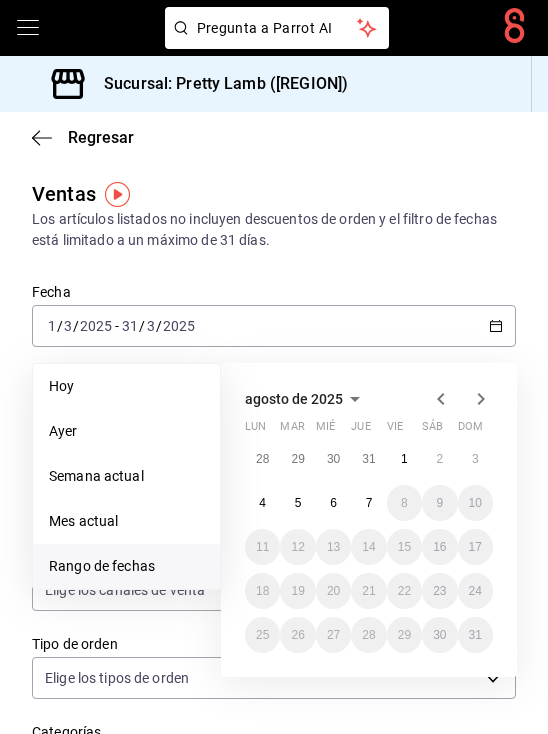 click 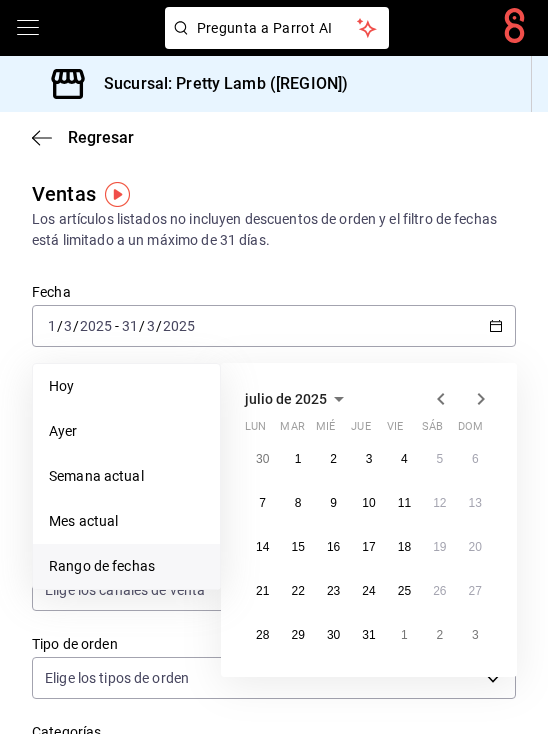 click 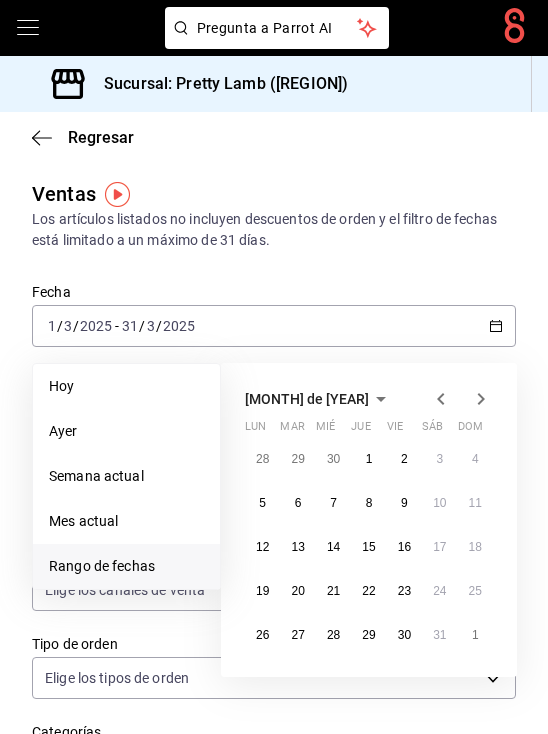 click 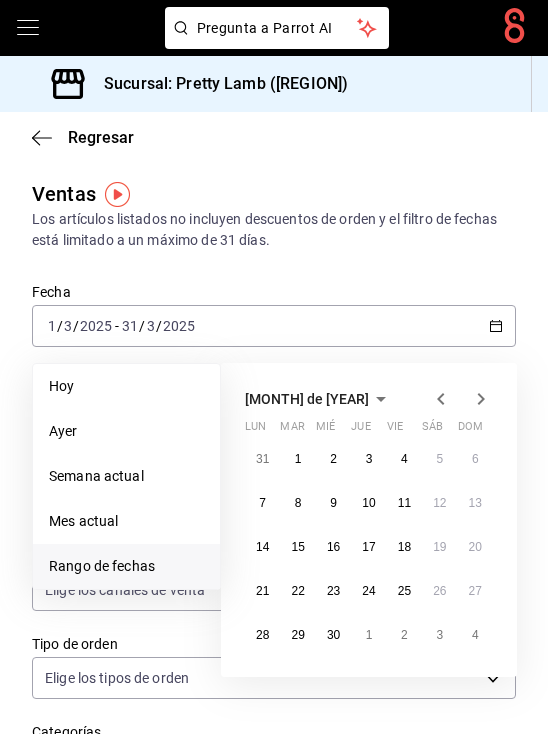 click 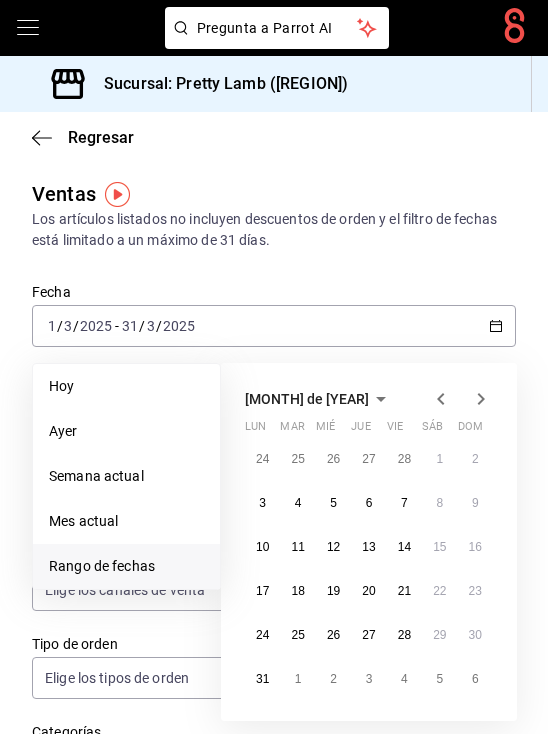 click 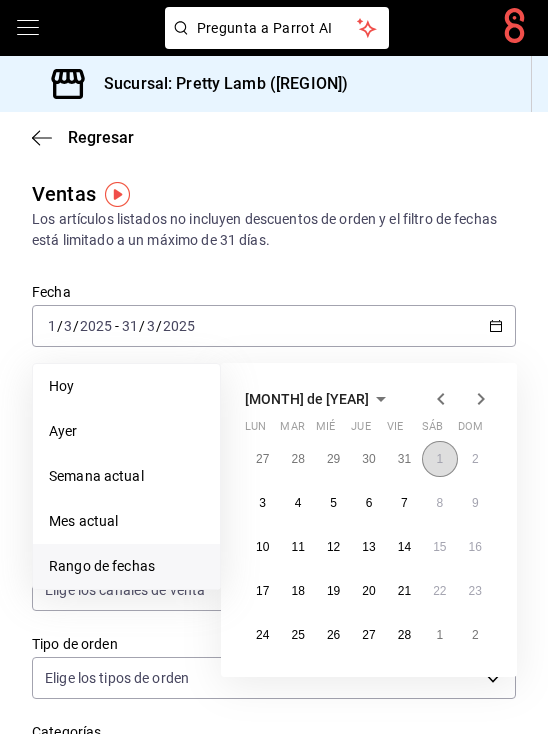 click on "1" at bounding box center [439, 459] 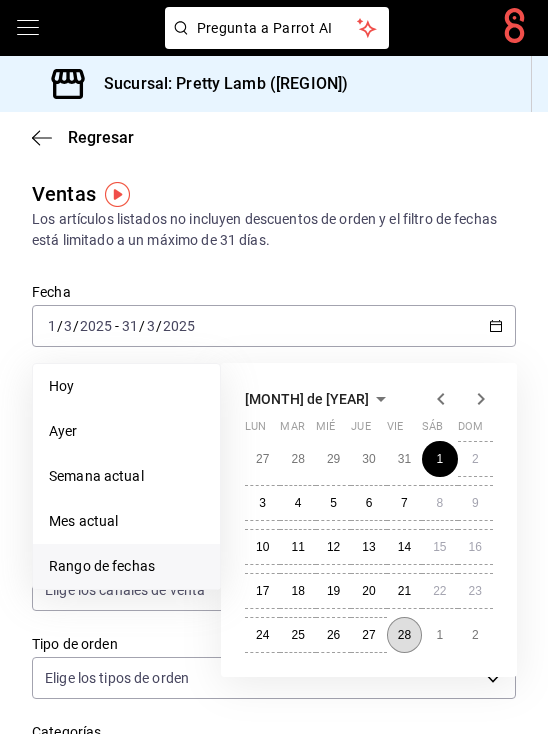 click on "28" at bounding box center [404, 635] 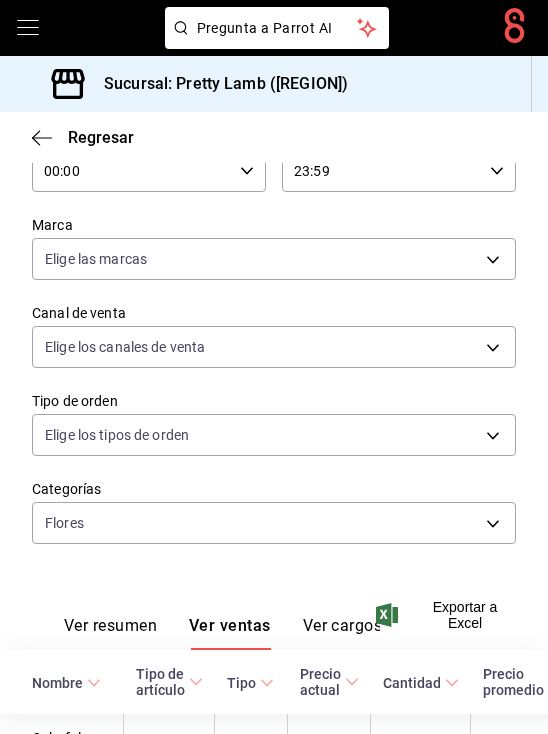 scroll, scrollTop: 204, scrollLeft: 0, axis: vertical 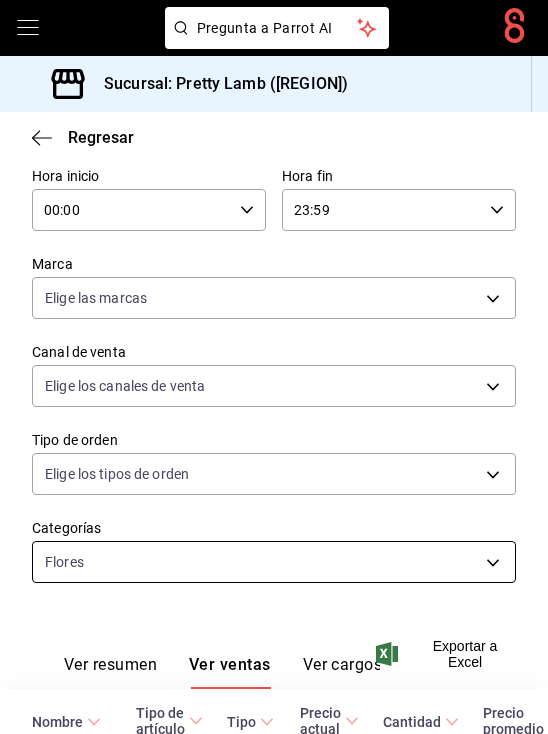click on "Pregunta a Parrot AI Pregunta a Parrot AI Reportes   Menú   Configuración   Personal   Facturación   Inventarios   Suscripción   Ayuda Recomienda Parrot   [FIRST] [LAST]   Sugerir nueva función   Sucursal: Pretty Lamb ([REGION]) Regresar Ventas Los artículos listados no incluyen descuentos de orden y el filtro de fechas está limitado a un máximo de 31 días. Fecha [DATE] [DATE] - [DATE] [DATE] Hora inicio 00:00 Hora inicio Hora fin 23:59 Hora fin Marca Elige las marcas Canal de venta Elige los canales de venta Tipo de orden Elige los tipos de orden Categorías Flores 28eda12f-b6a9-4a85-a2d9-4925b888b383 Ver resumen Ver ventas Ver cargos Exportar a Excel Nombre Tipo de artículo Tipo Precio actual Cantidad Precio promedio   Total artículos   Descuentos de artículo Venta total Impuestos Venta neta Colorful Blooms (Perritos + Claveles) - Artículo $270.00 60 $270.00 $16,200.00 $0.00 $16,200.00 $2,234.48 $13,965.52 Farmhouse Flowers (Perritos) - Artículo $175.00 57 $175.00 $9,975.00 $0.00" at bounding box center [274, 367] 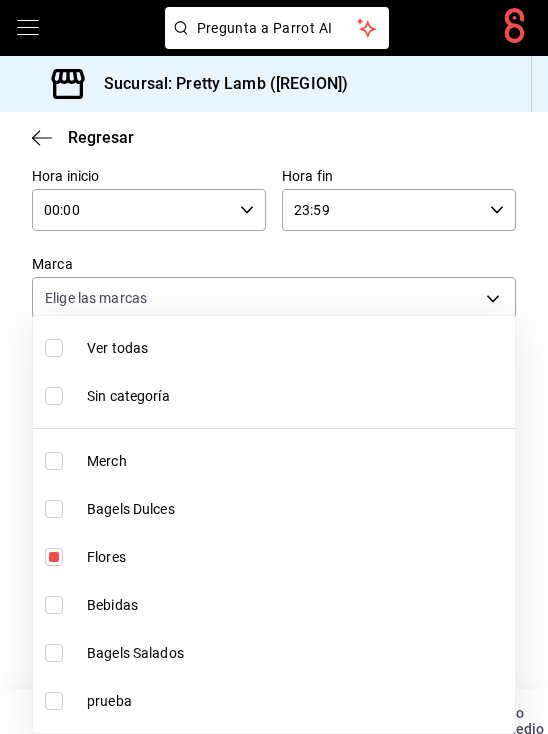 click on "Sin categoría" at bounding box center (297, 396) 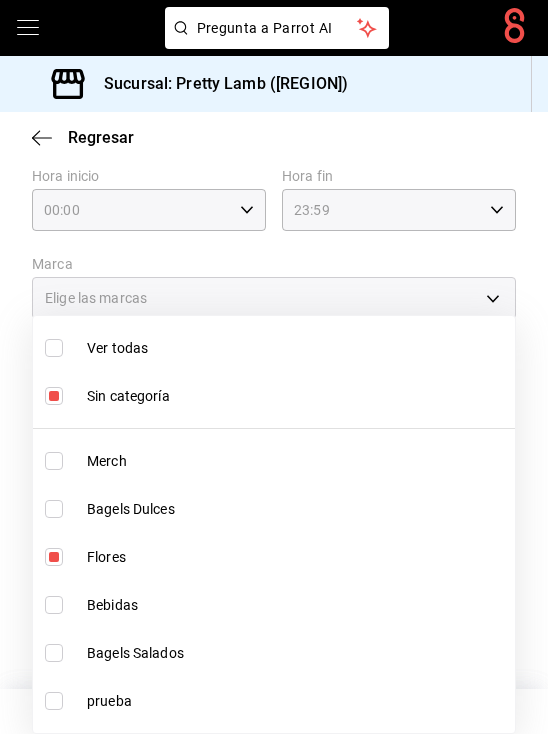 click on "Flores" at bounding box center (274, 557) 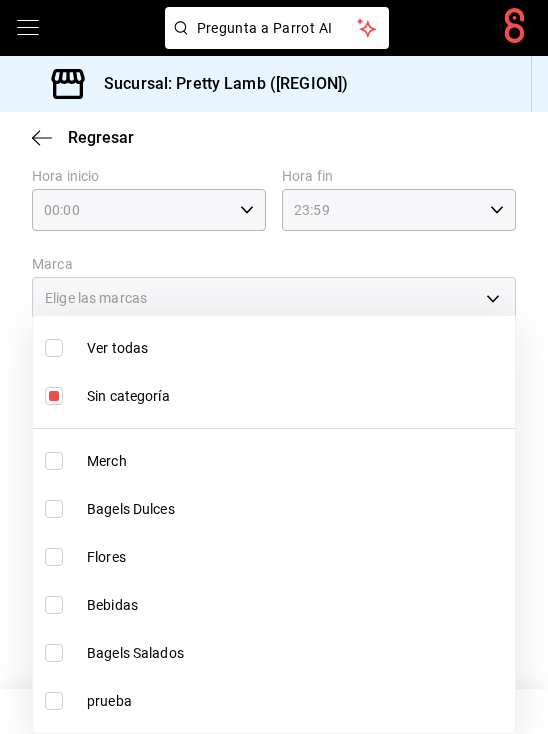 click at bounding box center [274, 367] 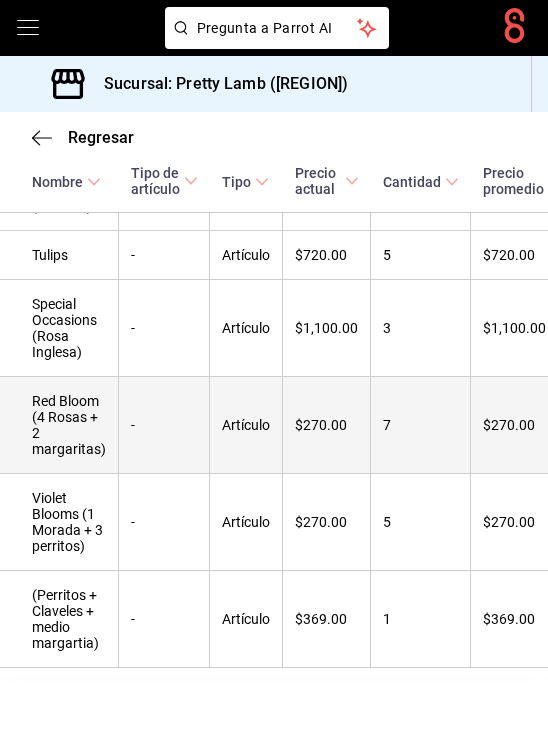 scroll, scrollTop: 894, scrollLeft: 0, axis: vertical 